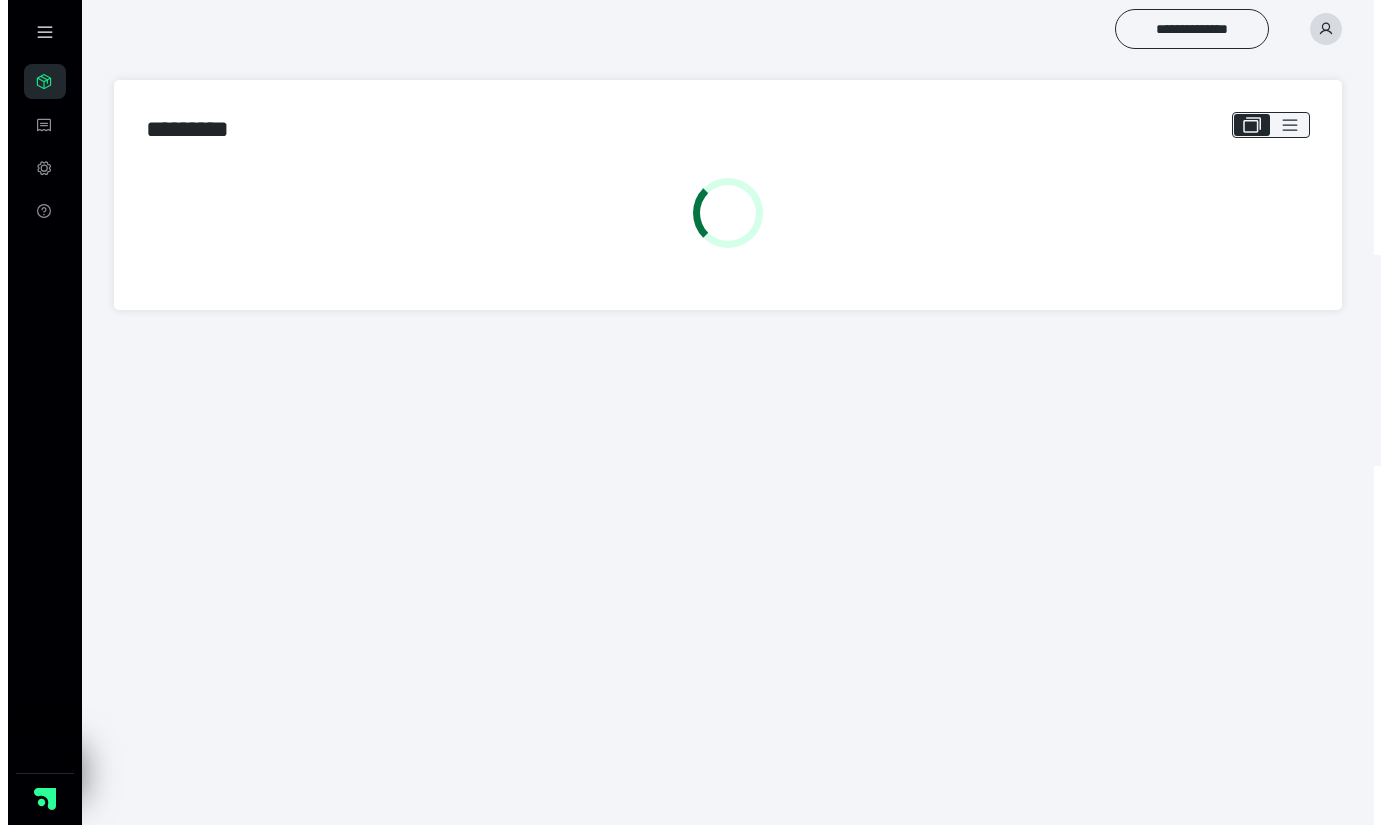 scroll, scrollTop: 0, scrollLeft: 0, axis: both 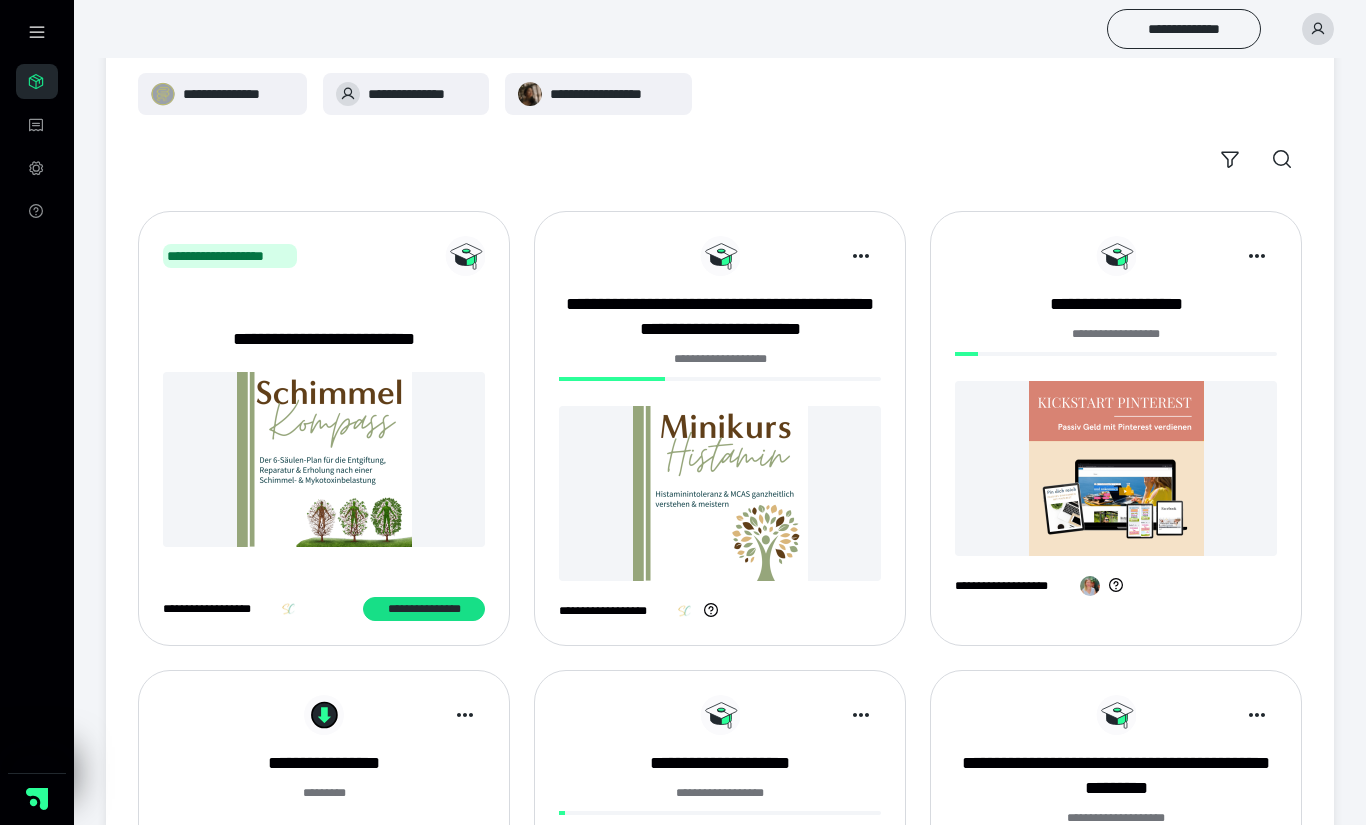 click at bounding box center [1116, 468] 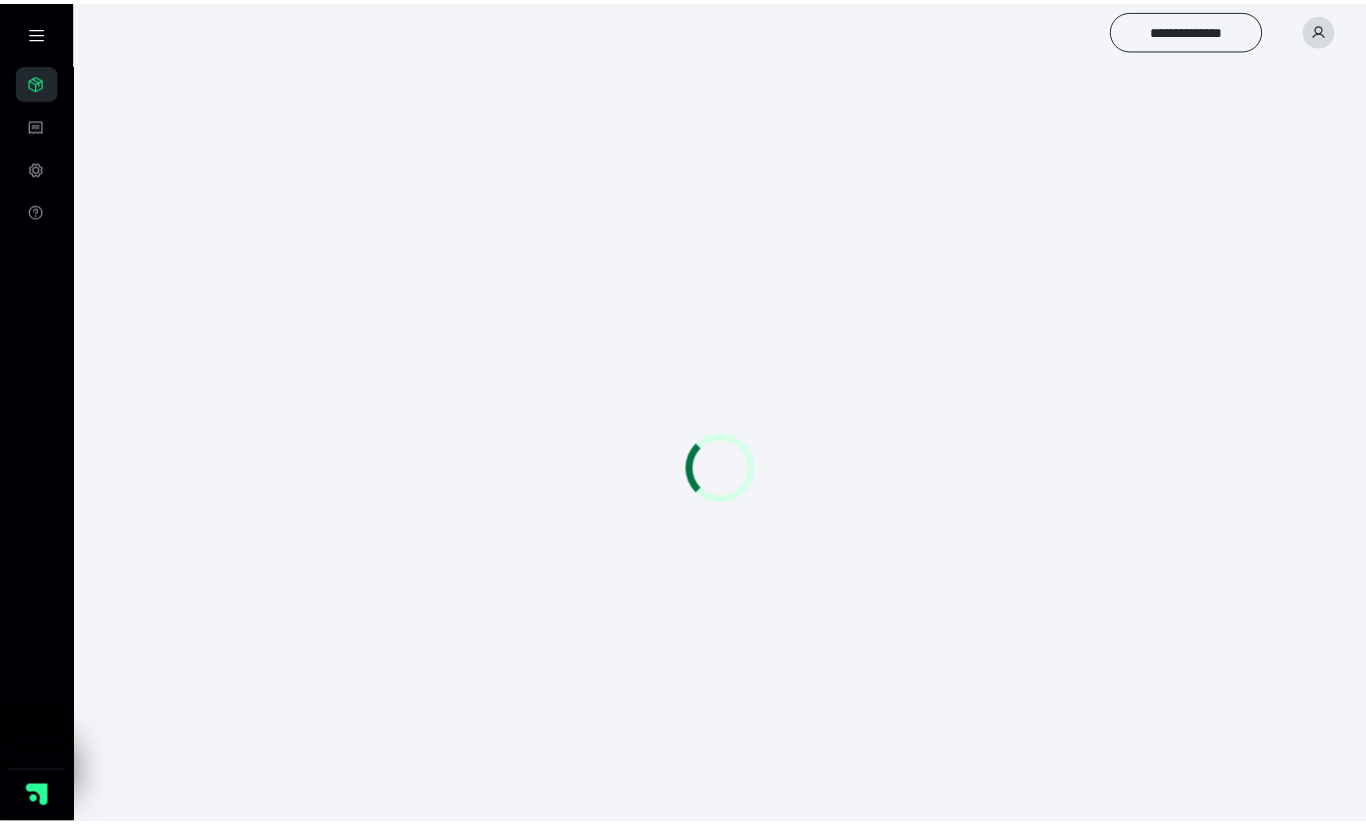 scroll, scrollTop: 0, scrollLeft: 0, axis: both 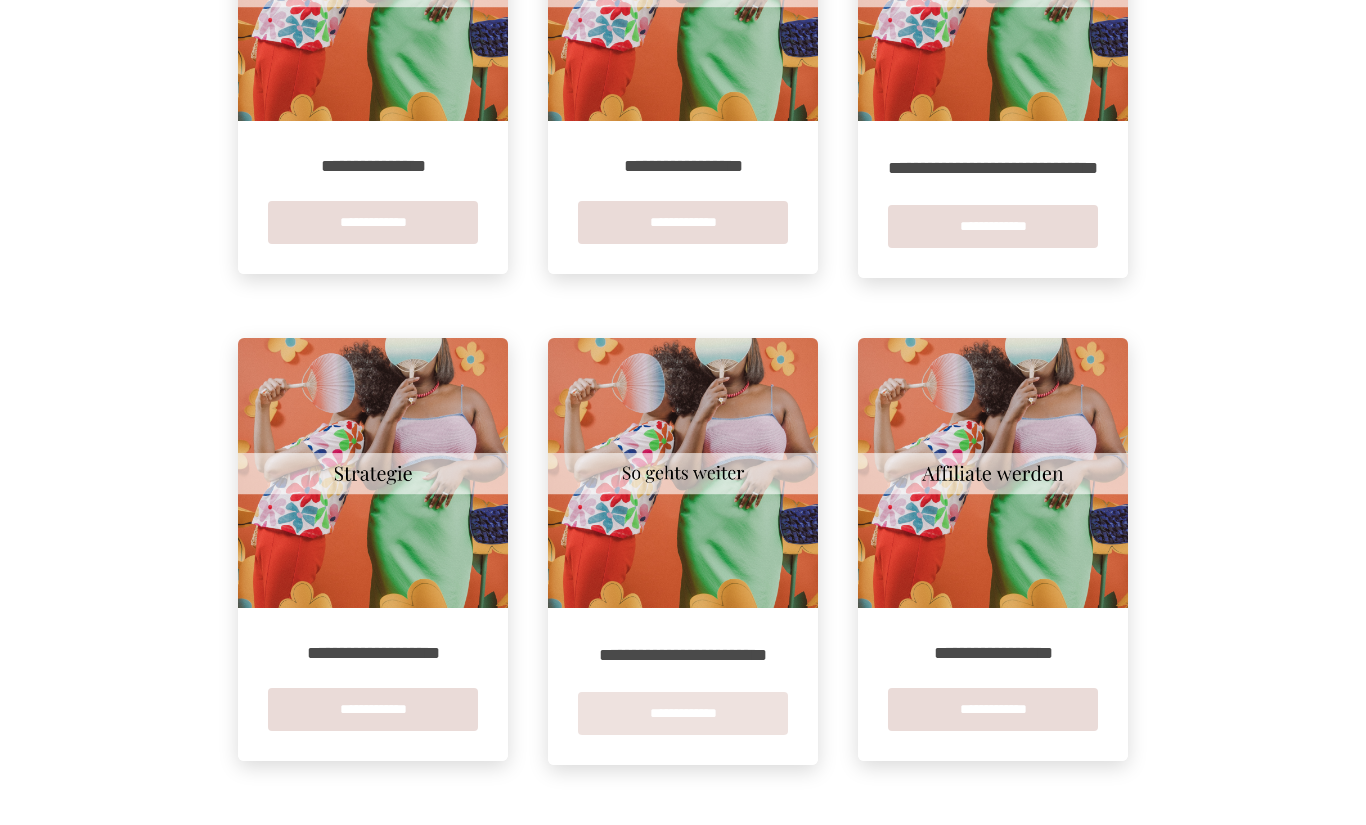 click on "**********" at bounding box center (683, 713) 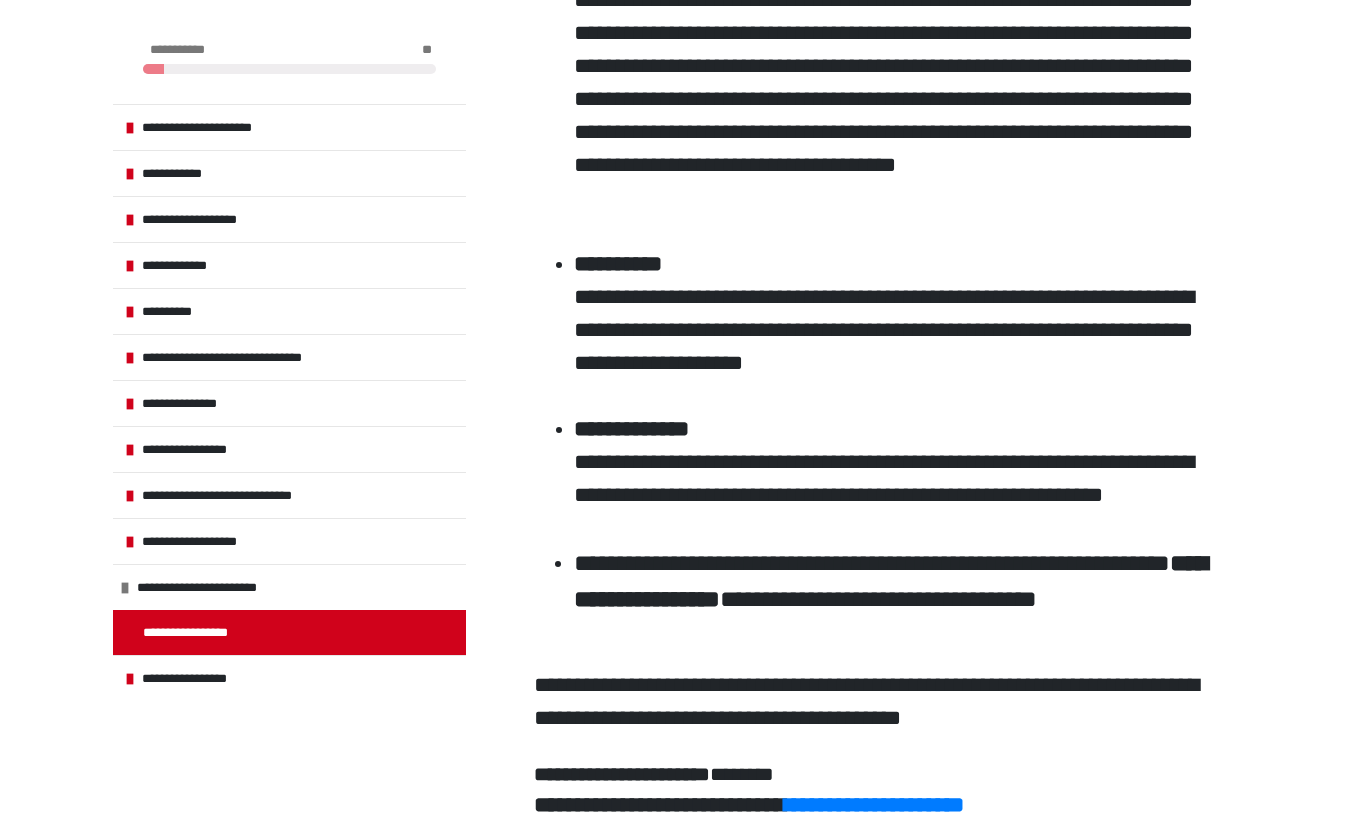 scroll, scrollTop: 926, scrollLeft: 0, axis: vertical 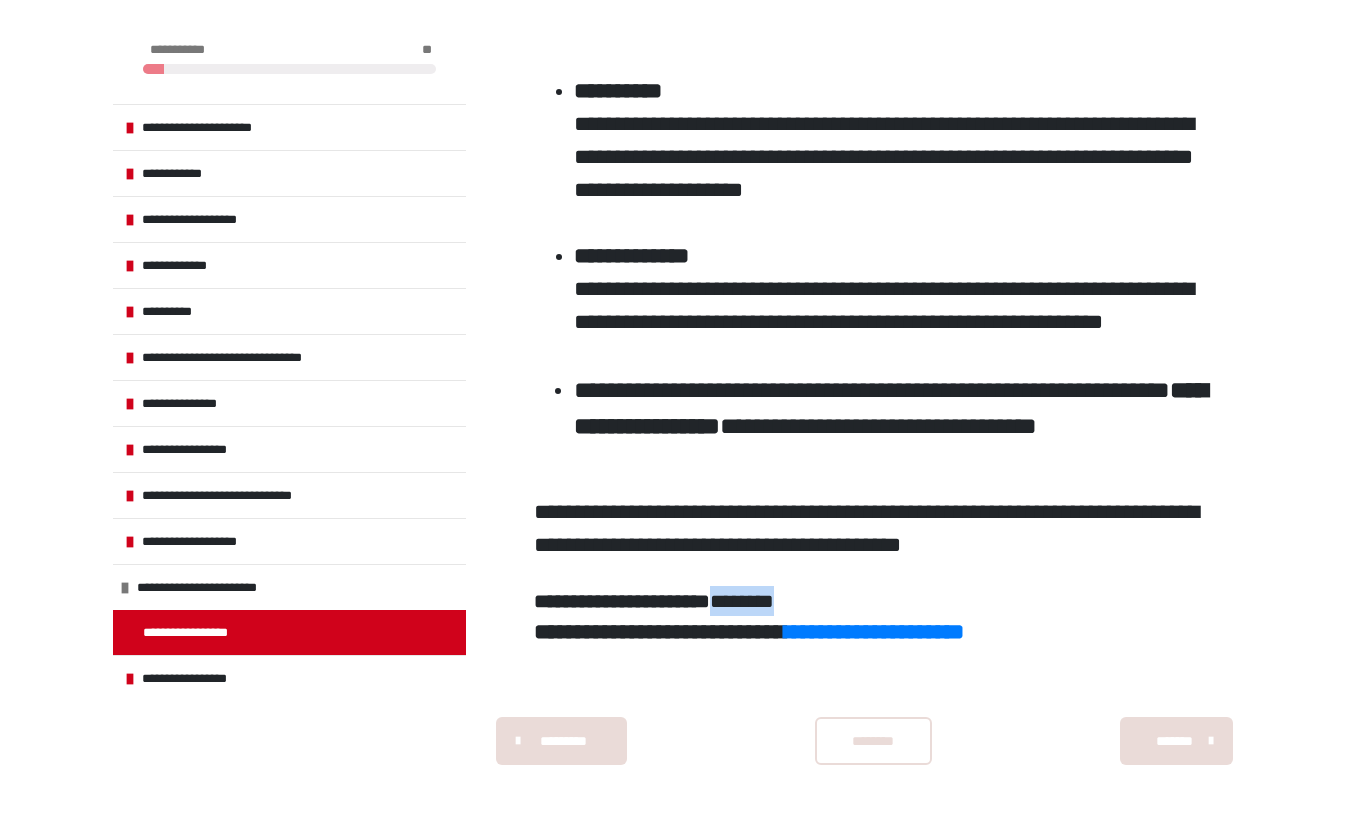 drag, startPoint x: 899, startPoint y: 601, endPoint x: 780, endPoint y: 598, distance: 119.03781 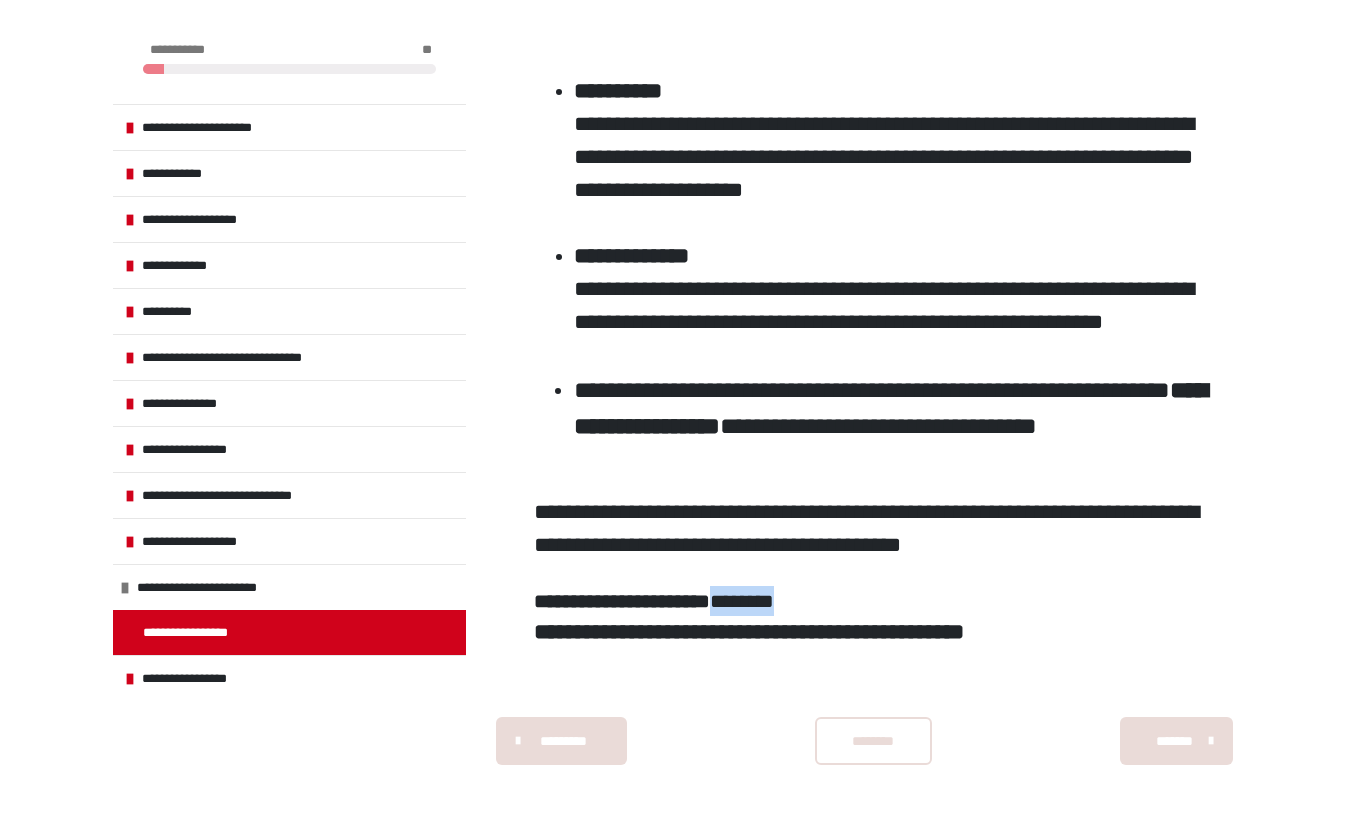 click on "**********" at bounding box center [874, 632] 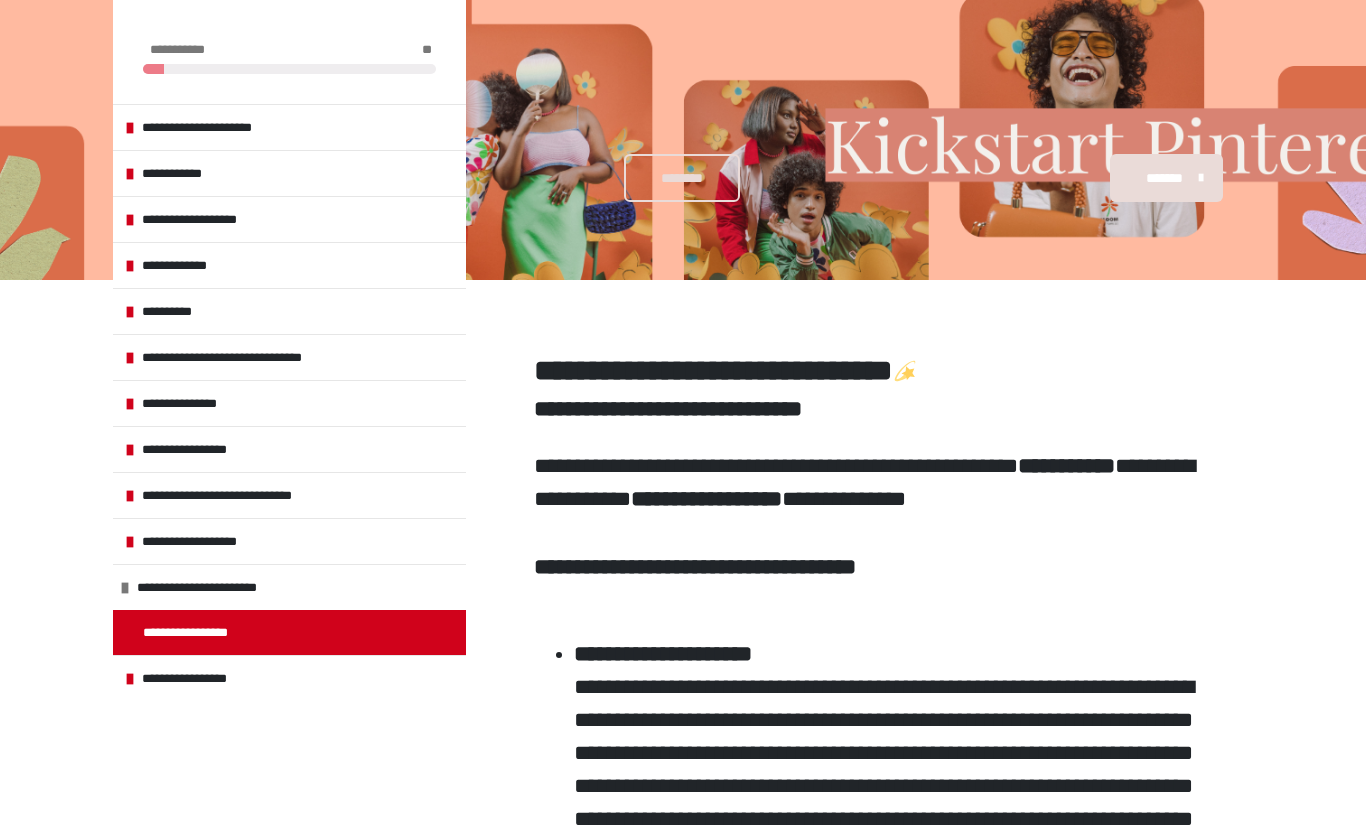 scroll, scrollTop: 340, scrollLeft: 0, axis: vertical 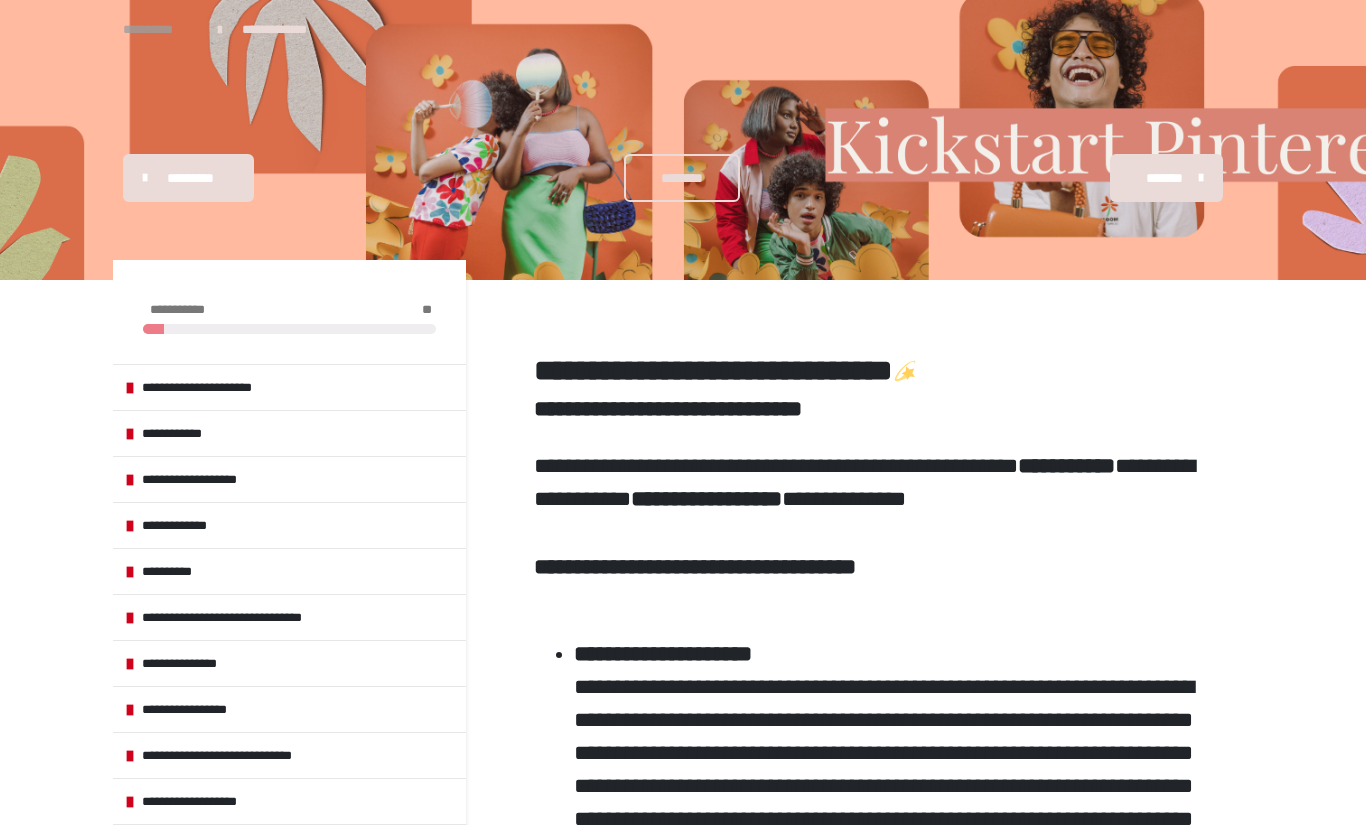 click on "**********" at bounding box center (160, 29) 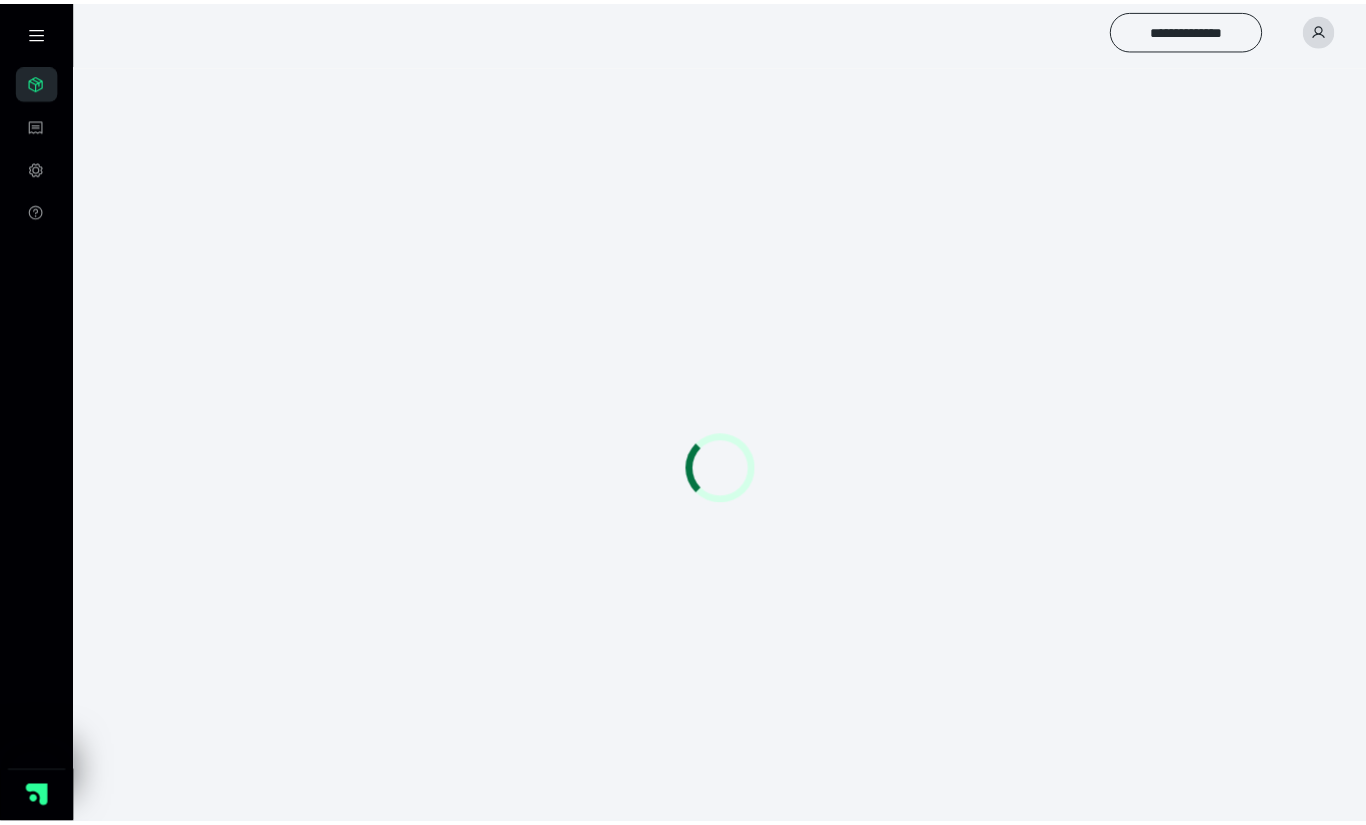 scroll, scrollTop: 0, scrollLeft: 0, axis: both 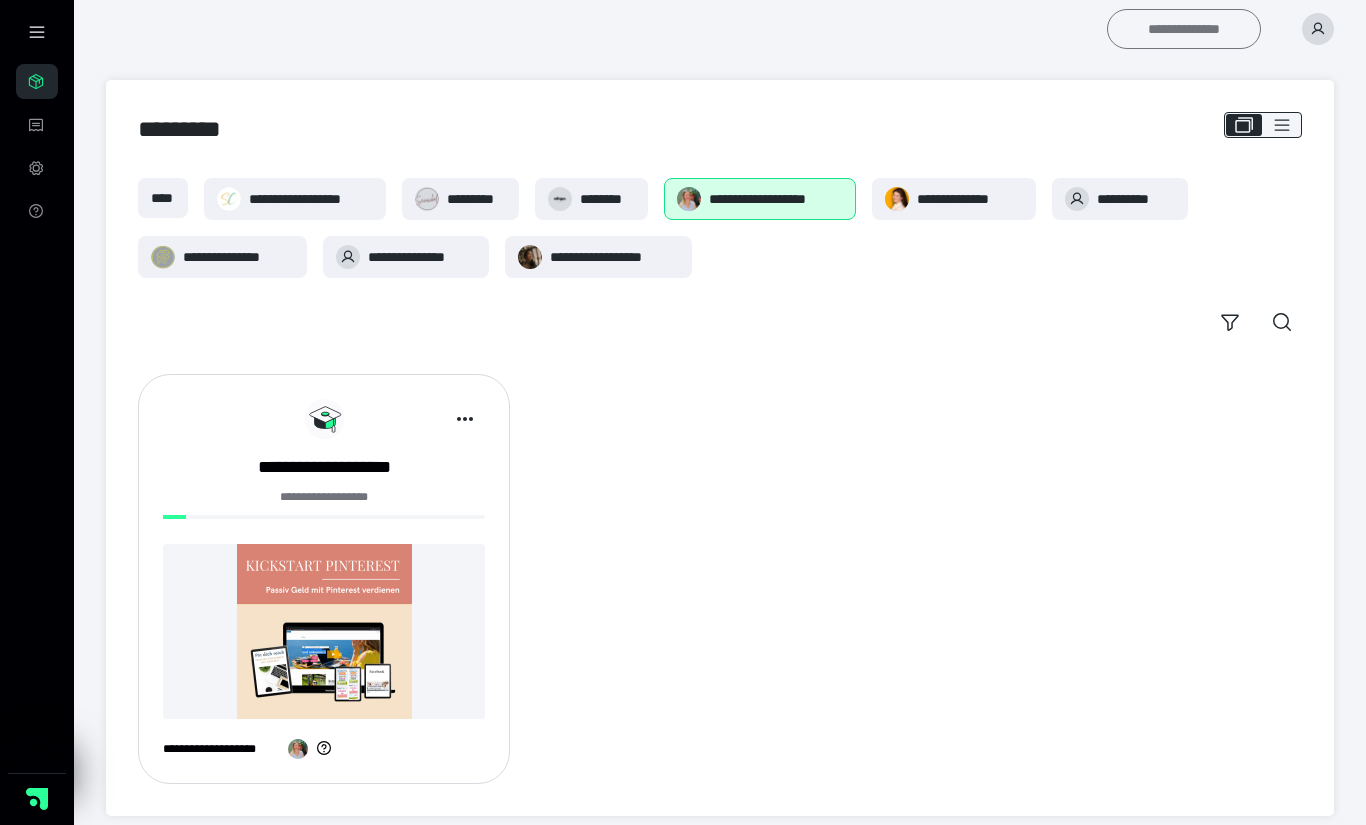 click on "**********" at bounding box center [1184, 29] 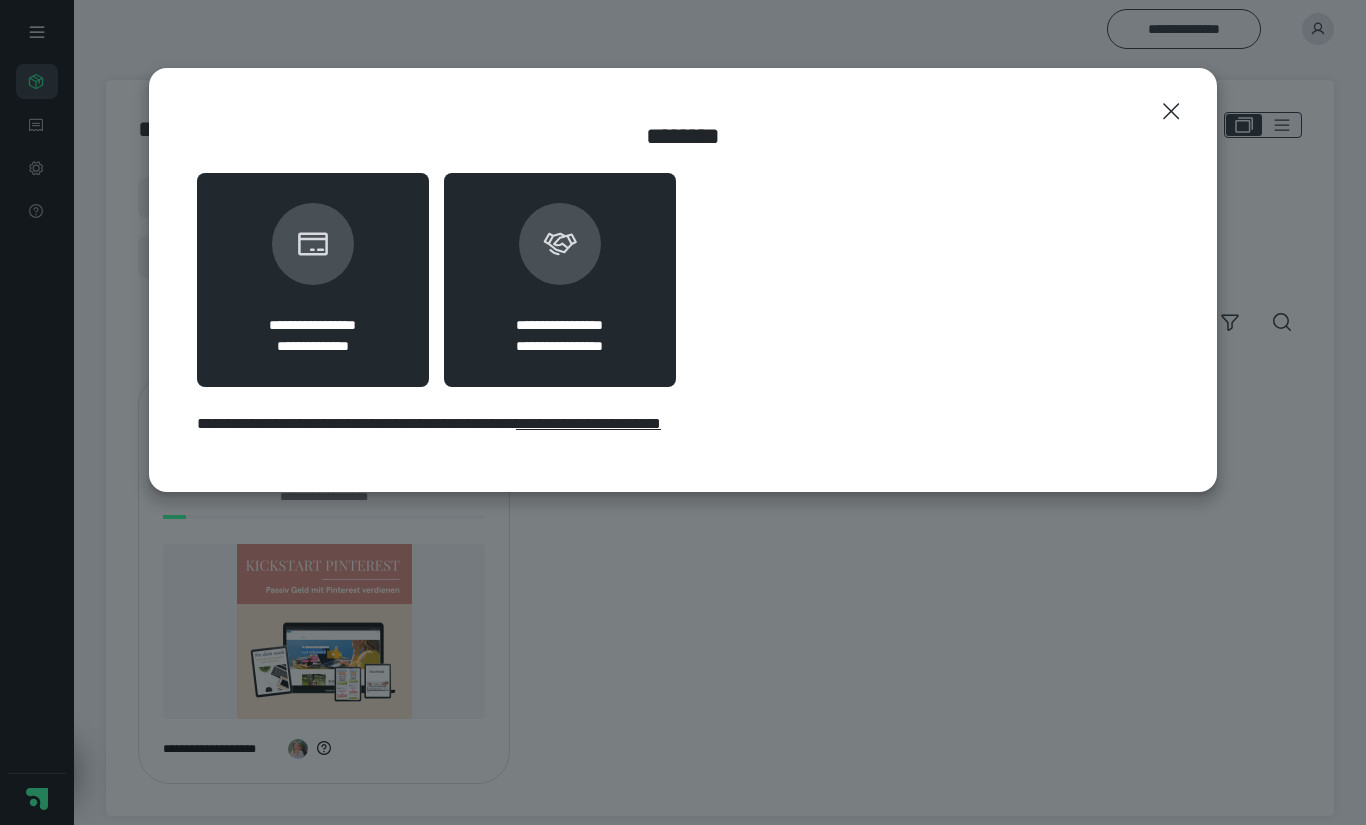 click 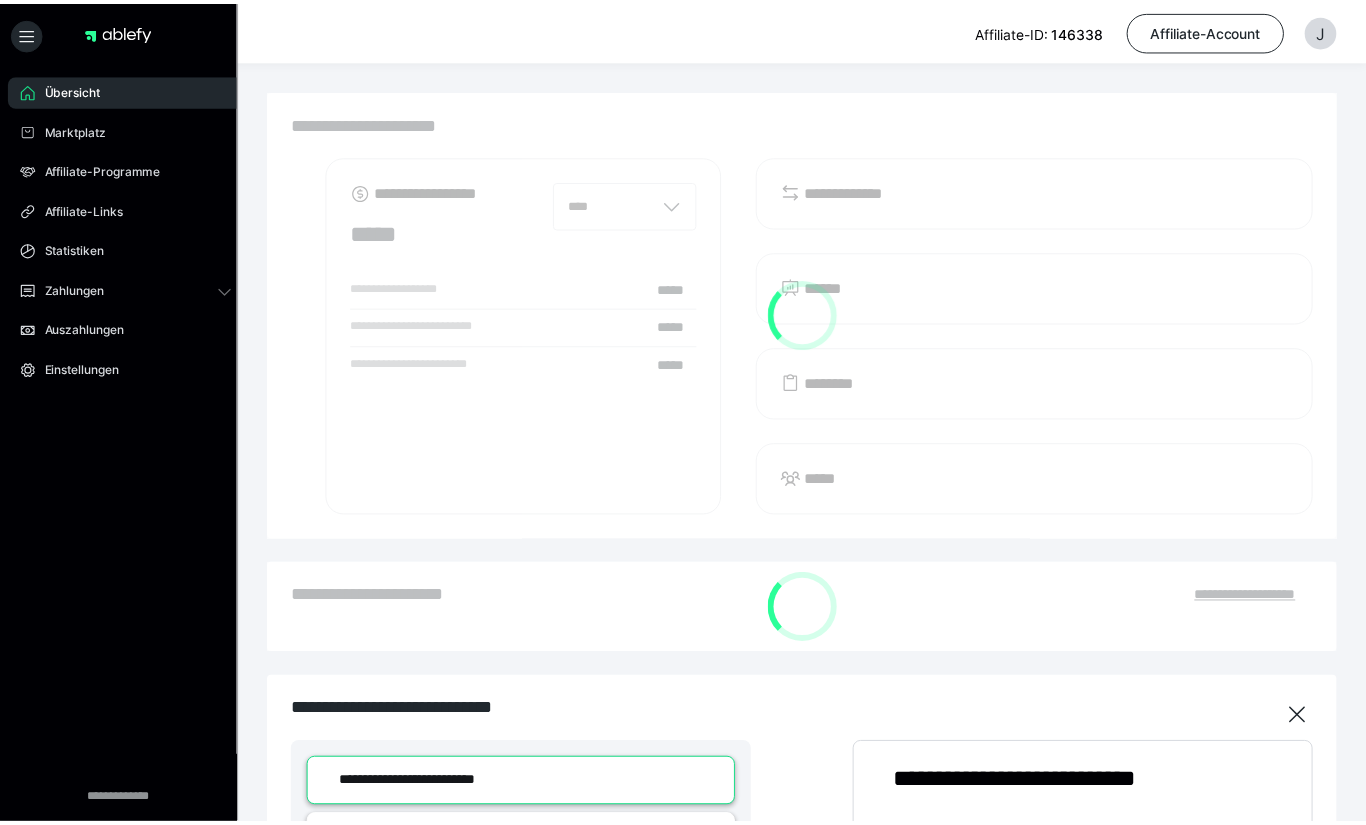 scroll, scrollTop: 0, scrollLeft: 0, axis: both 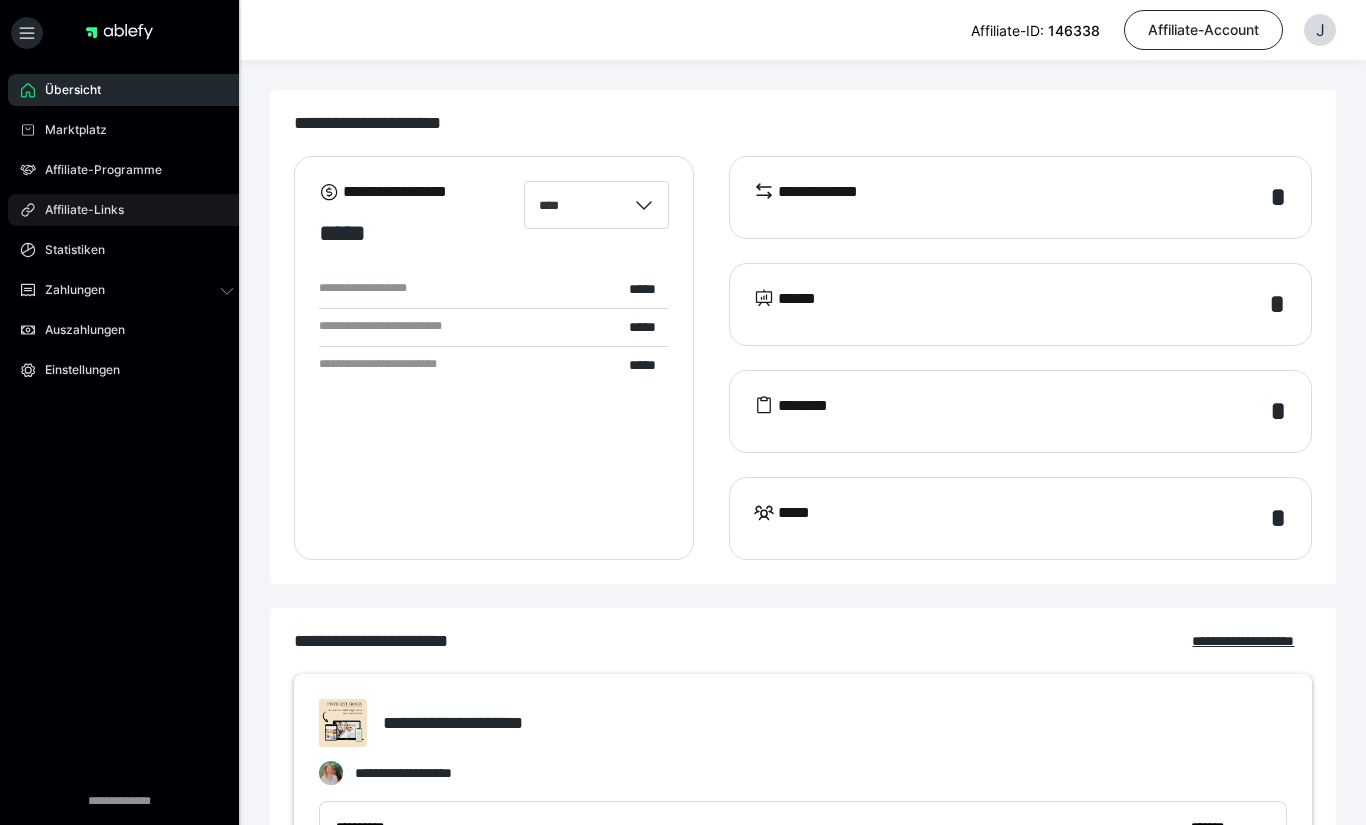 click on "Affiliate-Links" at bounding box center [127, 210] 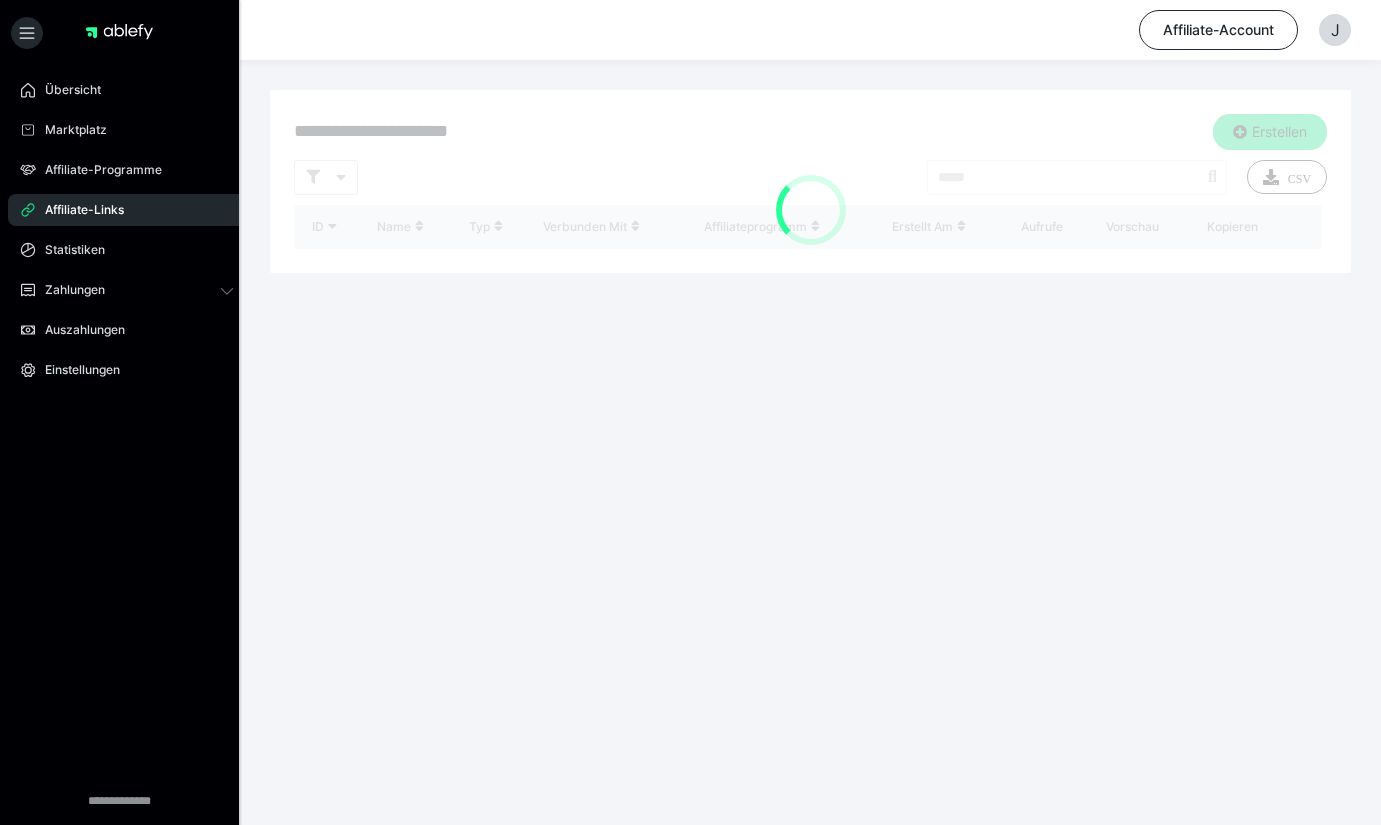 scroll, scrollTop: 0, scrollLeft: 0, axis: both 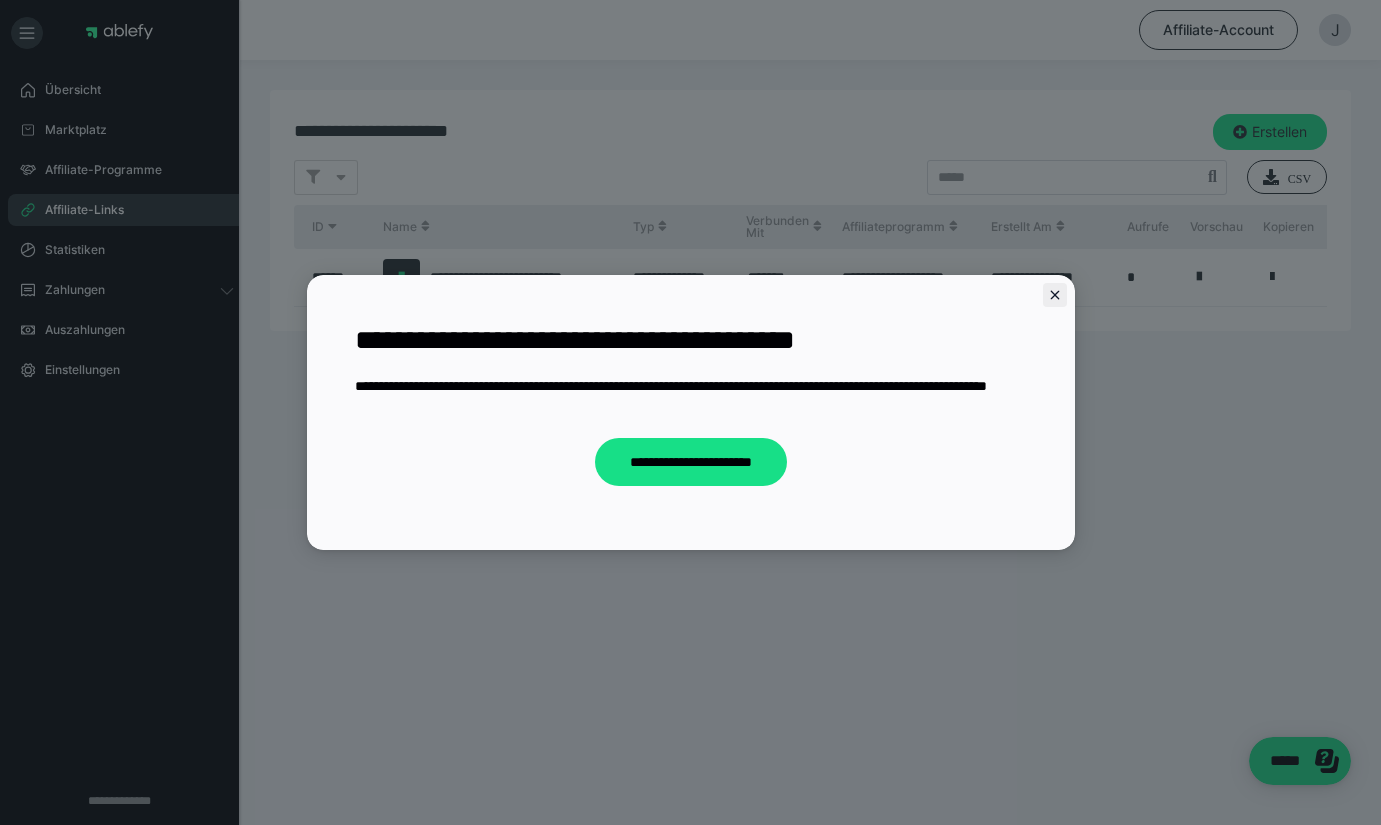 click at bounding box center [1055, 295] 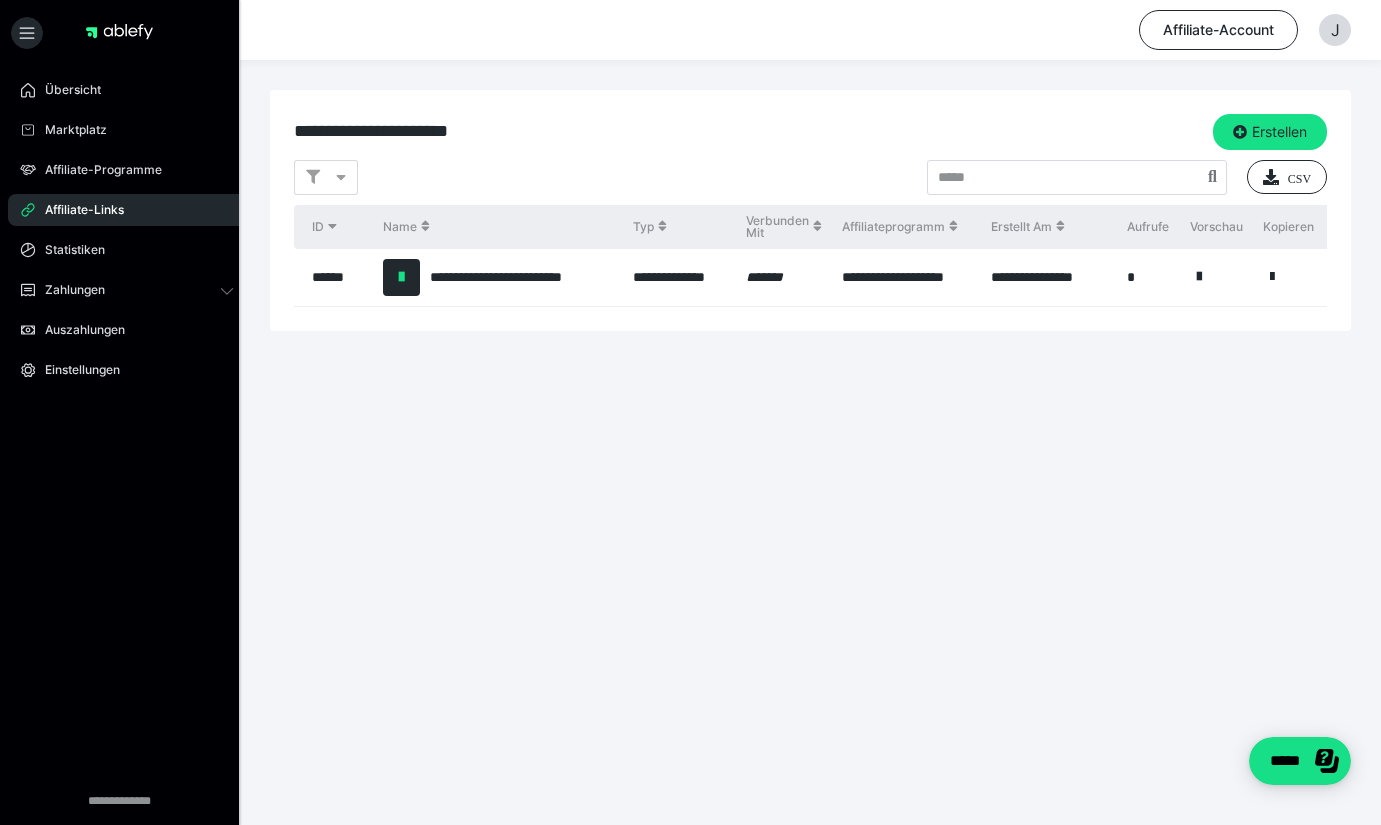 click at bounding box center [1199, 277] 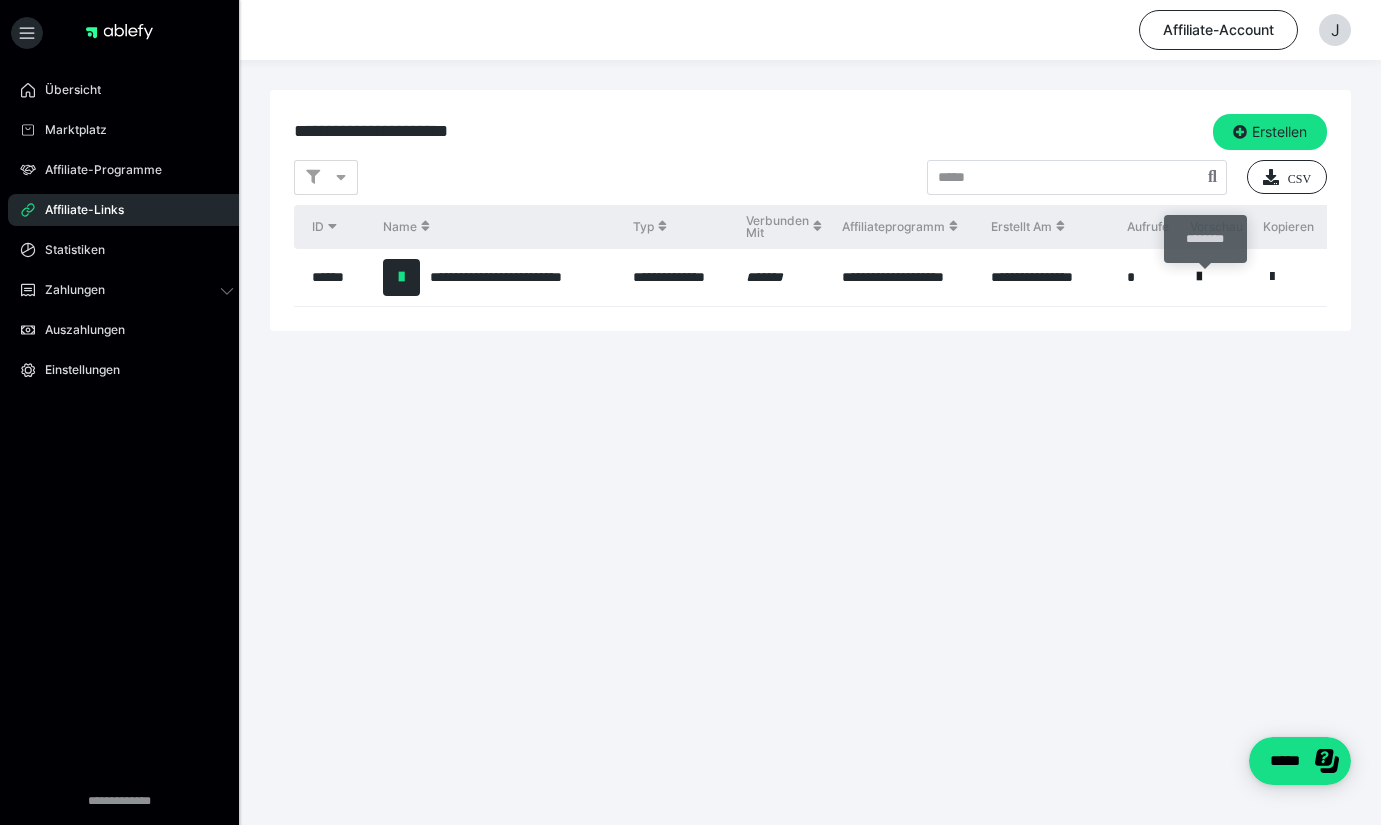 click at bounding box center (1199, 277) 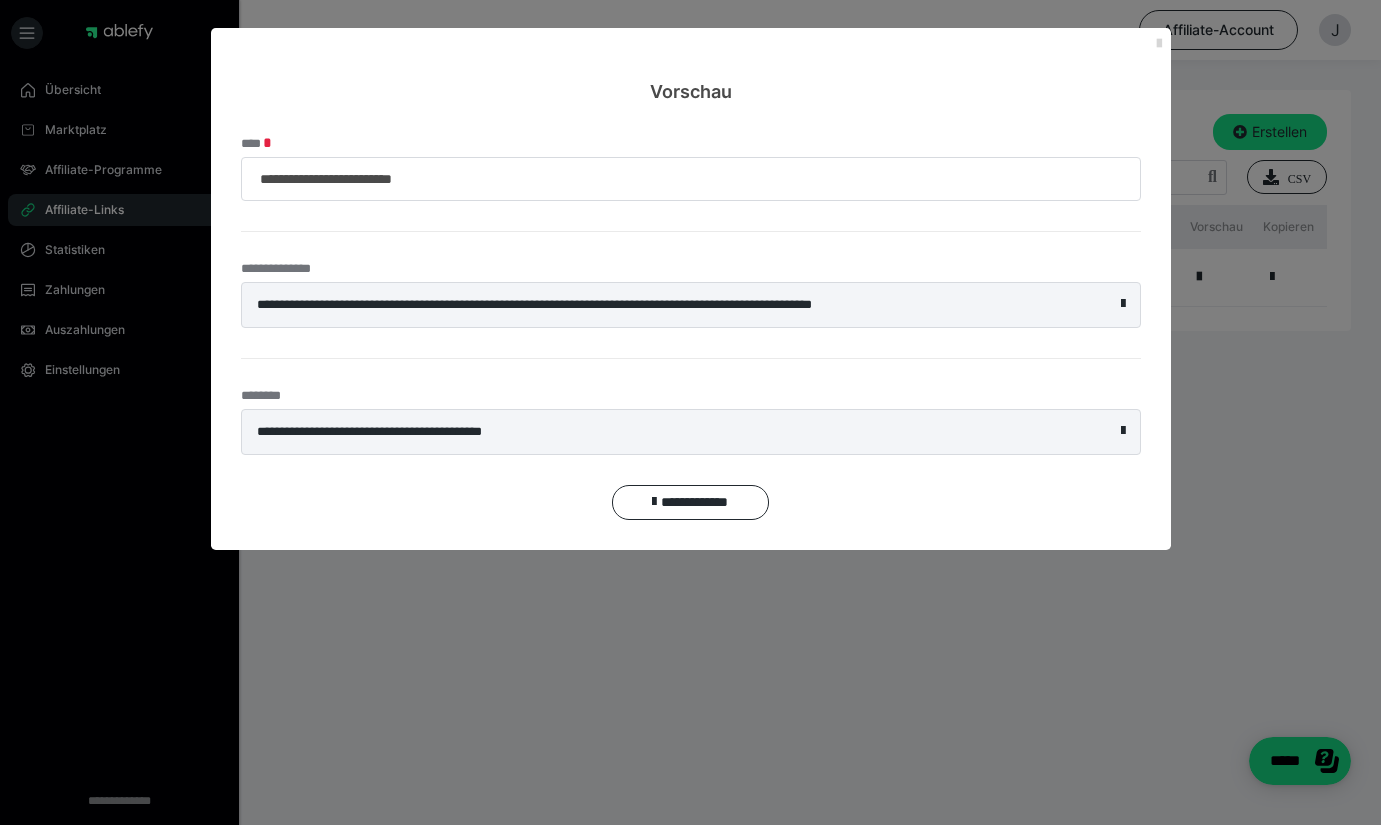 click at bounding box center [1159, 44] 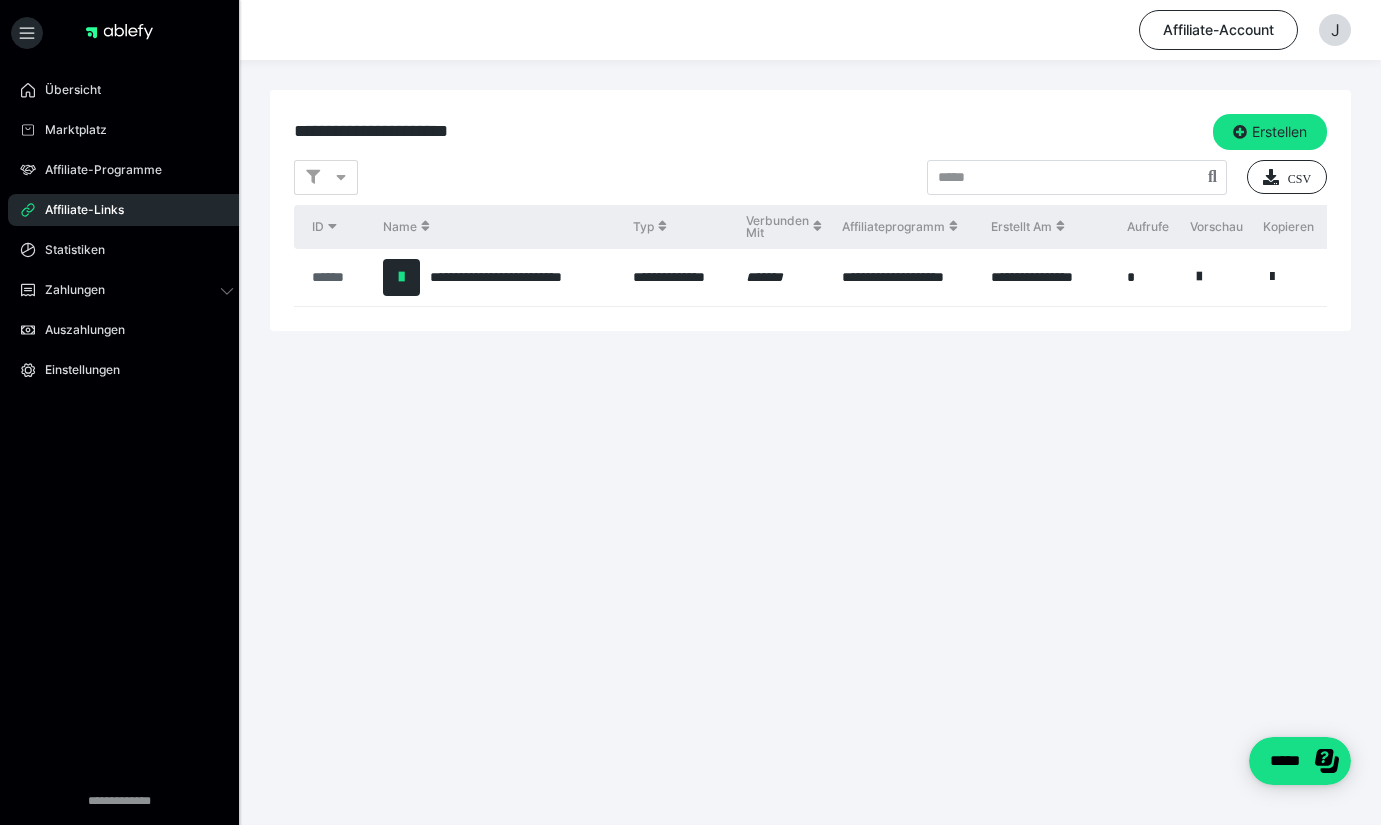 click on "******" at bounding box center (337, 277) 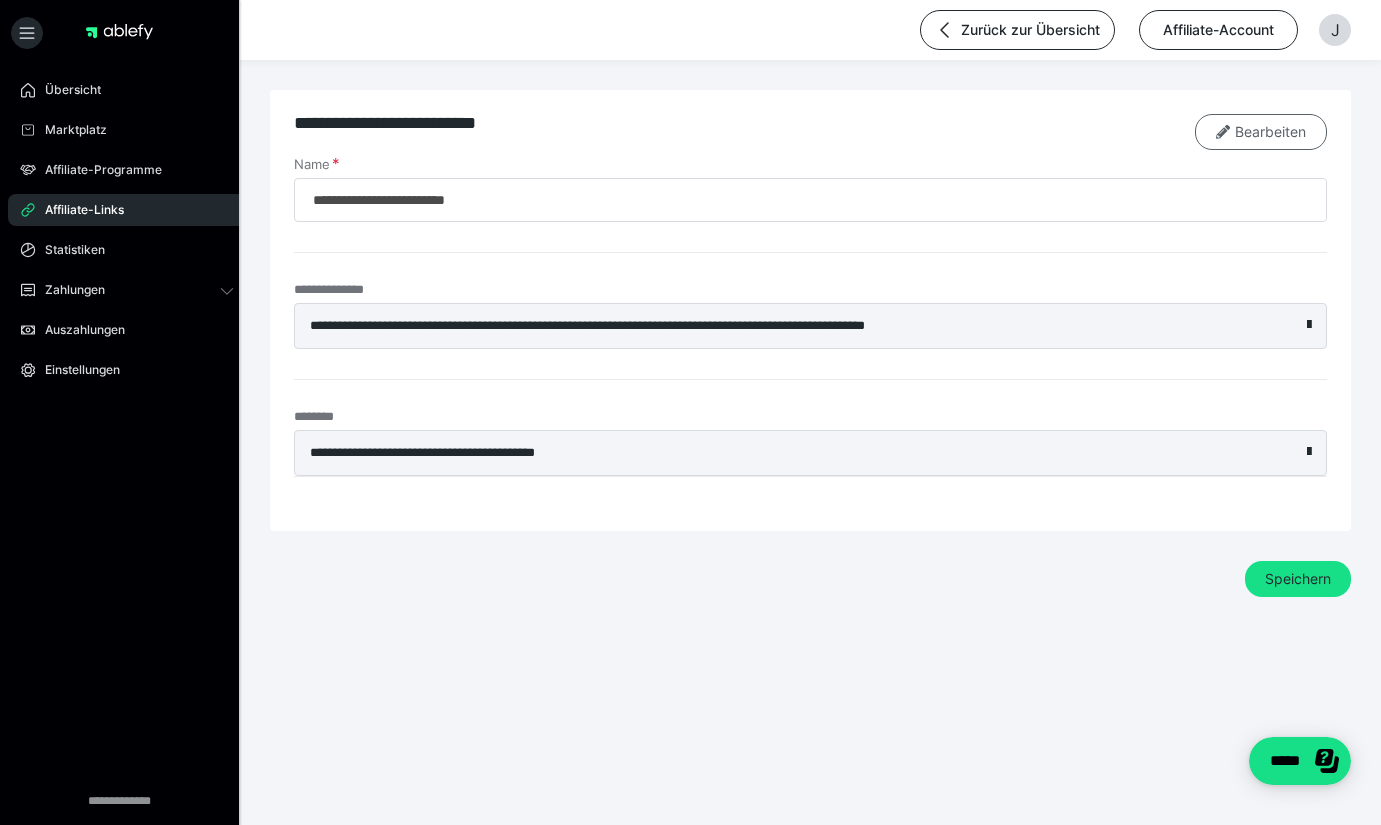 click on "Bearbeiten" at bounding box center (1261, 132) 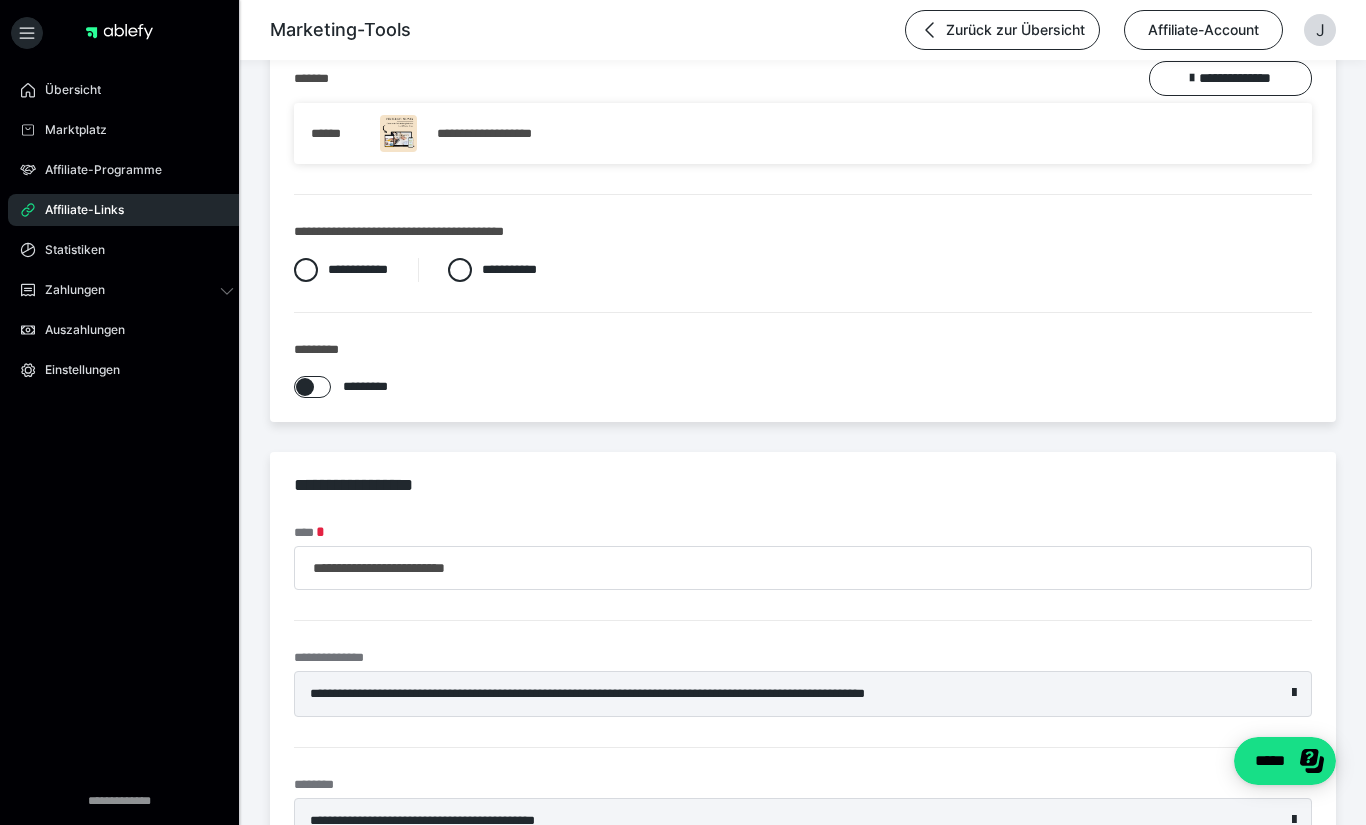 scroll, scrollTop: 0, scrollLeft: 0, axis: both 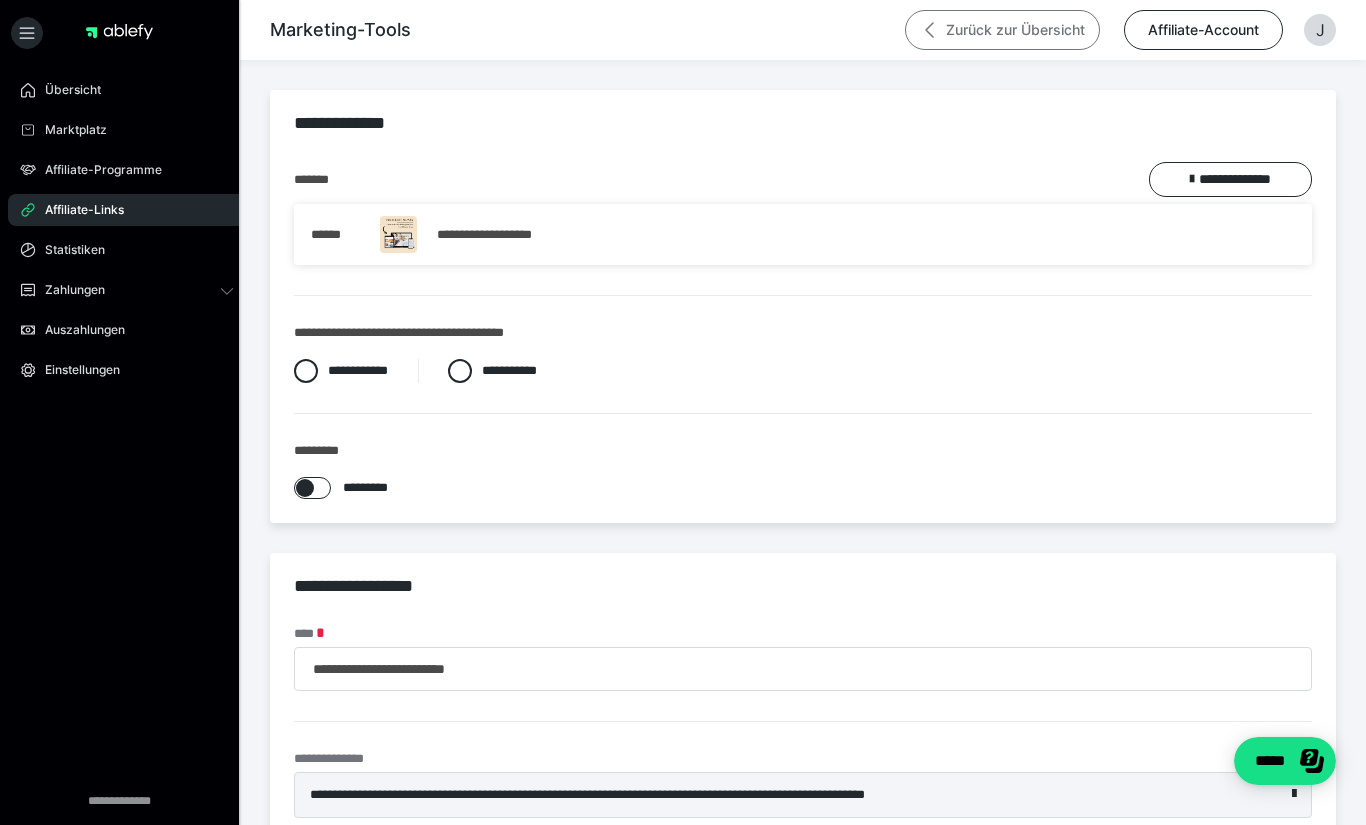 click on "Zurück zur Übersicht" at bounding box center (1002, 30) 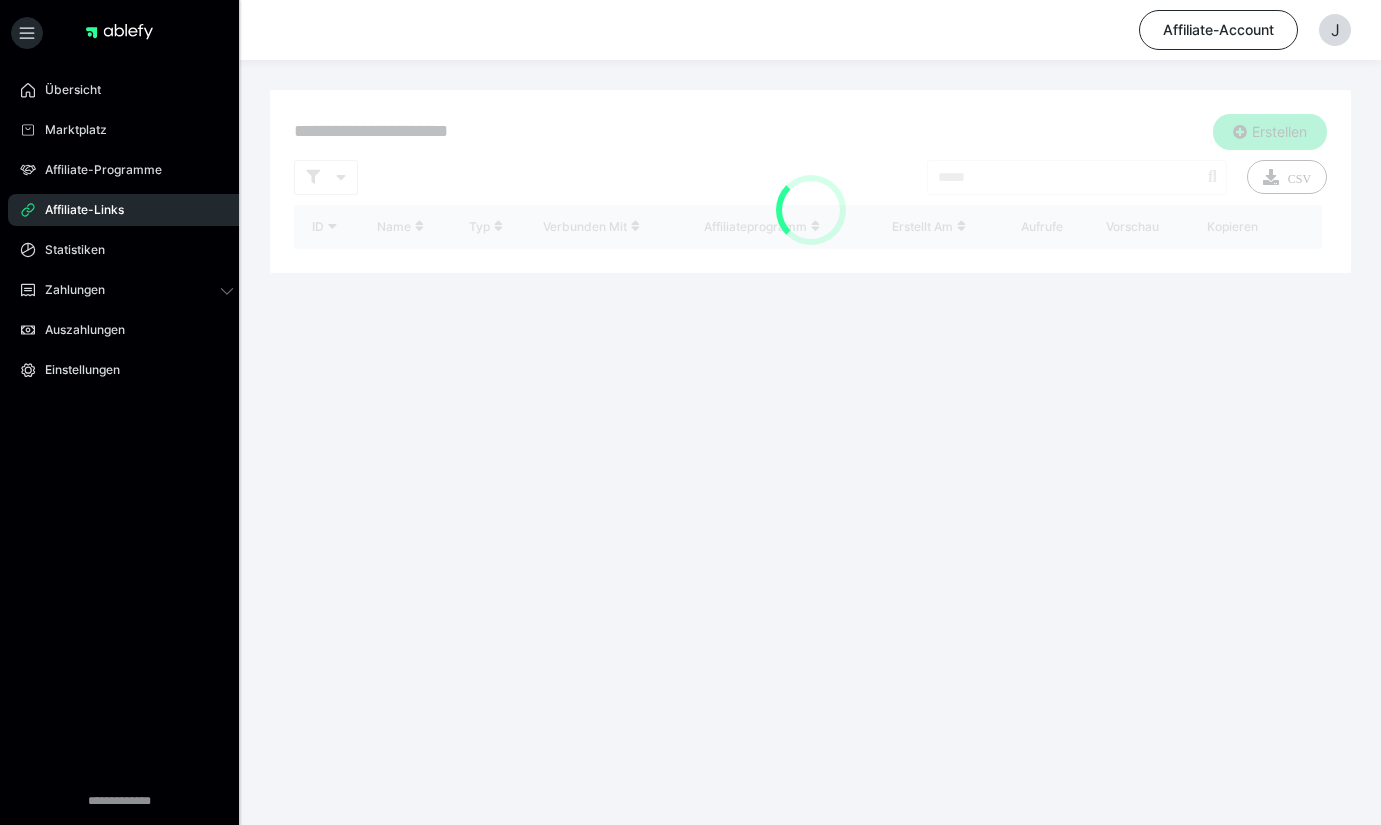 scroll, scrollTop: 0, scrollLeft: 0, axis: both 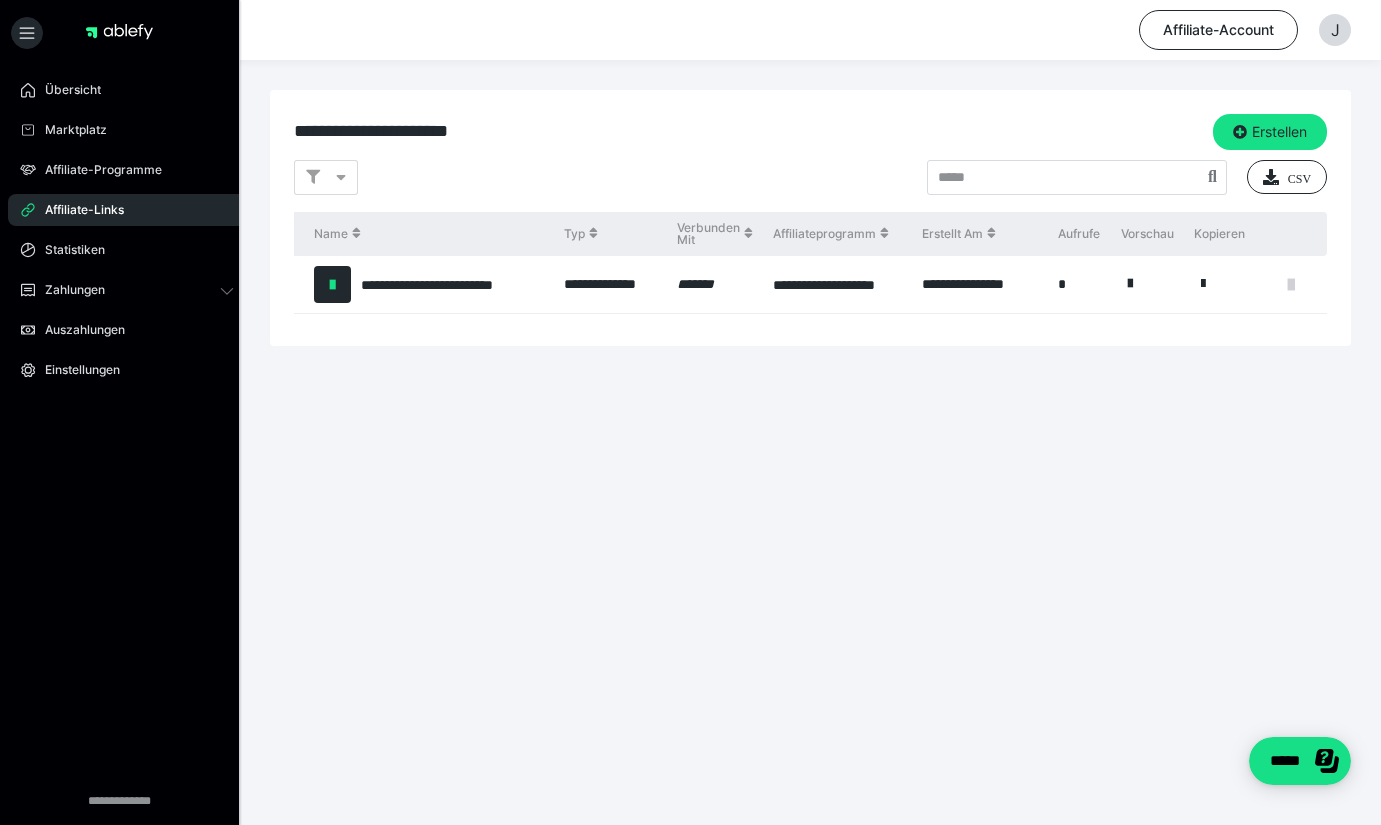 click at bounding box center (1291, 285) 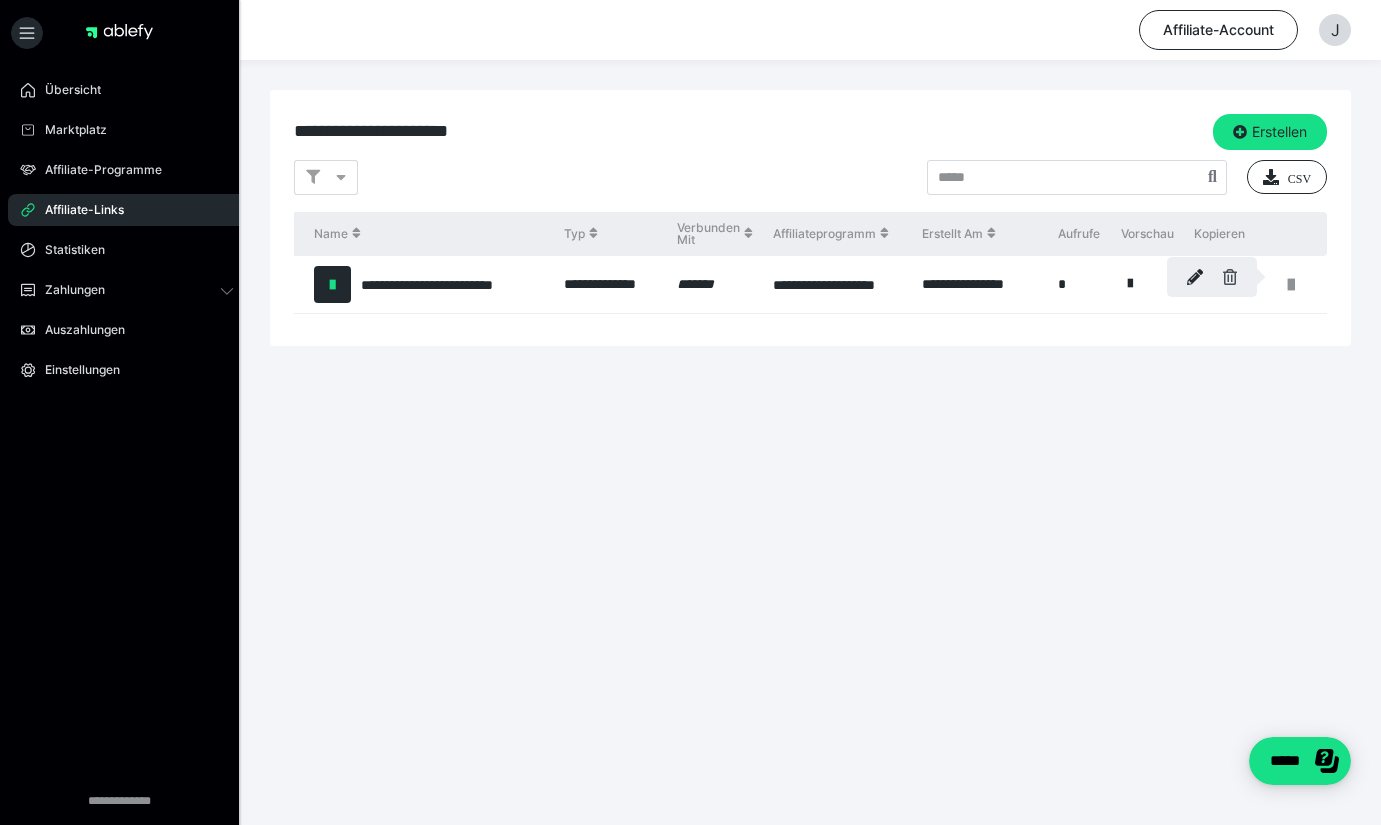 click at bounding box center [1230, 277] 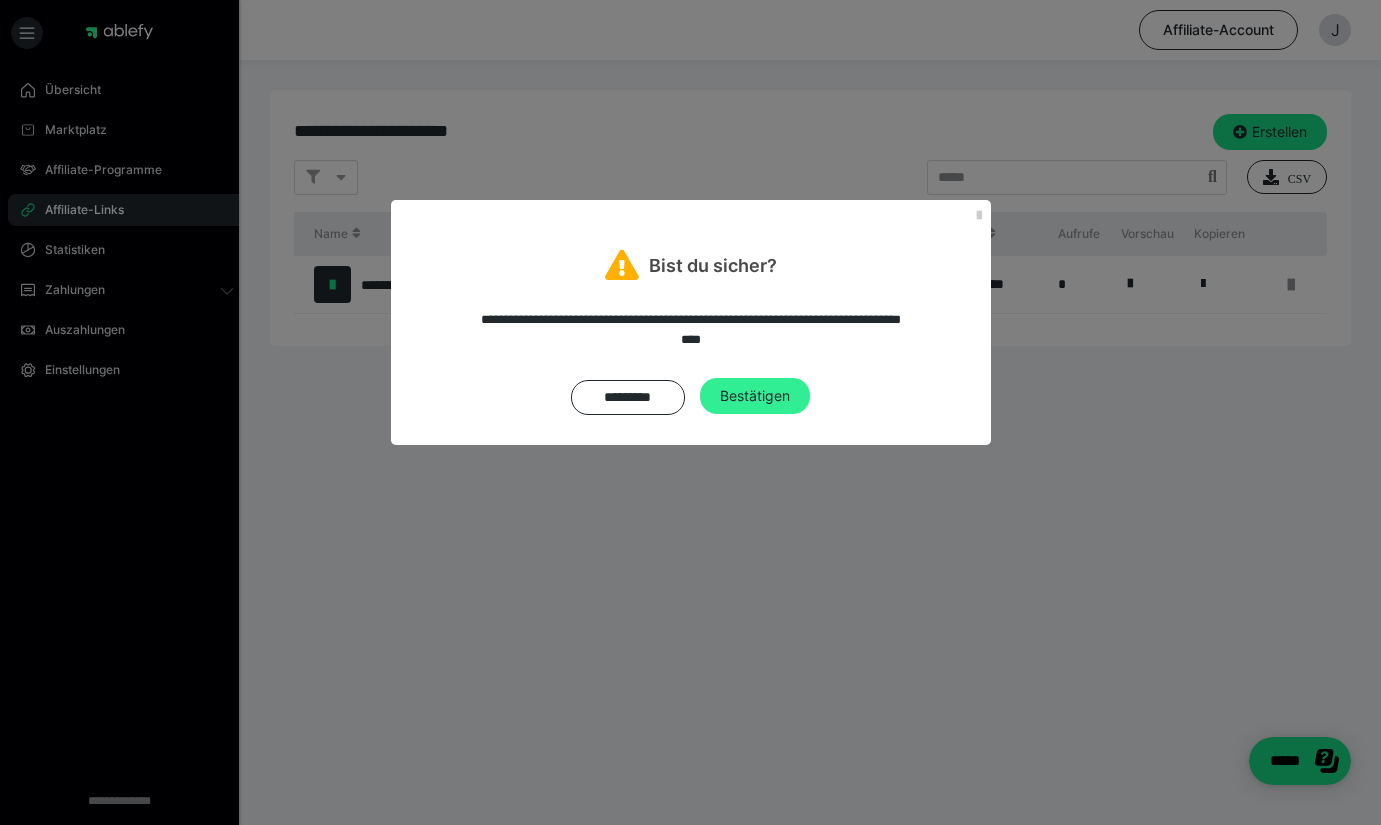 click on "Bestätigen" at bounding box center (755, 396) 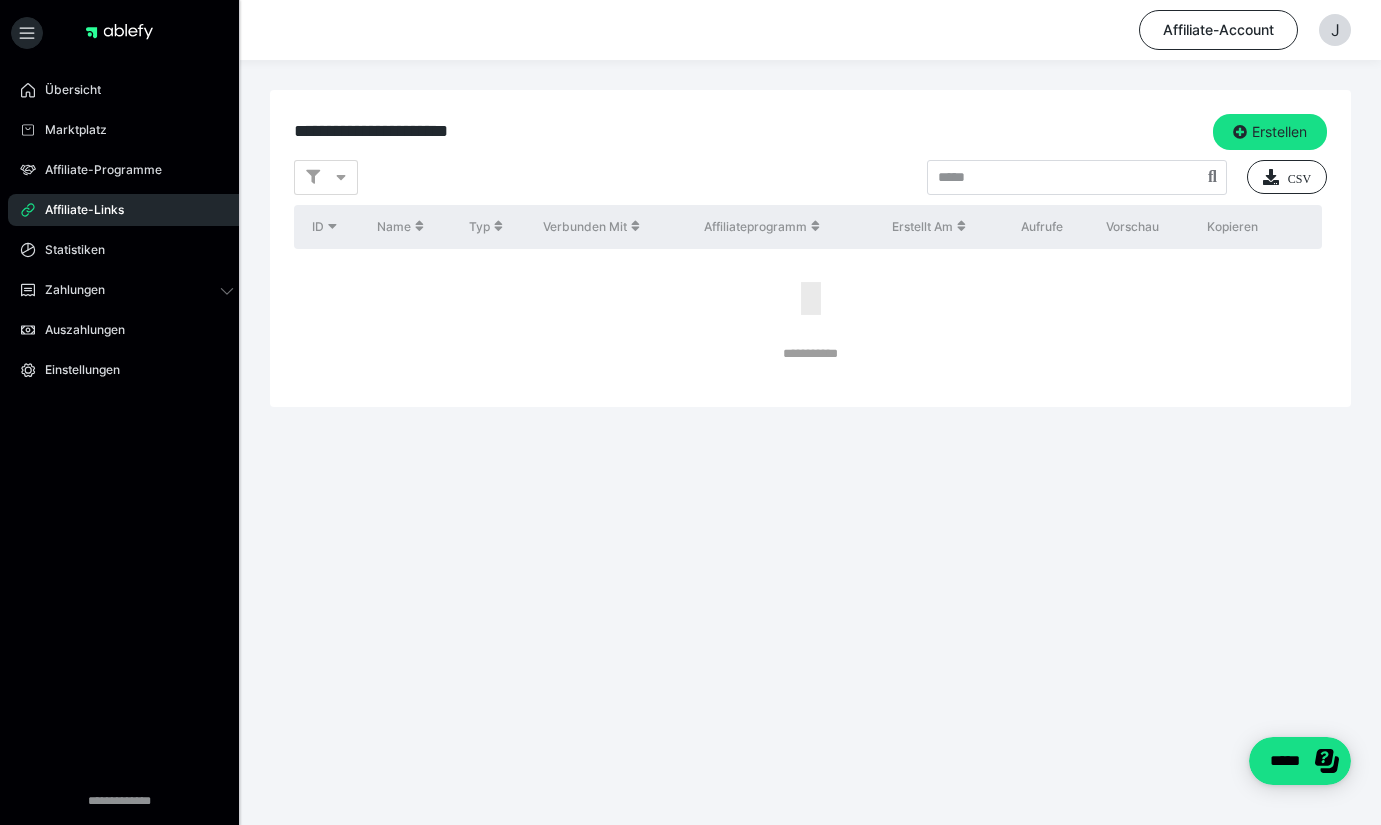 scroll, scrollTop: 0, scrollLeft: 0, axis: both 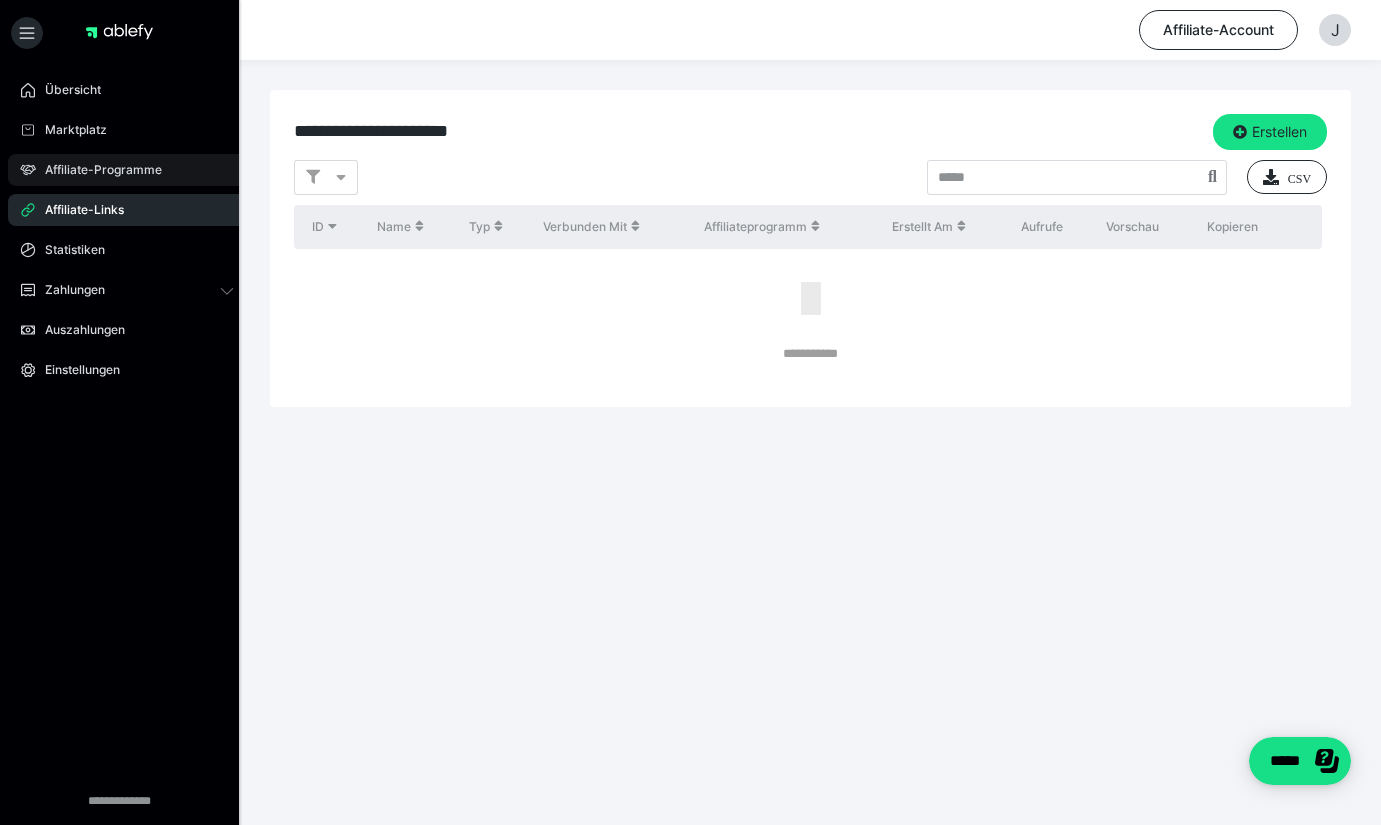 click on "Affiliate-Programme" at bounding box center [96, 170] 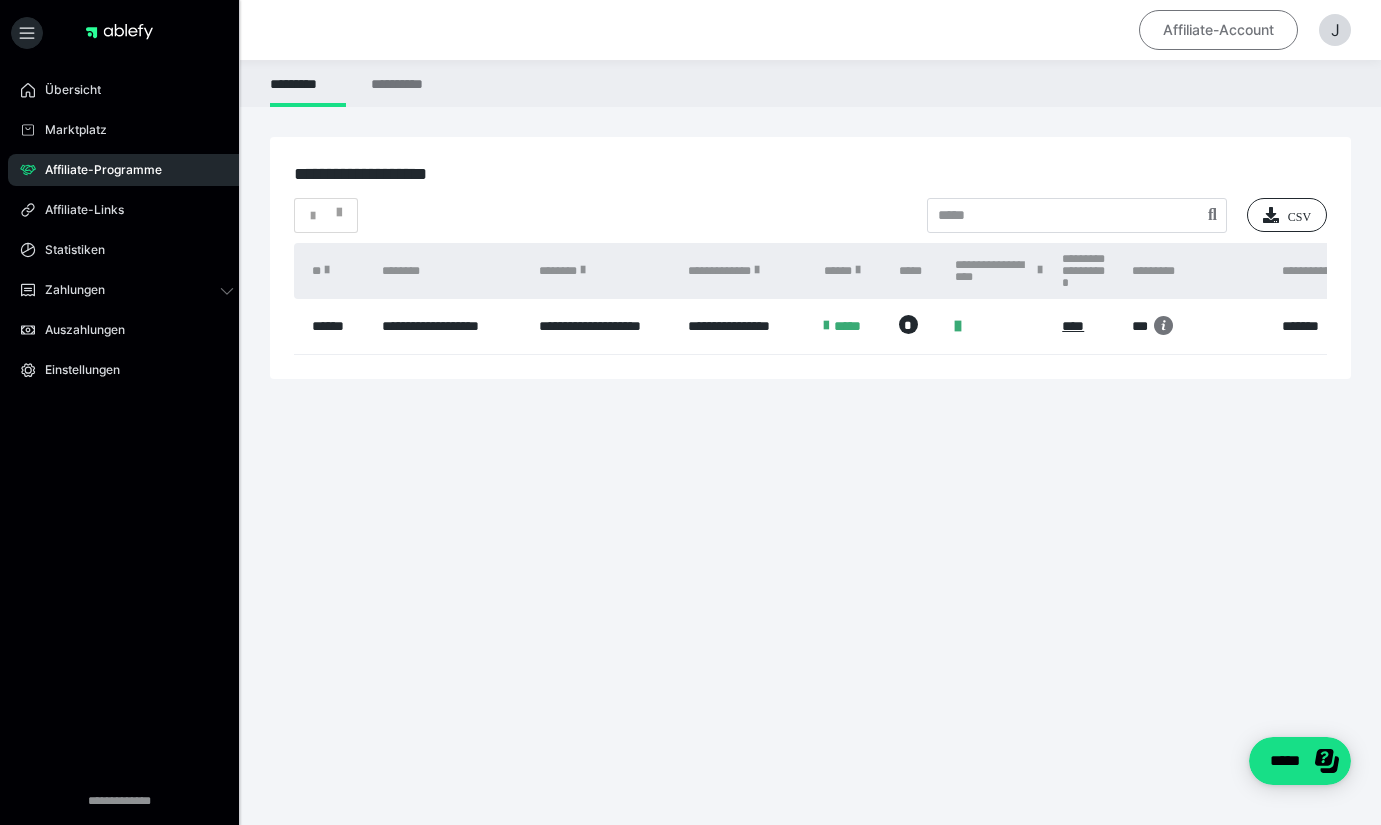 click on "Affiliate-Account" at bounding box center [1218, 30] 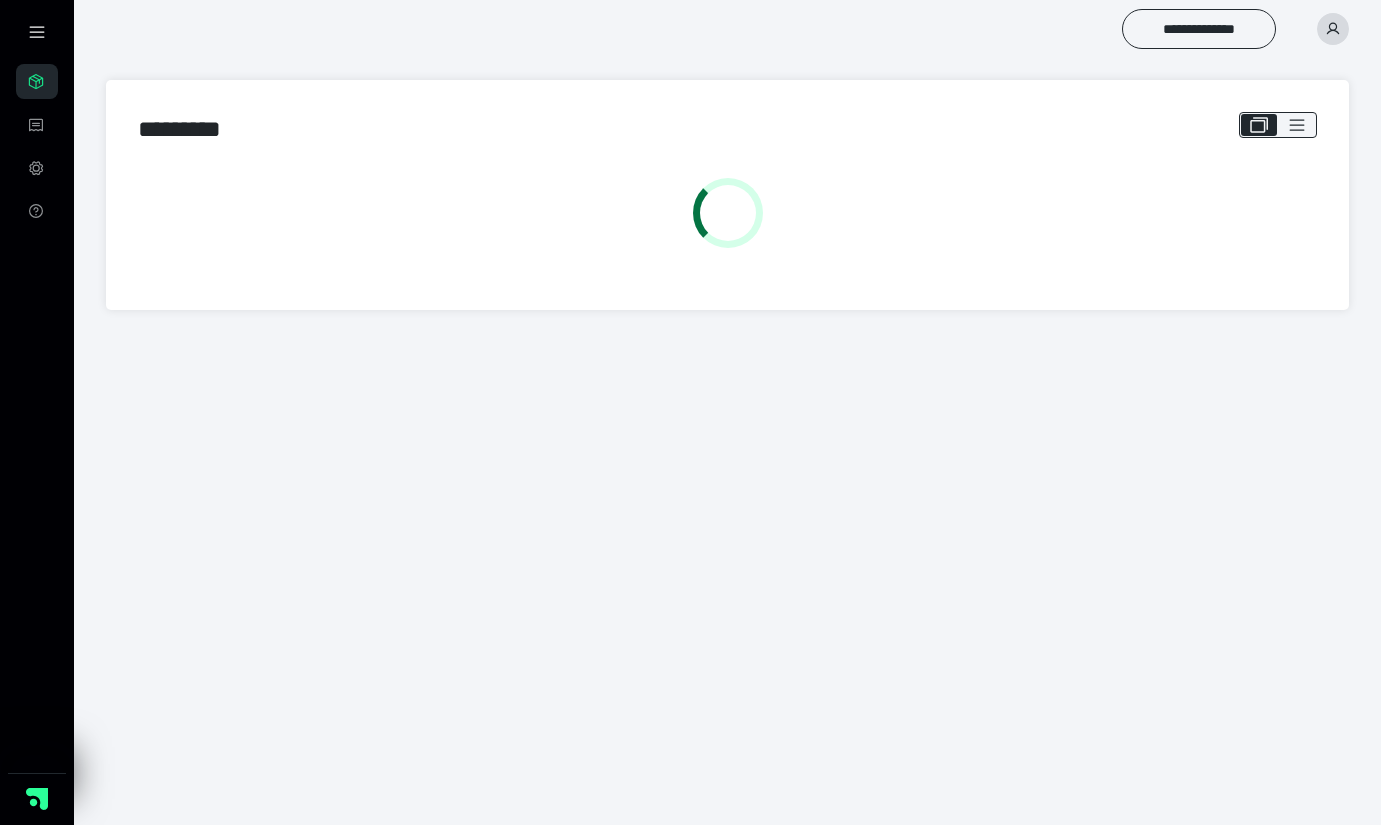 scroll, scrollTop: 0, scrollLeft: 0, axis: both 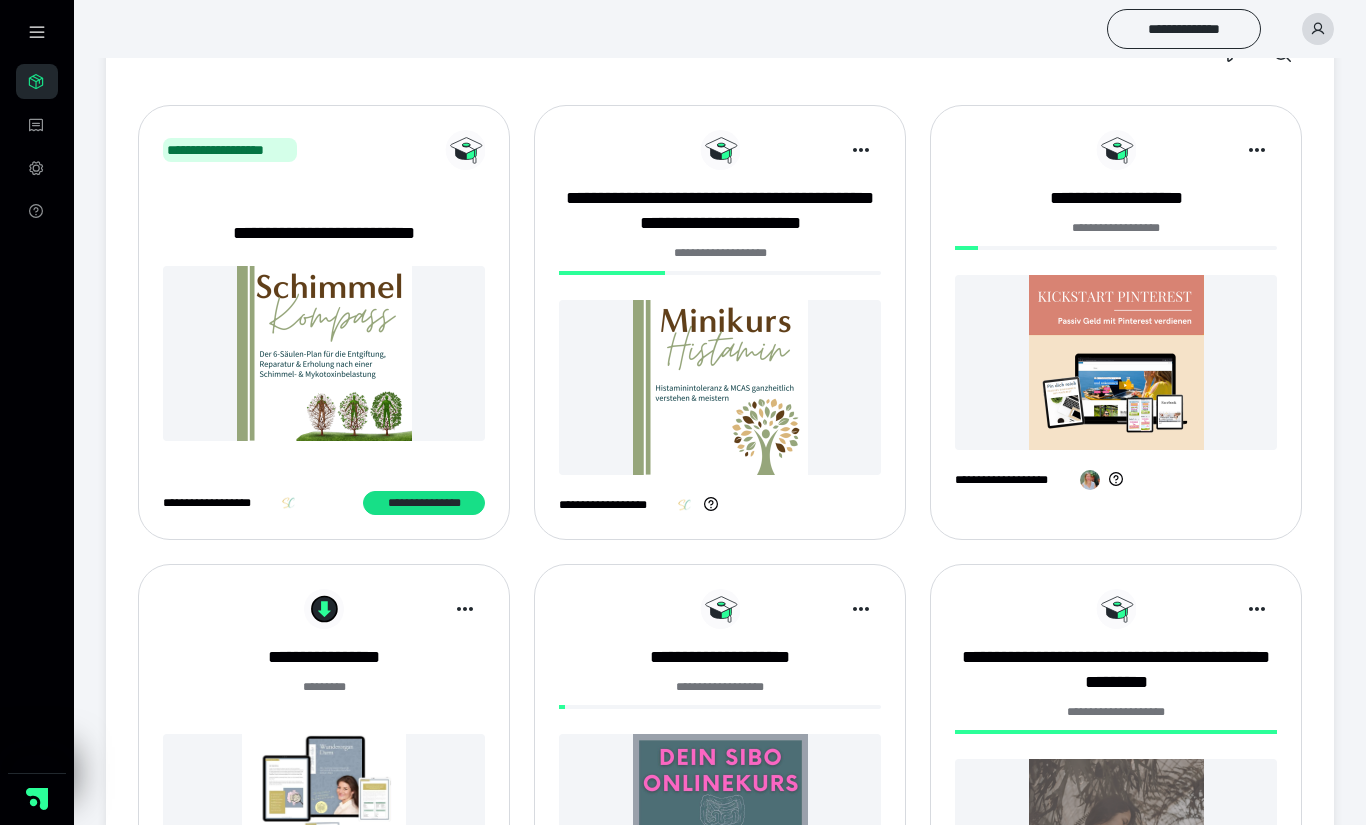click at bounding box center [1116, 362] 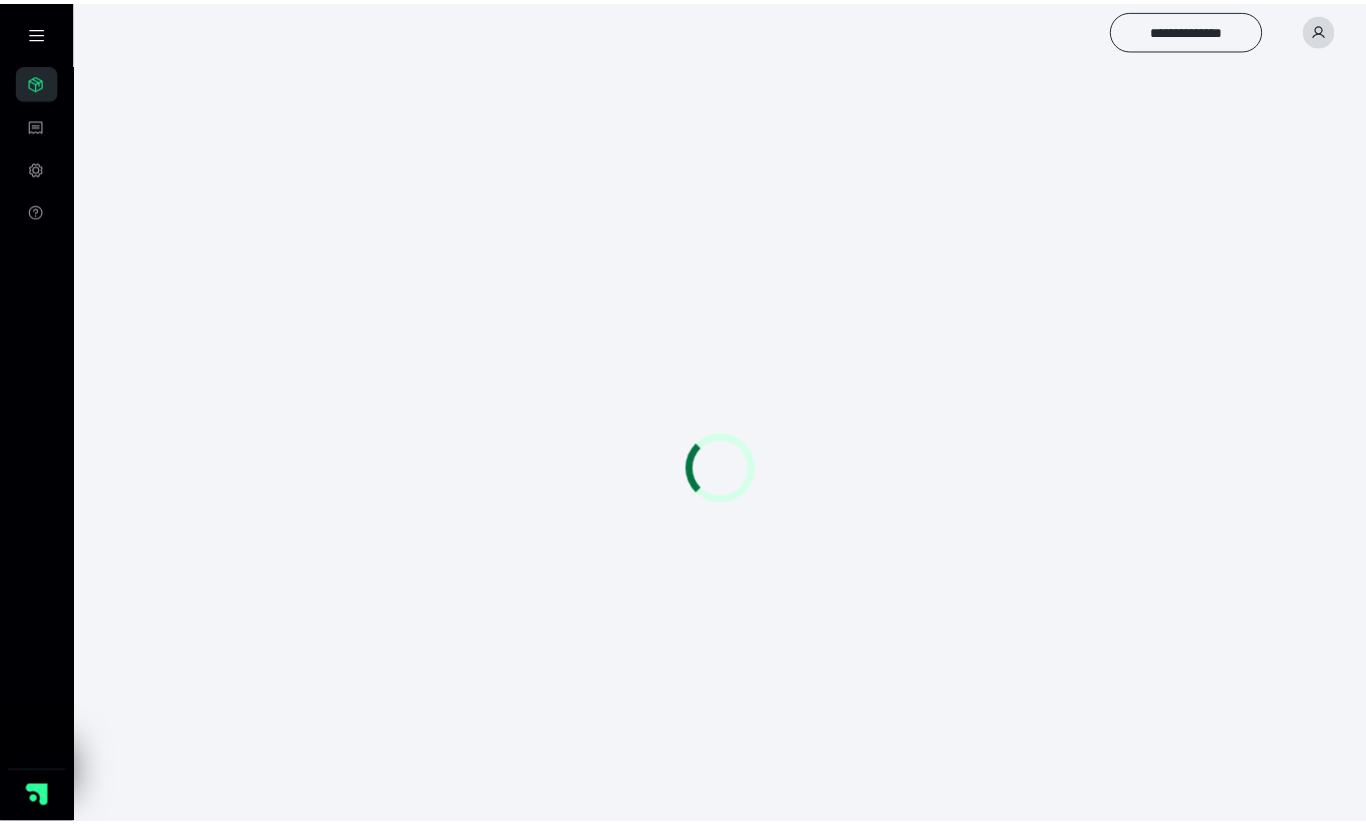 scroll, scrollTop: 0, scrollLeft: 0, axis: both 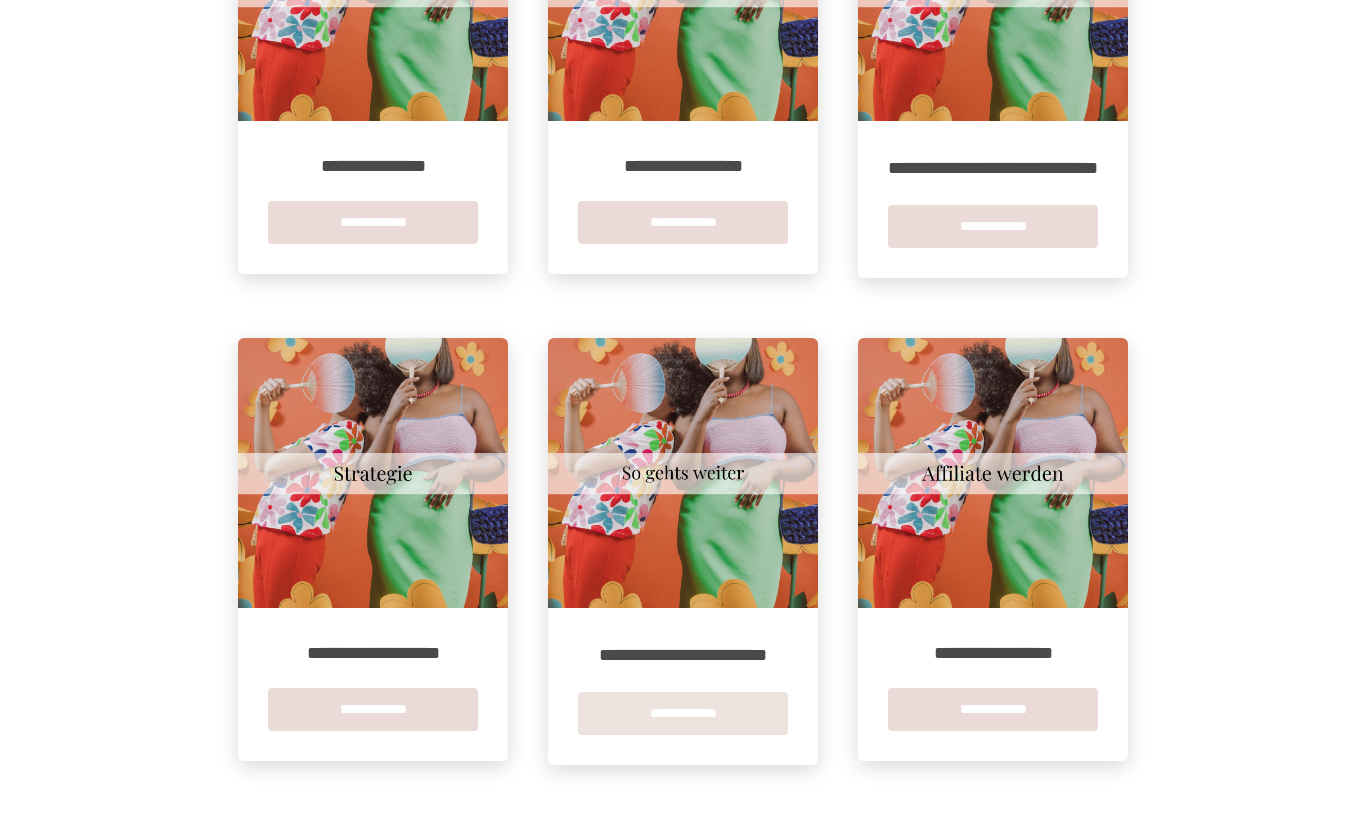 click on "**********" at bounding box center (683, 713) 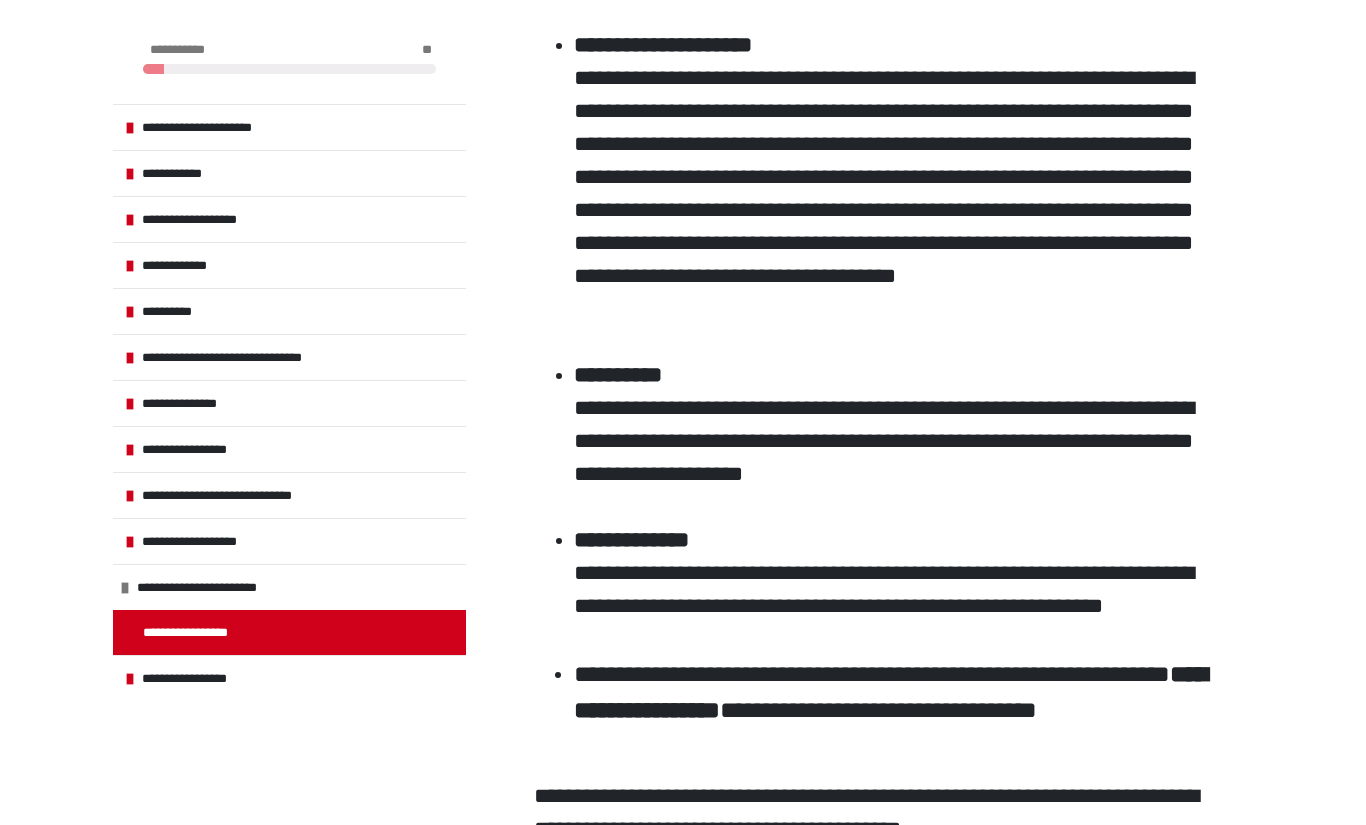 scroll, scrollTop: 926, scrollLeft: 0, axis: vertical 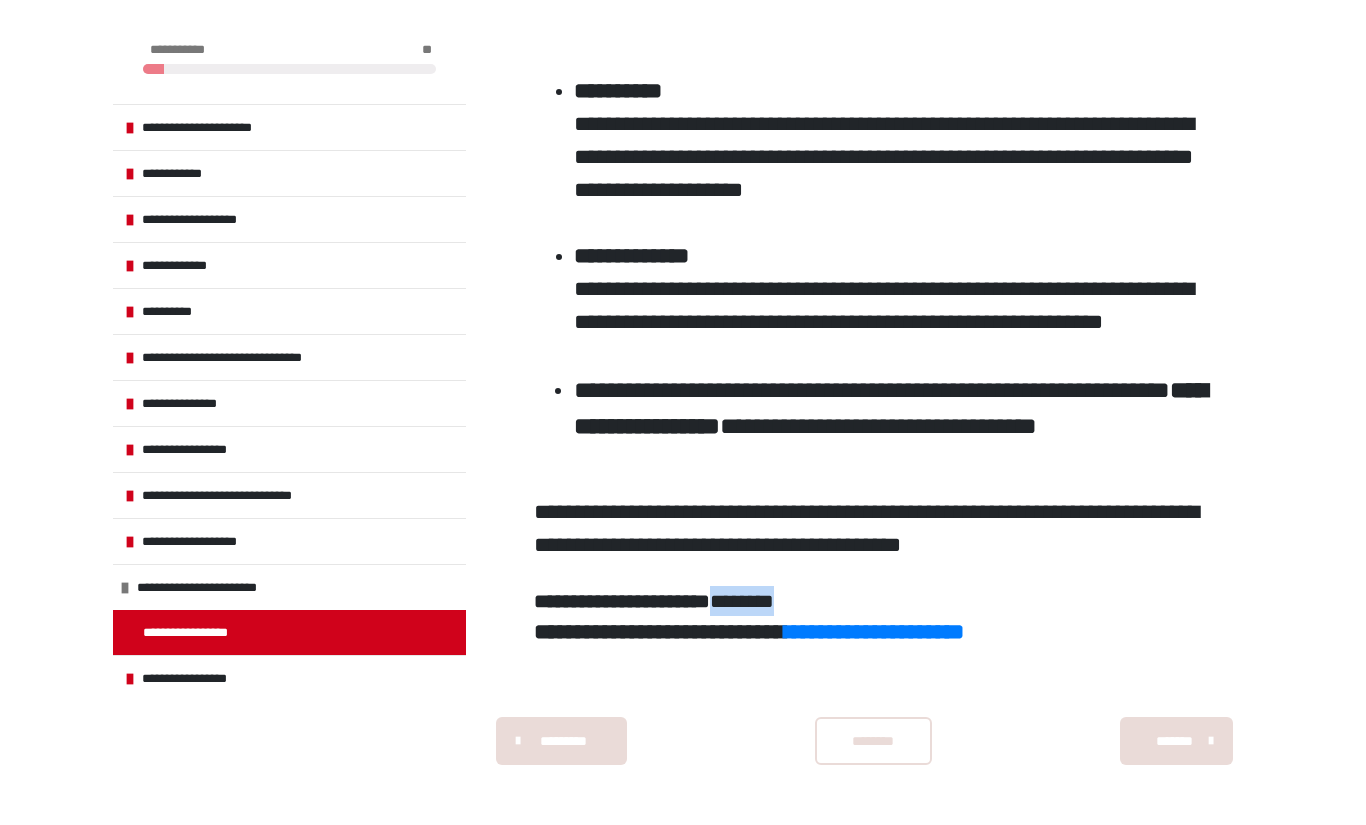 drag, startPoint x: 888, startPoint y: 600, endPoint x: 782, endPoint y: 592, distance: 106.30146 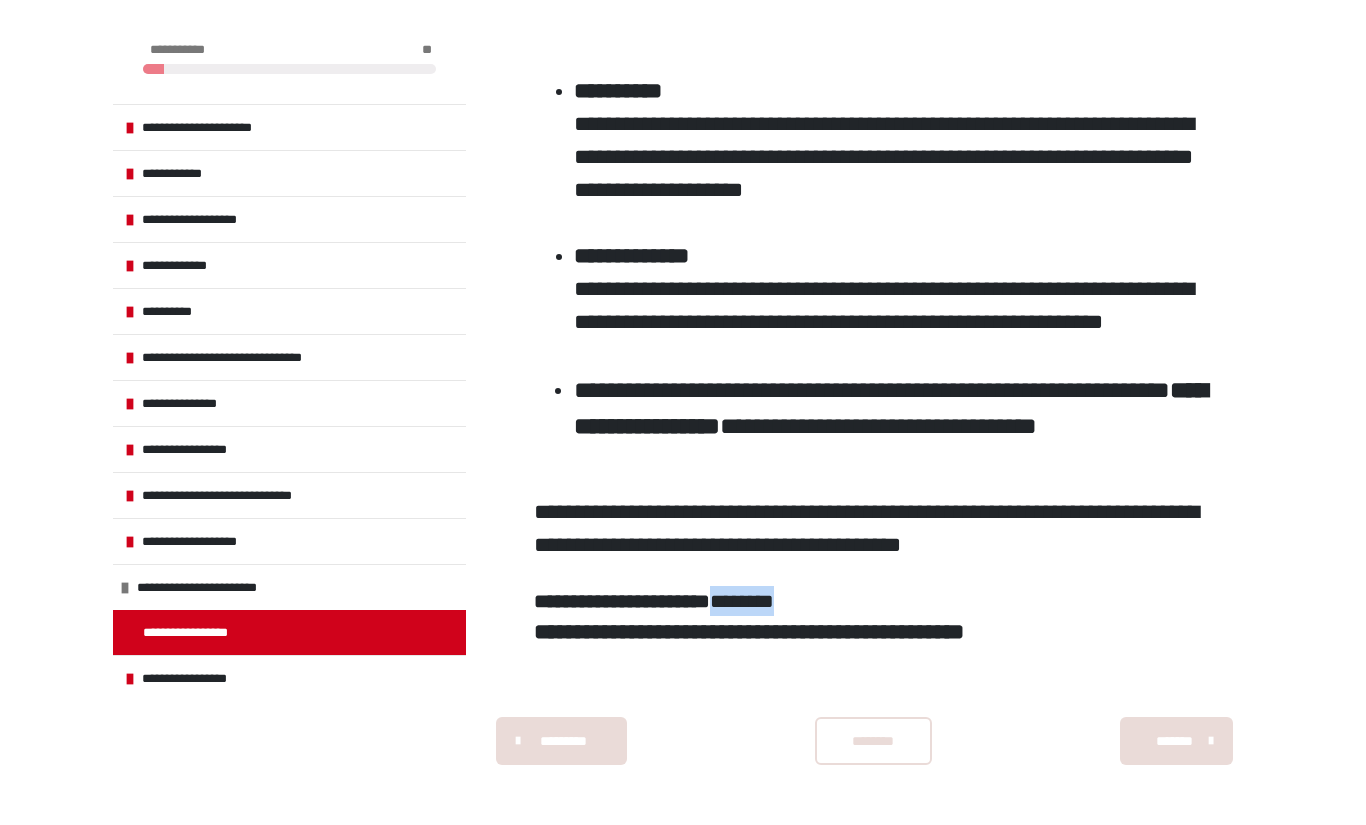 click on "**********" at bounding box center [874, 632] 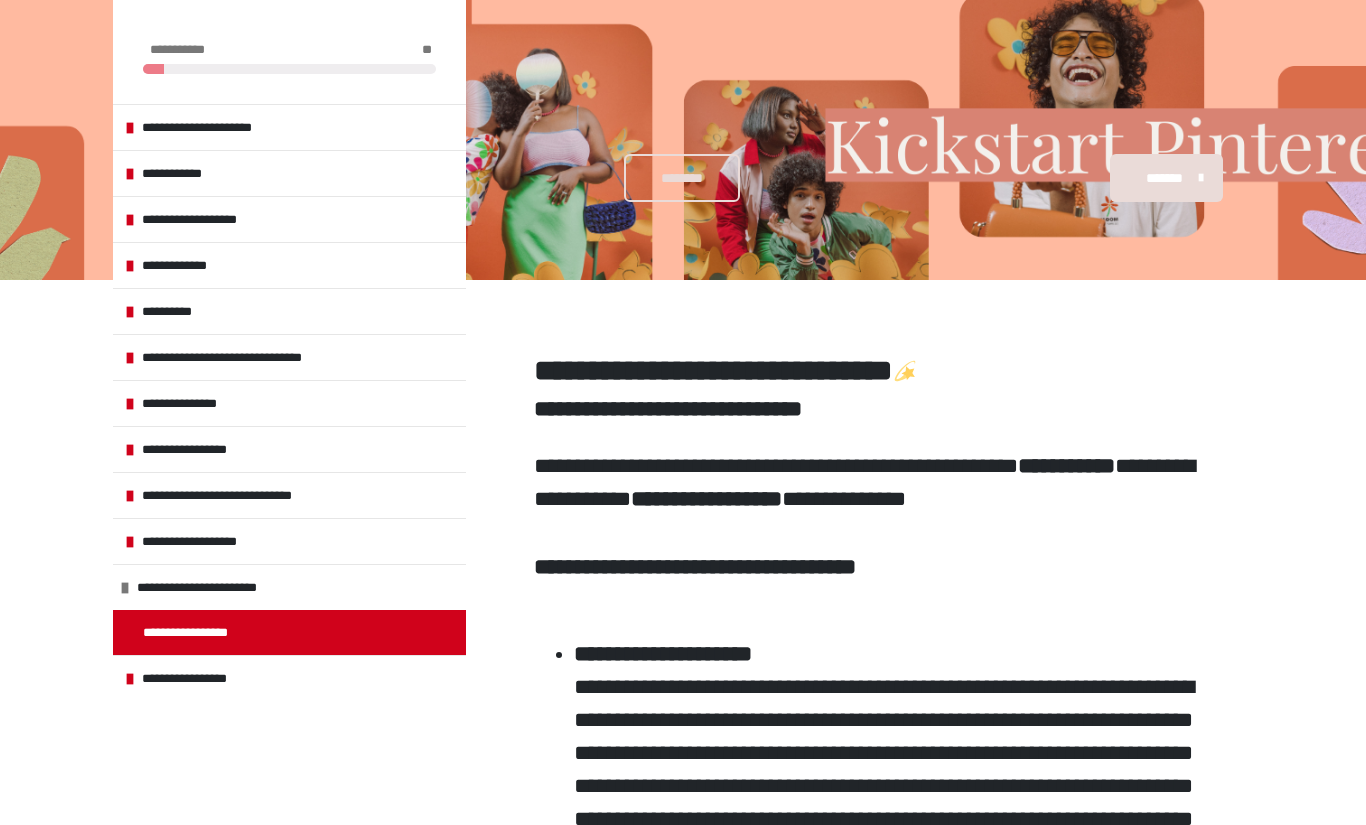 scroll, scrollTop: 340, scrollLeft: 0, axis: vertical 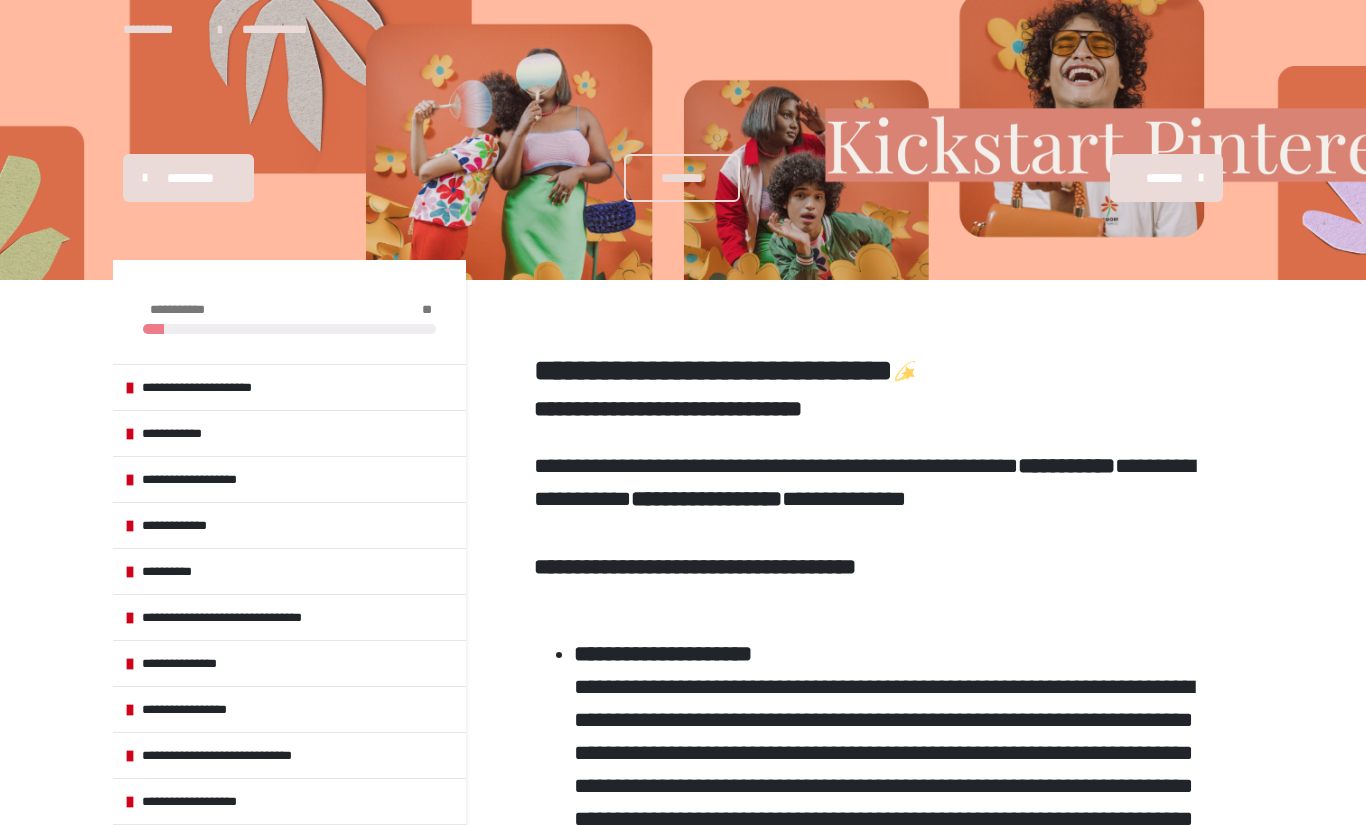 click on "*********" at bounding box center [190, 178] 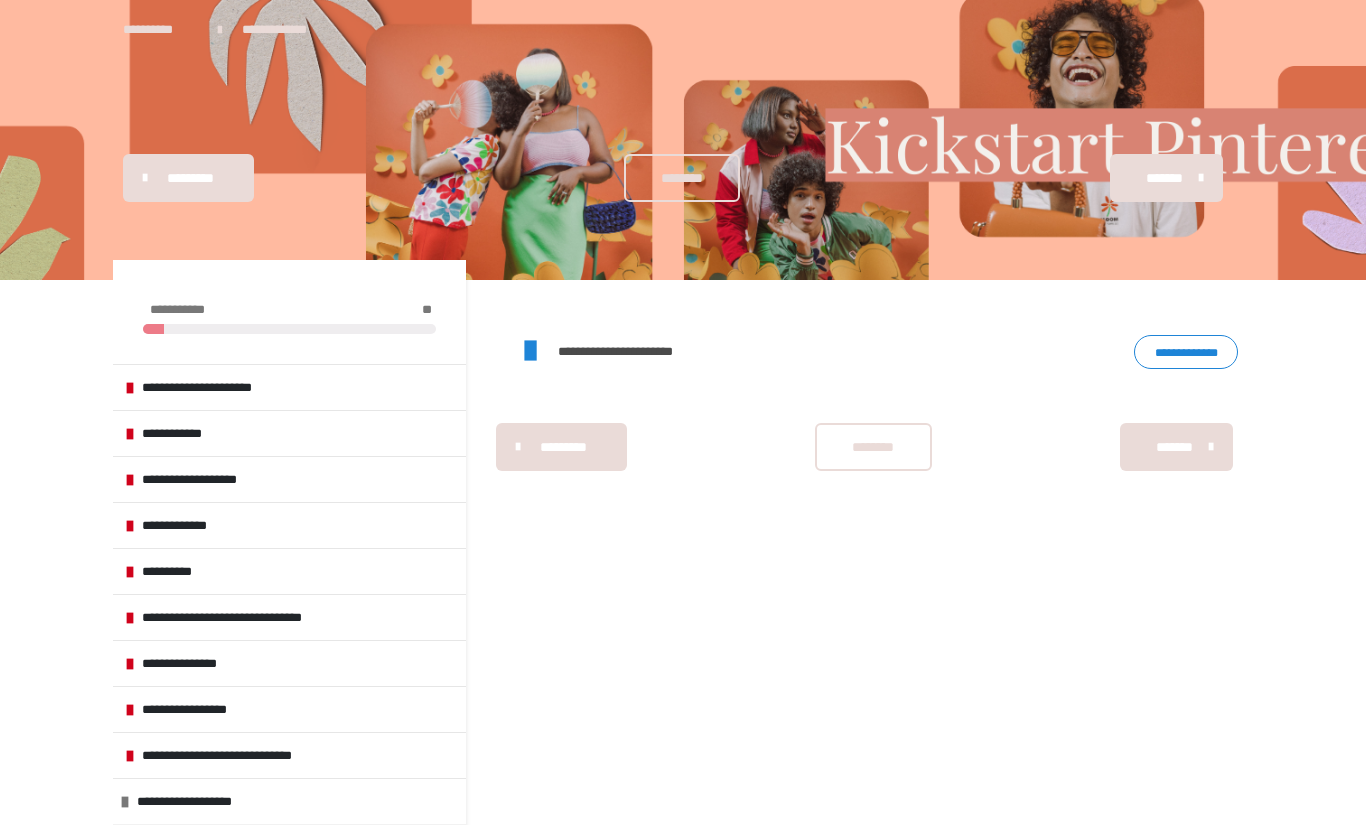 click on "**********" at bounding box center [228, 39] 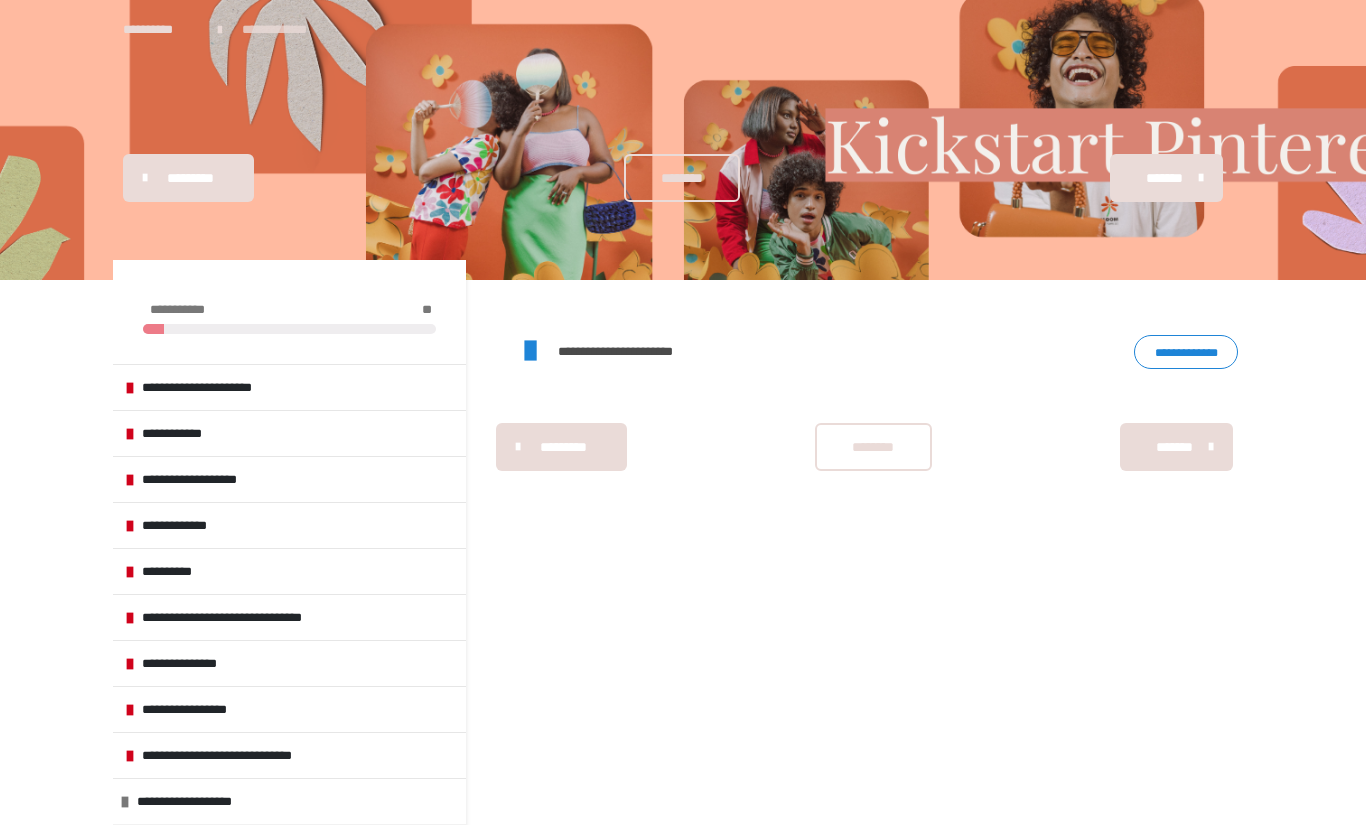 click on "**********" at bounding box center [287, 29] 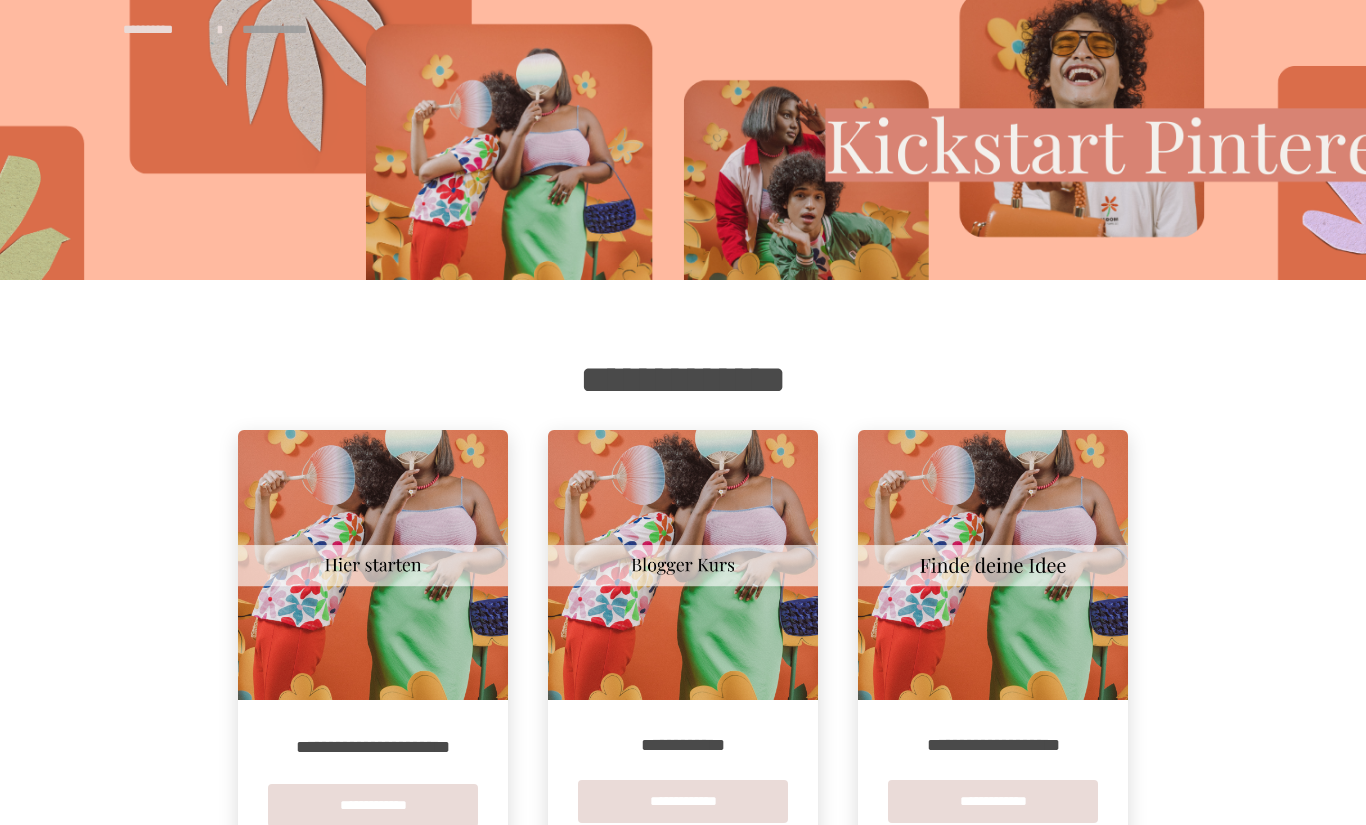click on "**********" at bounding box center [228, 39] 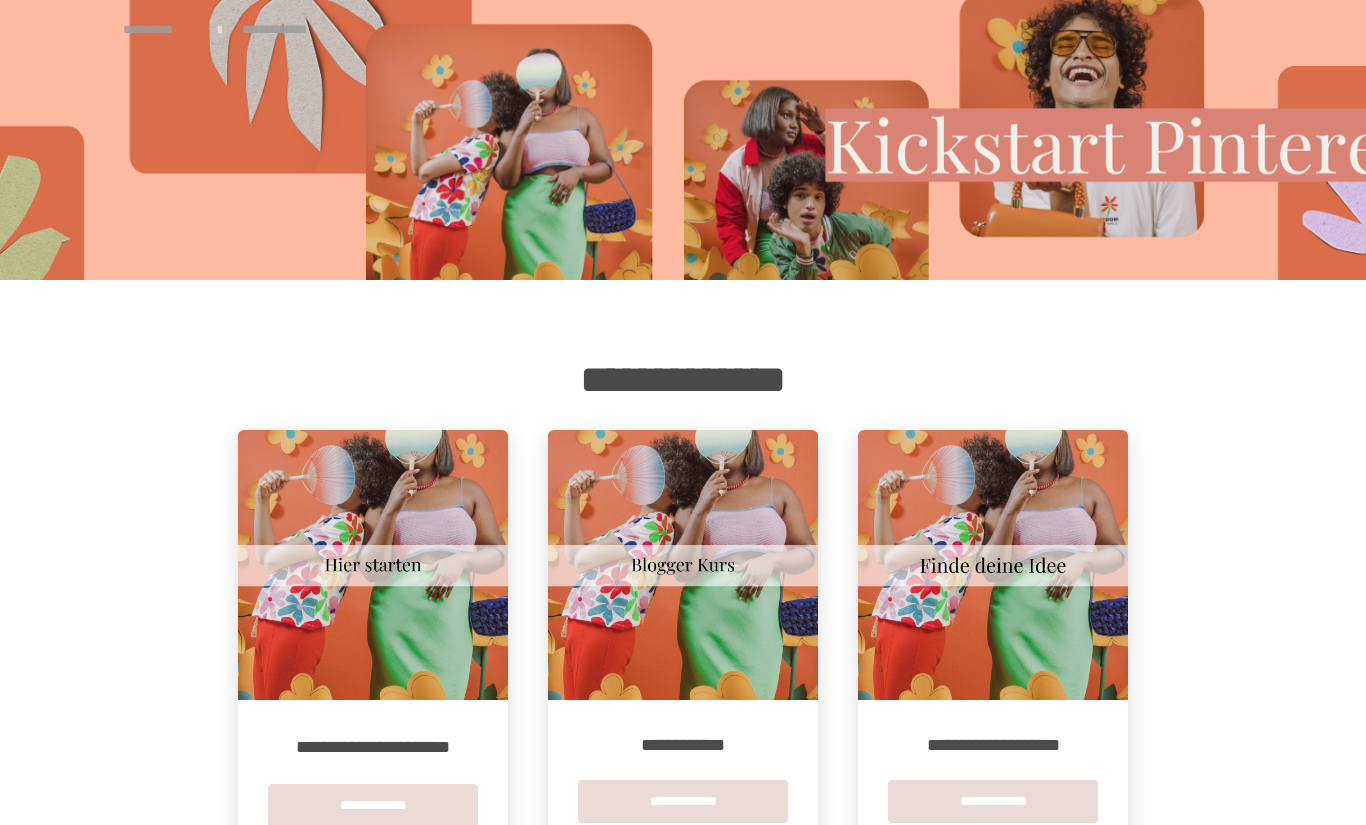 click on "**********" at bounding box center [160, 29] 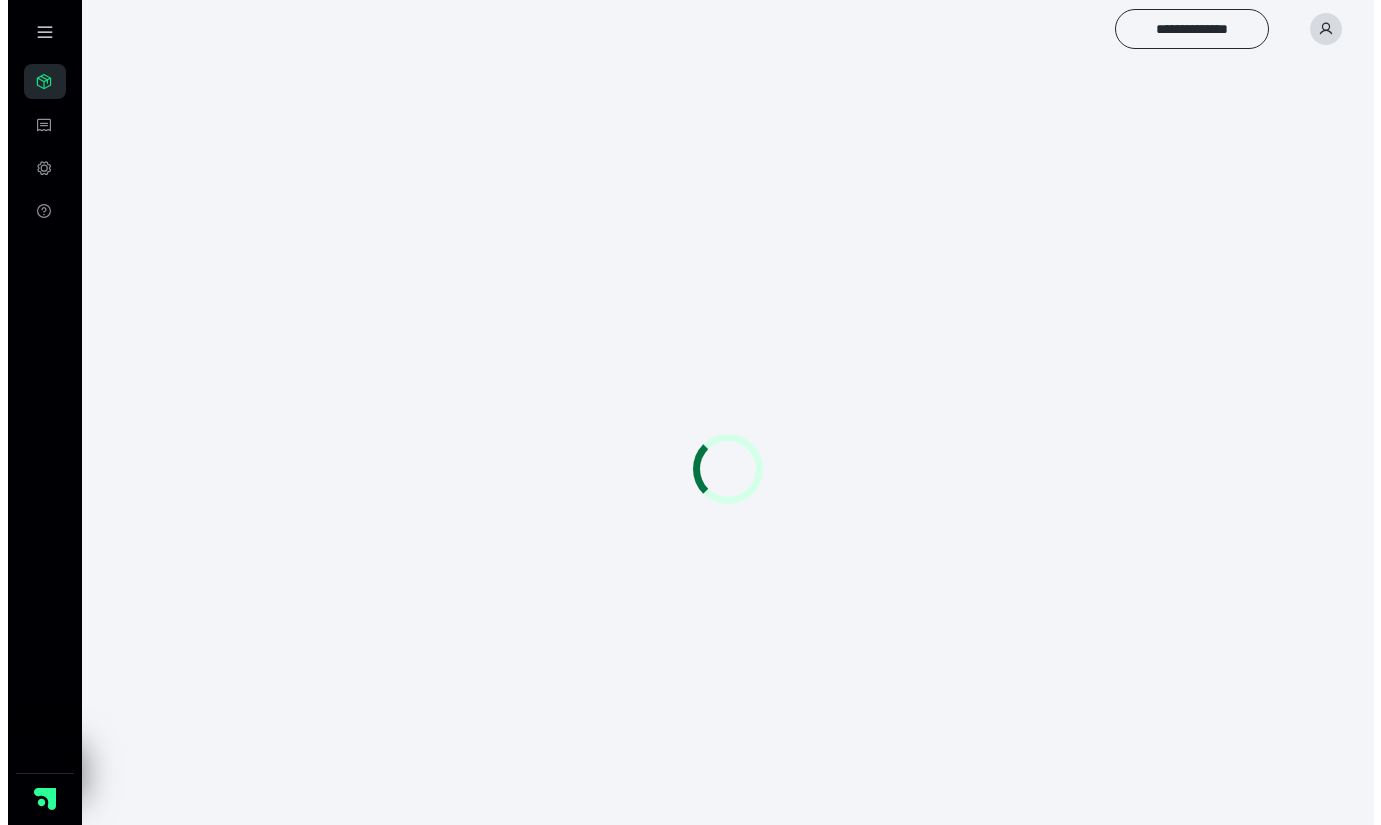 scroll, scrollTop: 0, scrollLeft: 0, axis: both 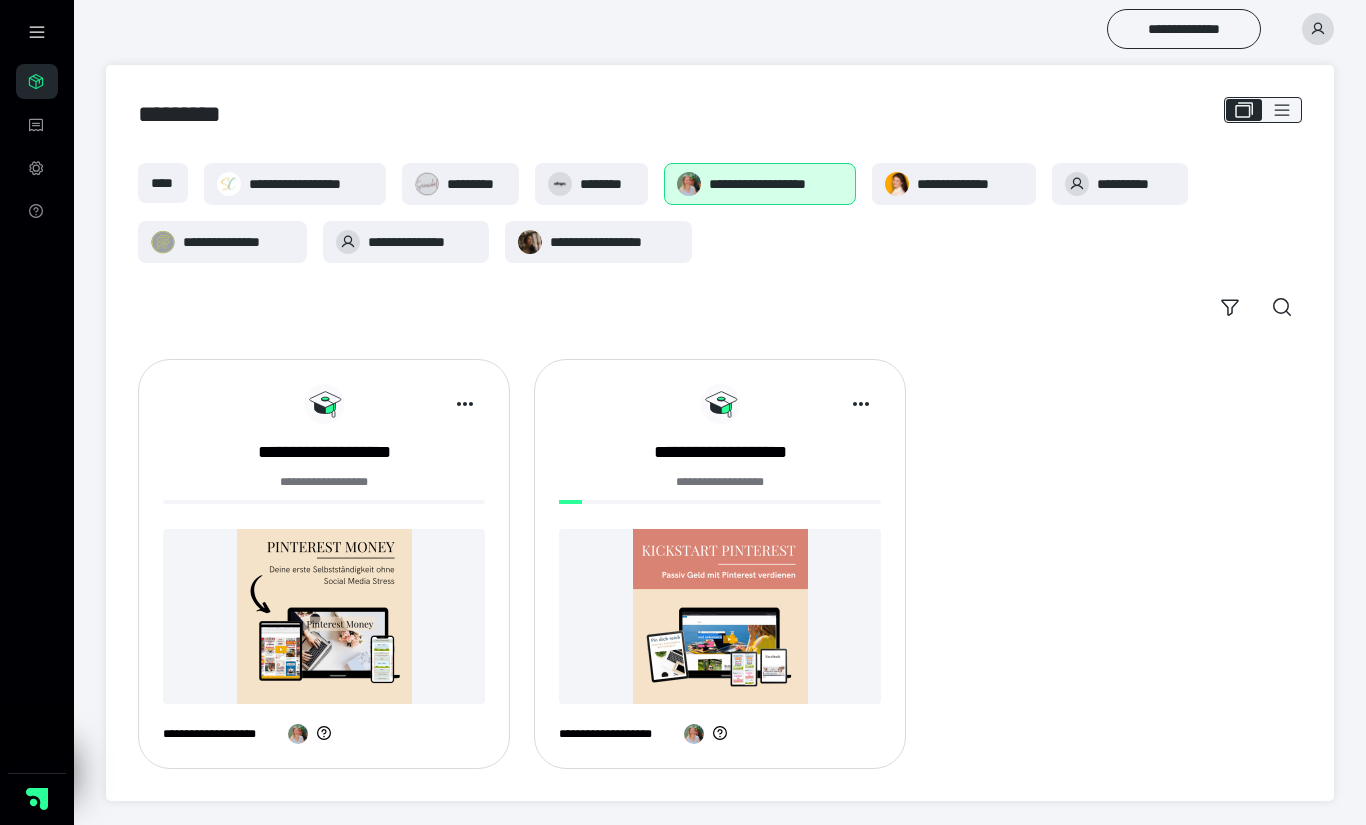 click at bounding box center [324, 616] 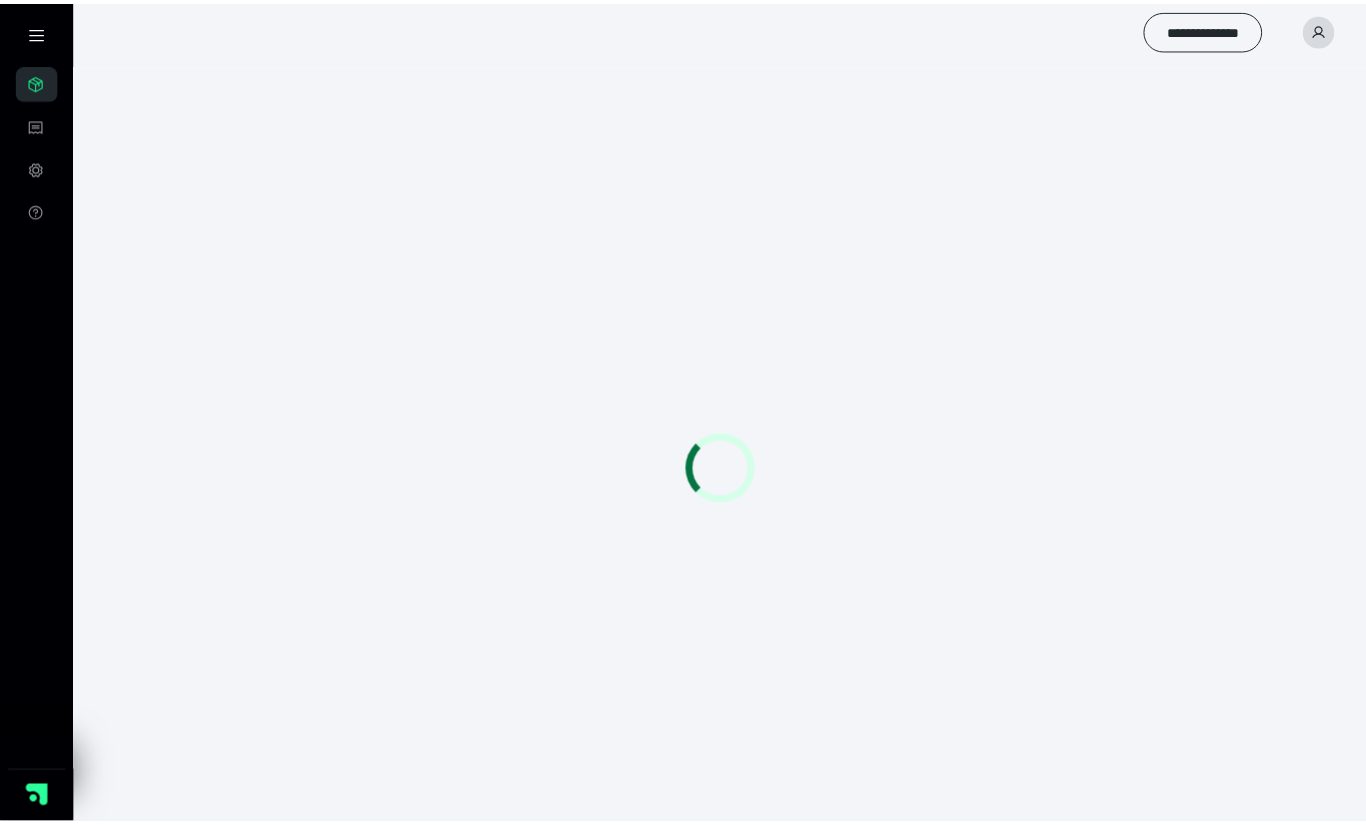 scroll, scrollTop: 0, scrollLeft: 0, axis: both 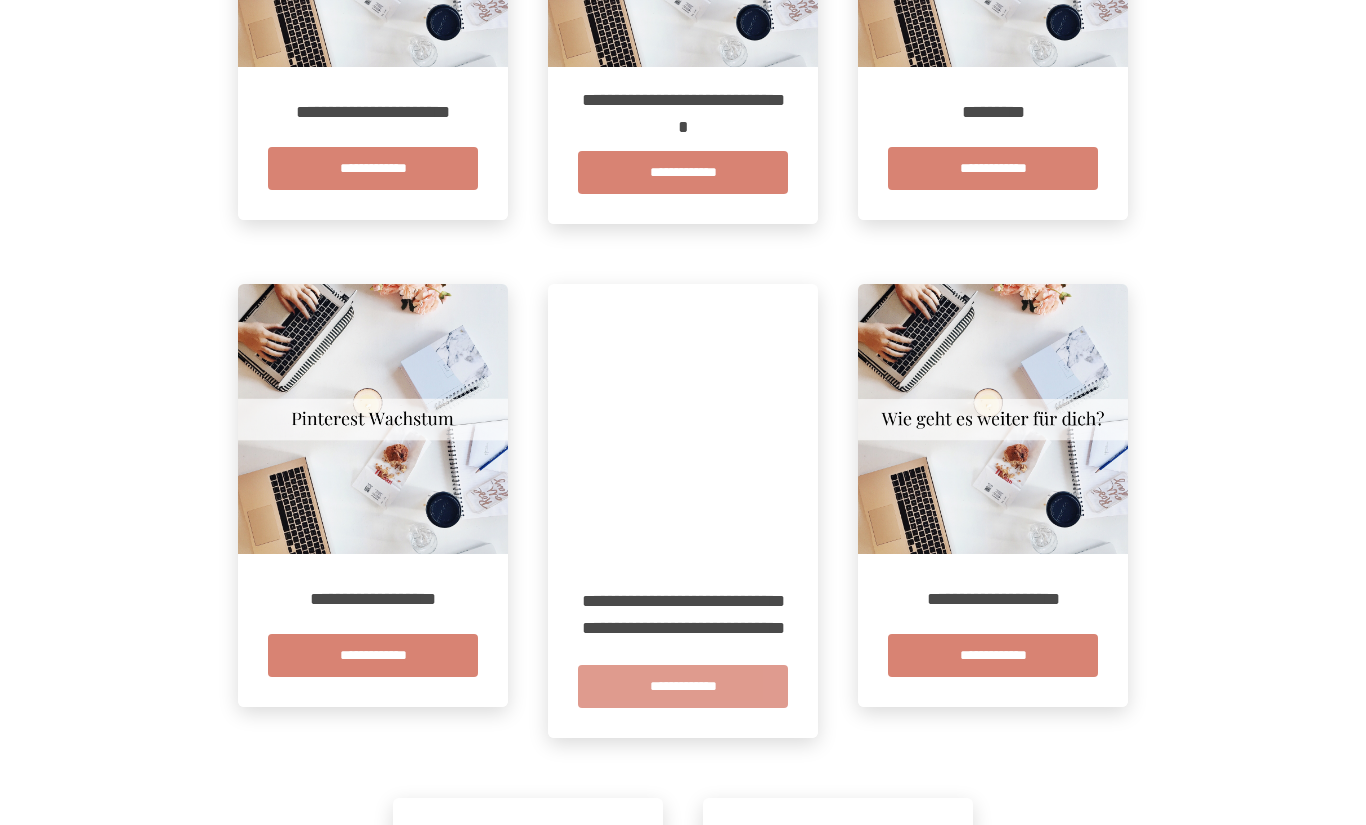click on "**********" at bounding box center (683, 686) 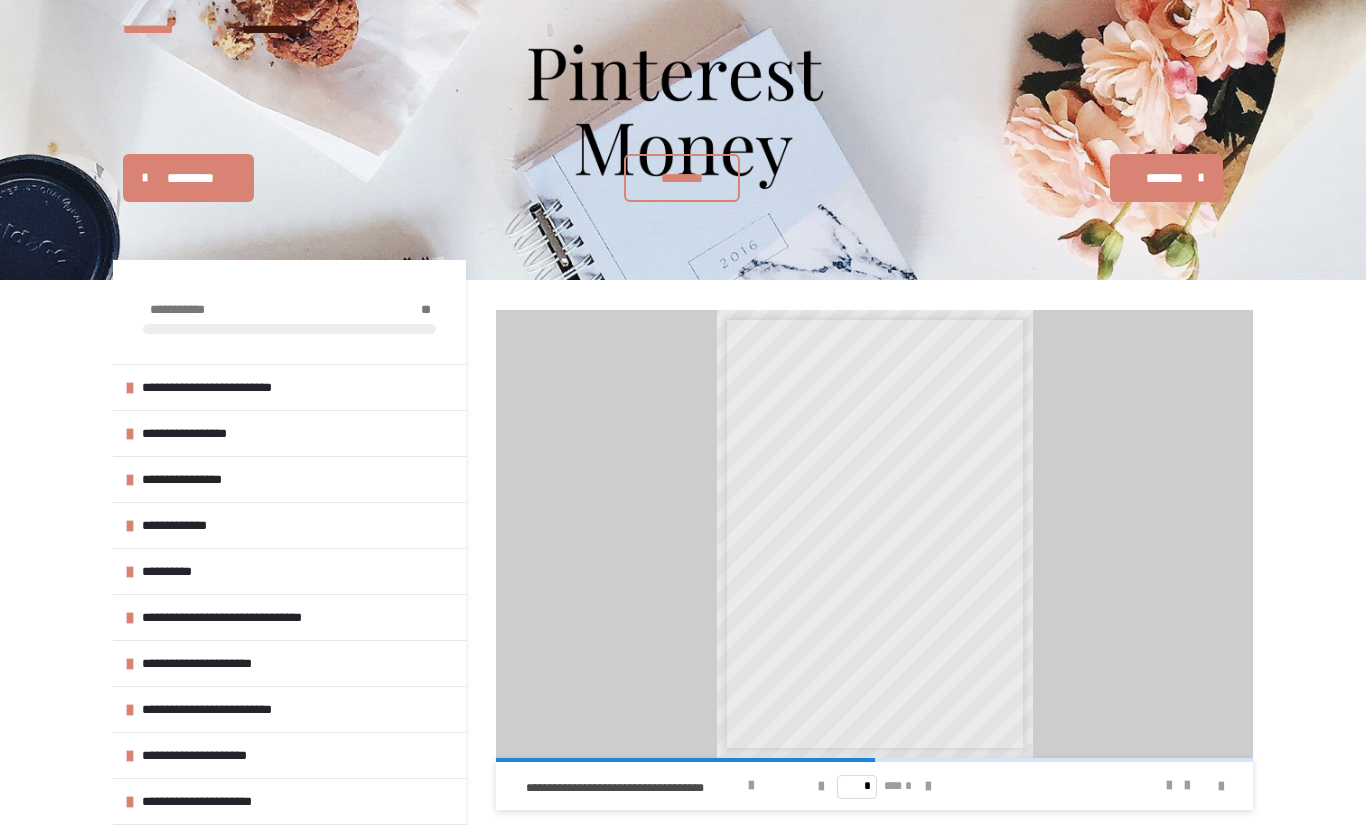 scroll, scrollTop: 35, scrollLeft: 0, axis: vertical 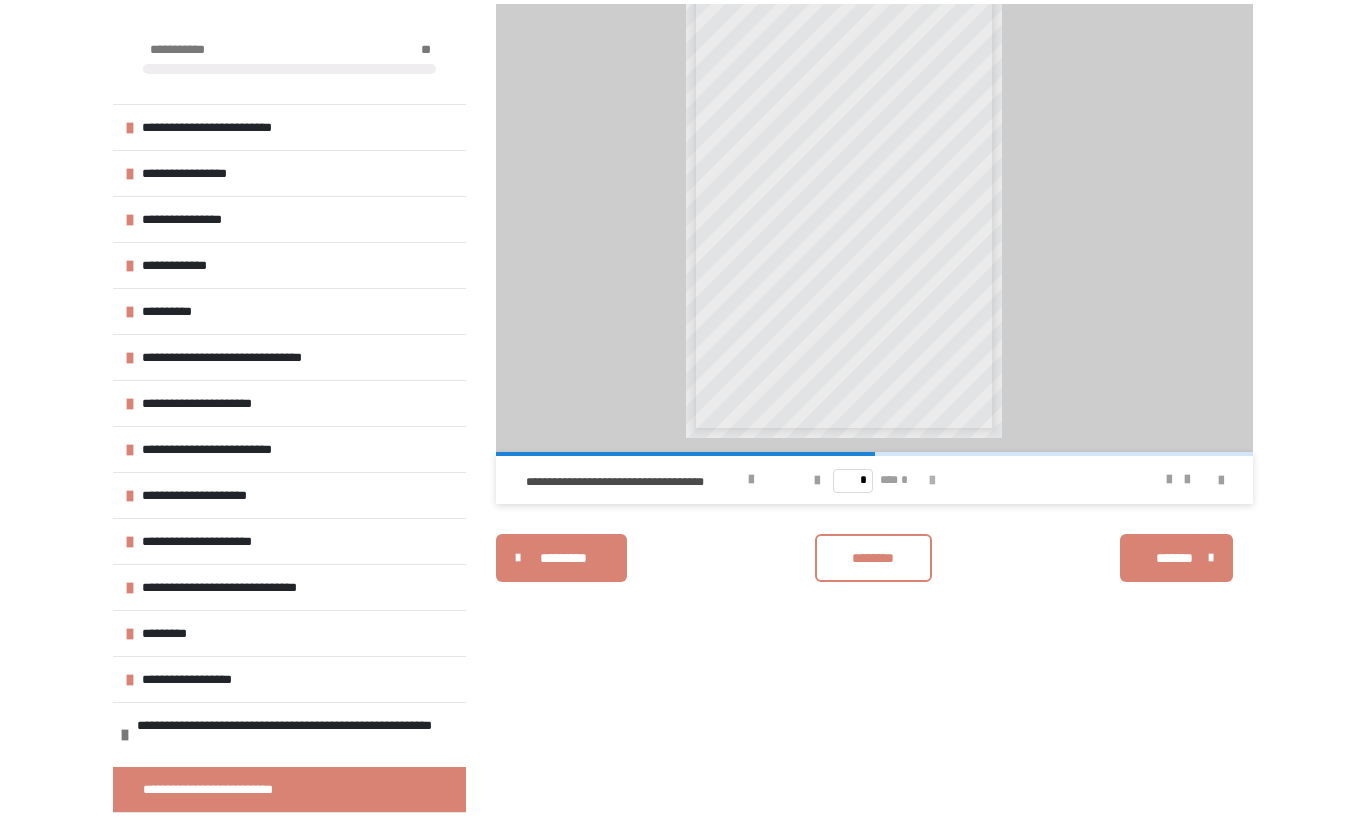 click at bounding box center (932, 481) 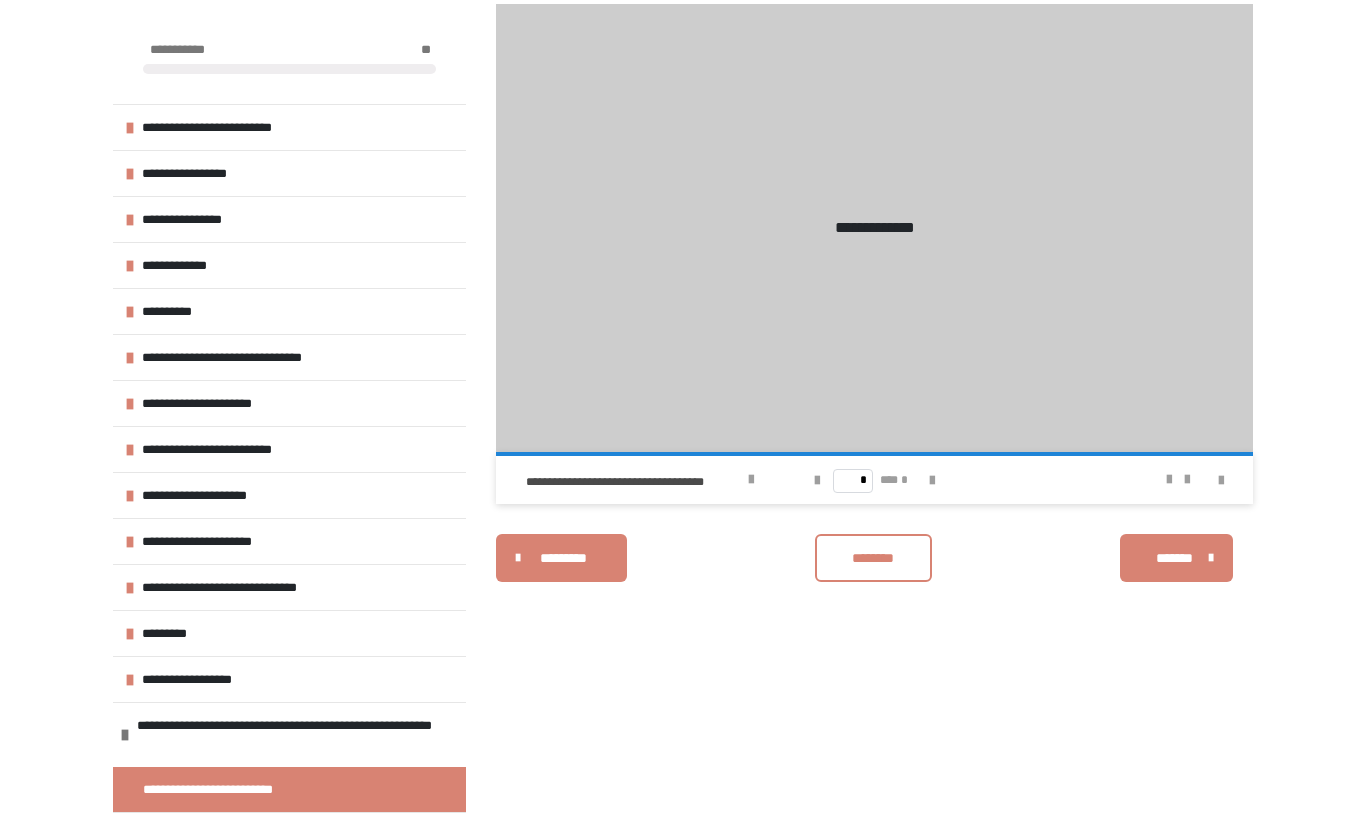 scroll, scrollTop: 0, scrollLeft: 0, axis: both 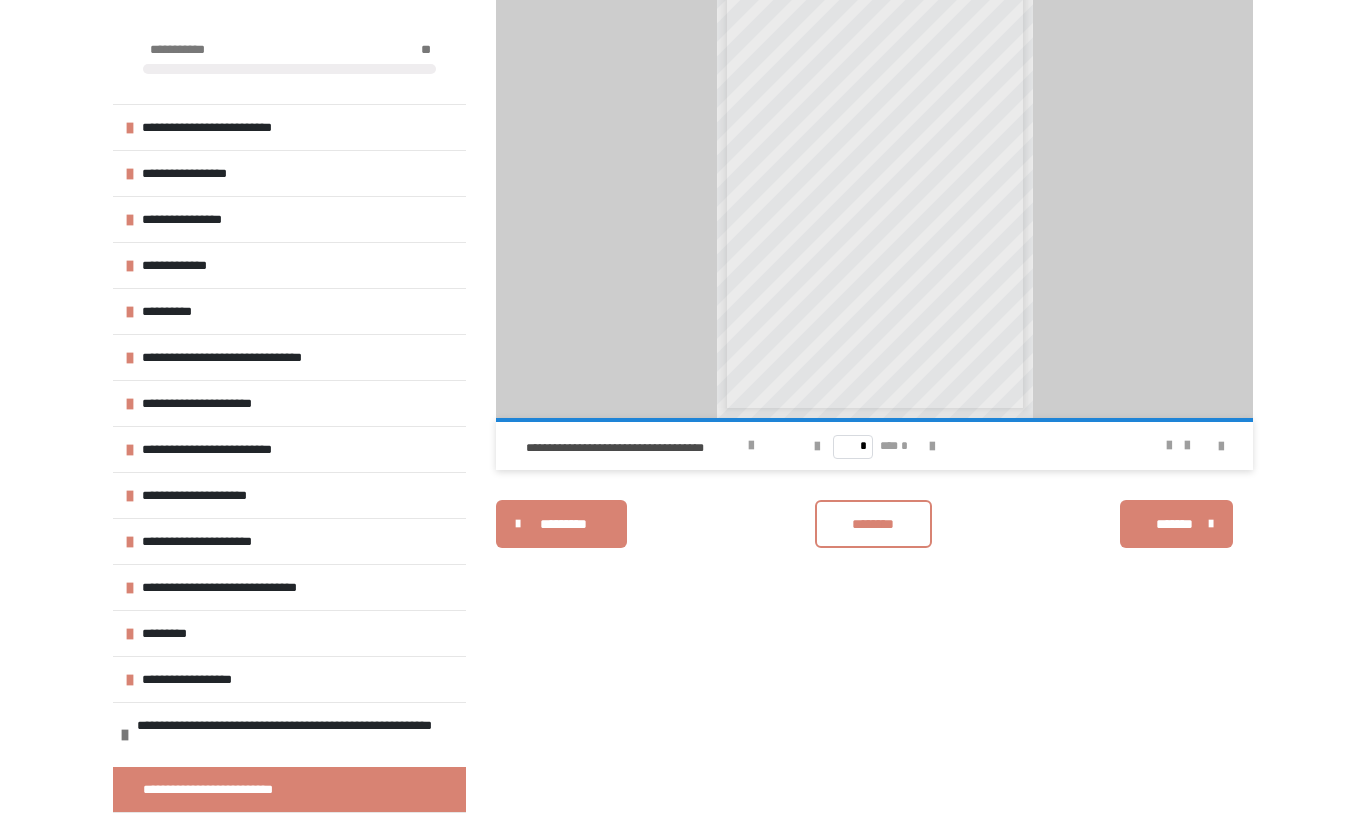 click on "**********" at bounding box center [228, 789] 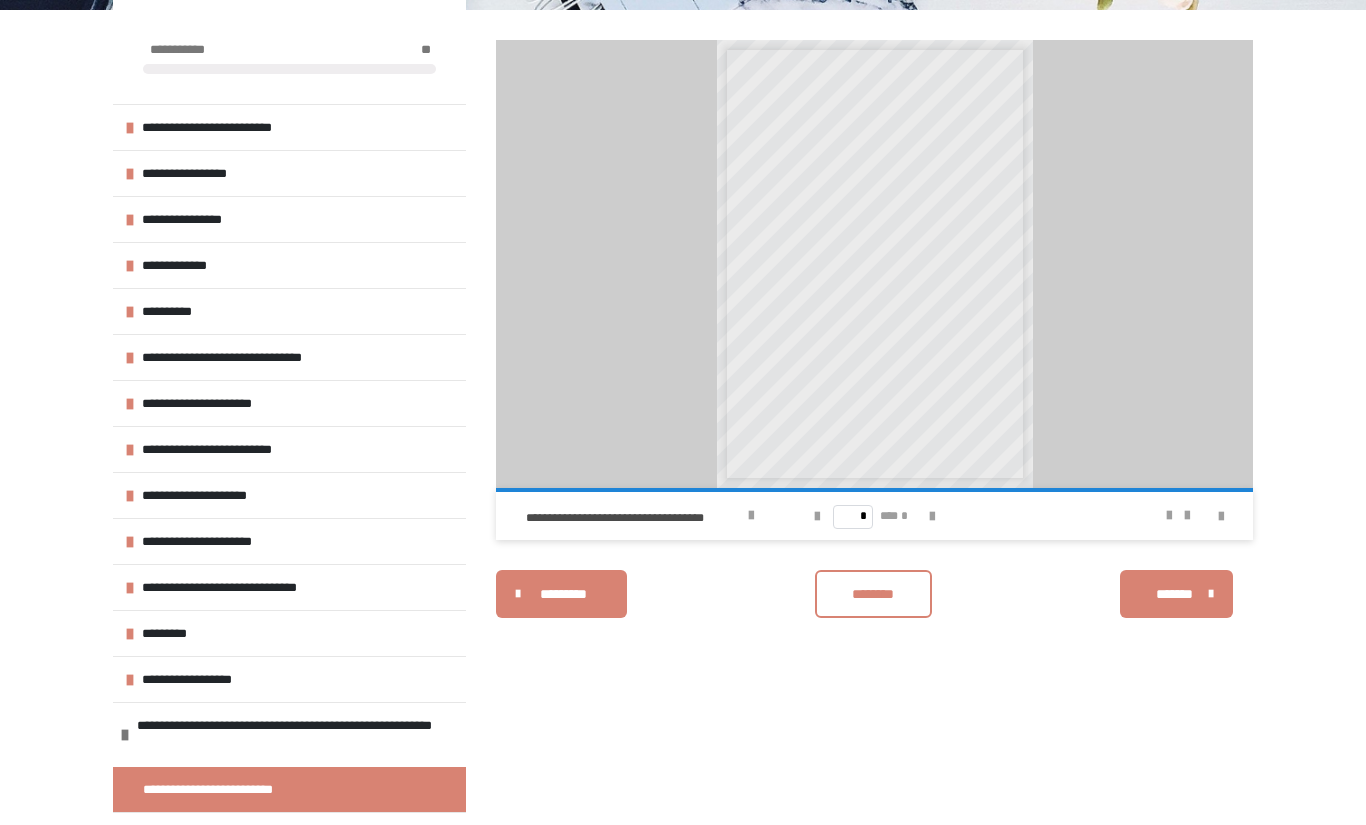 scroll, scrollTop: 340, scrollLeft: 0, axis: vertical 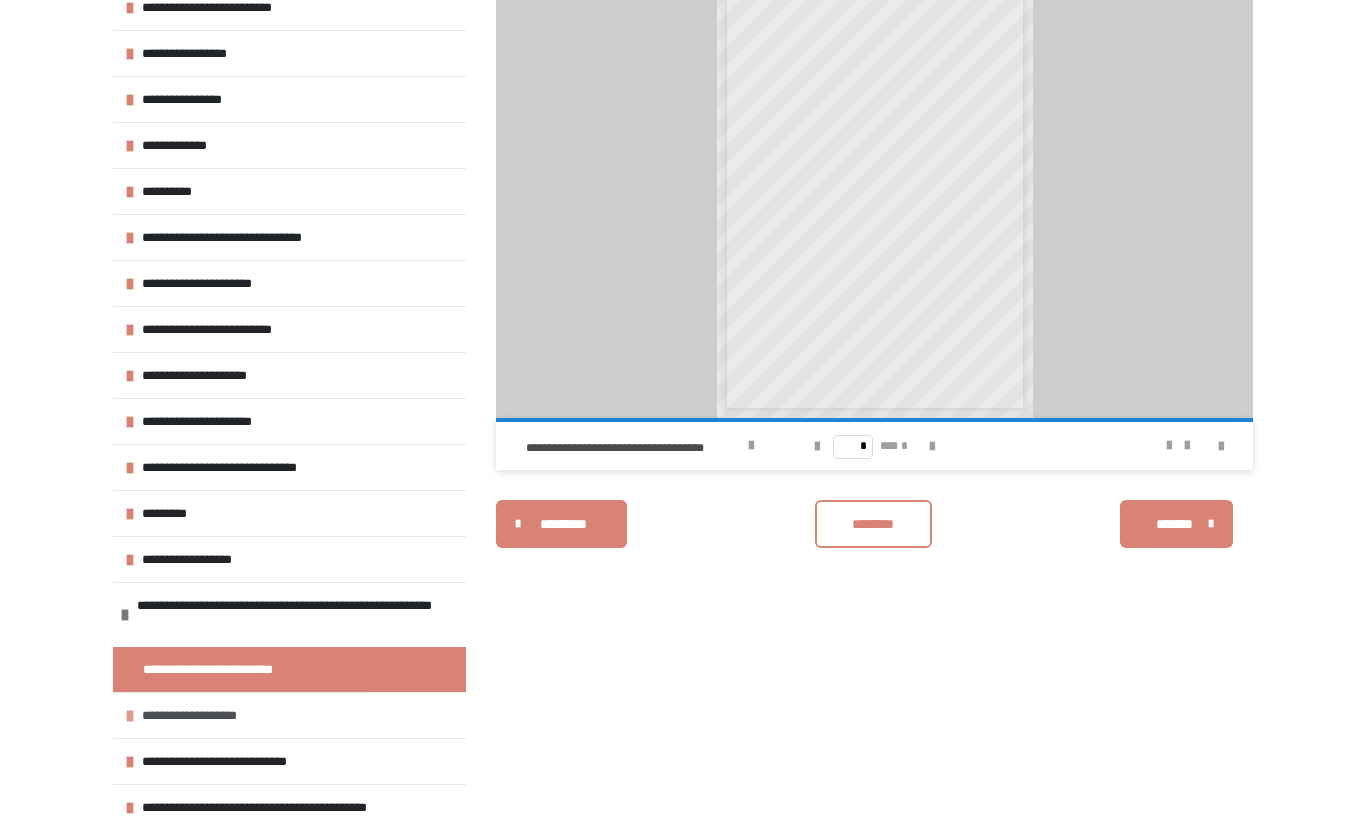 click on "**********" at bounding box center (206, 715) 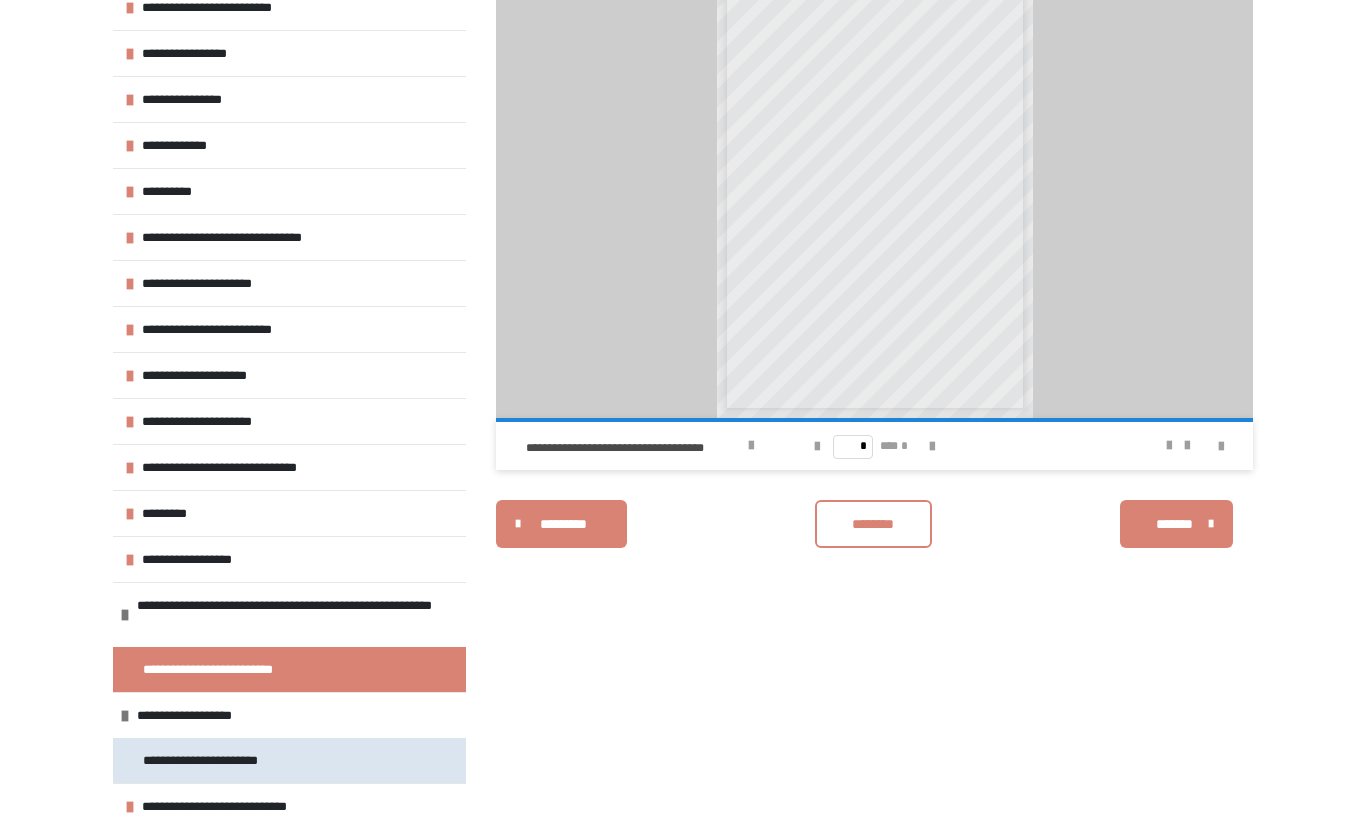 click on "**********" at bounding box center (221, 760) 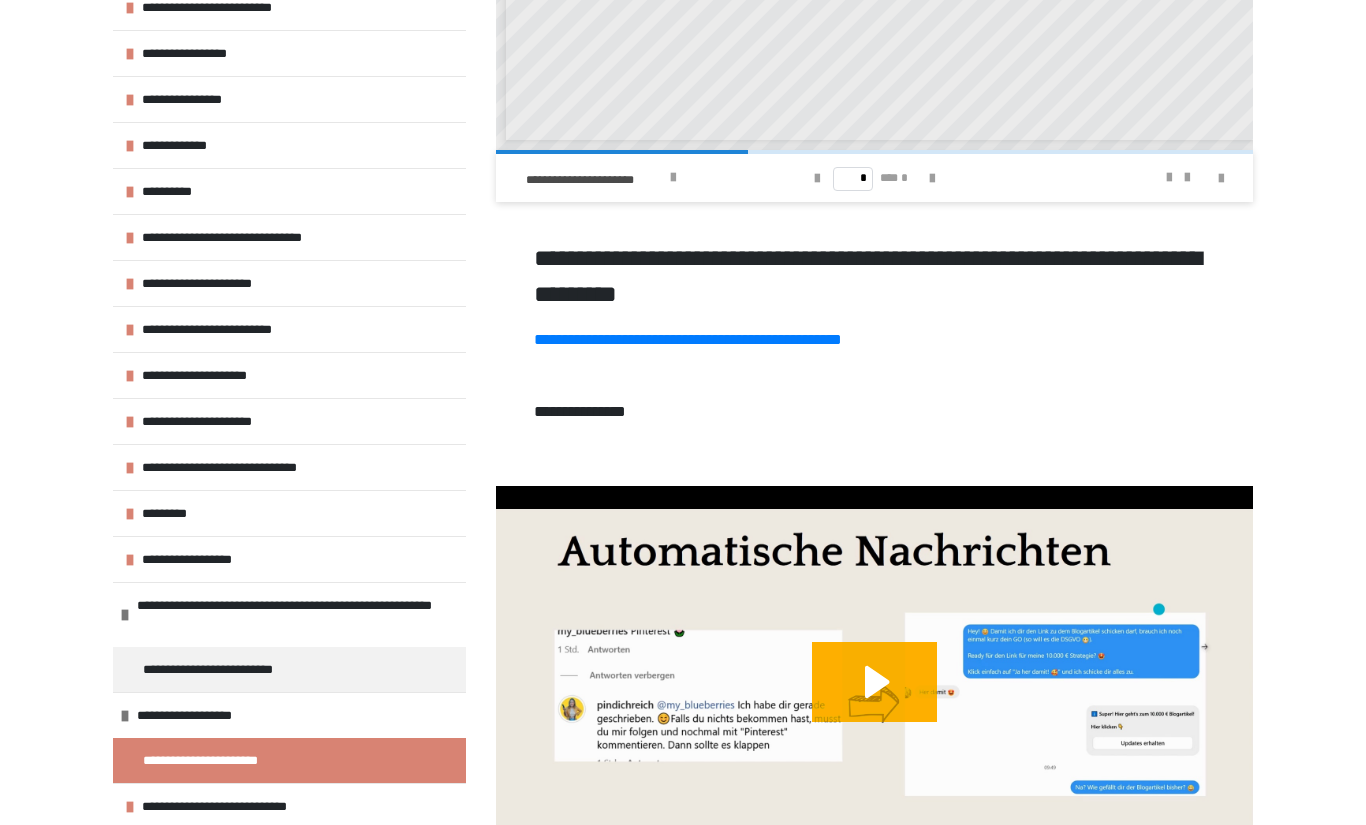 scroll, scrollTop: 833, scrollLeft: 0, axis: vertical 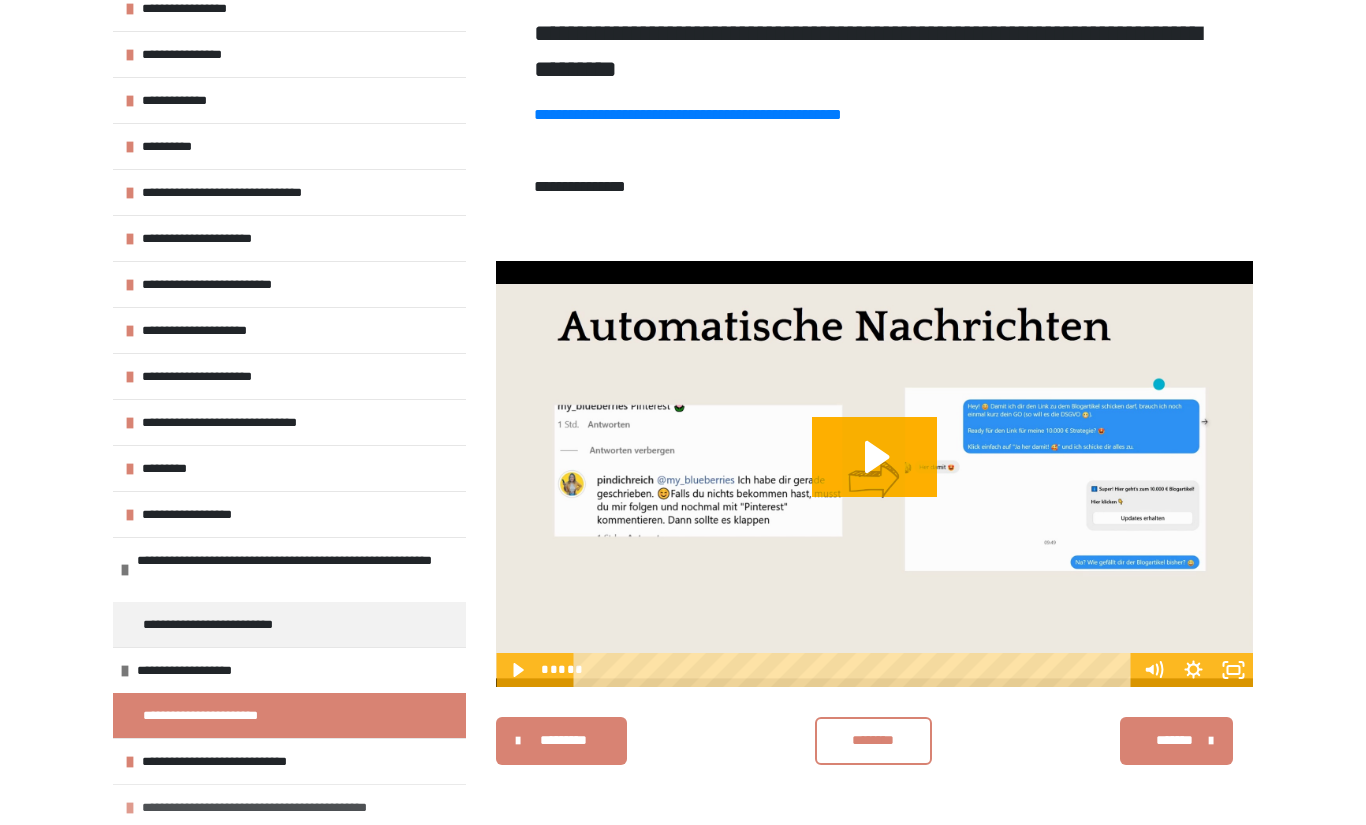click on "**********" at bounding box center (288, 807) 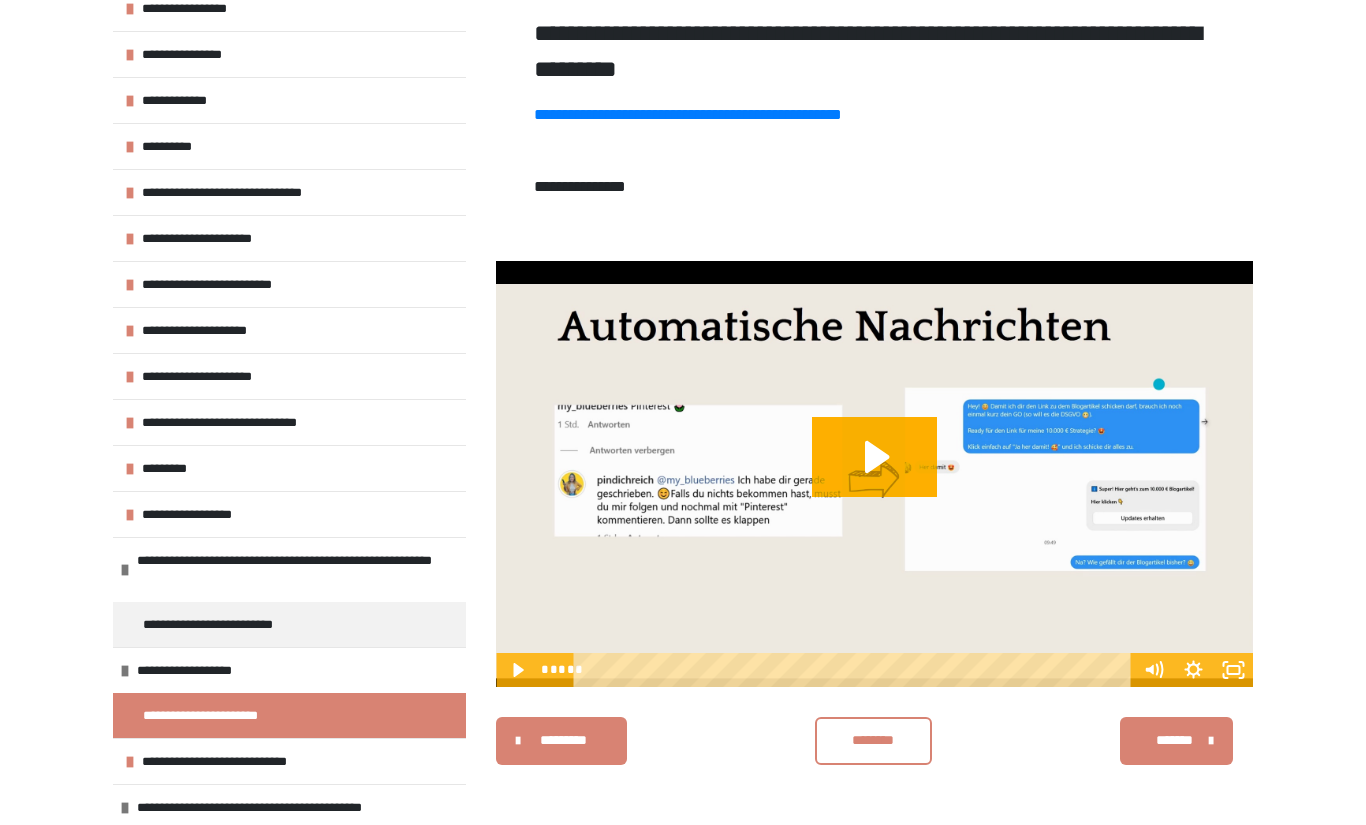 scroll, scrollTop: 300, scrollLeft: 0, axis: vertical 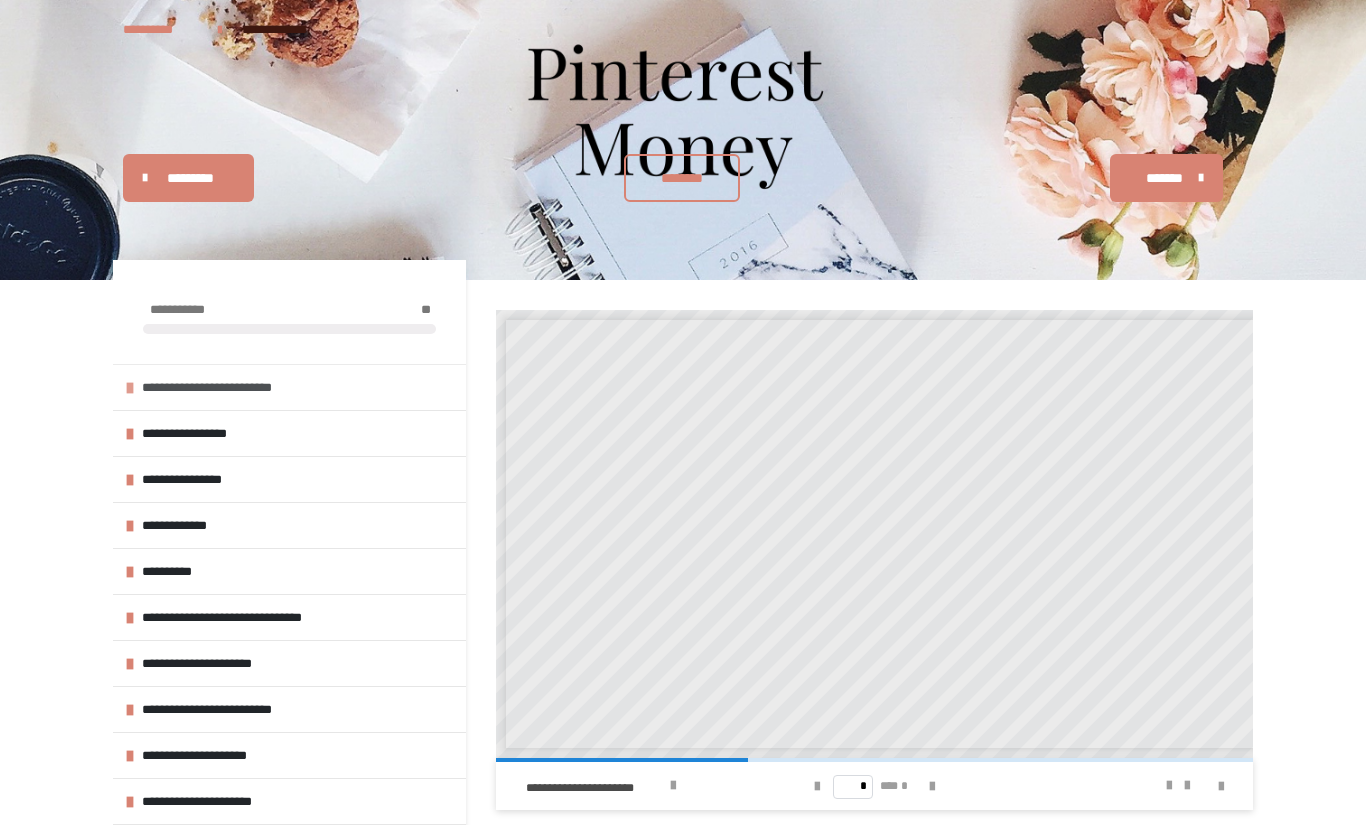 click on "**********" at bounding box center [229, 387] 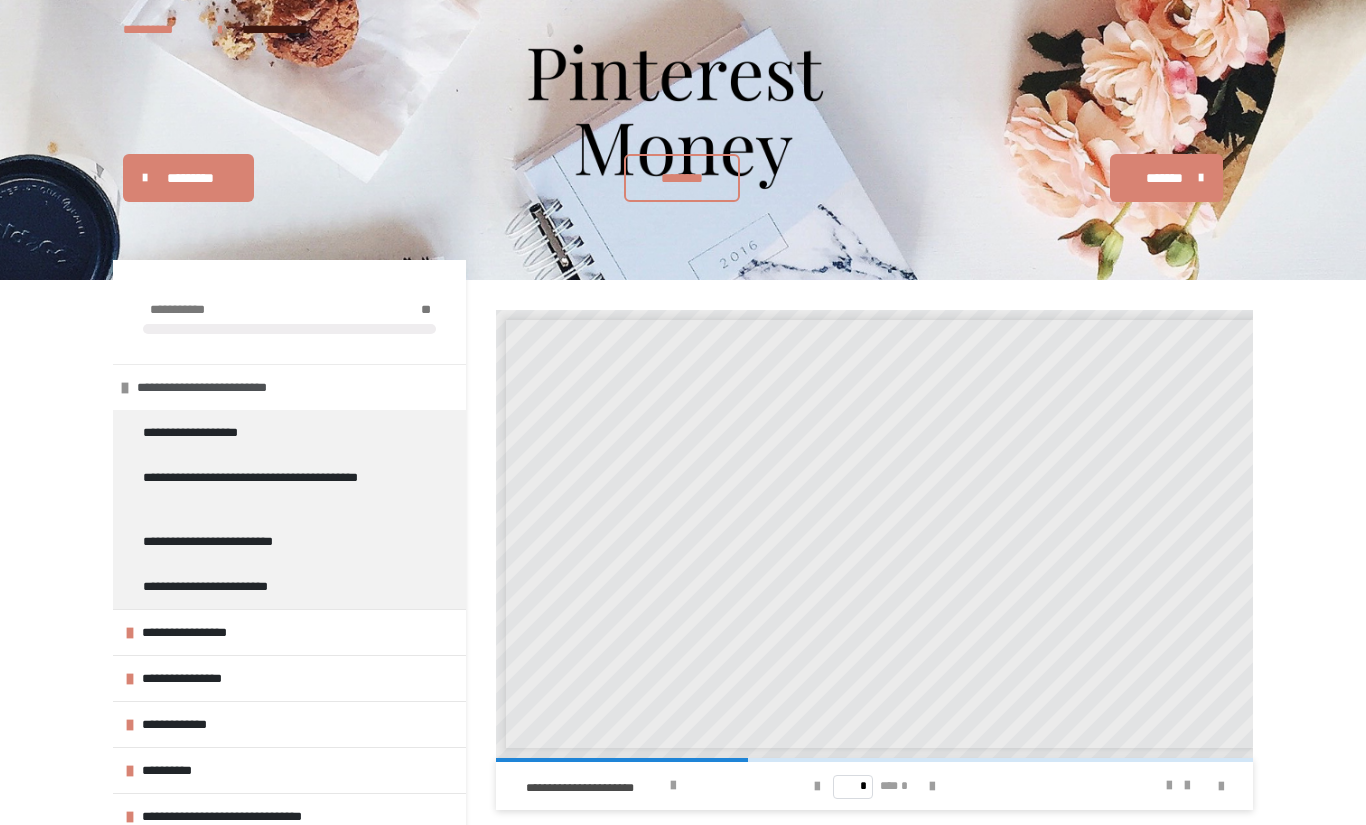 click on "**********" at bounding box center (224, 387) 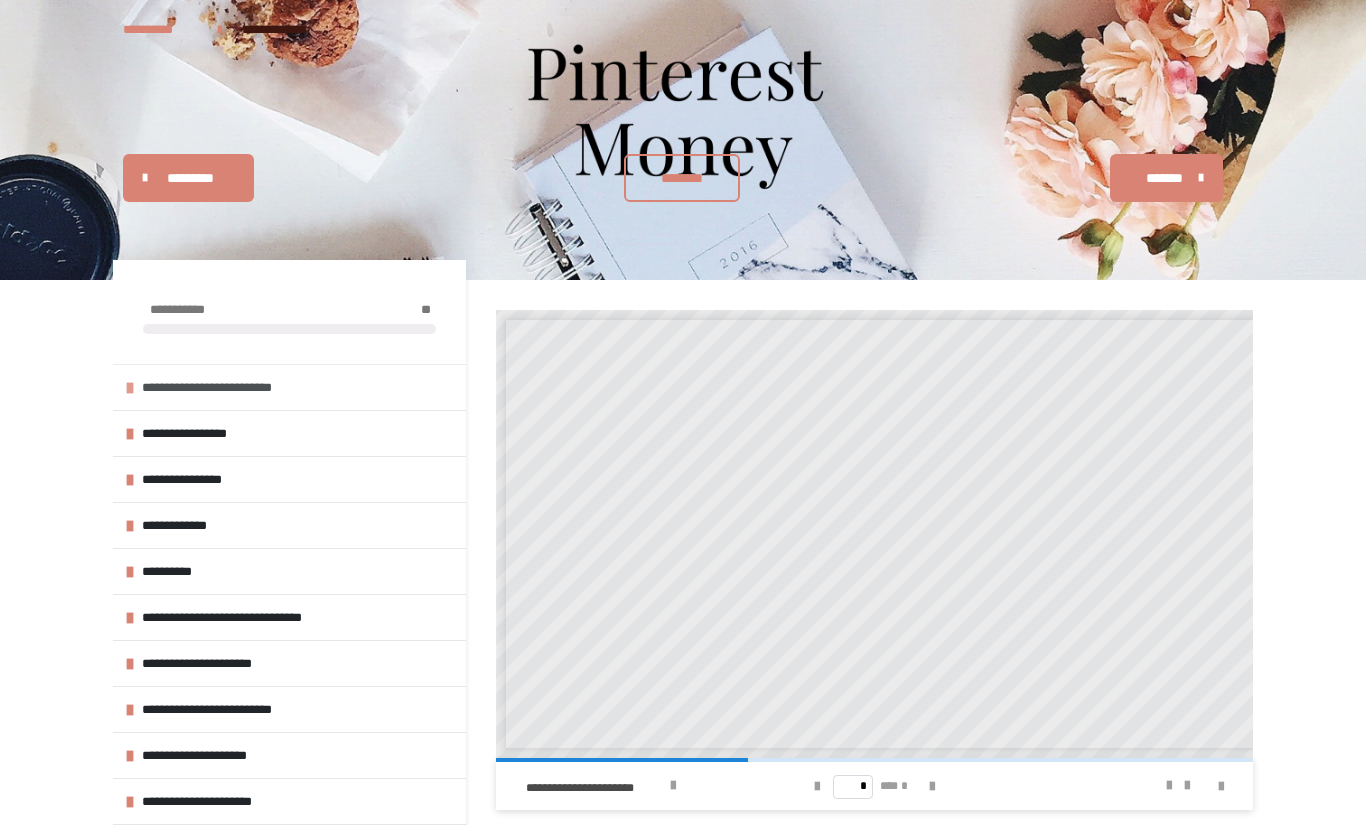 click on "**********" at bounding box center [229, 387] 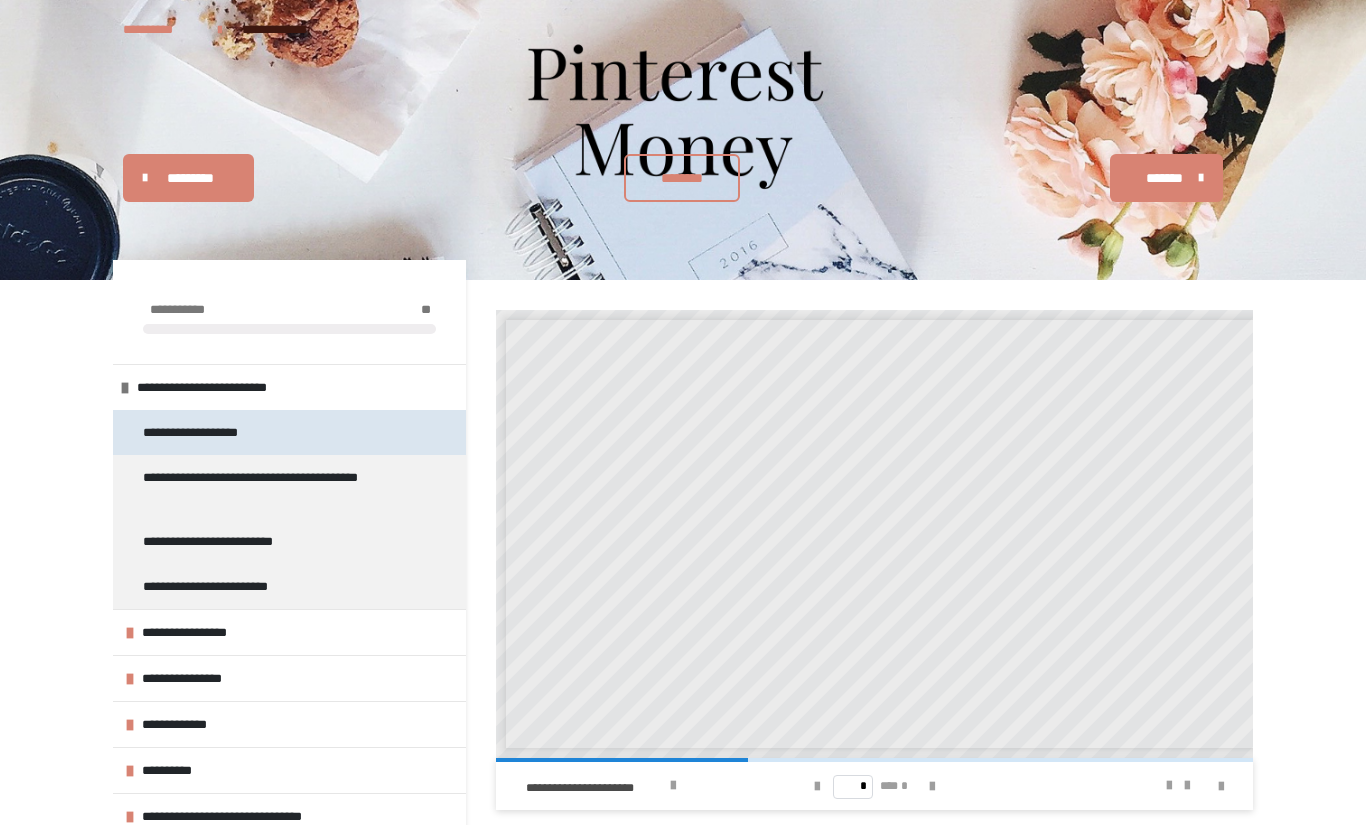 click on "**********" at bounding box center (213, 432) 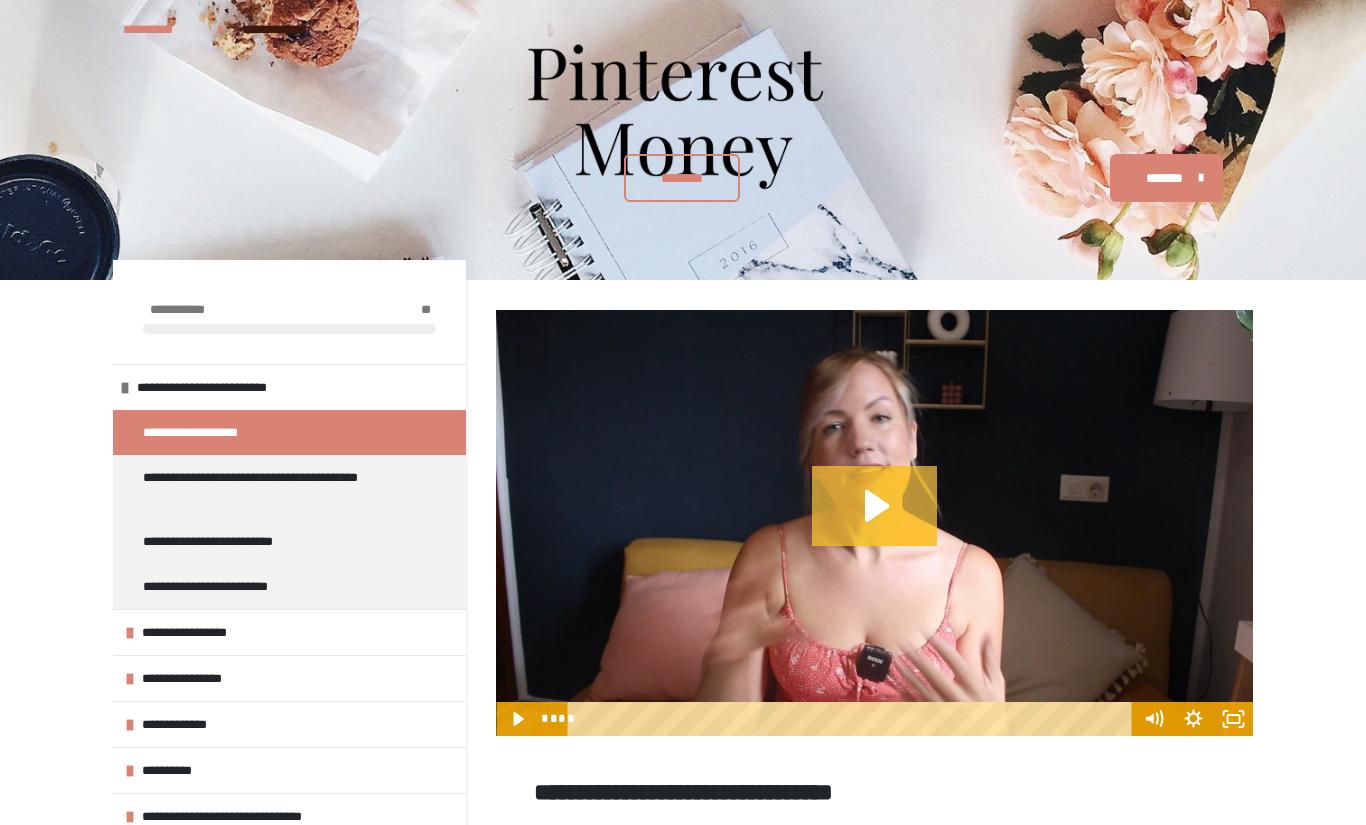 click 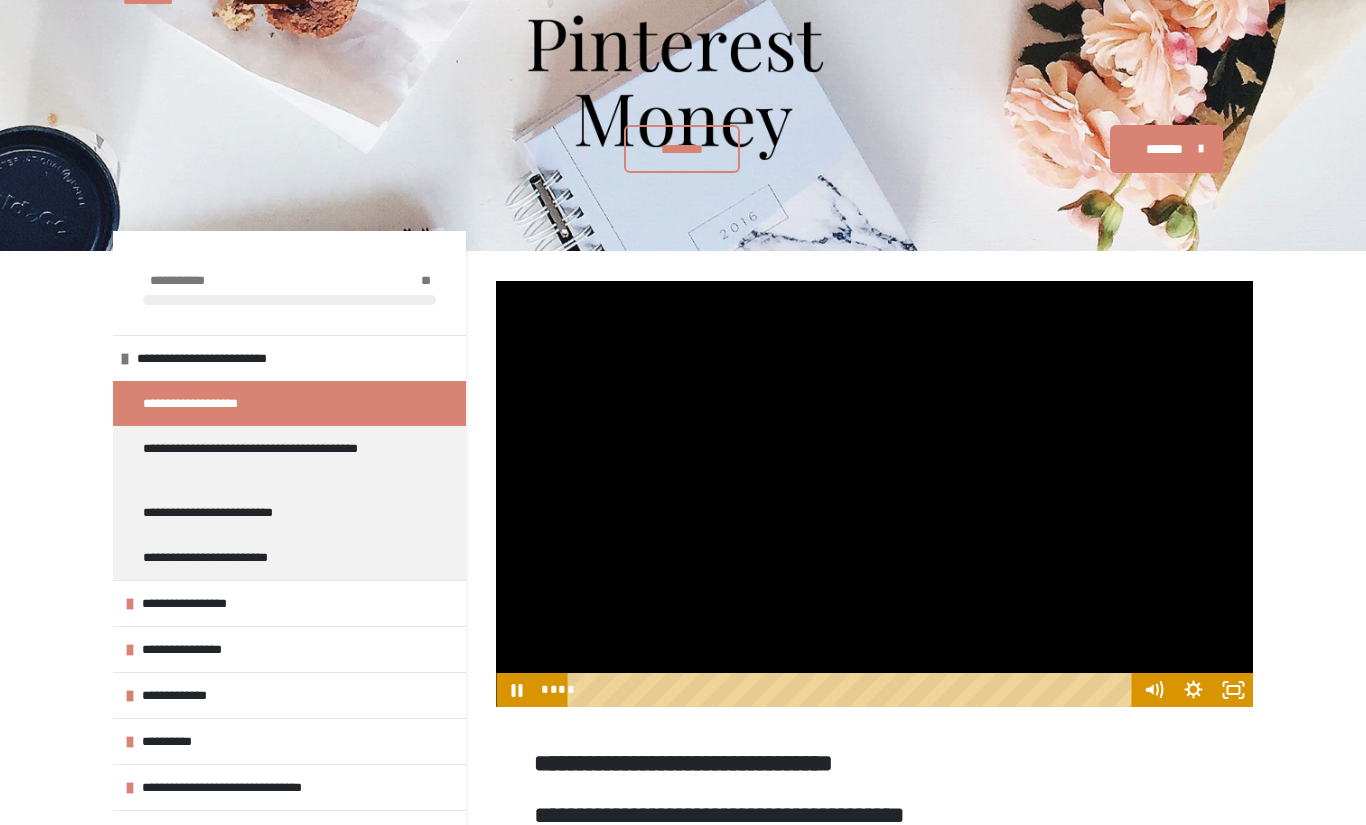 scroll, scrollTop: 175, scrollLeft: 0, axis: vertical 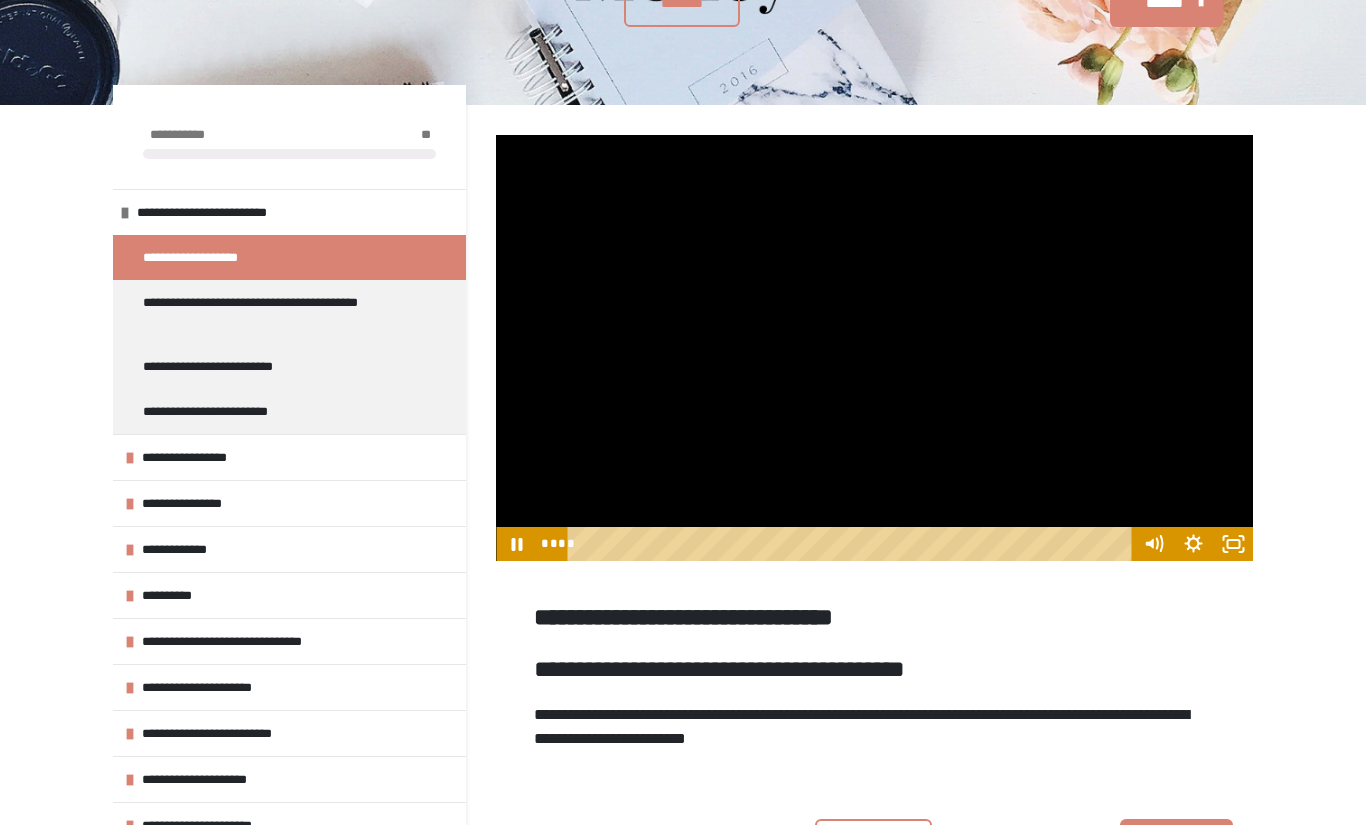 click at bounding box center (874, 348) 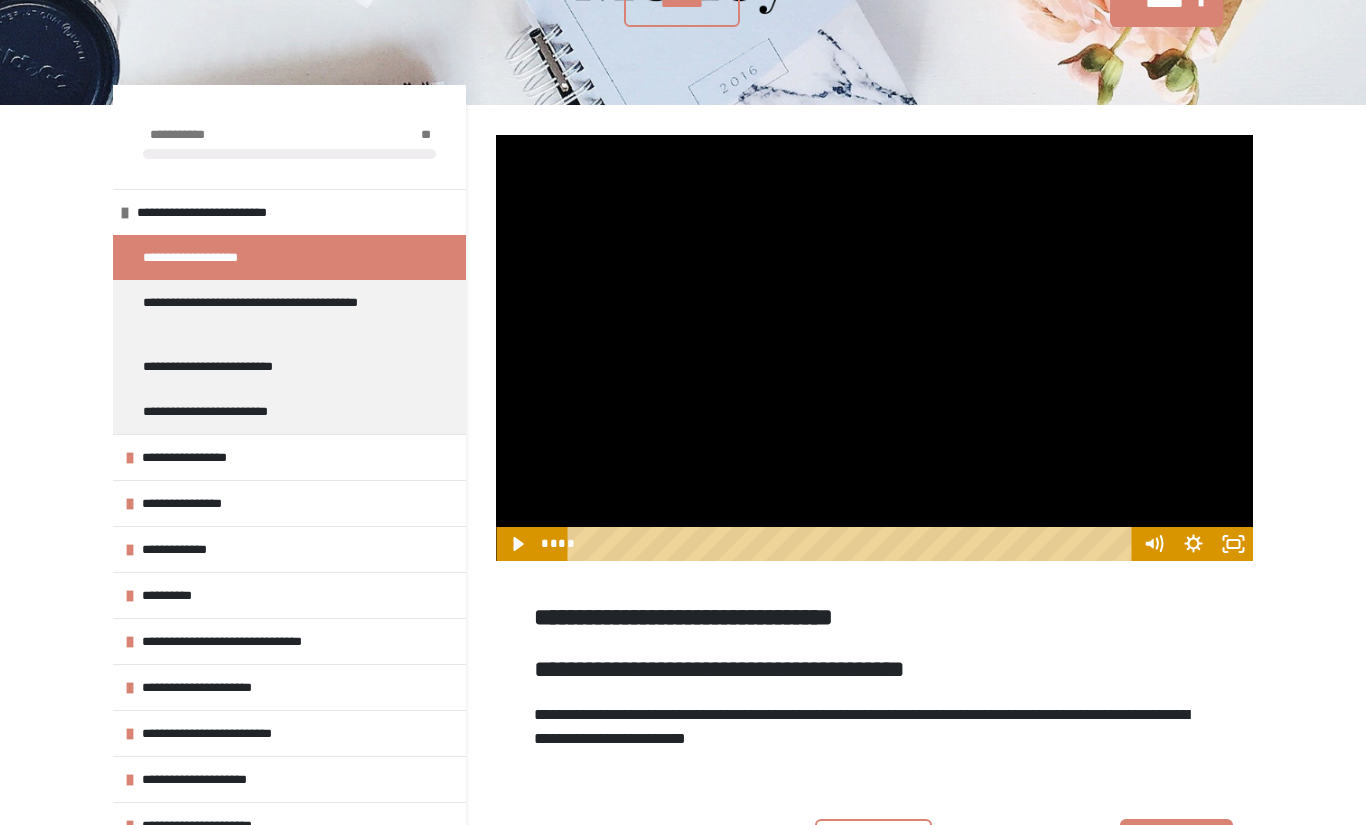 click on "****" at bounding box center [834, 544] 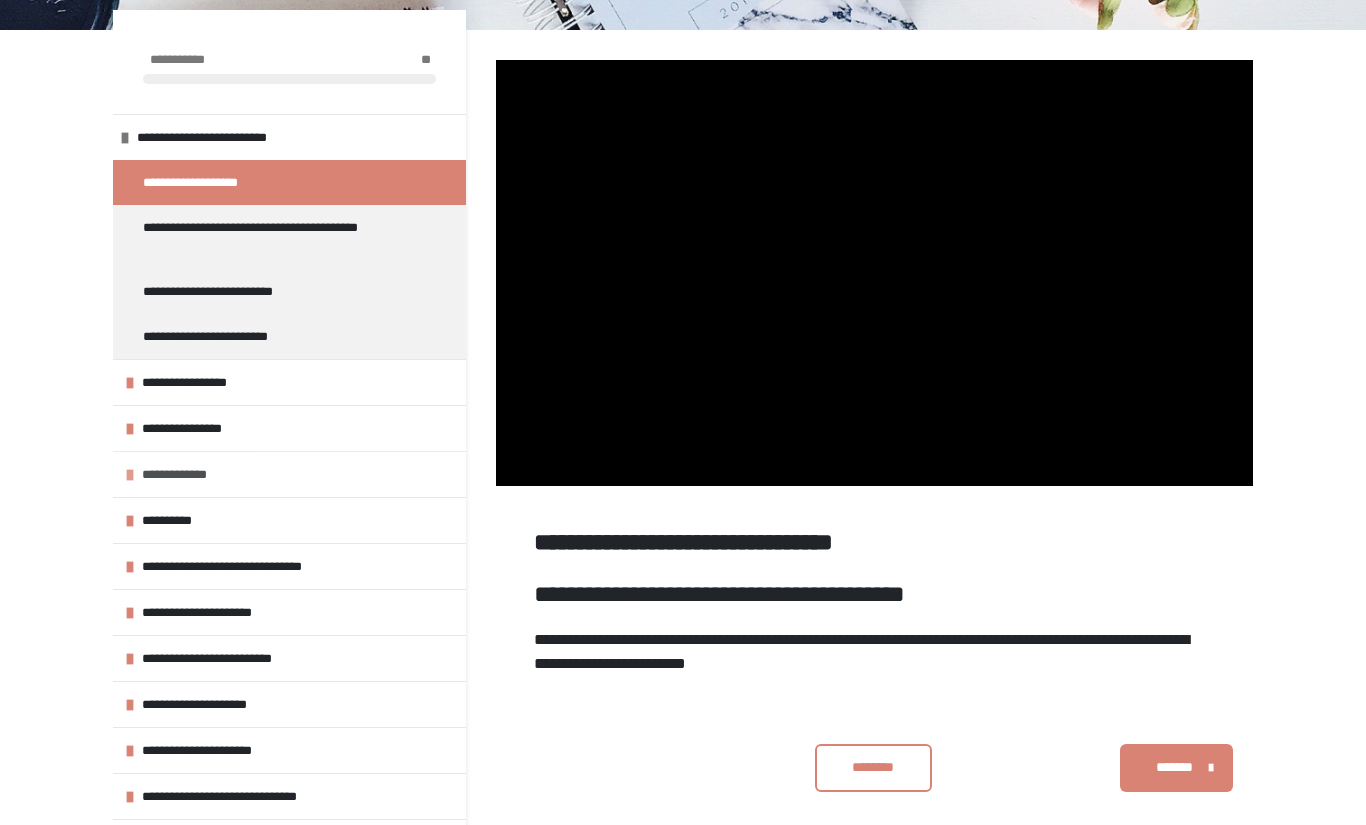 scroll, scrollTop: 273, scrollLeft: 0, axis: vertical 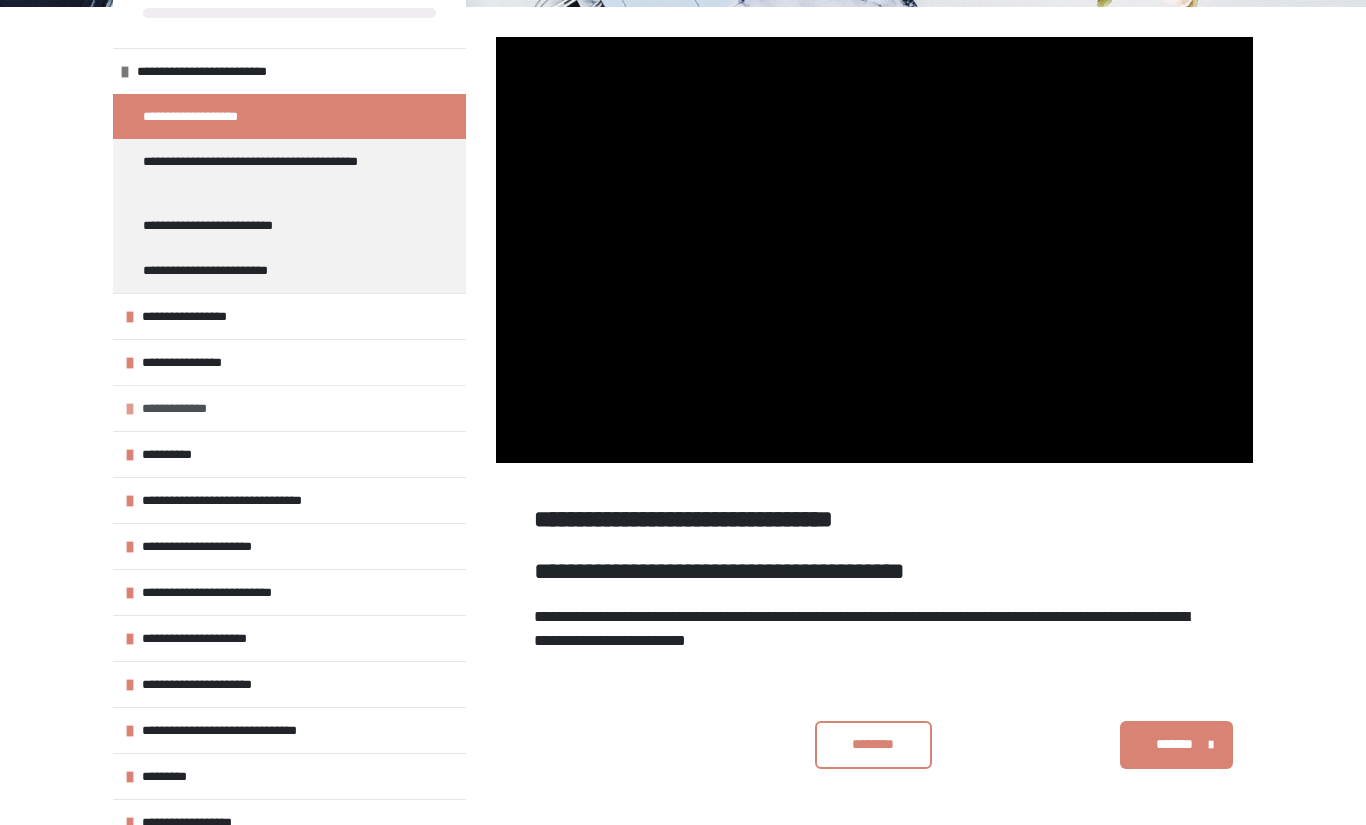 click on "**********" at bounding box center (289, 408) 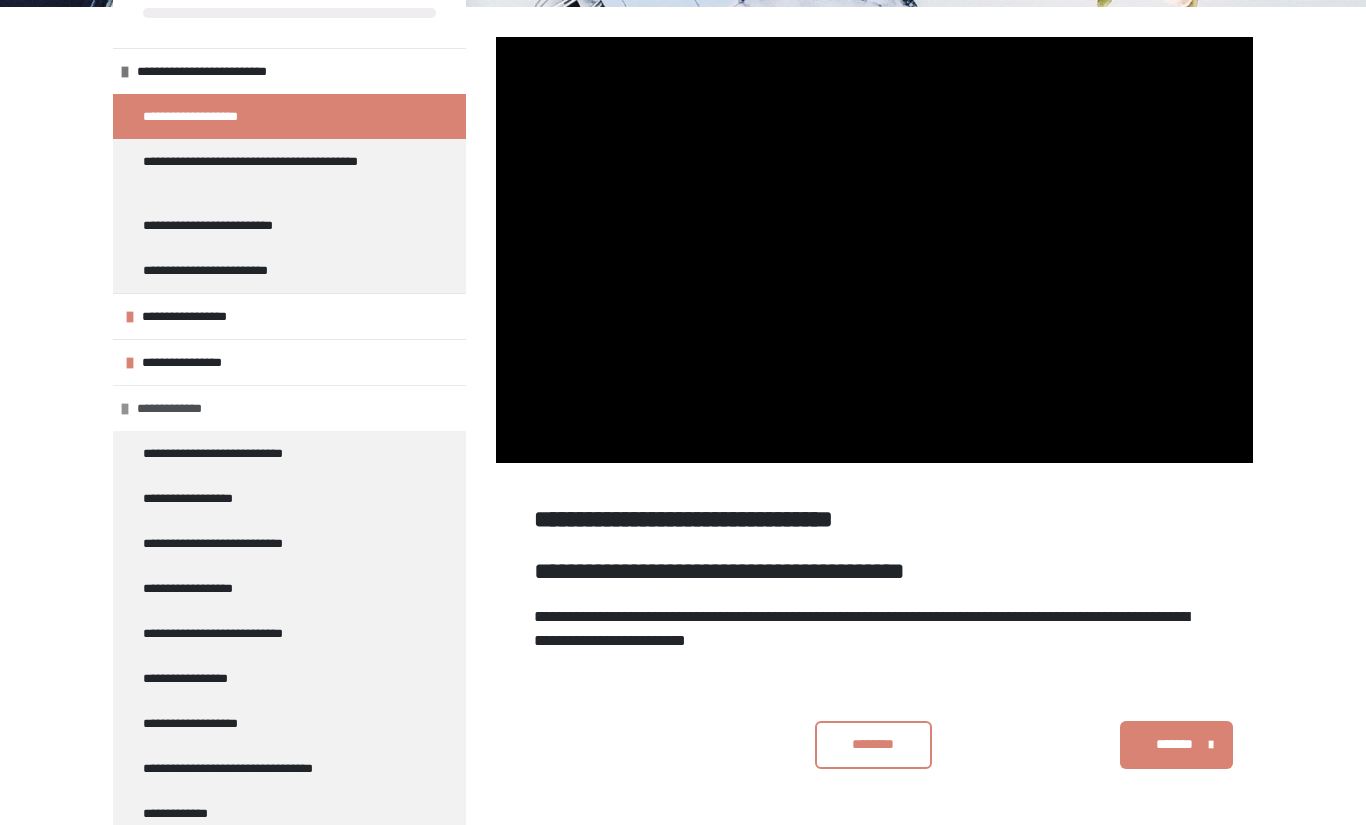 click at bounding box center (125, 409) 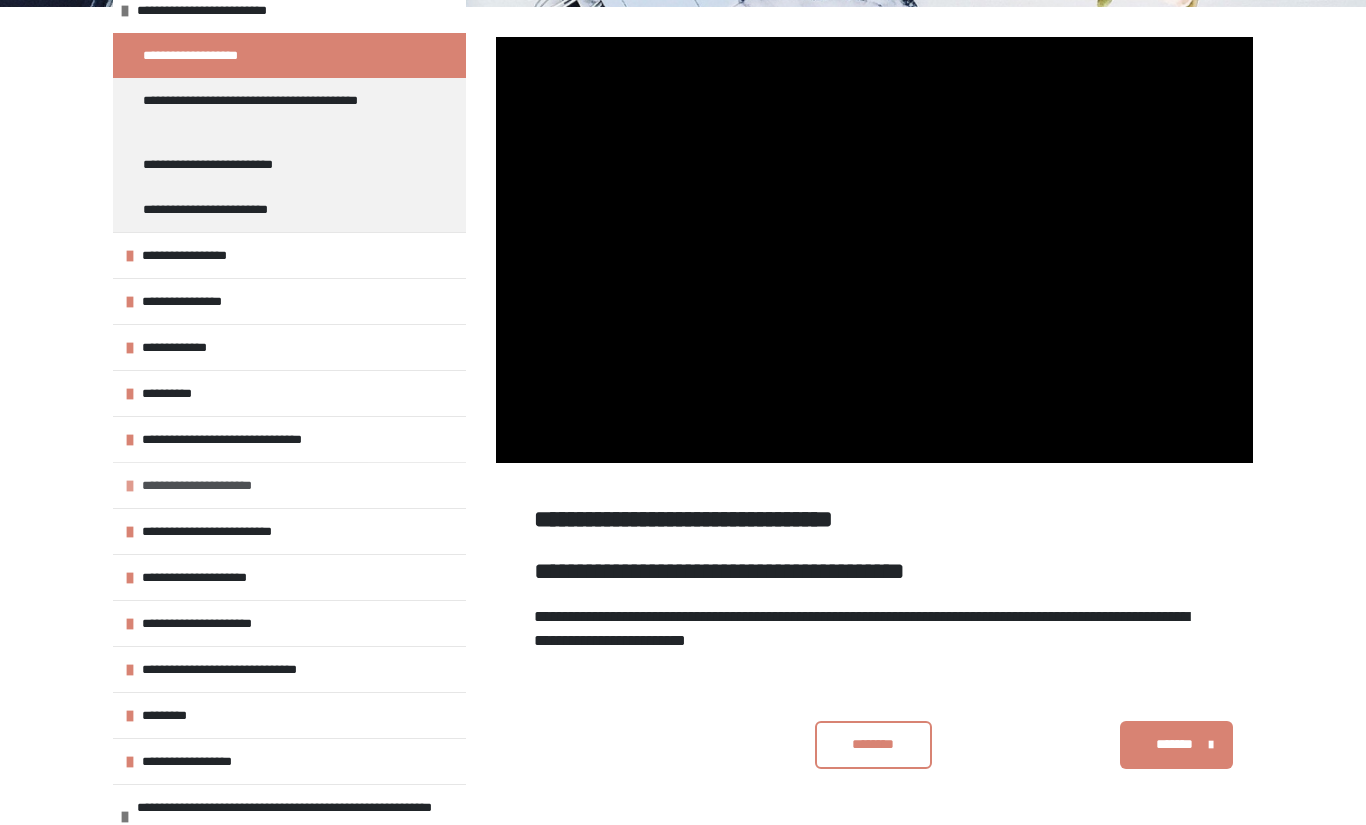 scroll, scrollTop: 81, scrollLeft: 0, axis: vertical 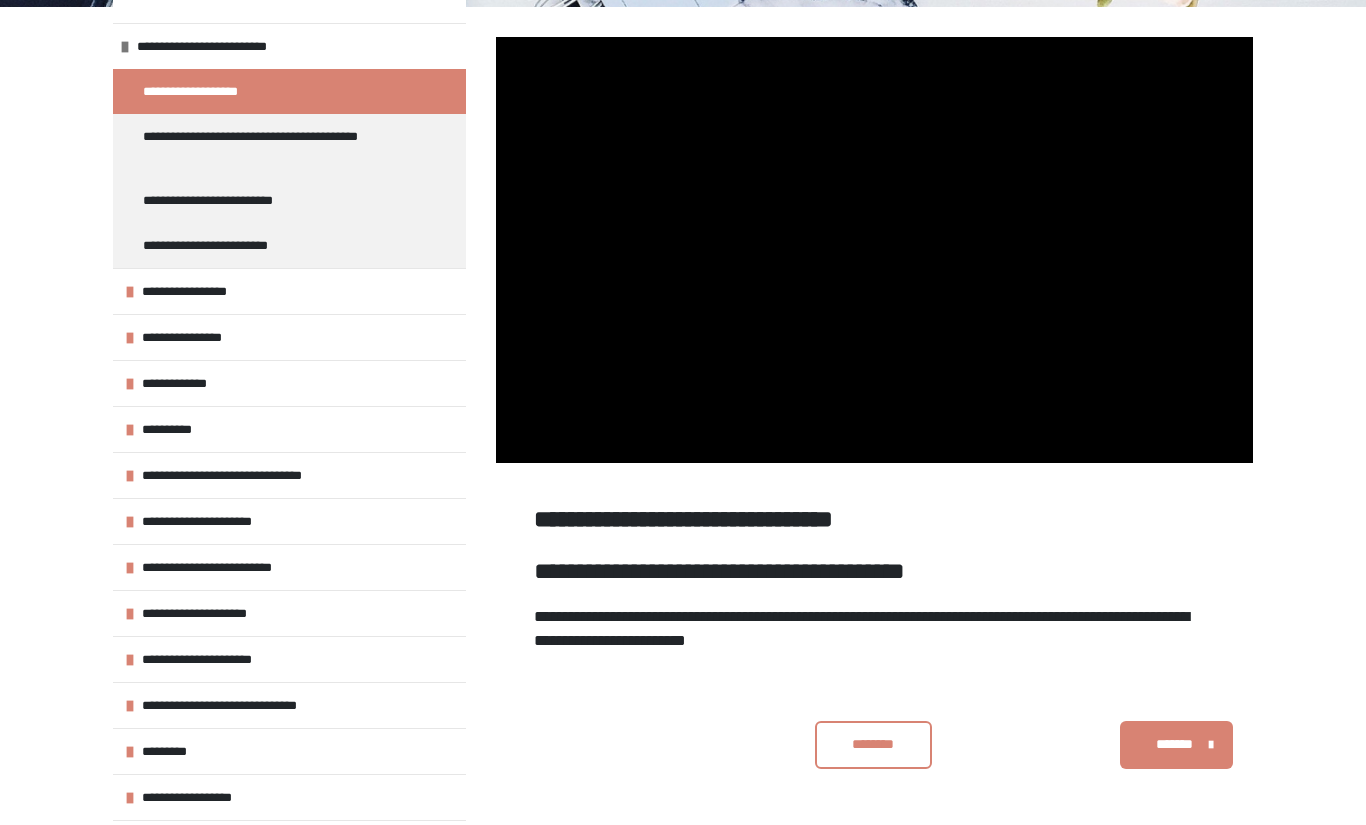 click on "**********" at bounding box center (719, 571) 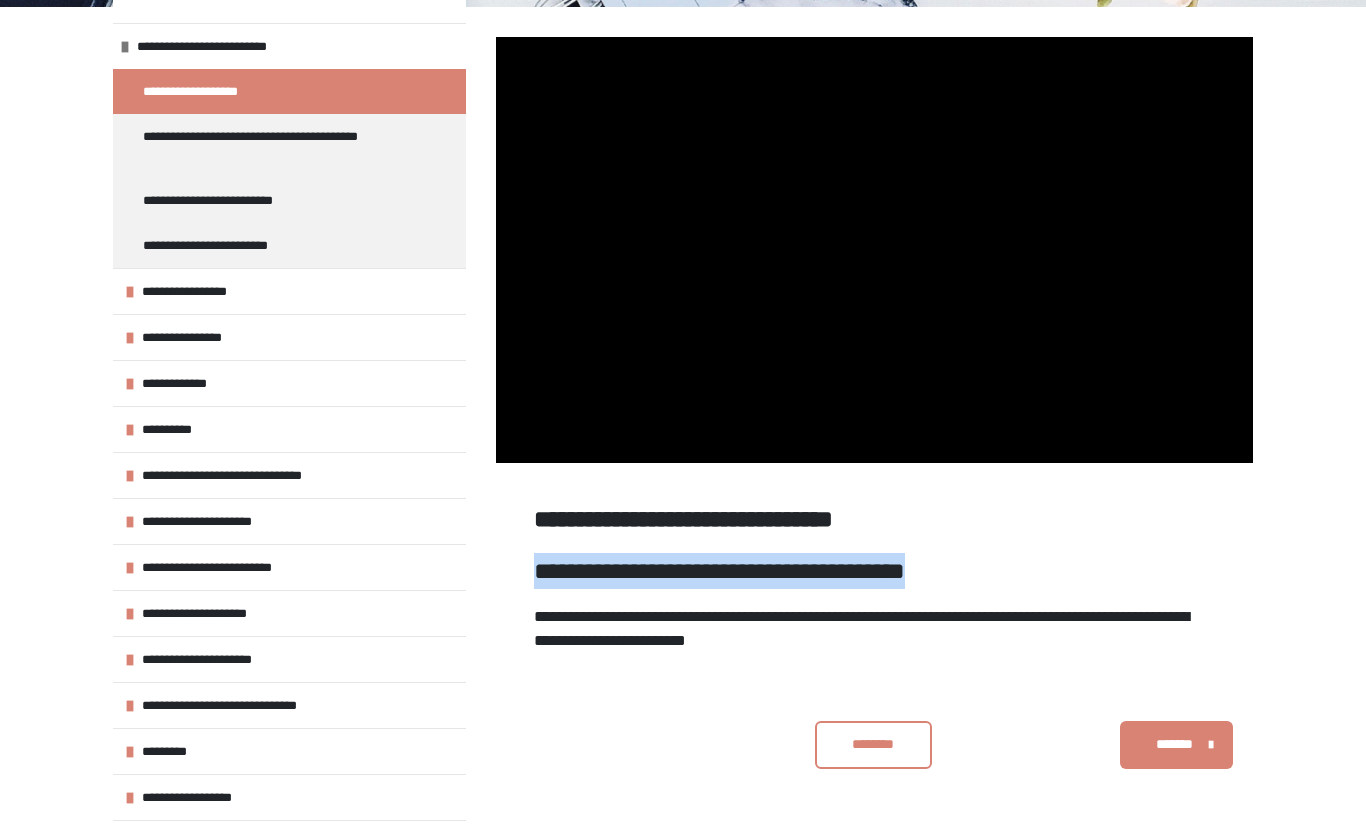 drag, startPoint x: 1122, startPoint y: 573, endPoint x: 537, endPoint y: 577, distance: 585.0137 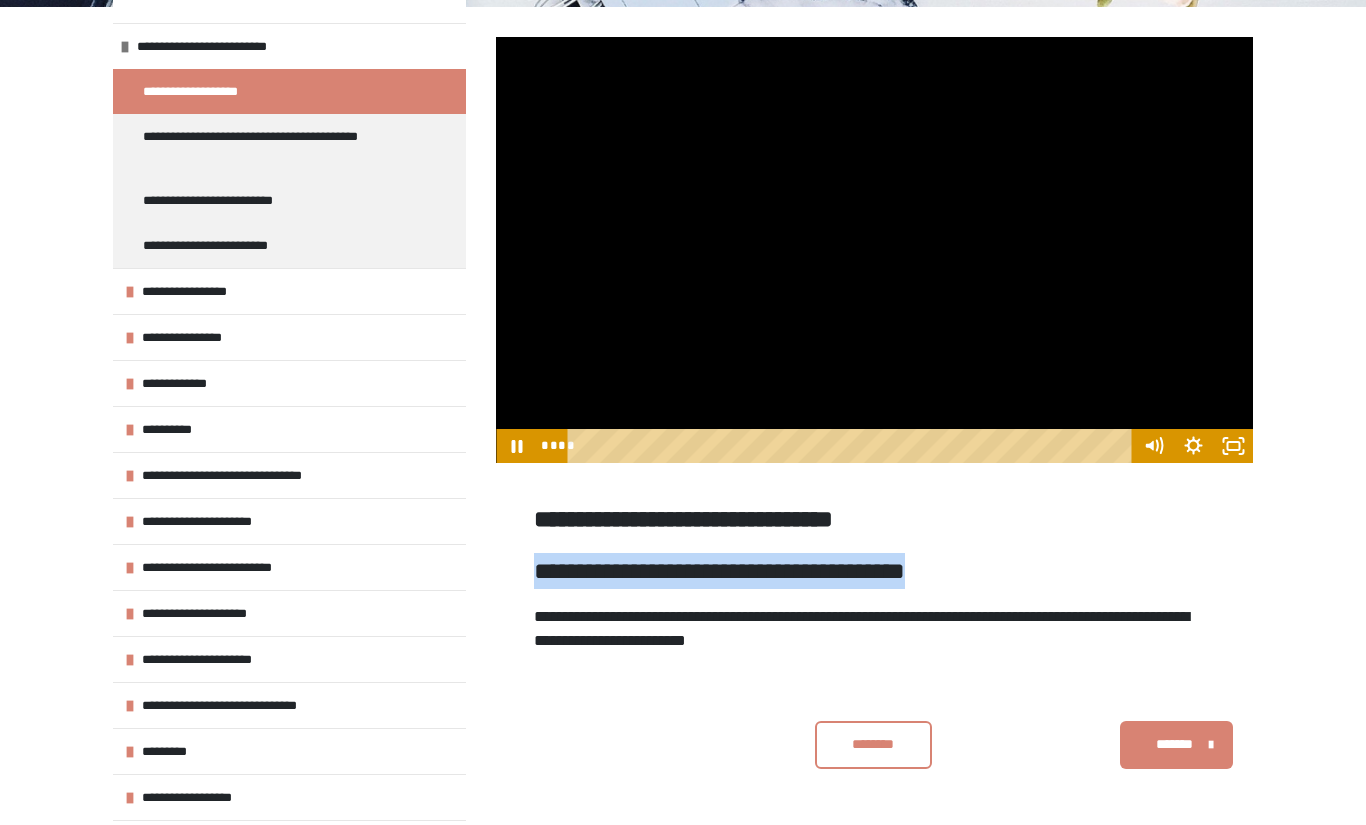 scroll, scrollTop: 340, scrollLeft: 0, axis: vertical 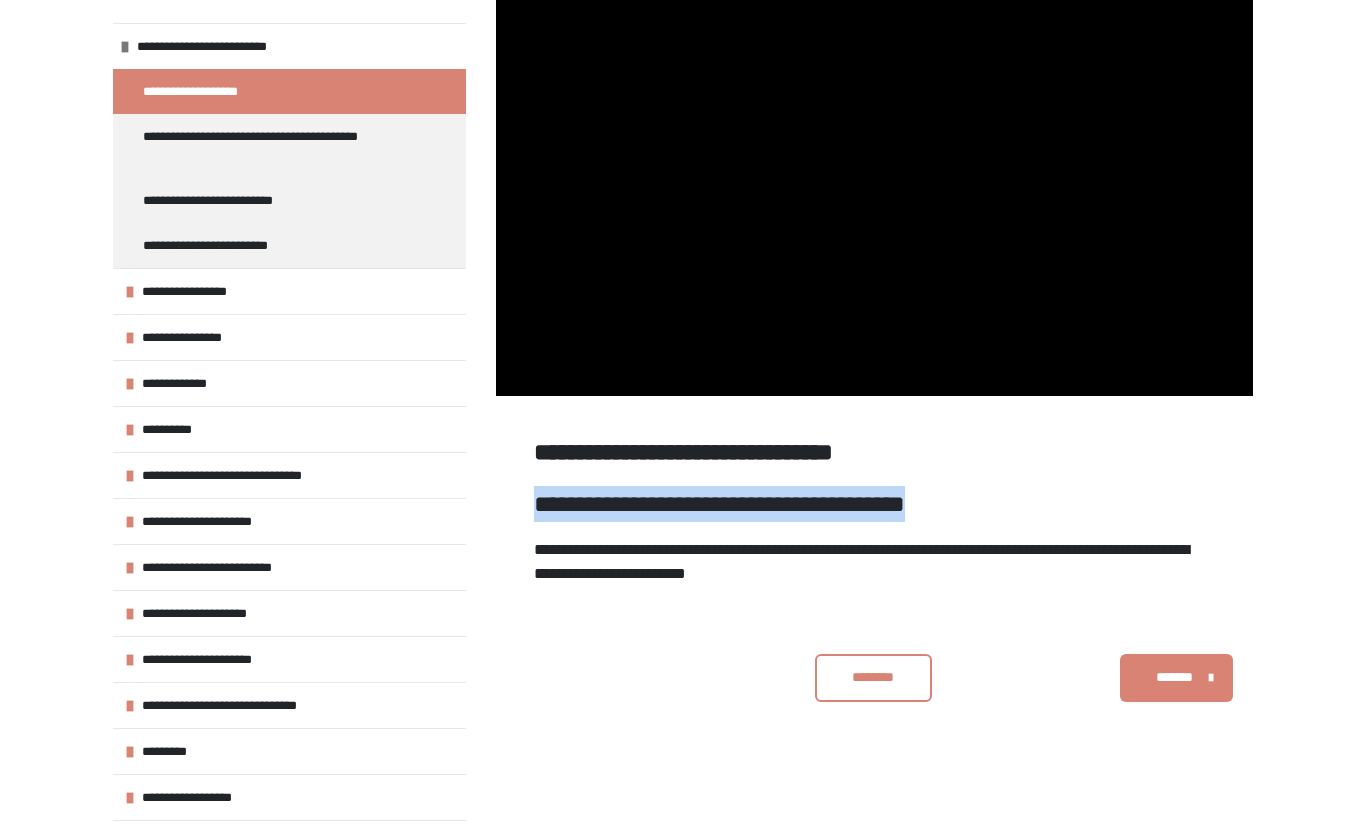 click on "********" at bounding box center (873, 678) 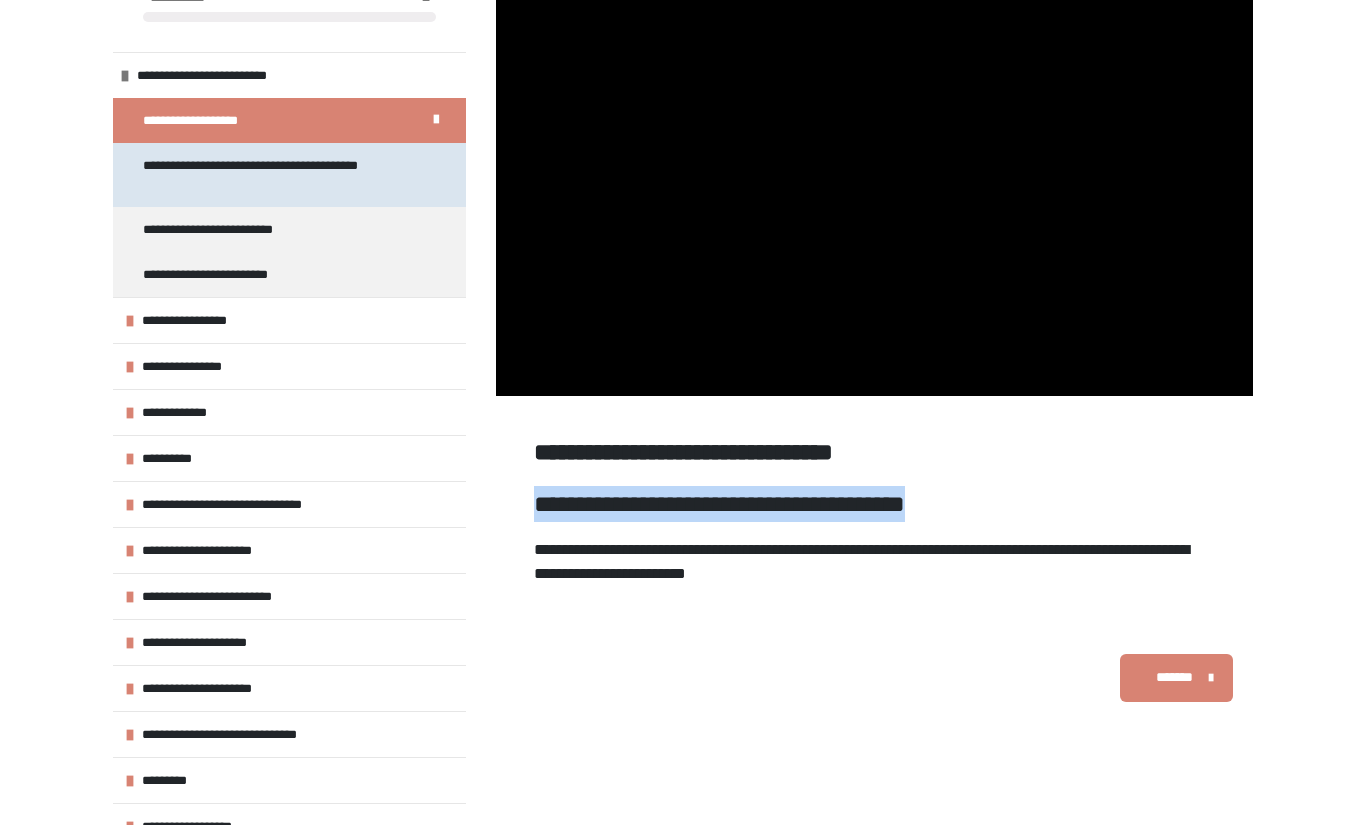 scroll, scrollTop: 0, scrollLeft: 0, axis: both 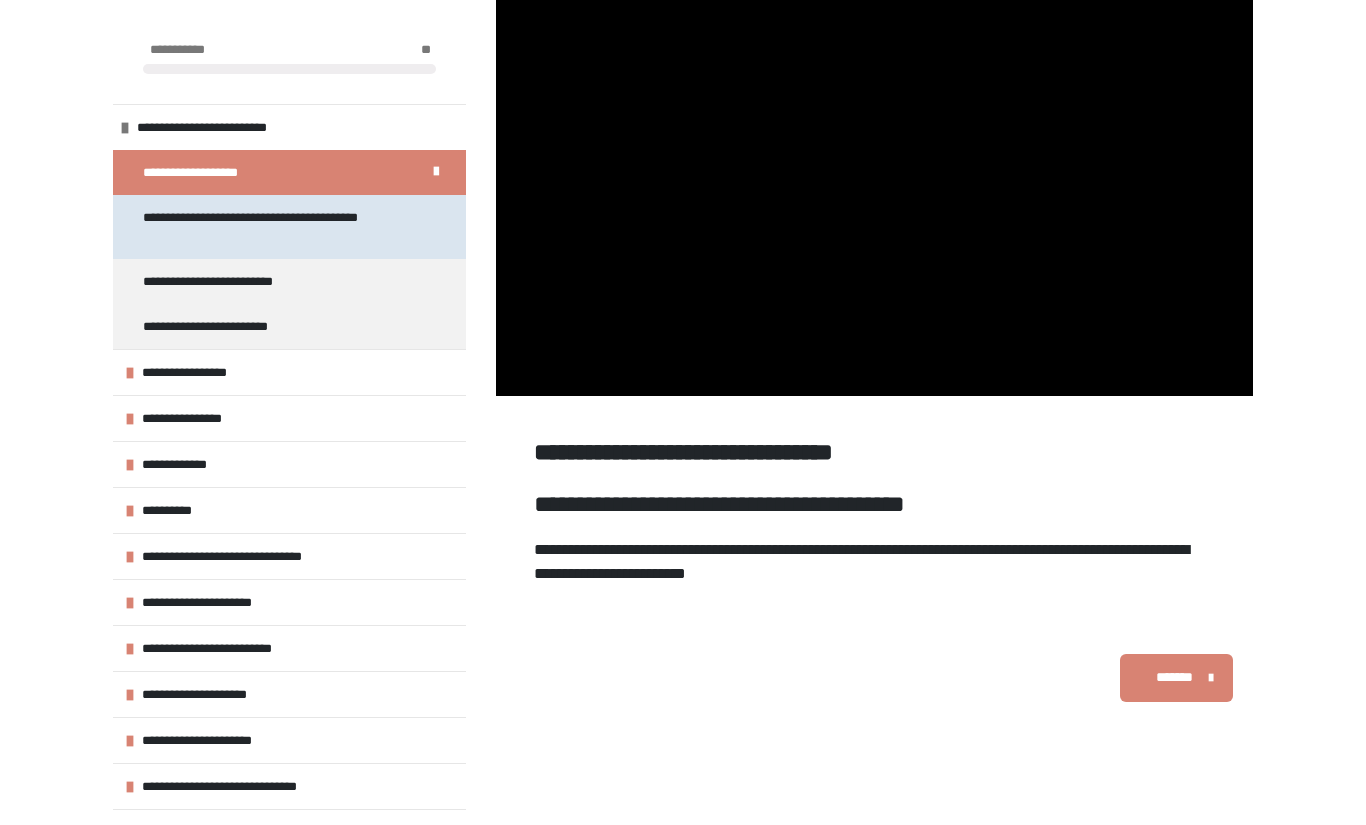 click on "**********" at bounding box center [274, 227] 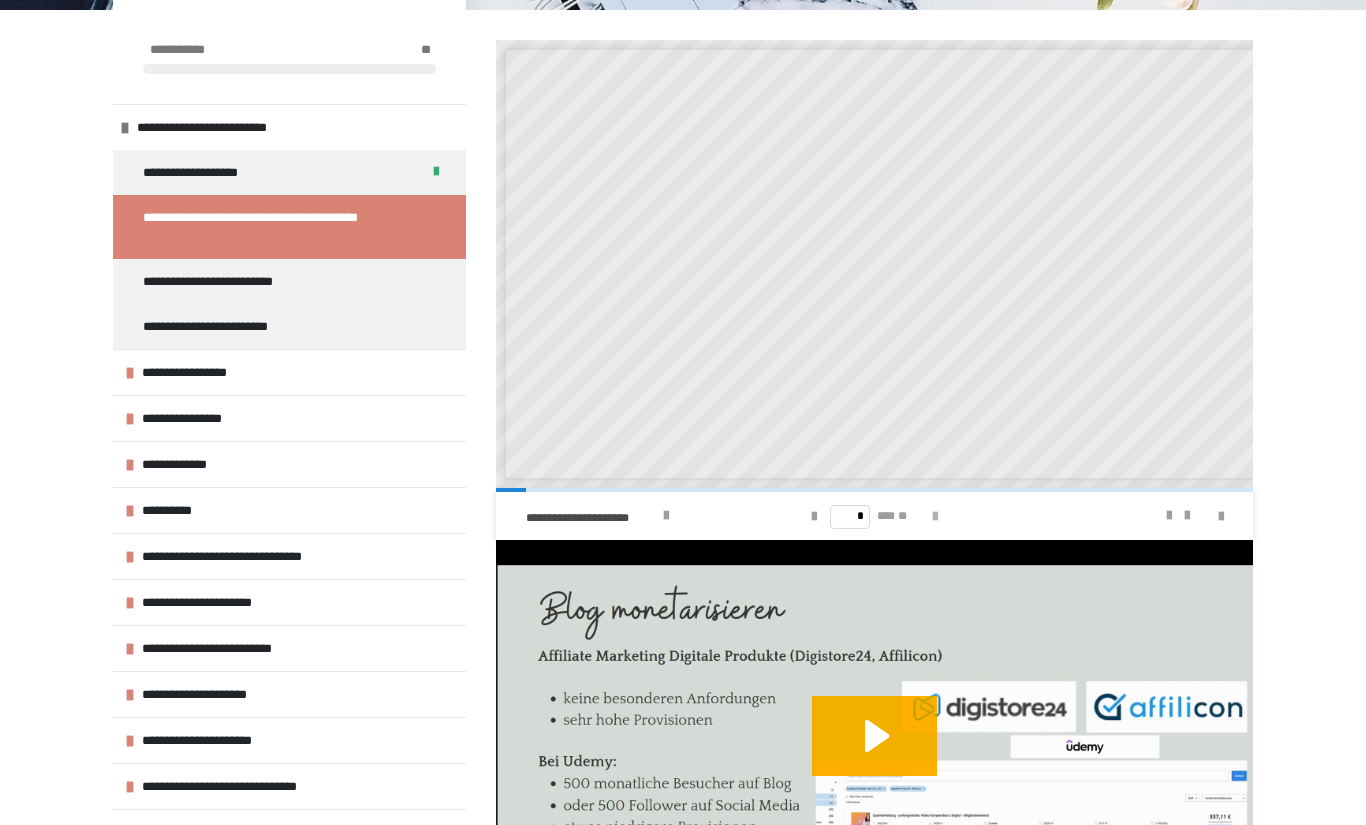 click at bounding box center (935, 517) 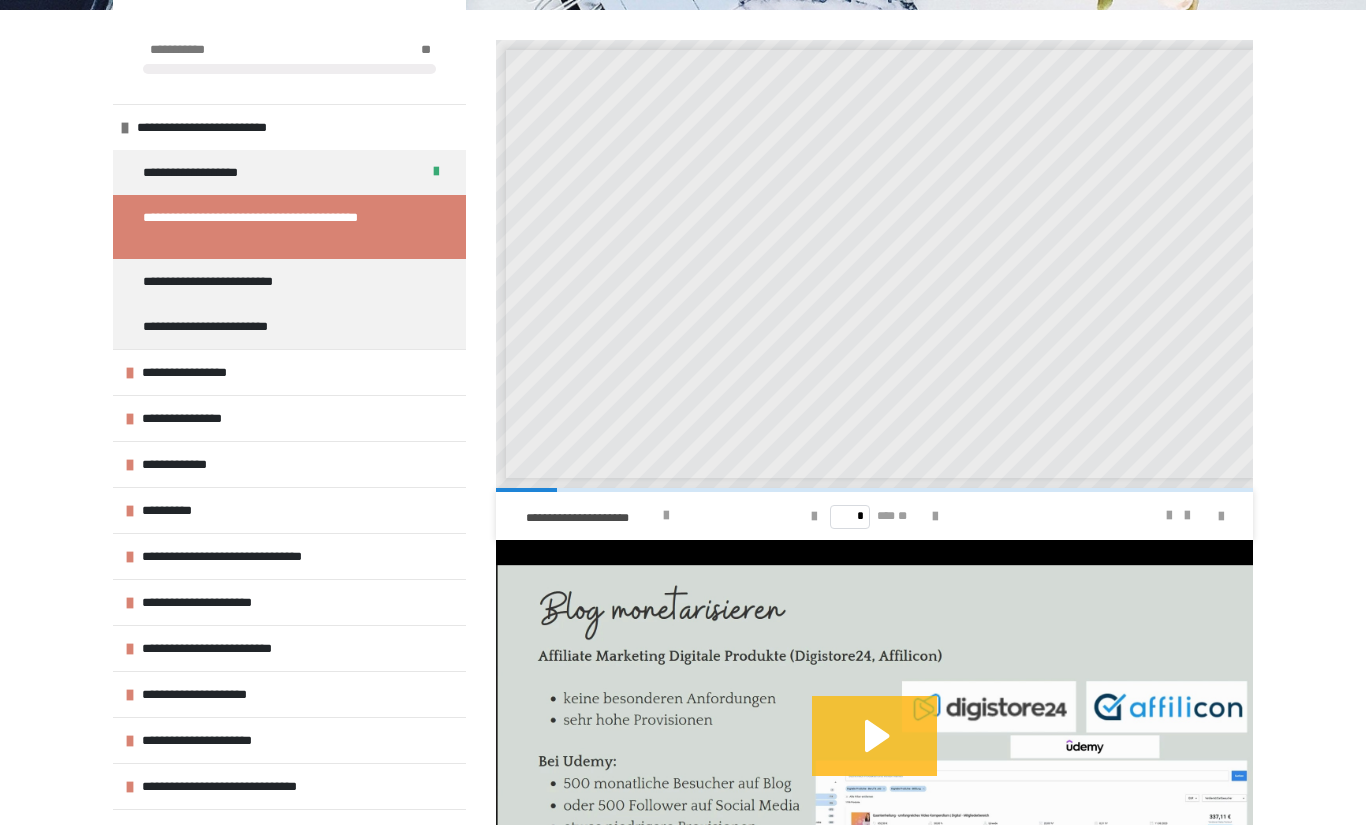 click 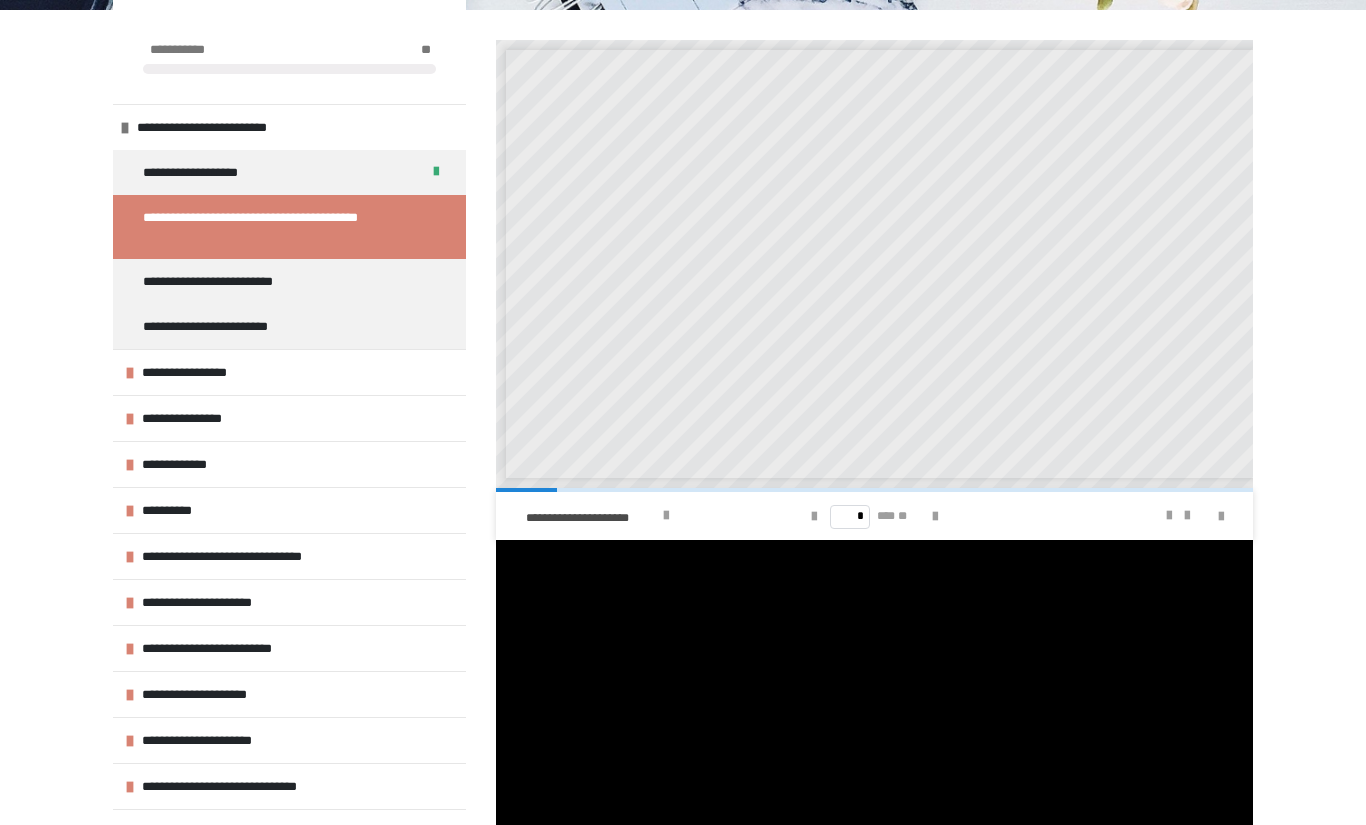 scroll, scrollTop: 549, scrollLeft: 0, axis: vertical 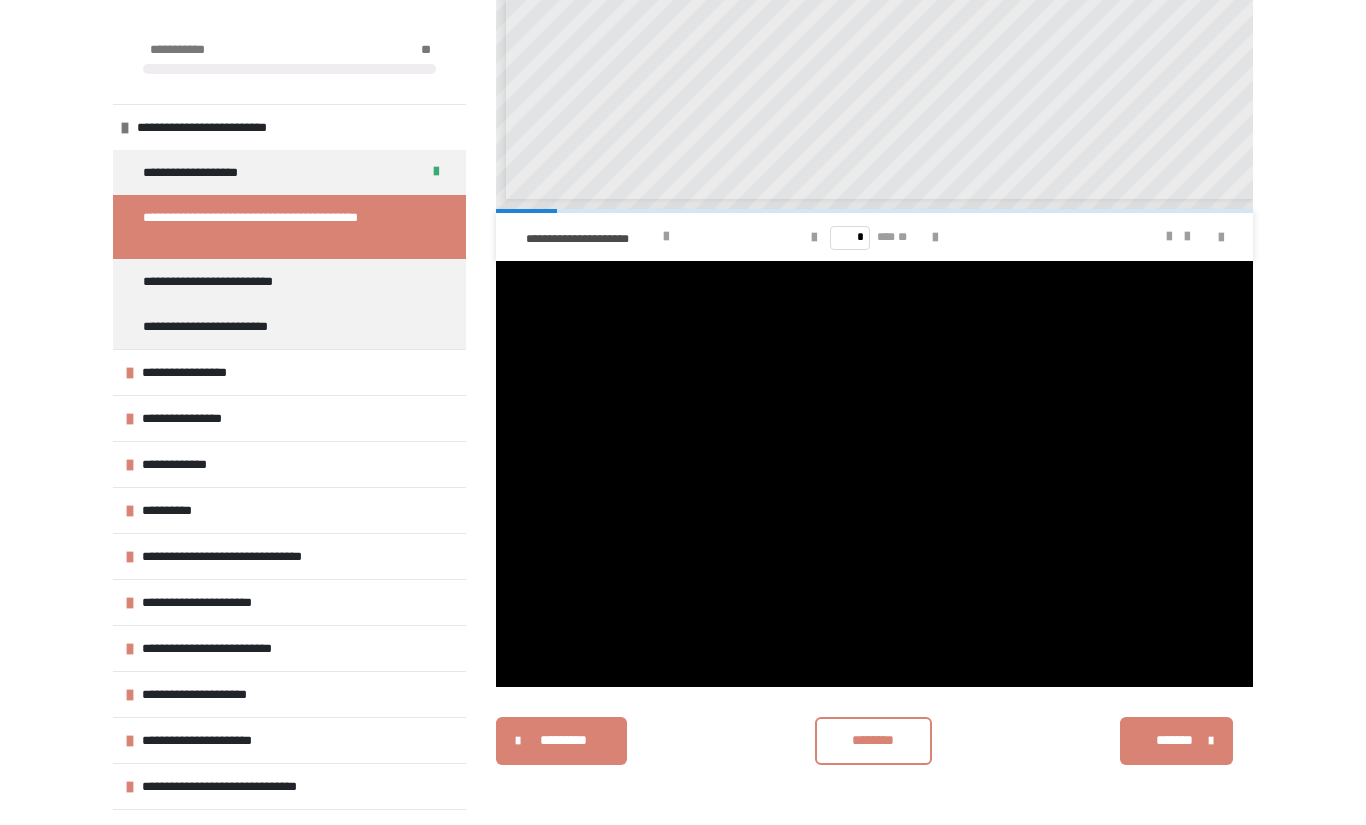 click on "**********" at bounding box center (683, 138) 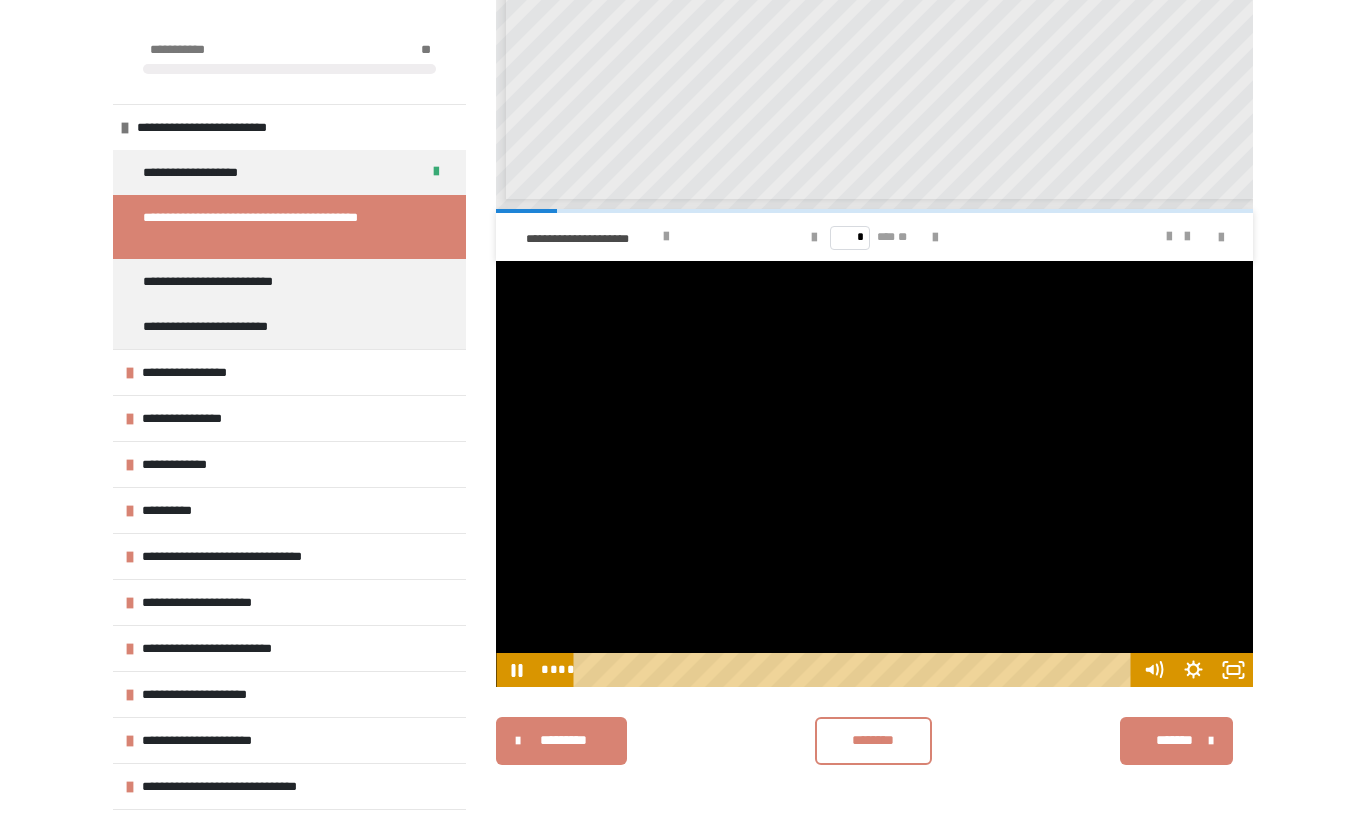 scroll, scrollTop: 362, scrollLeft: 0, axis: vertical 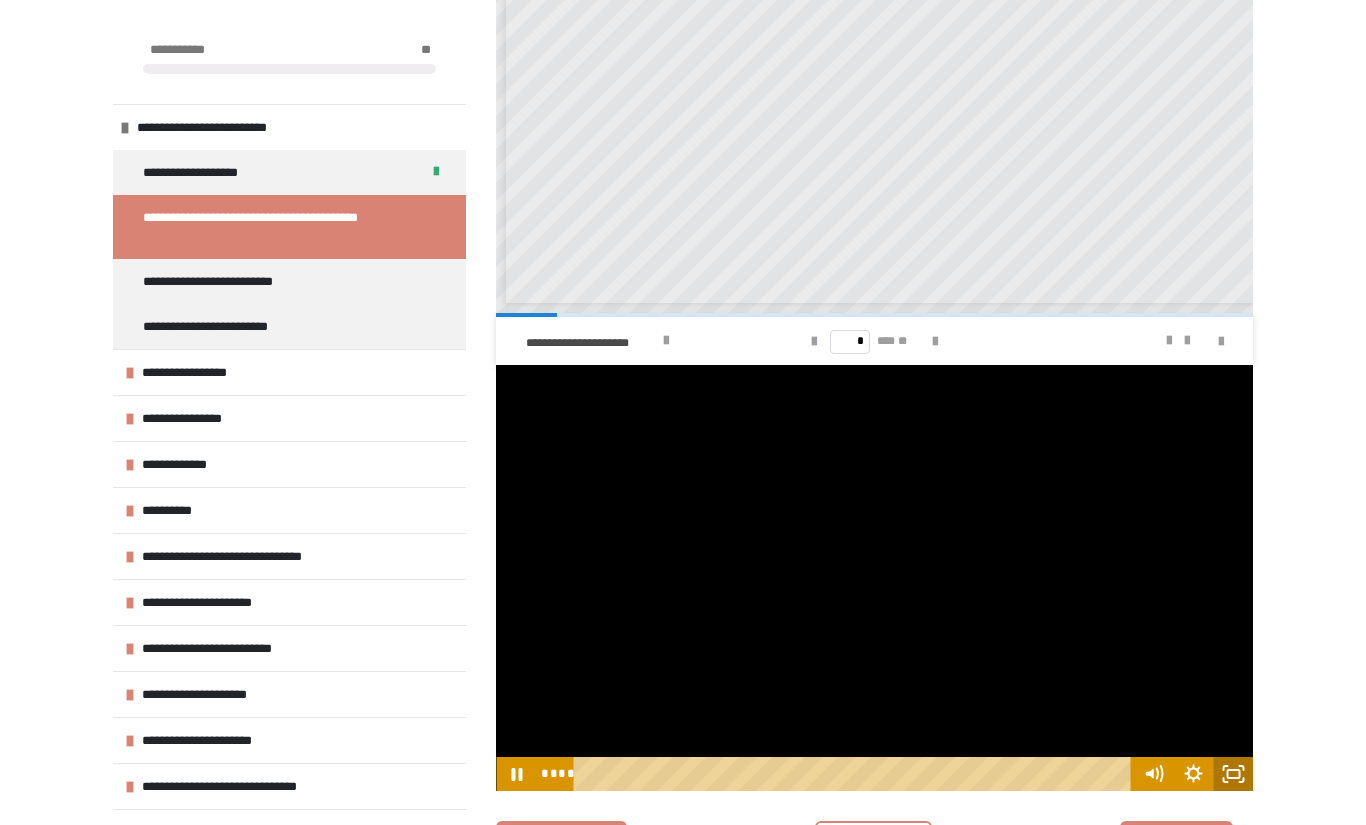 click 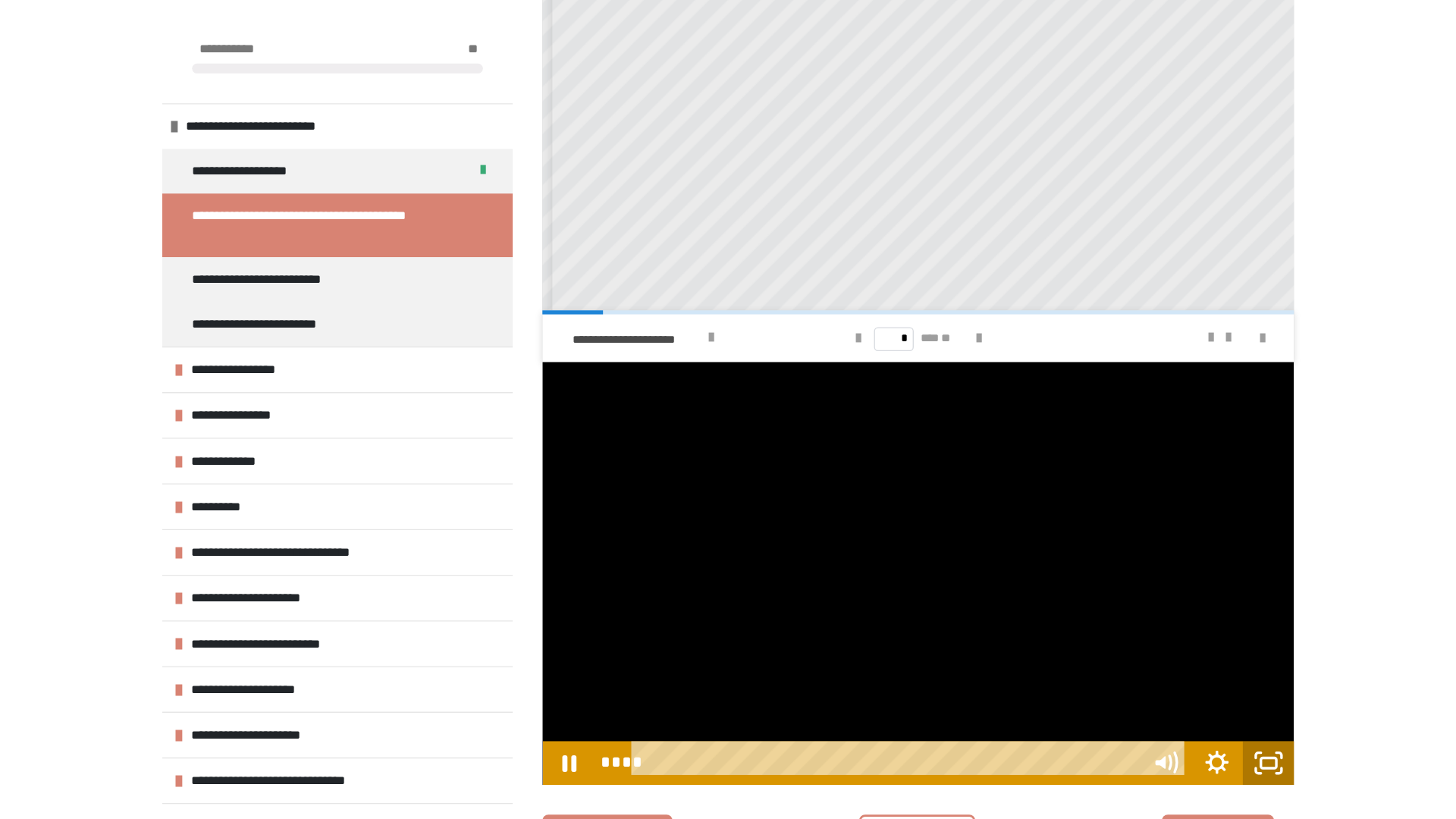 scroll, scrollTop: 258, scrollLeft: 0, axis: vertical 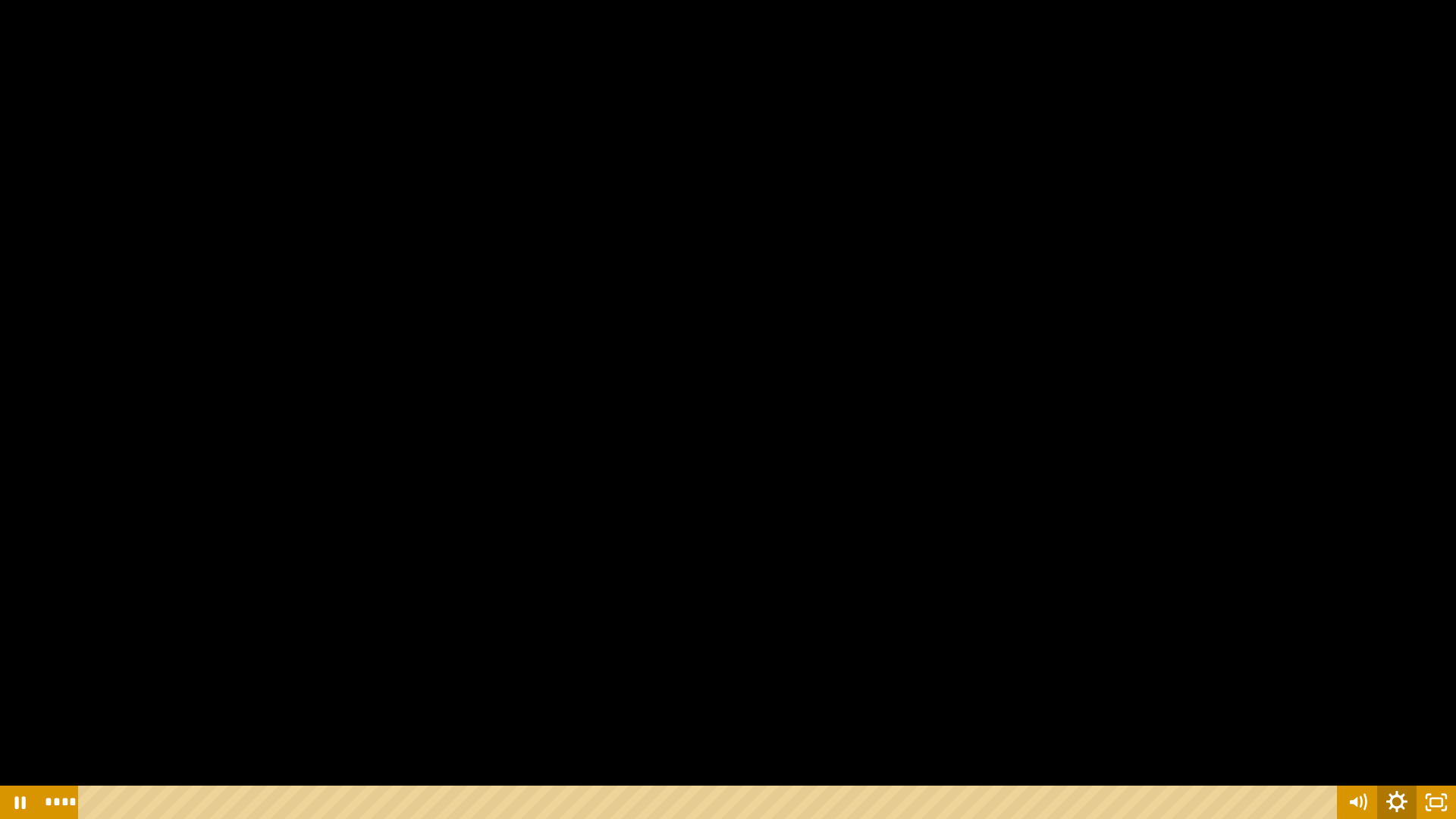 click 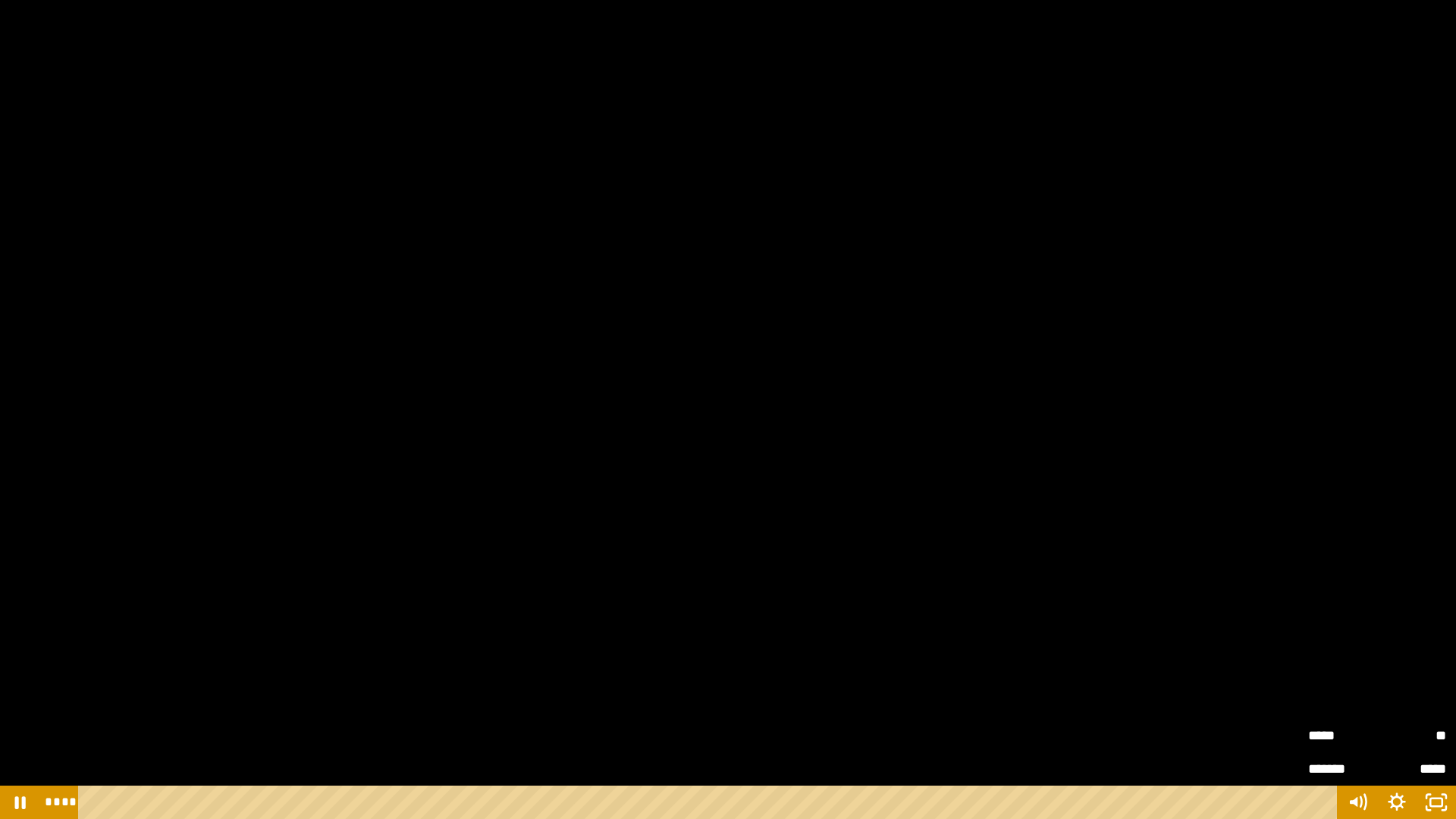 click on "**" at bounding box center (1411, 736) 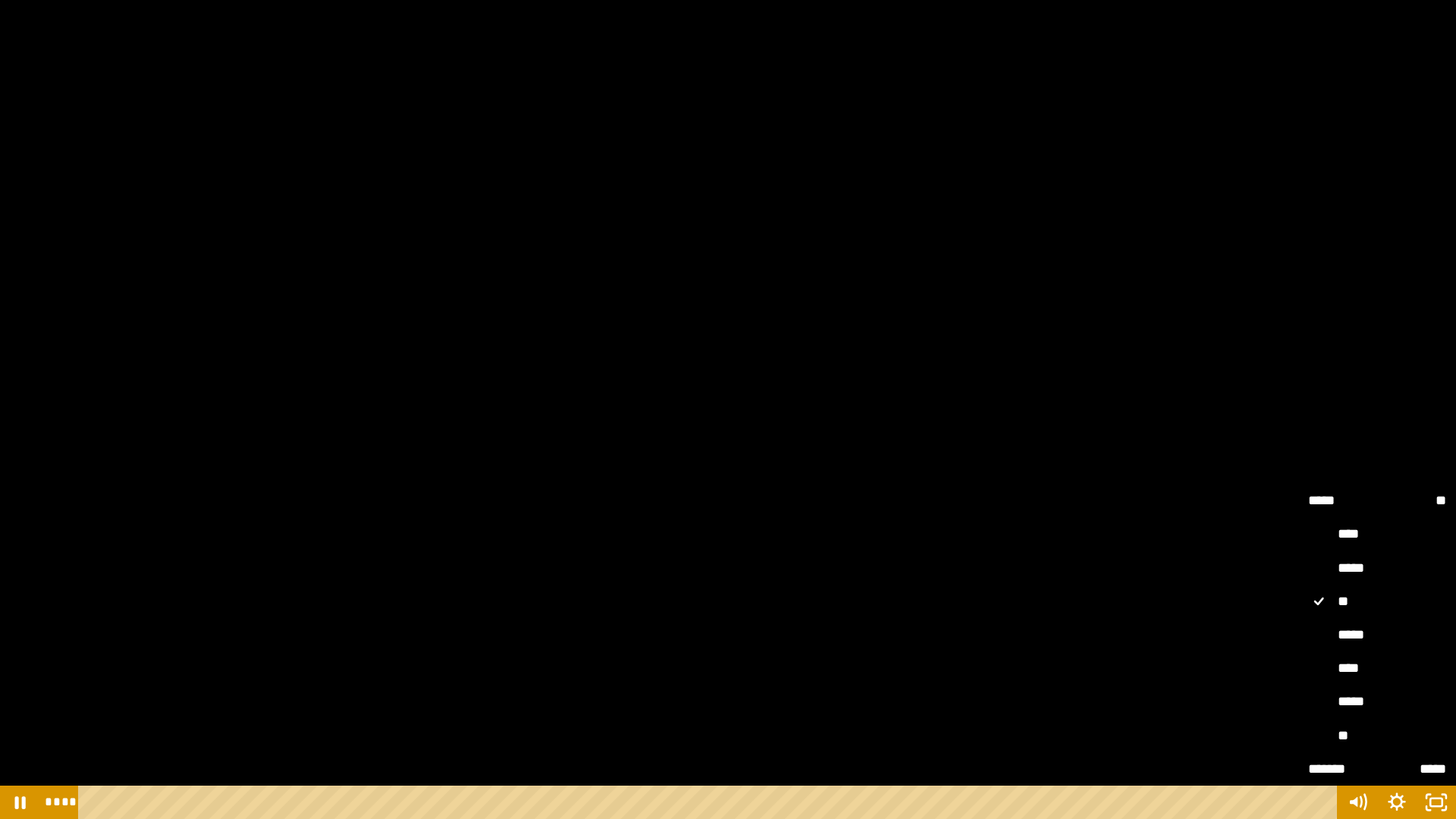 click on "*****" at bounding box center [1377, 635] 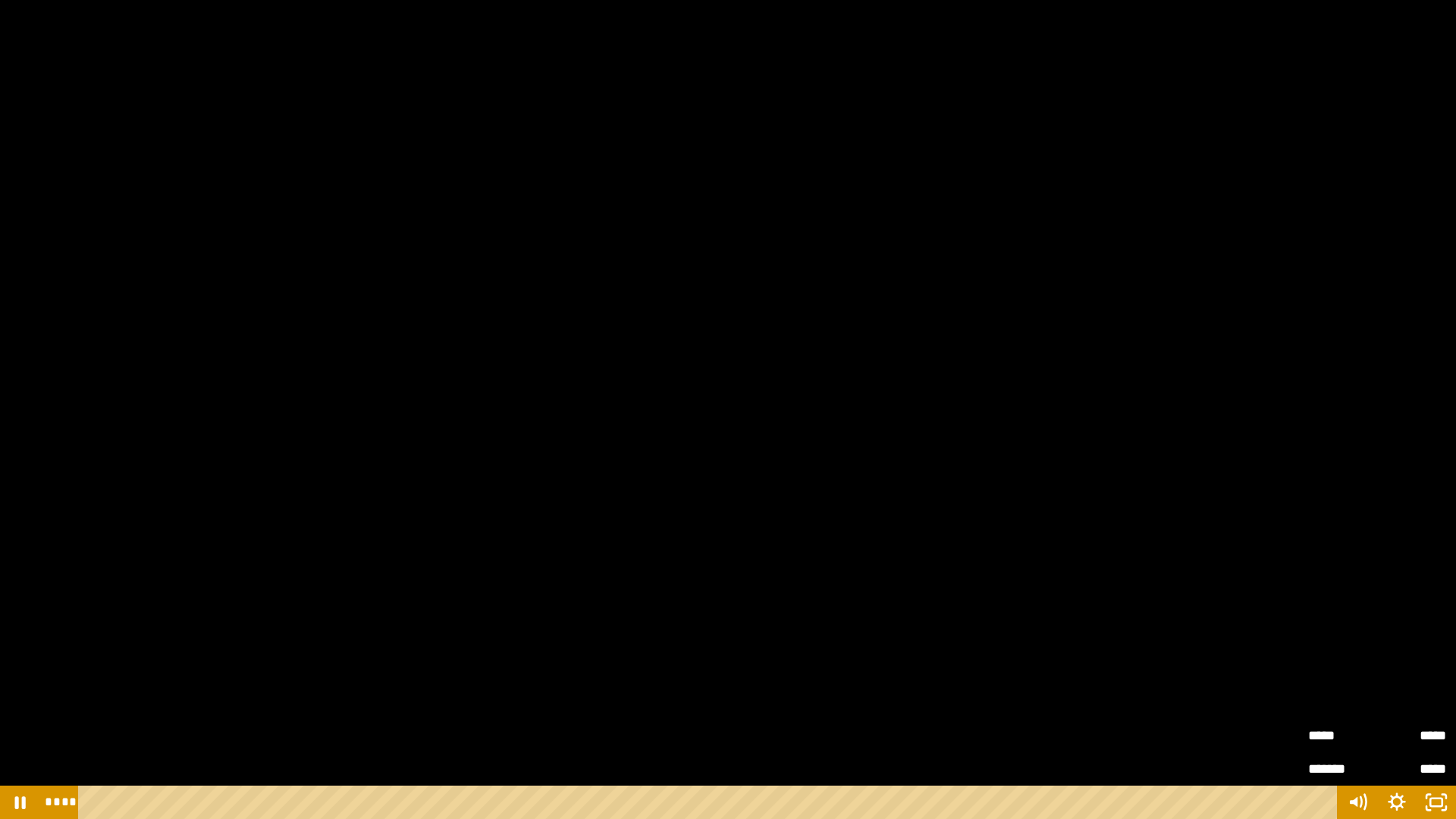 click on "*****" at bounding box center [1411, 736] 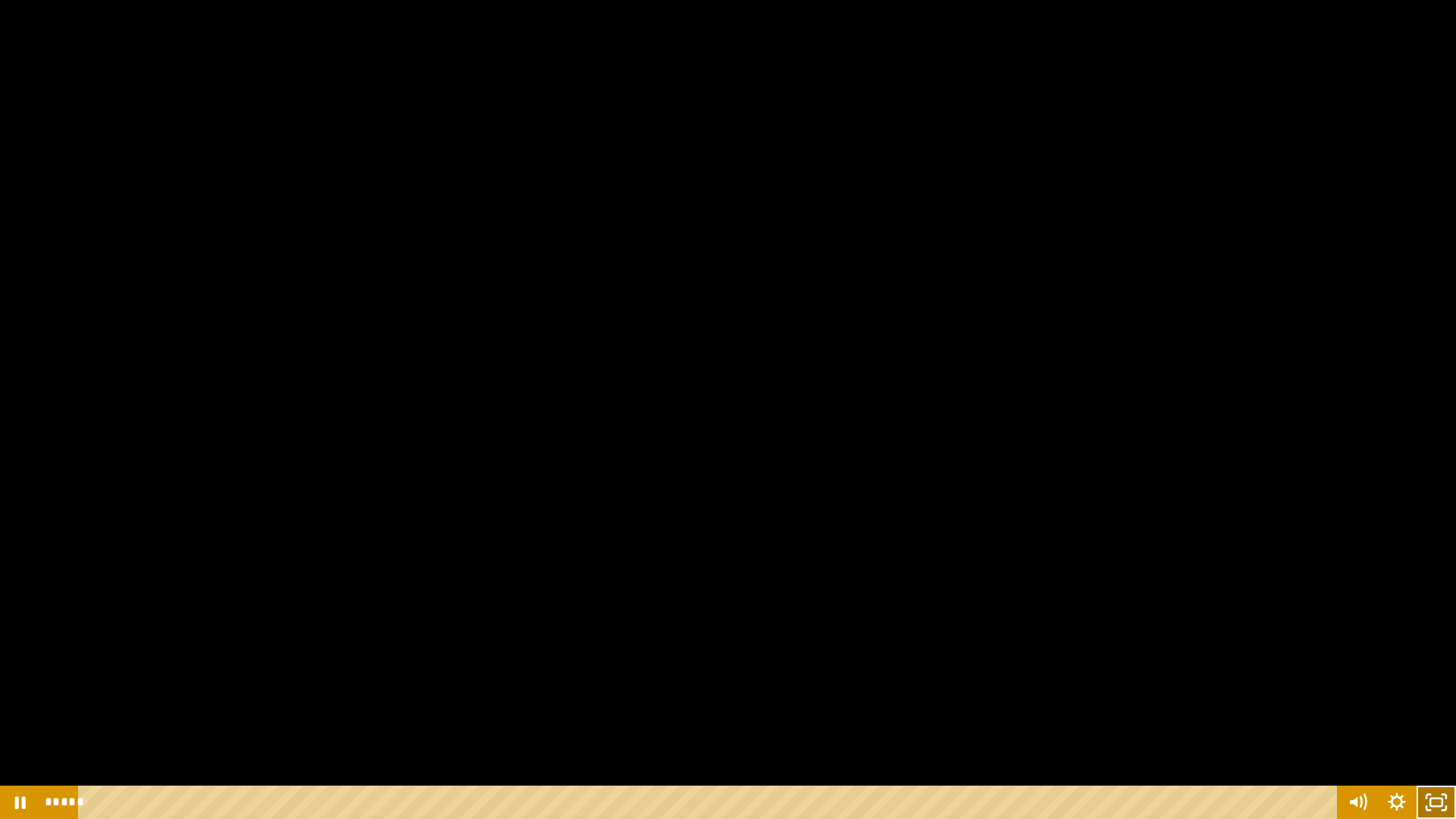 click 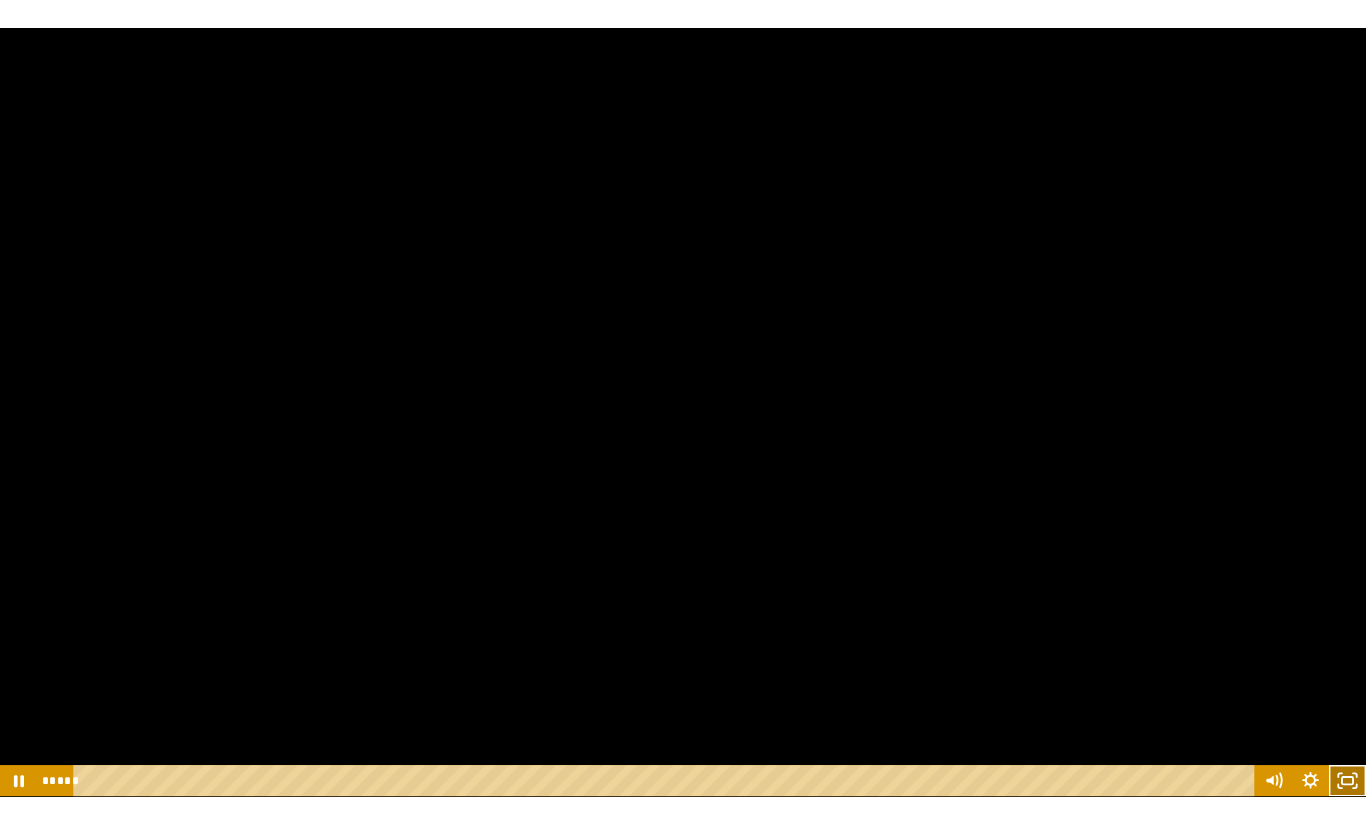 scroll, scrollTop: 445, scrollLeft: 0, axis: vertical 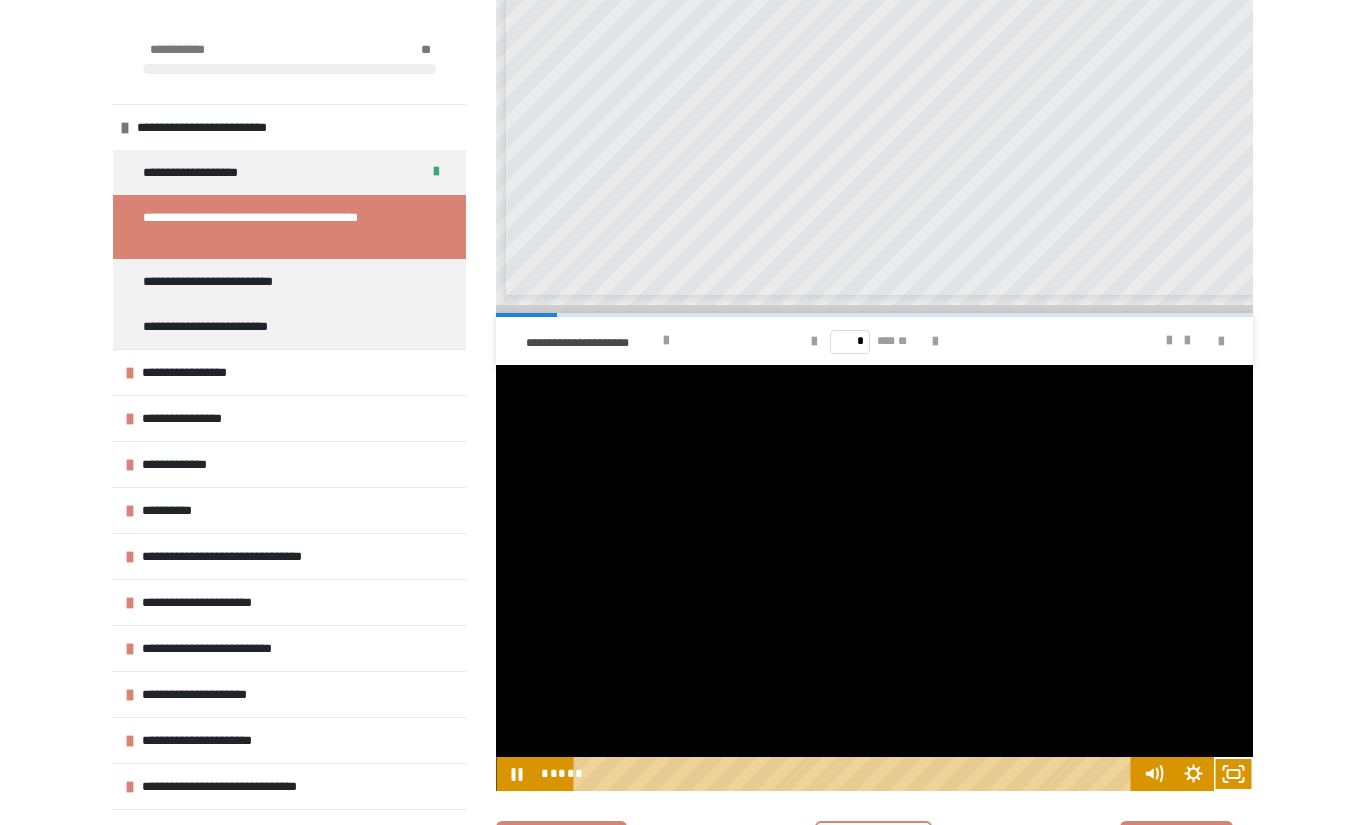 click at bounding box center [874, 578] 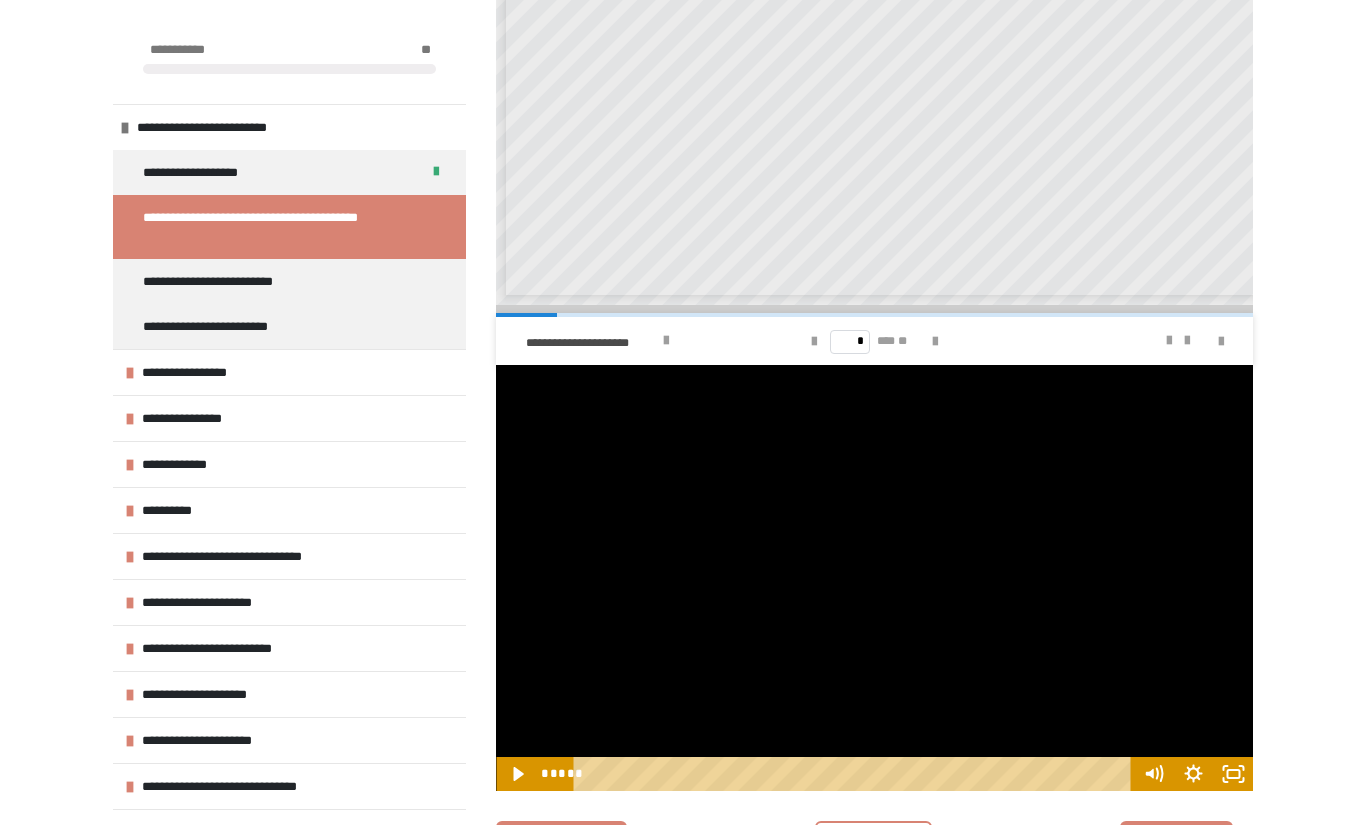 click at bounding box center [874, 578] 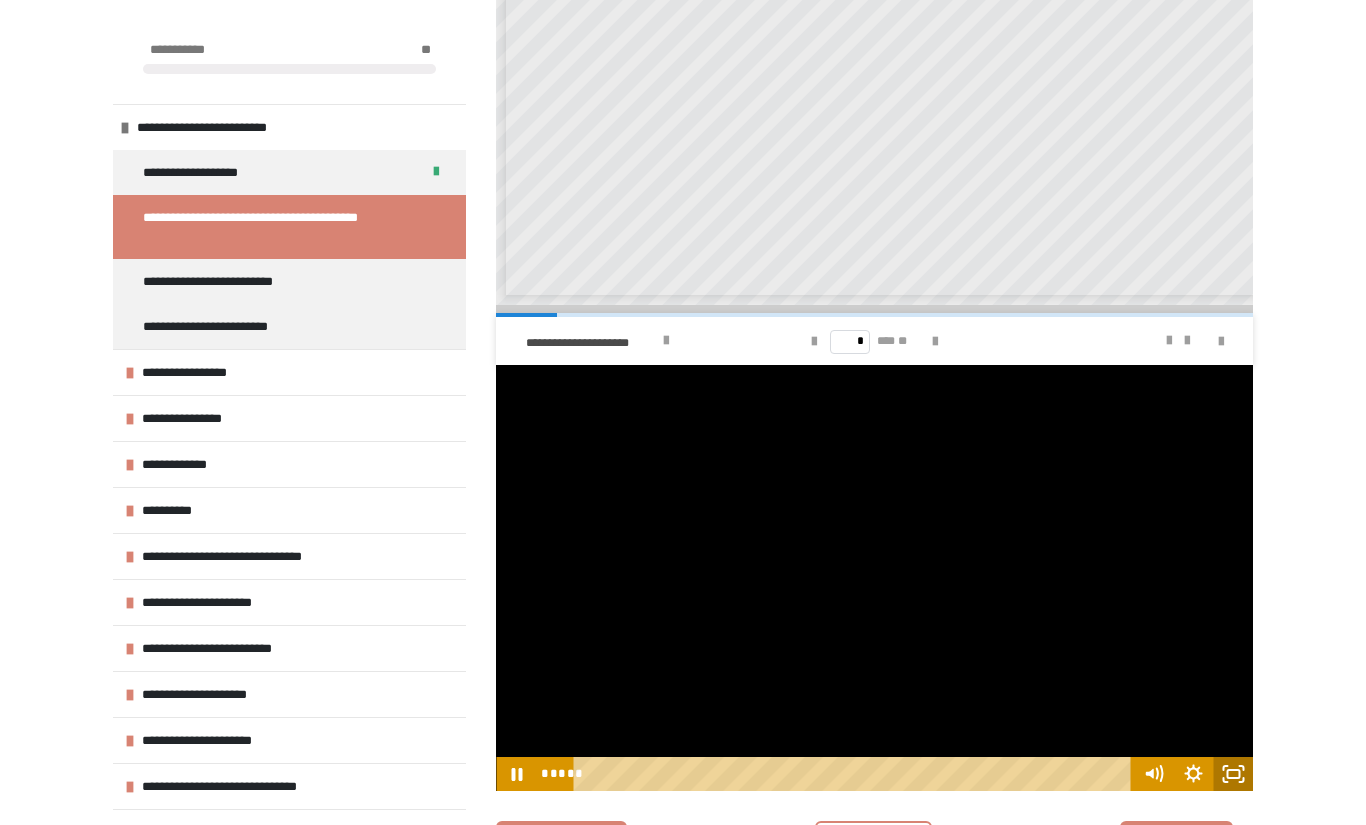 click 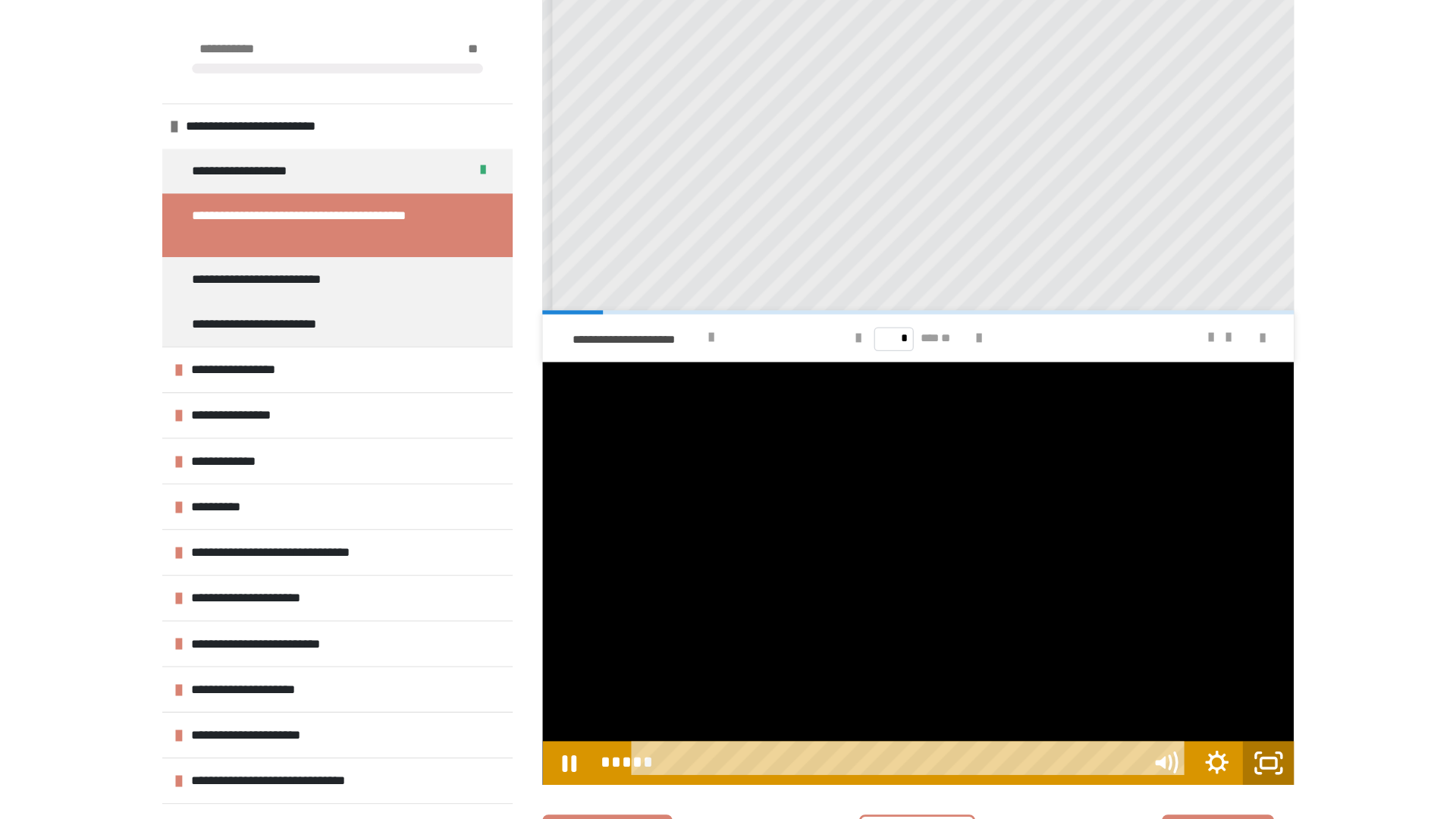 scroll, scrollTop: 258, scrollLeft: 0, axis: vertical 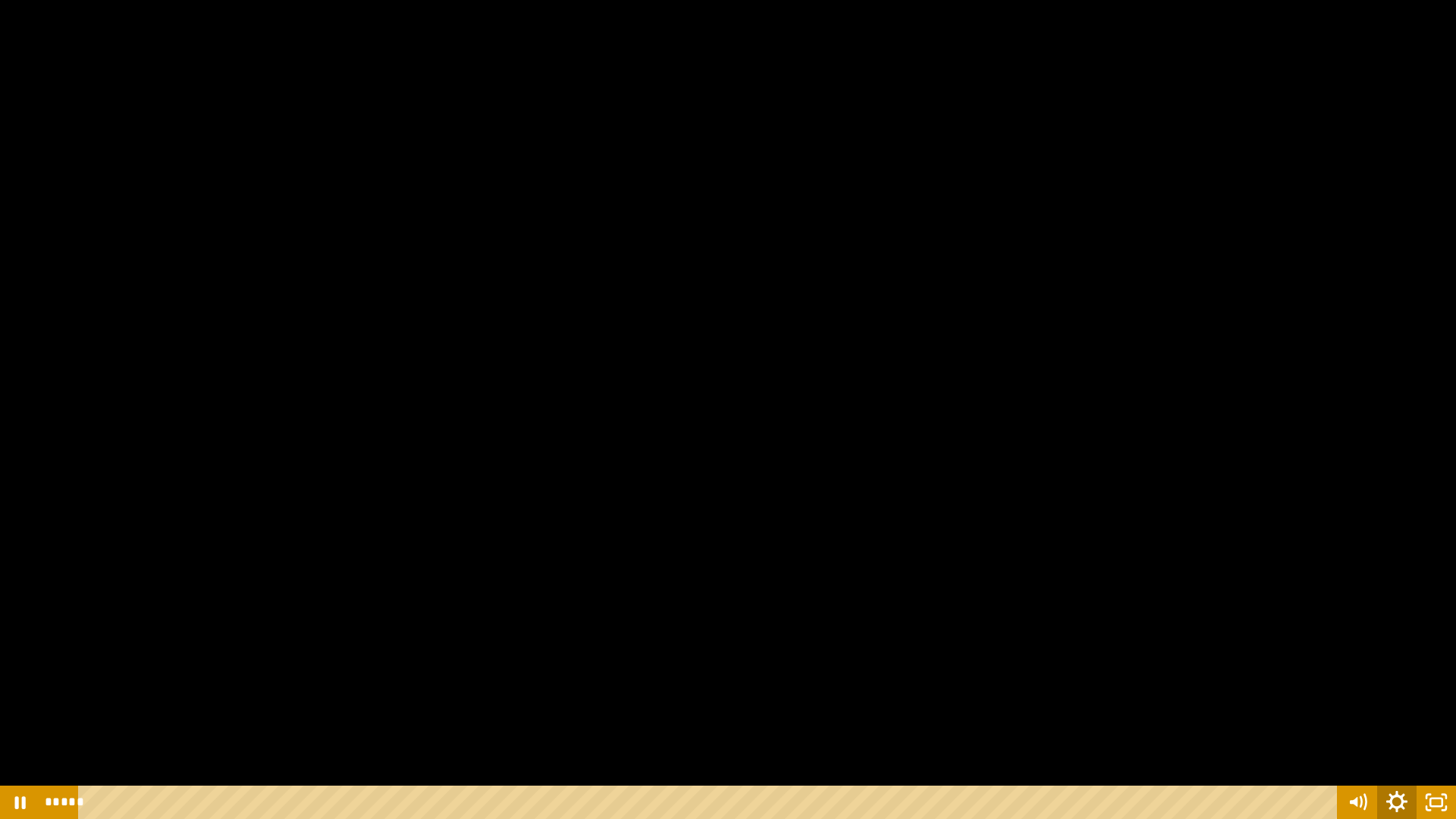 click 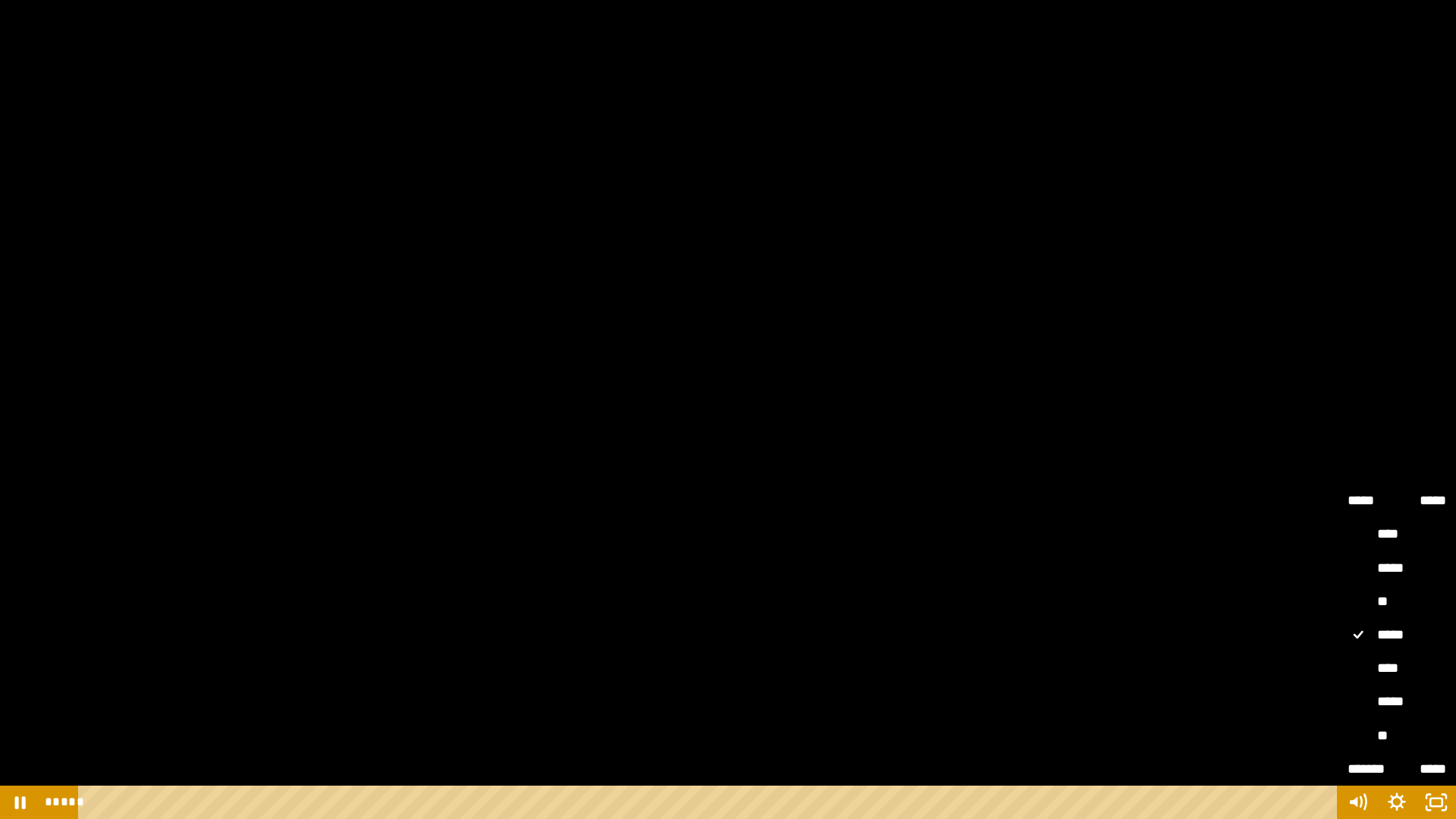 click on "****" at bounding box center (1397, 669) 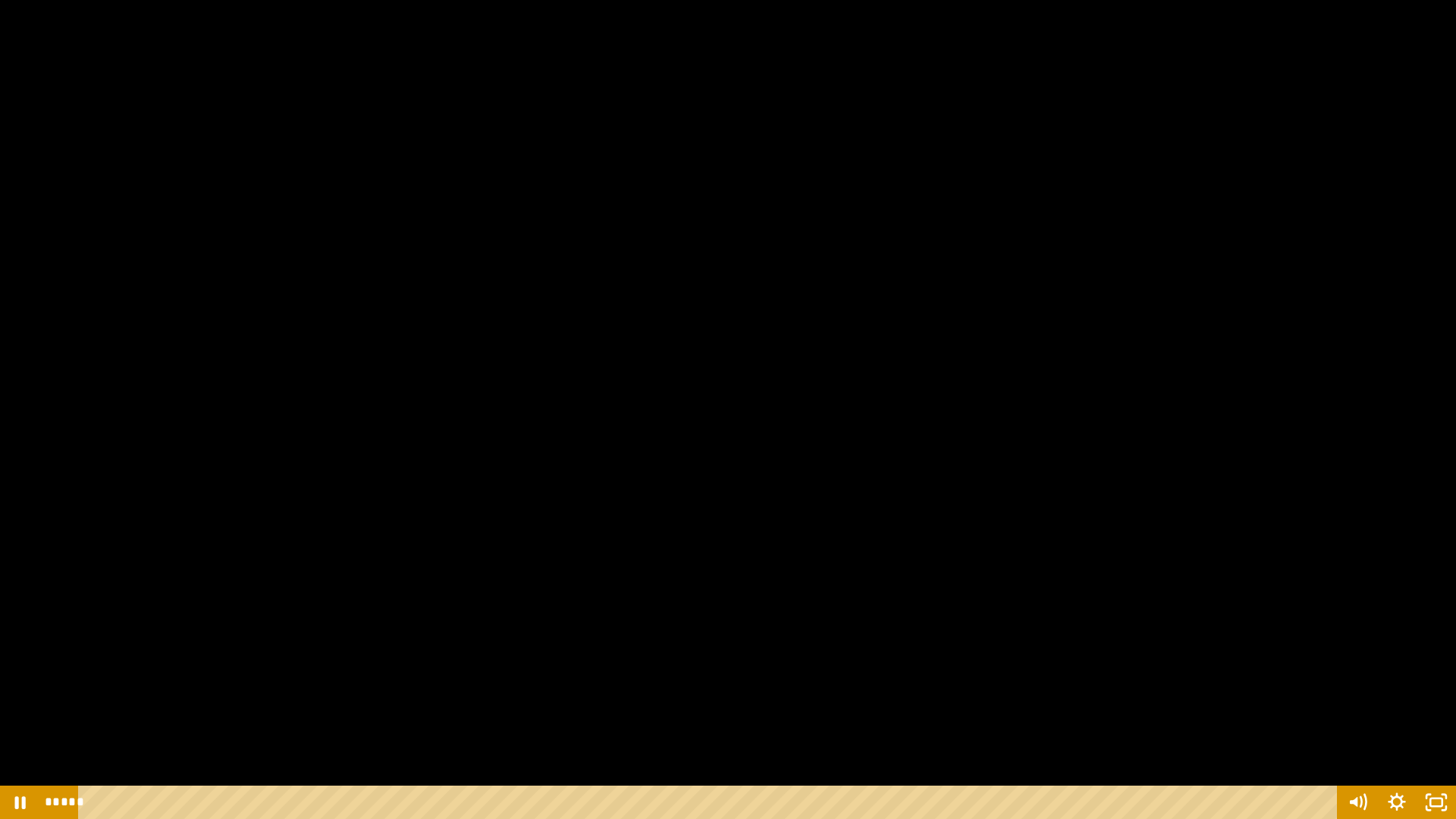 click at bounding box center [728, 410] 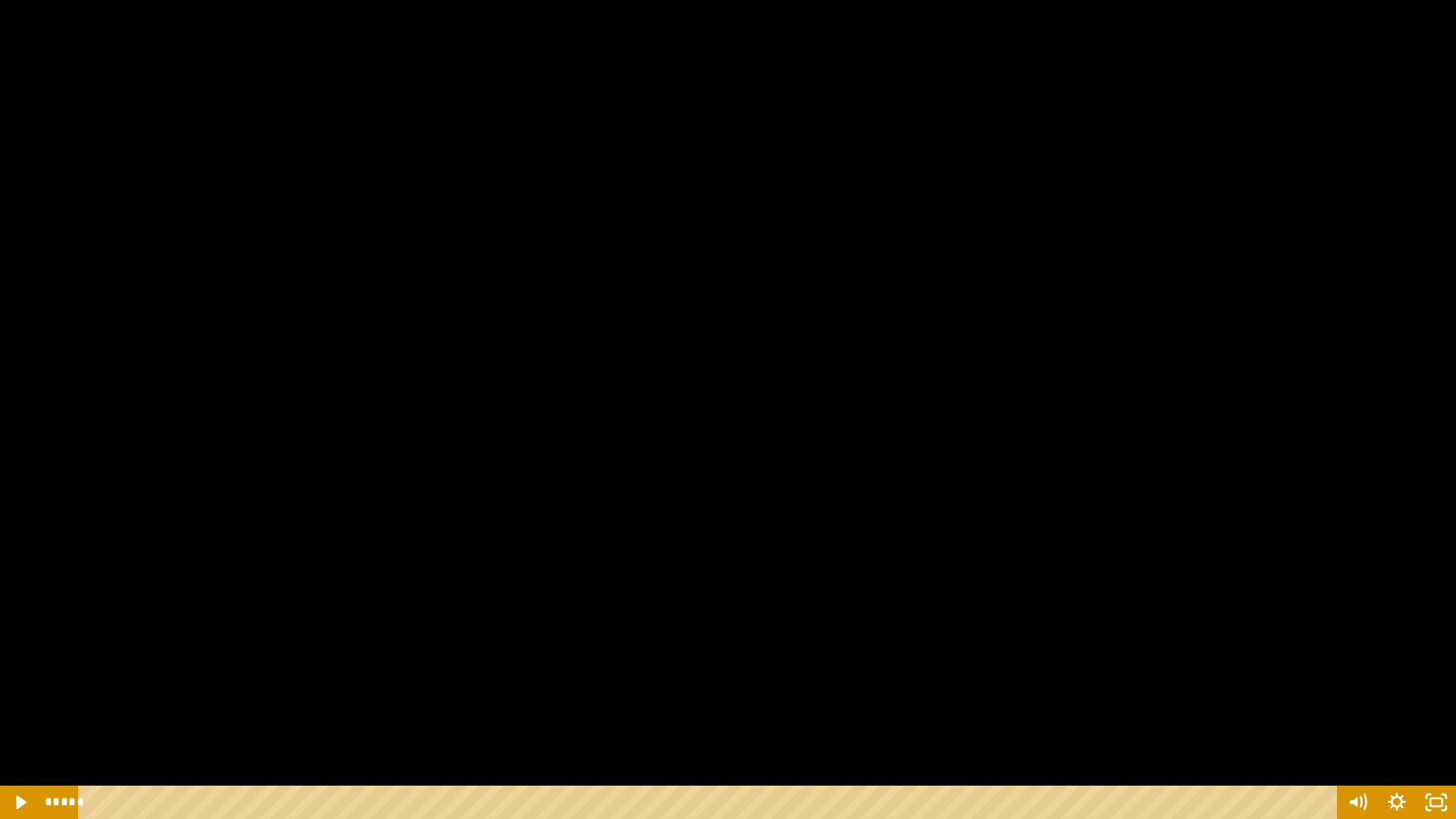 click at bounding box center (728, 410) 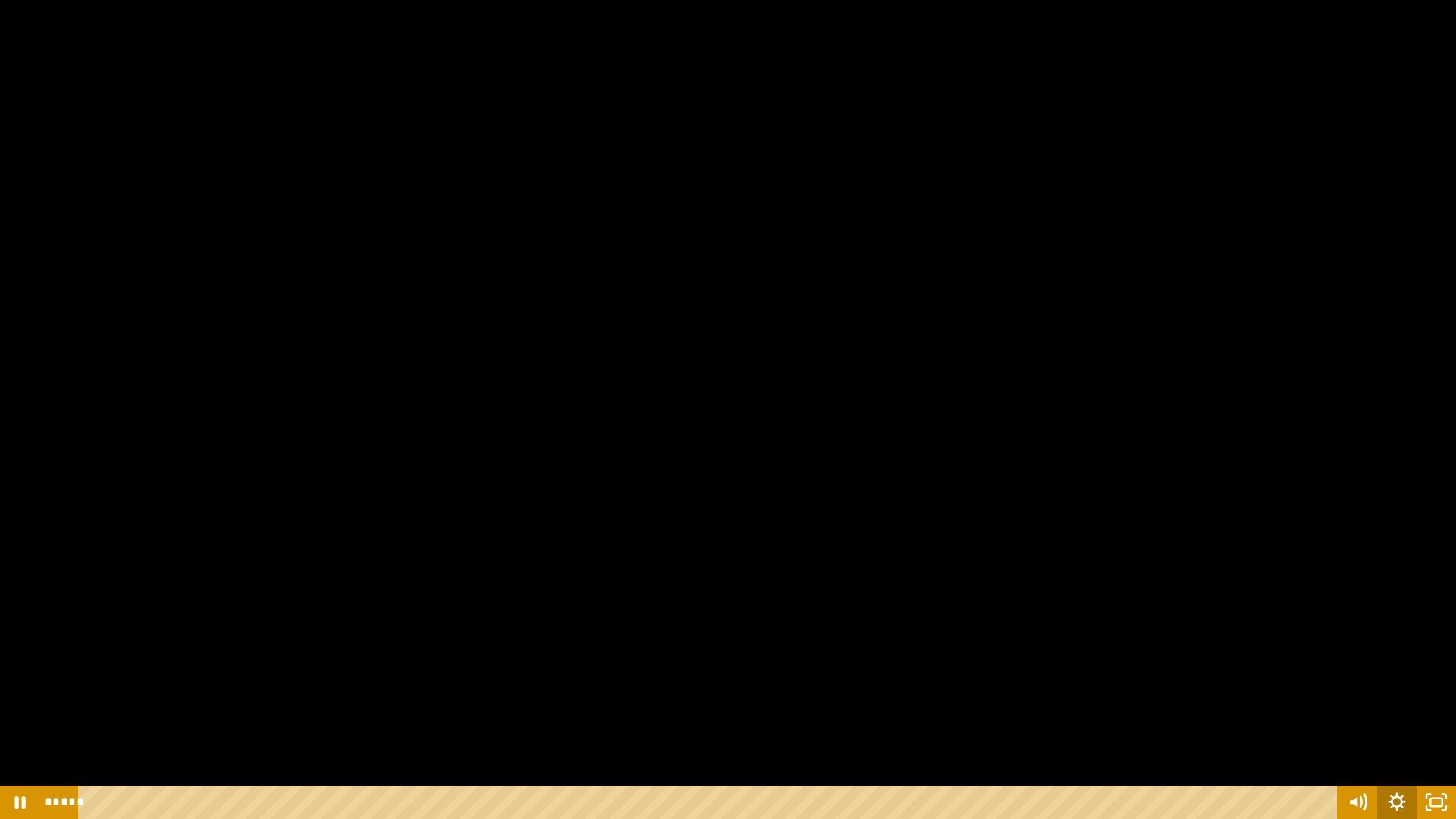 click 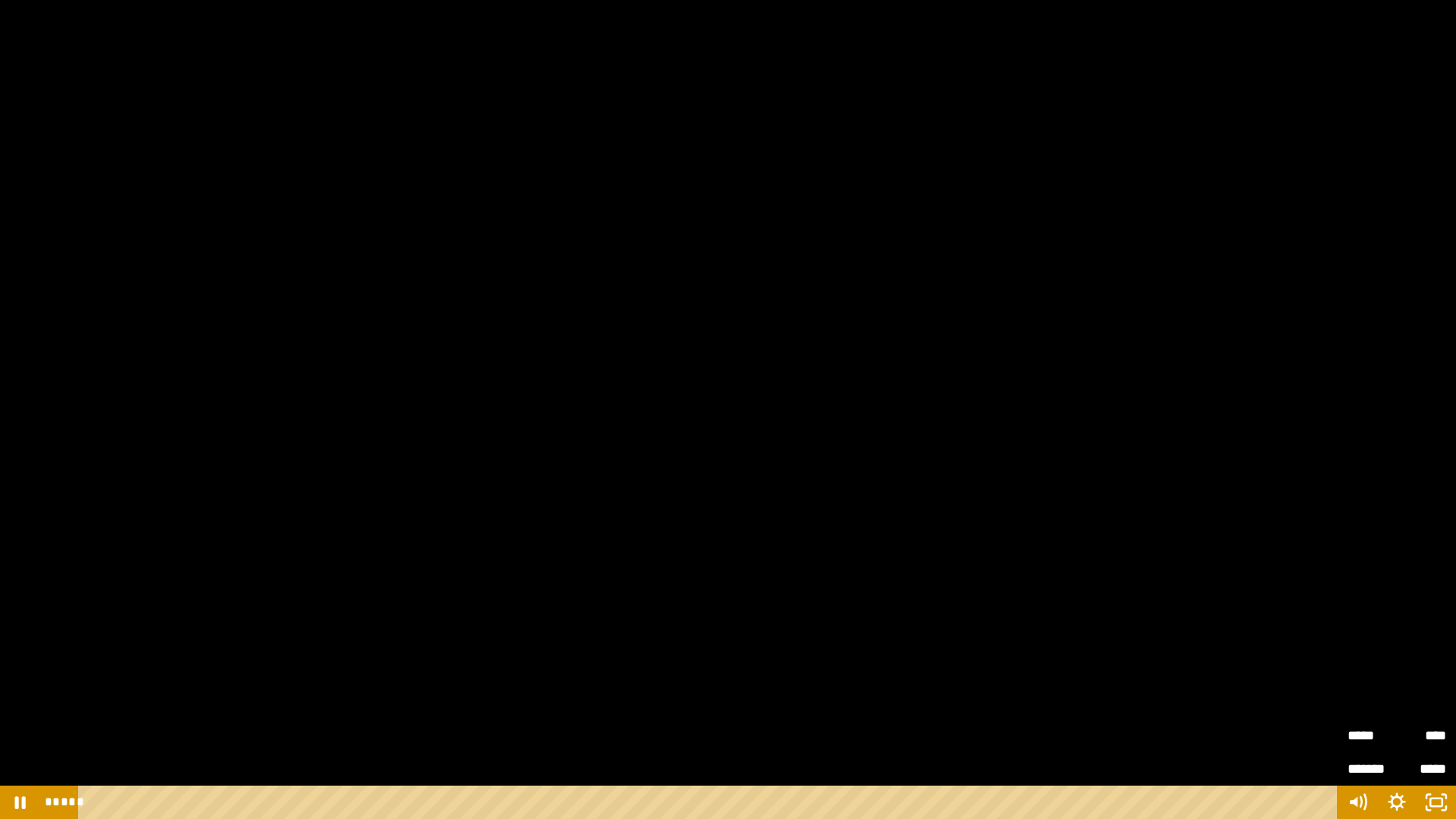 click on "****" at bounding box center (1421, 736) 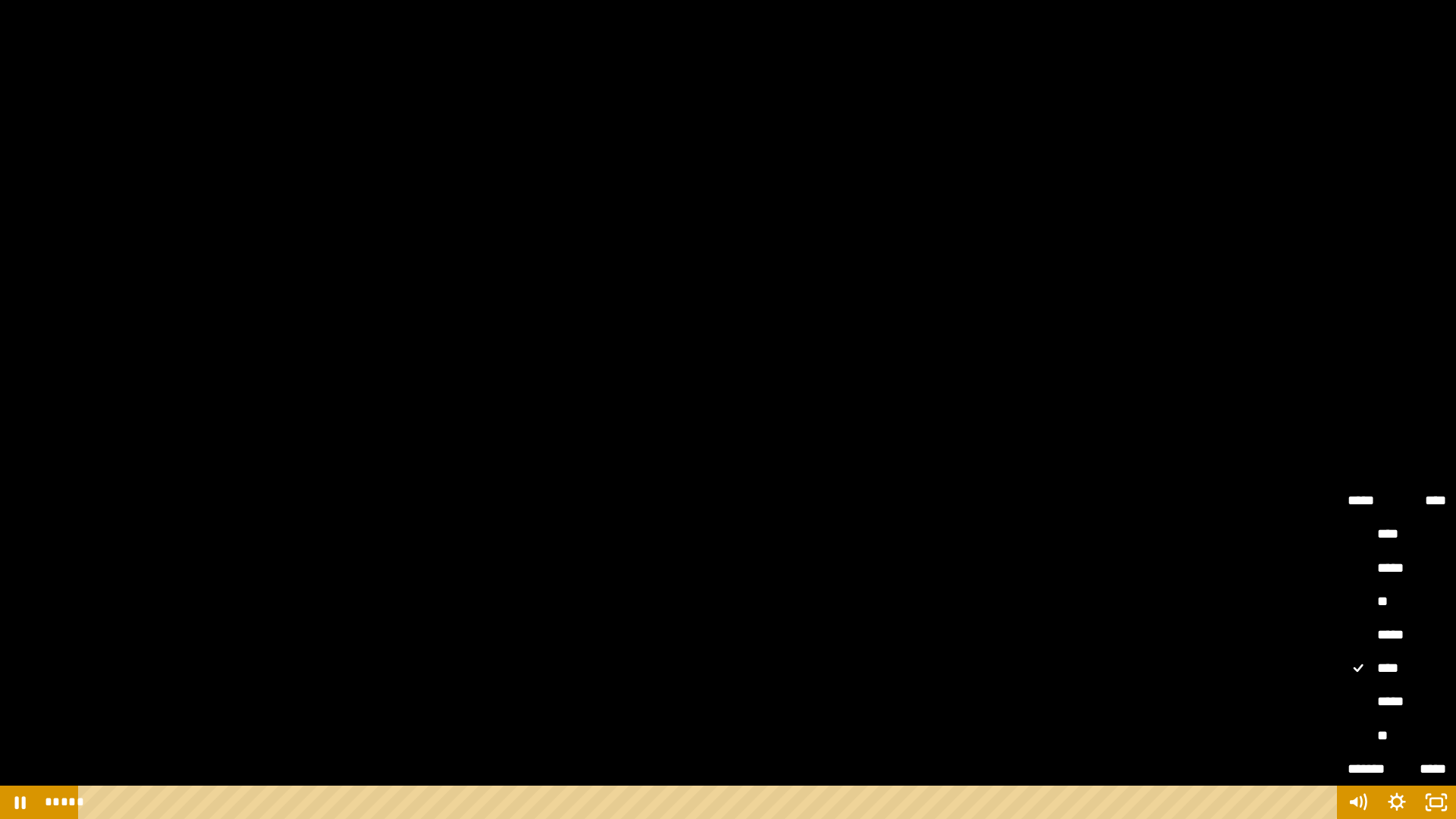 click on "*****" at bounding box center [1397, 702] 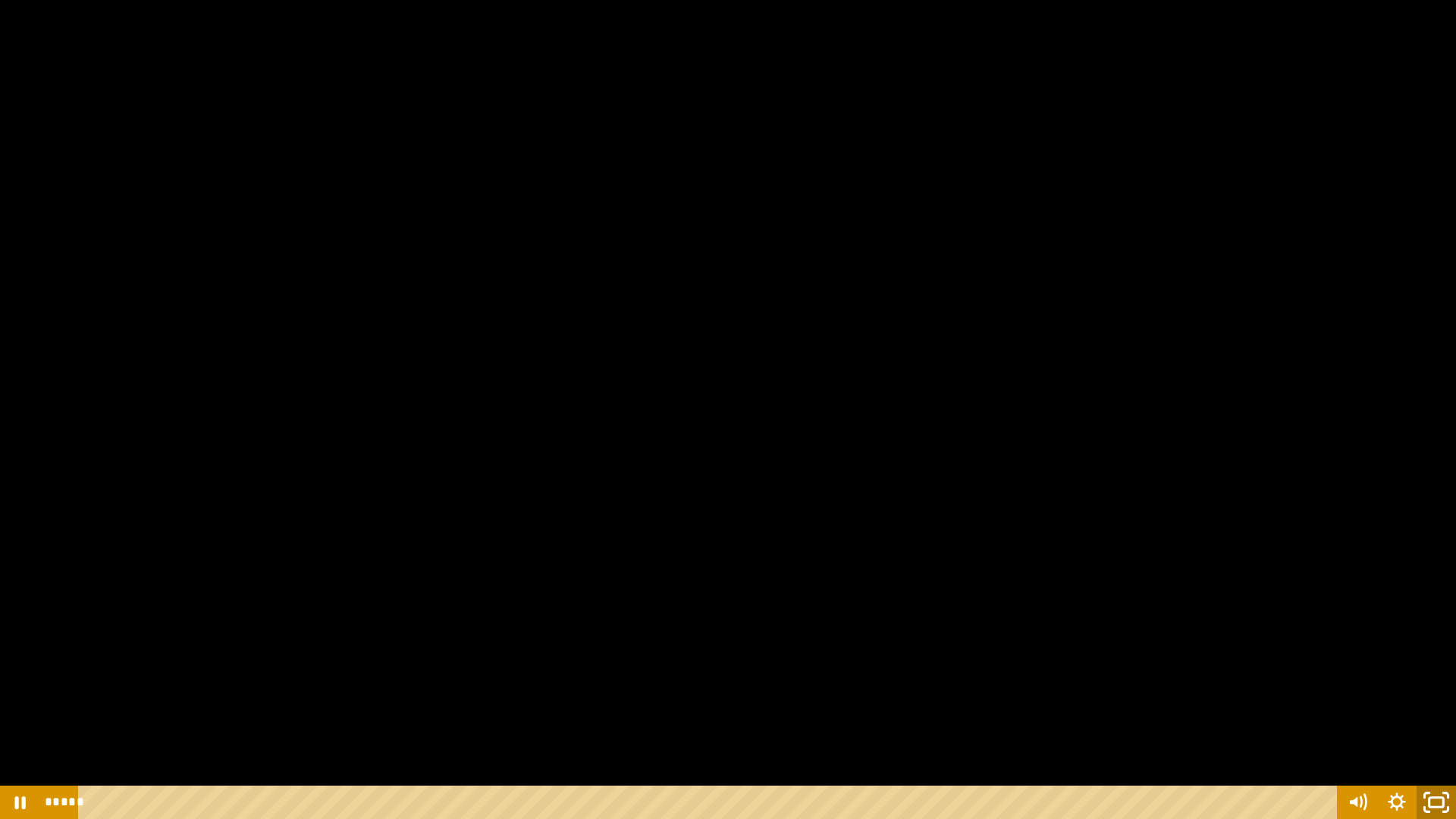 click 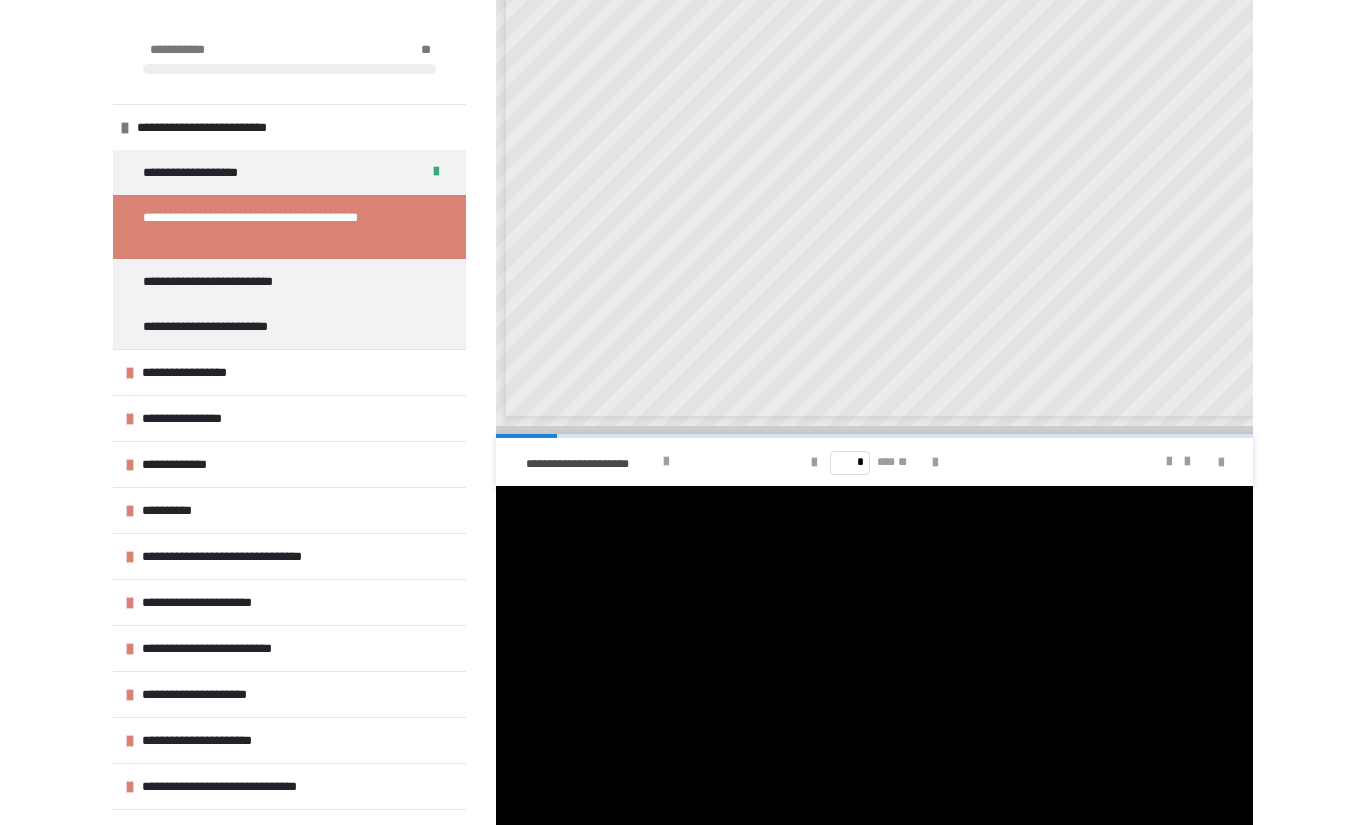 scroll, scrollTop: 140, scrollLeft: 0, axis: vertical 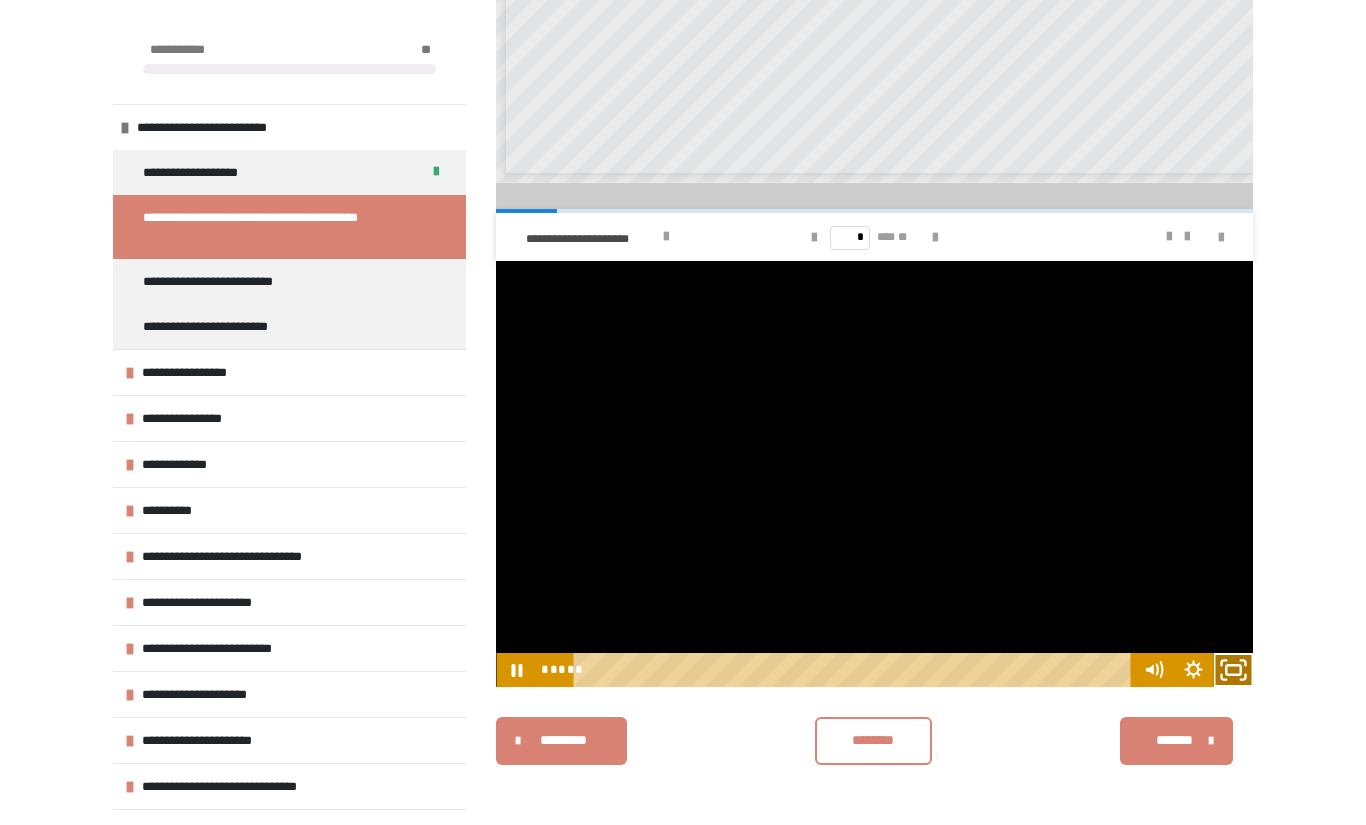 click 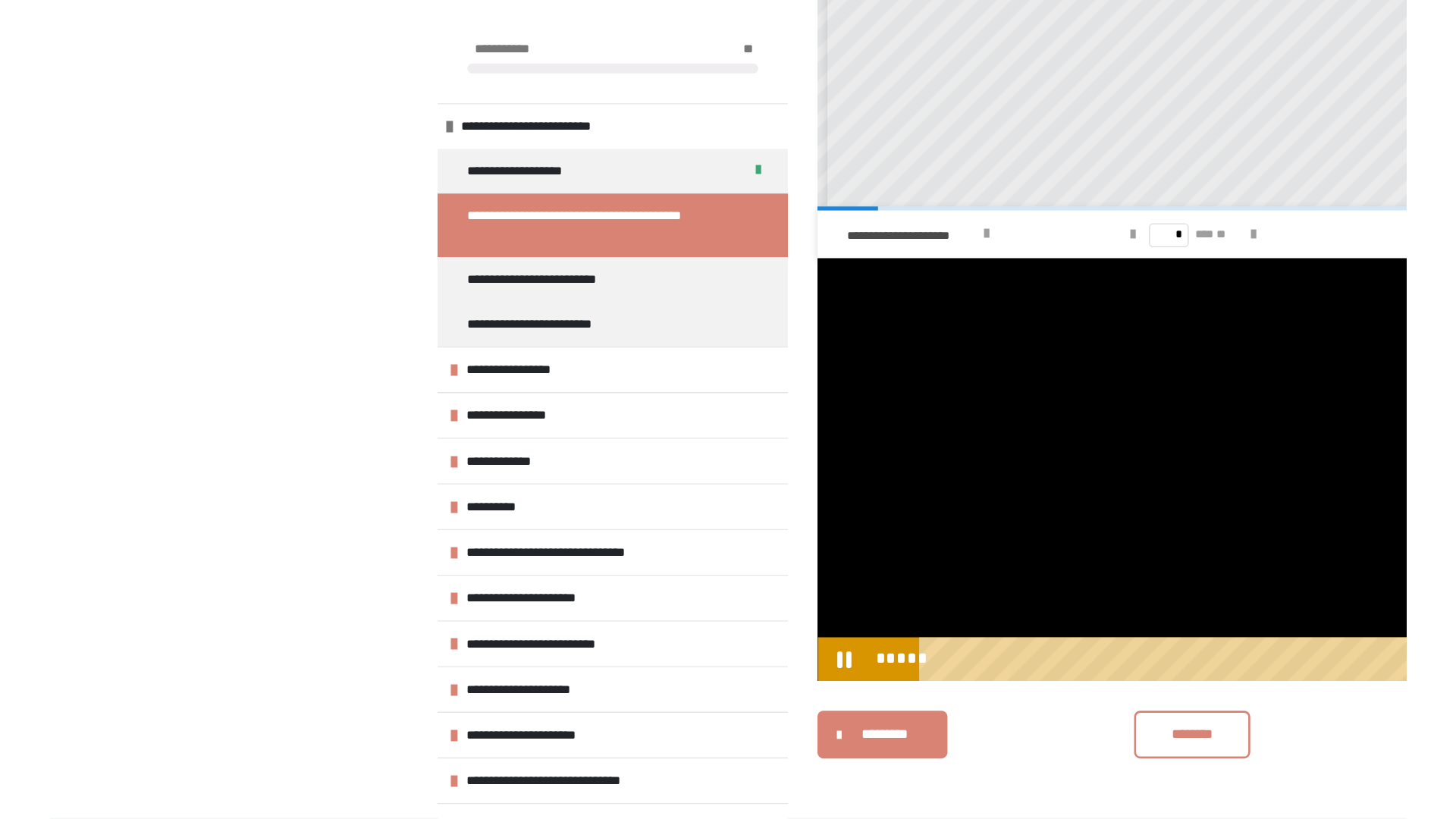 scroll, scrollTop: 258, scrollLeft: 0, axis: vertical 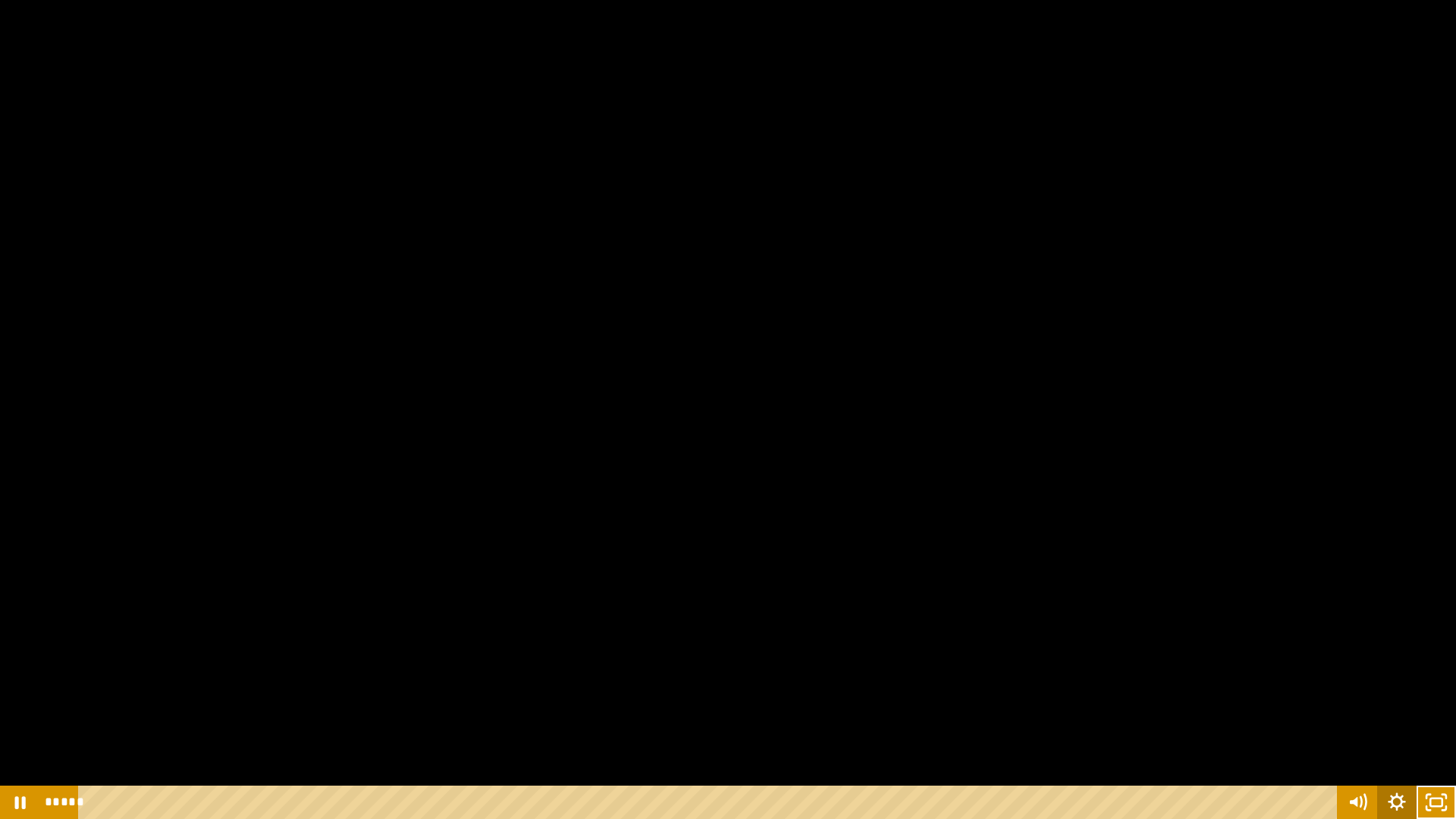 click 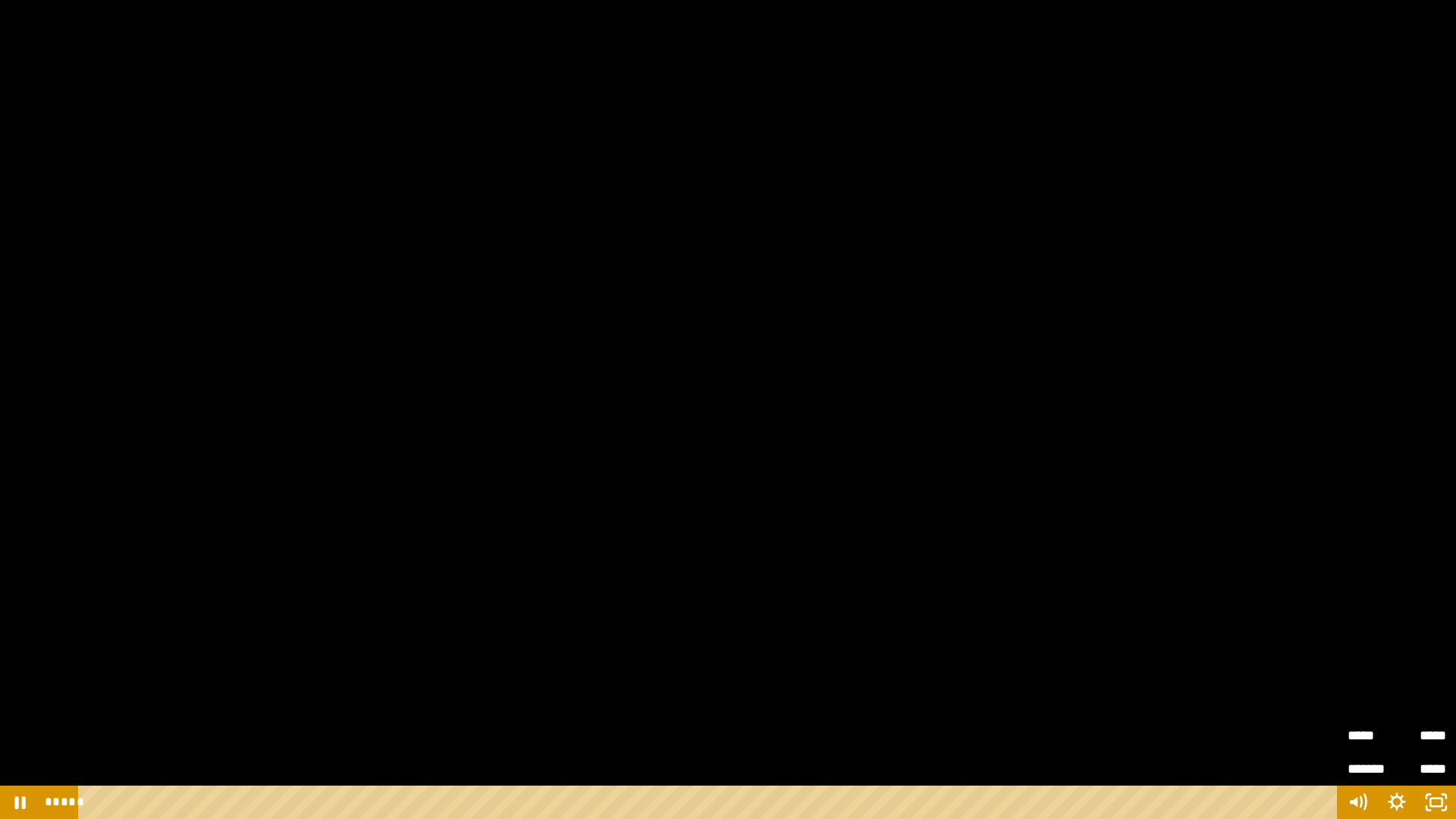 click on "*****" at bounding box center (1372, 736) 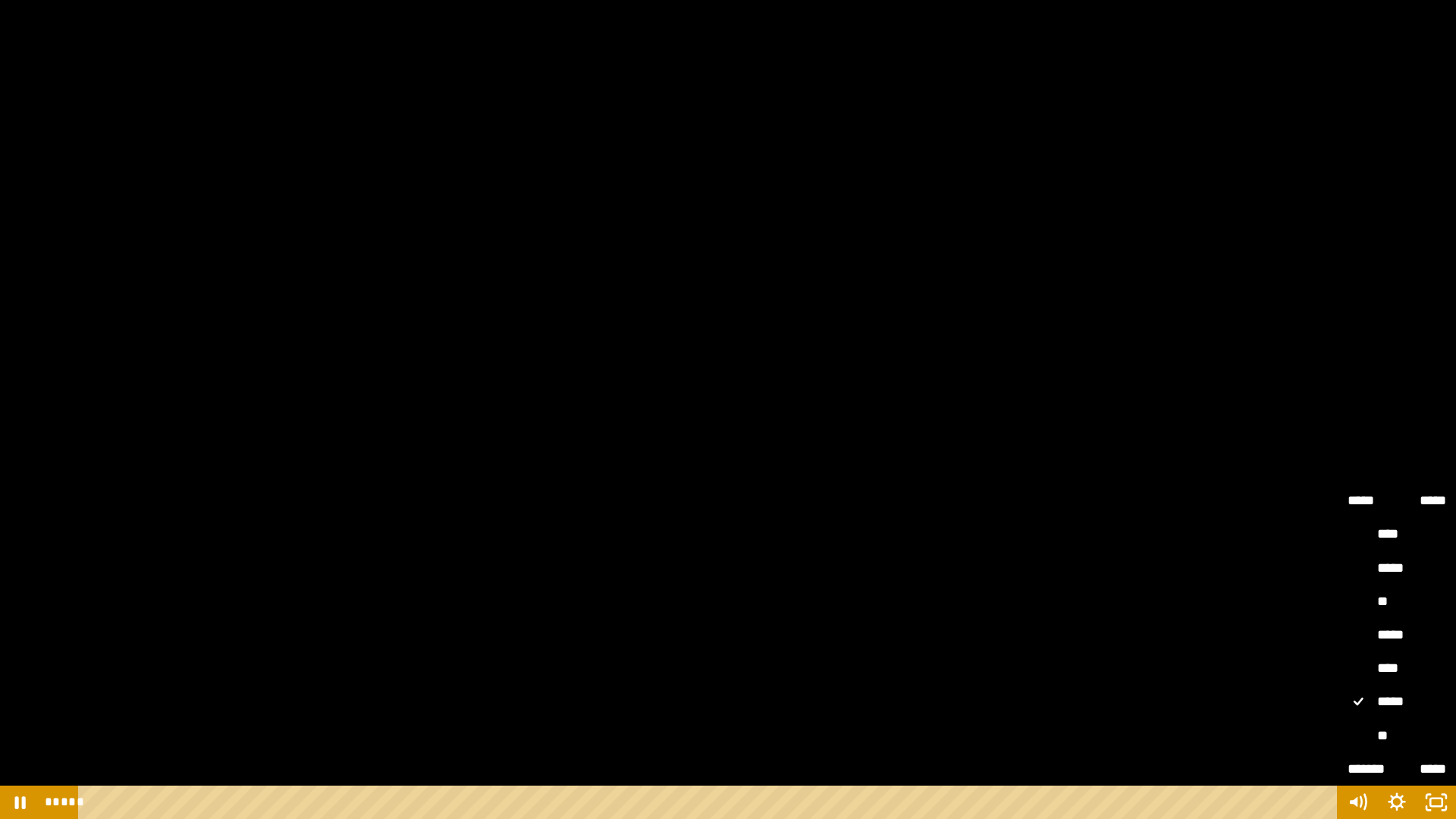click on "*****" at bounding box center (1397, 635) 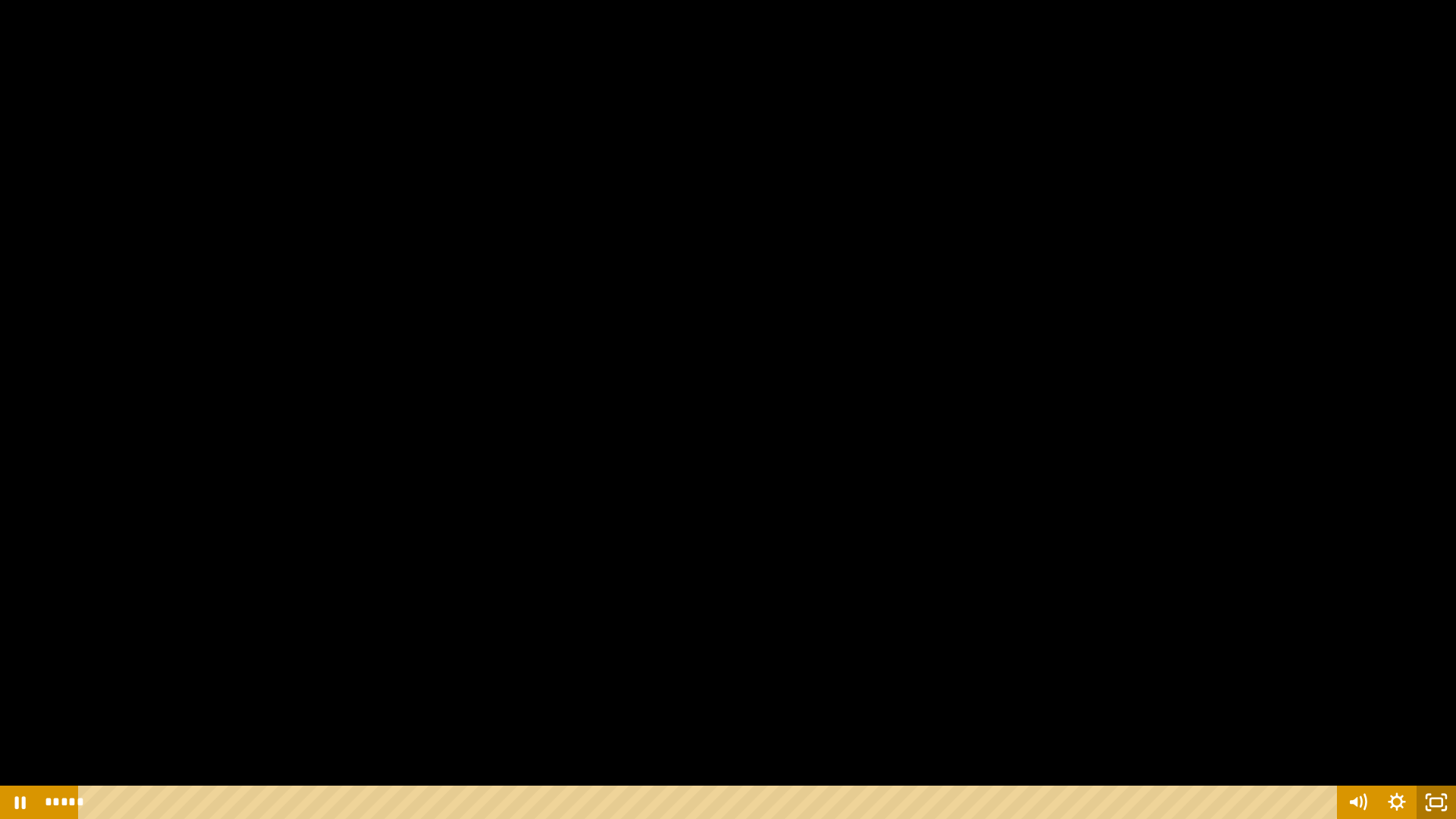 click 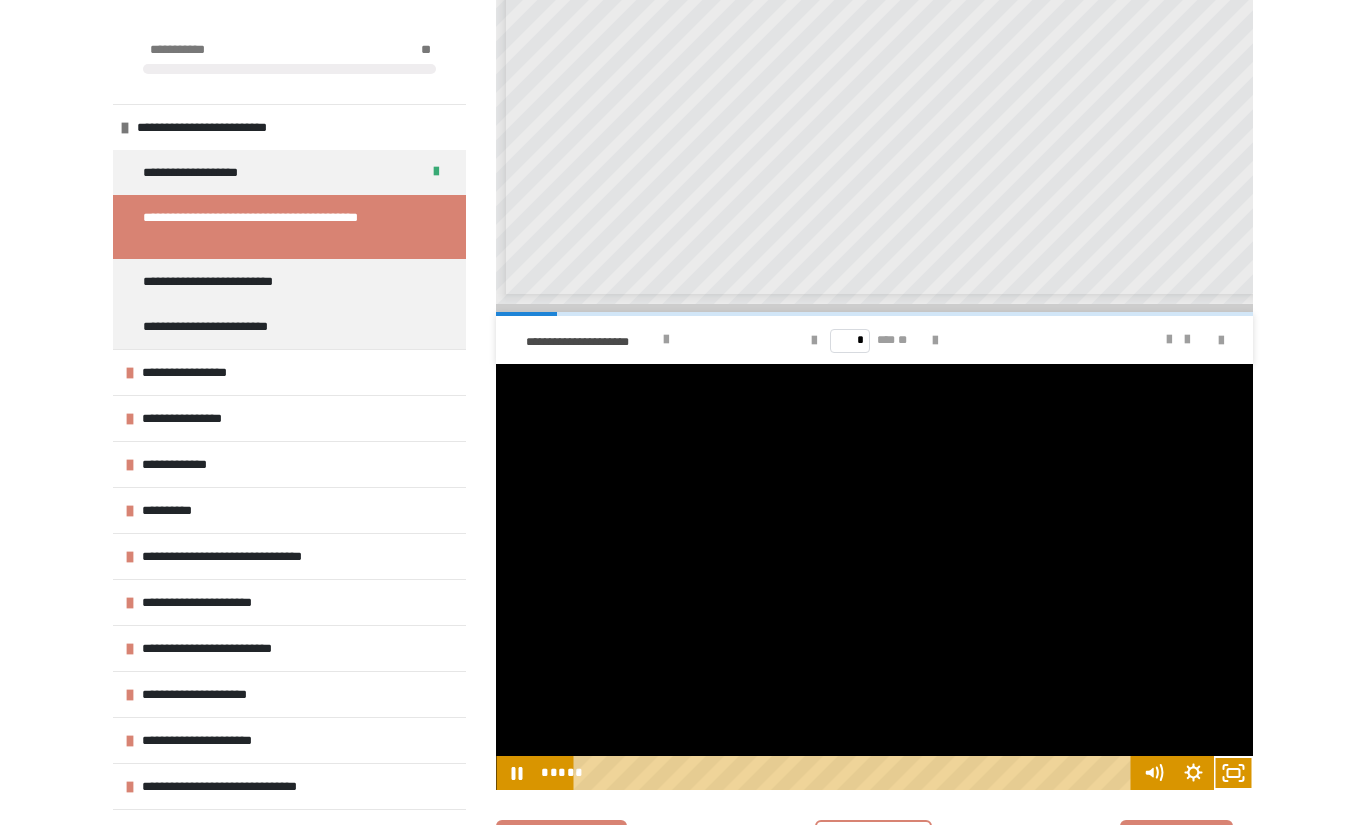 scroll, scrollTop: 549, scrollLeft: 0, axis: vertical 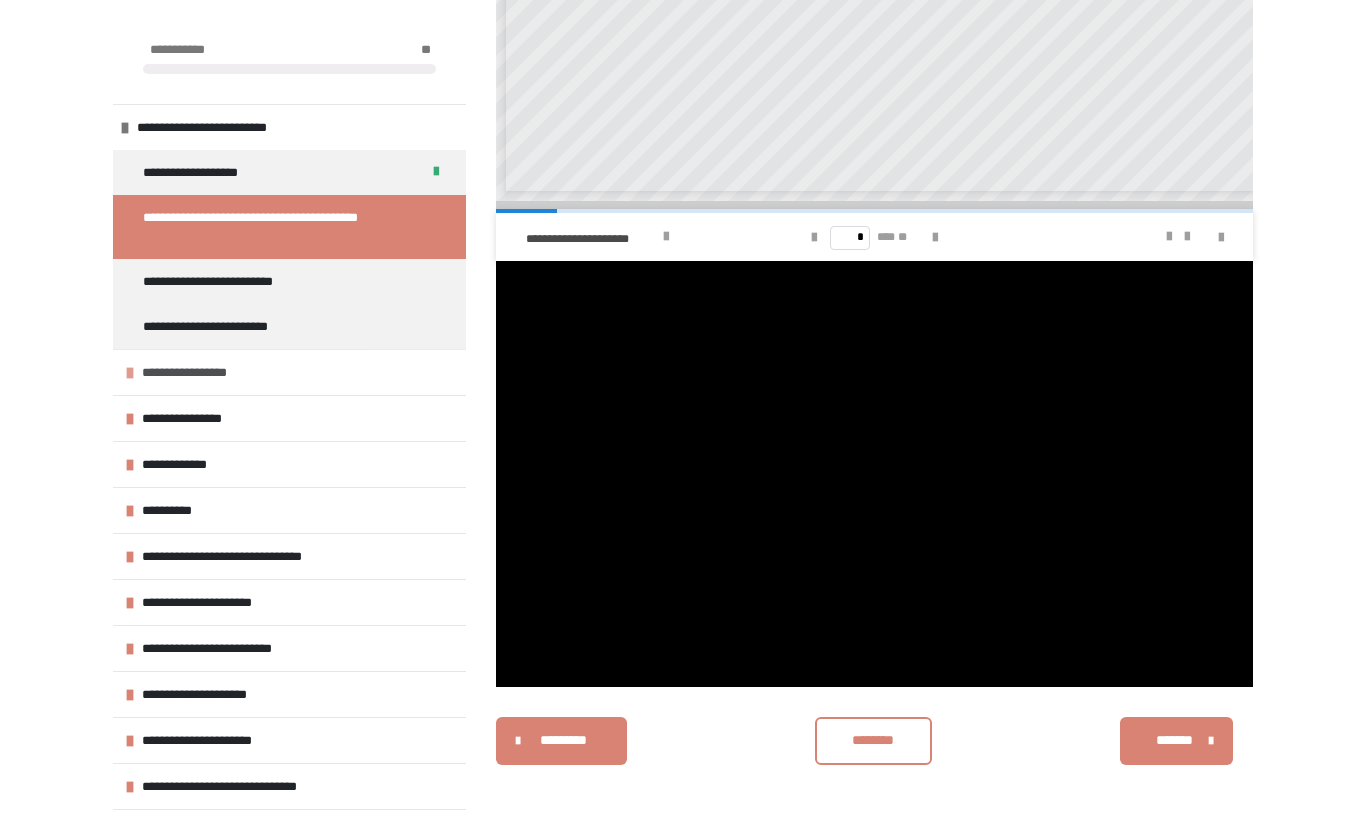 click at bounding box center [130, 373] 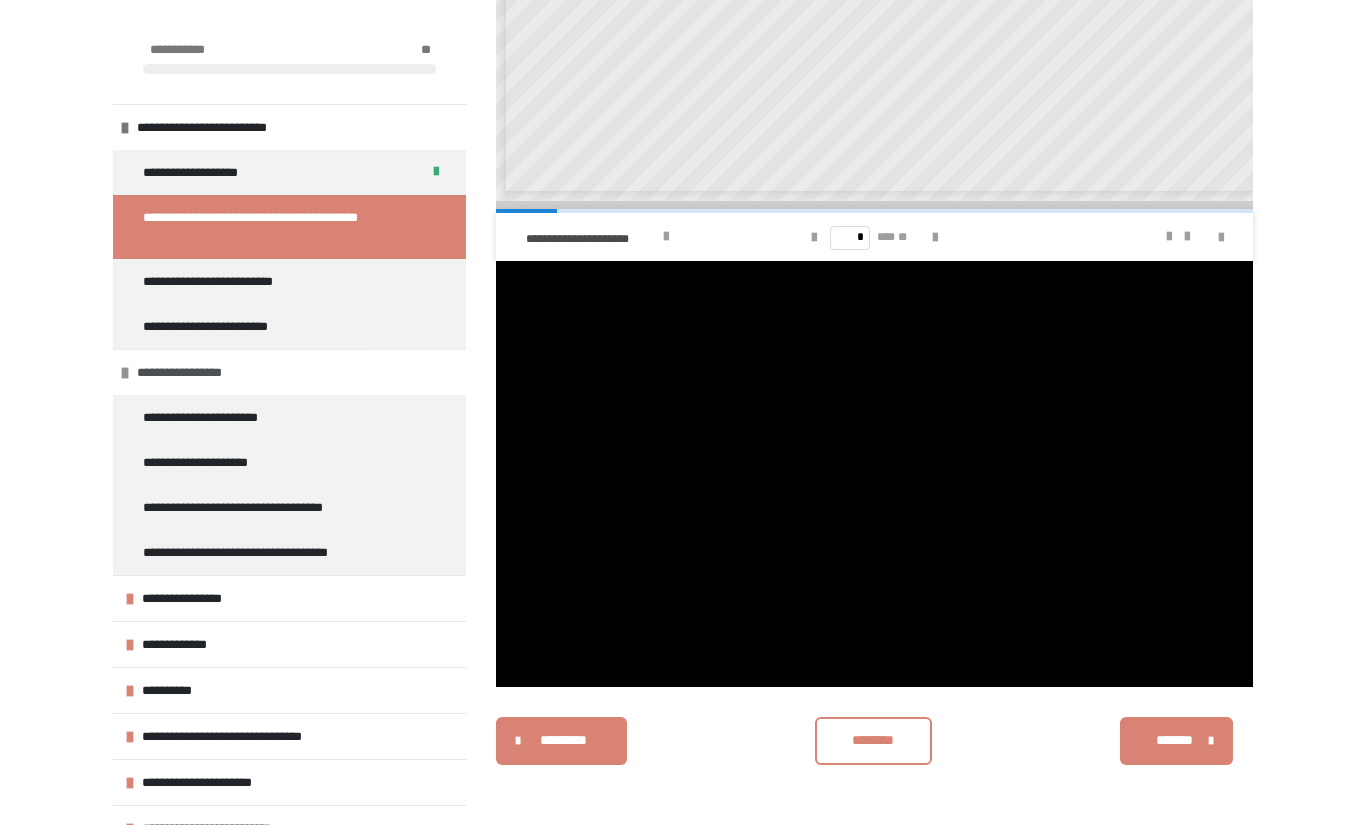 click at bounding box center (125, 373) 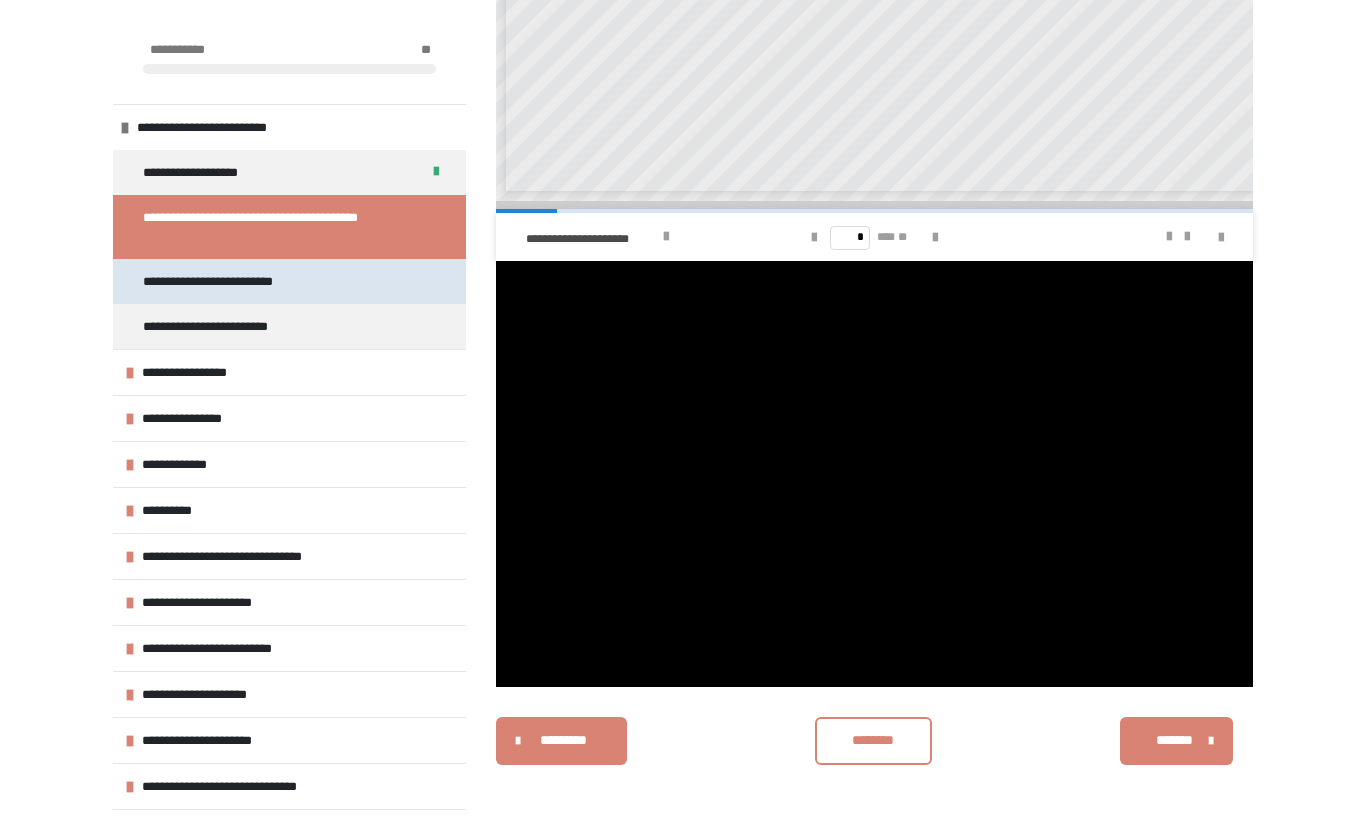 click on "**********" at bounding box center [230, 281] 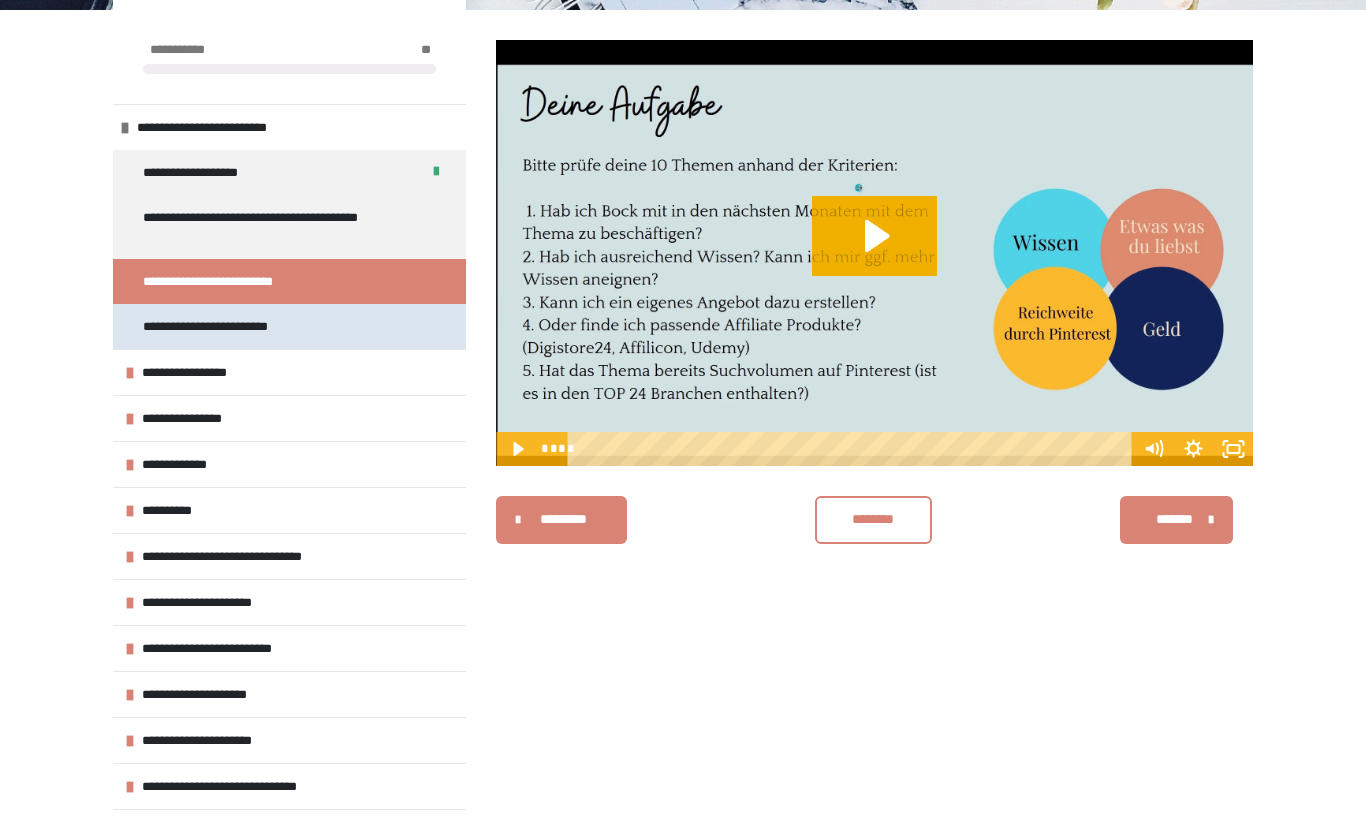 click on "**********" at bounding box center [228, 326] 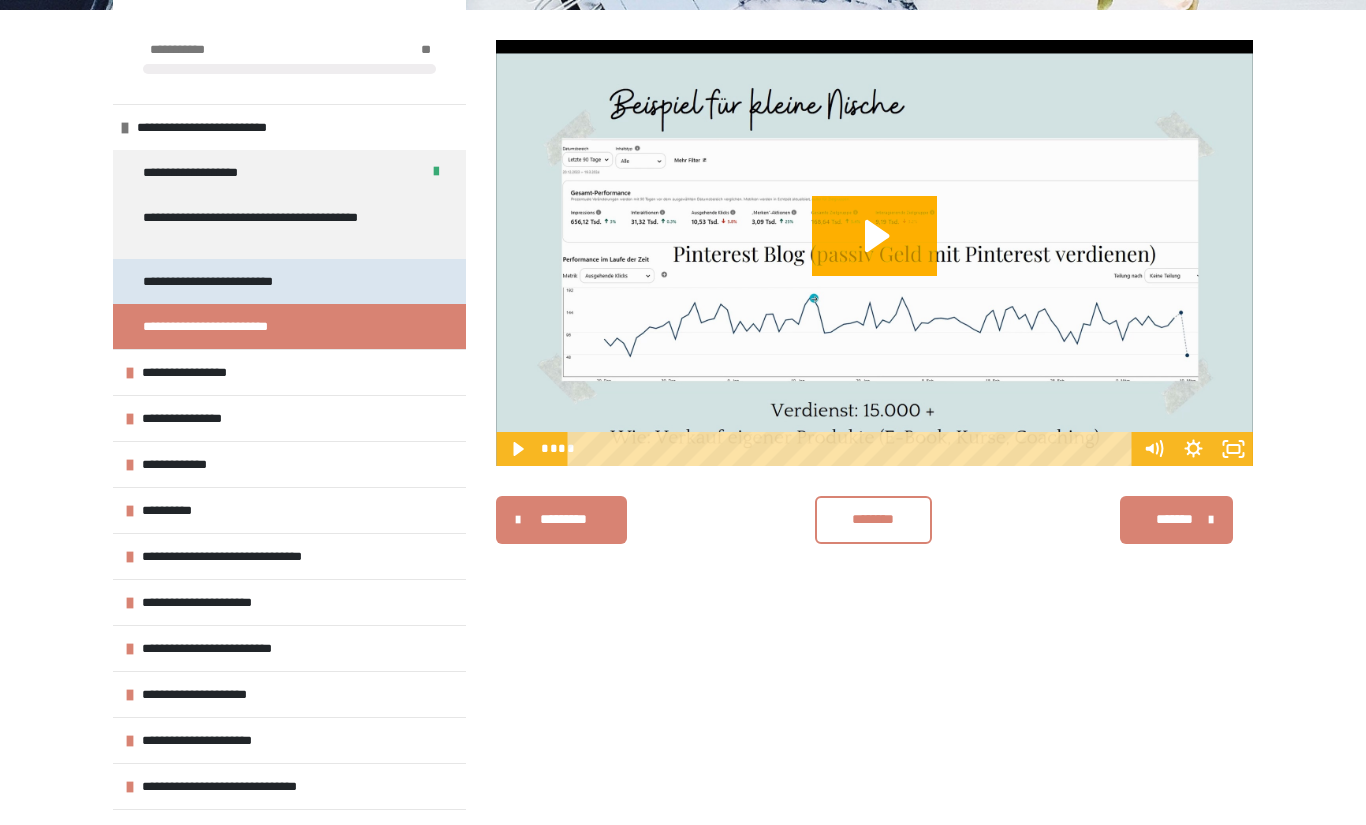 click on "**********" at bounding box center (230, 281) 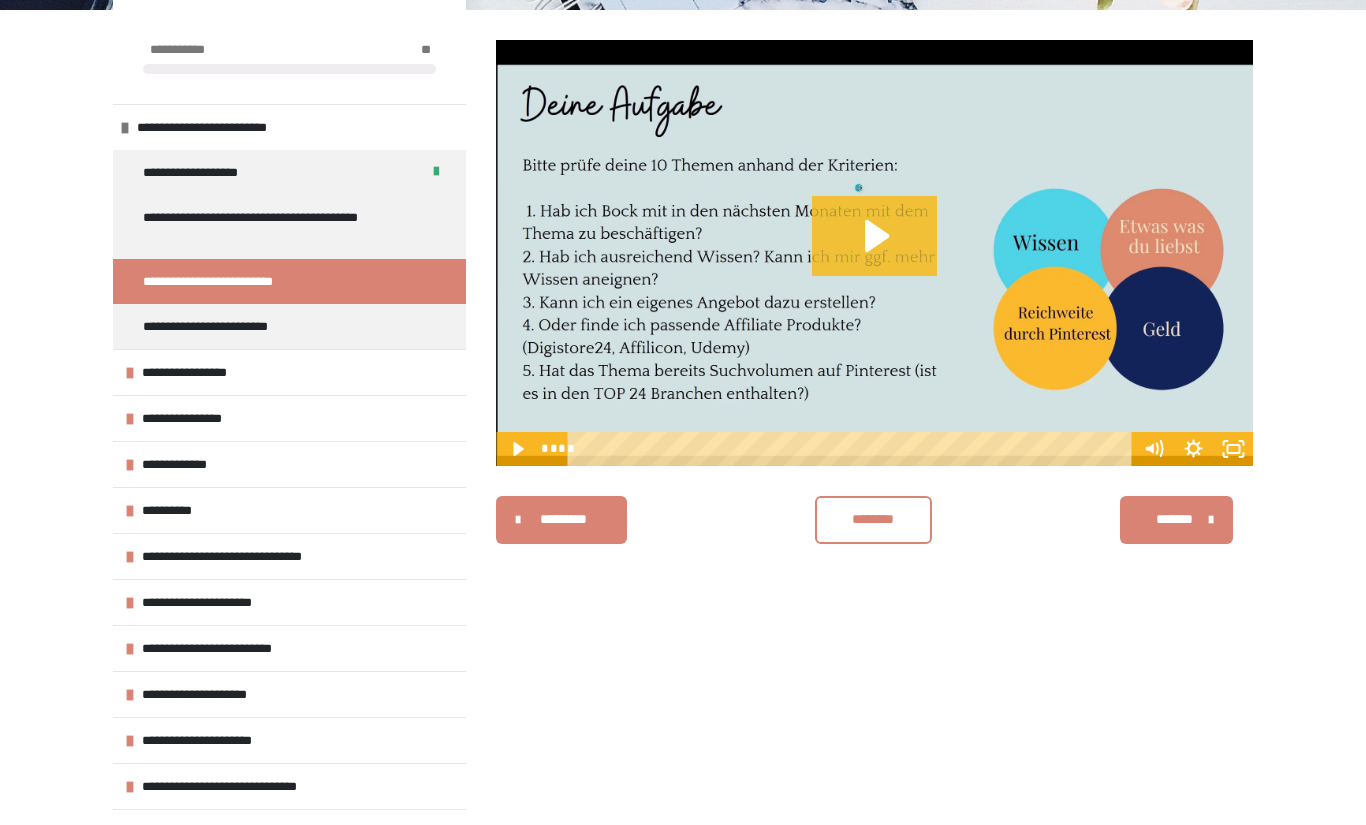 click 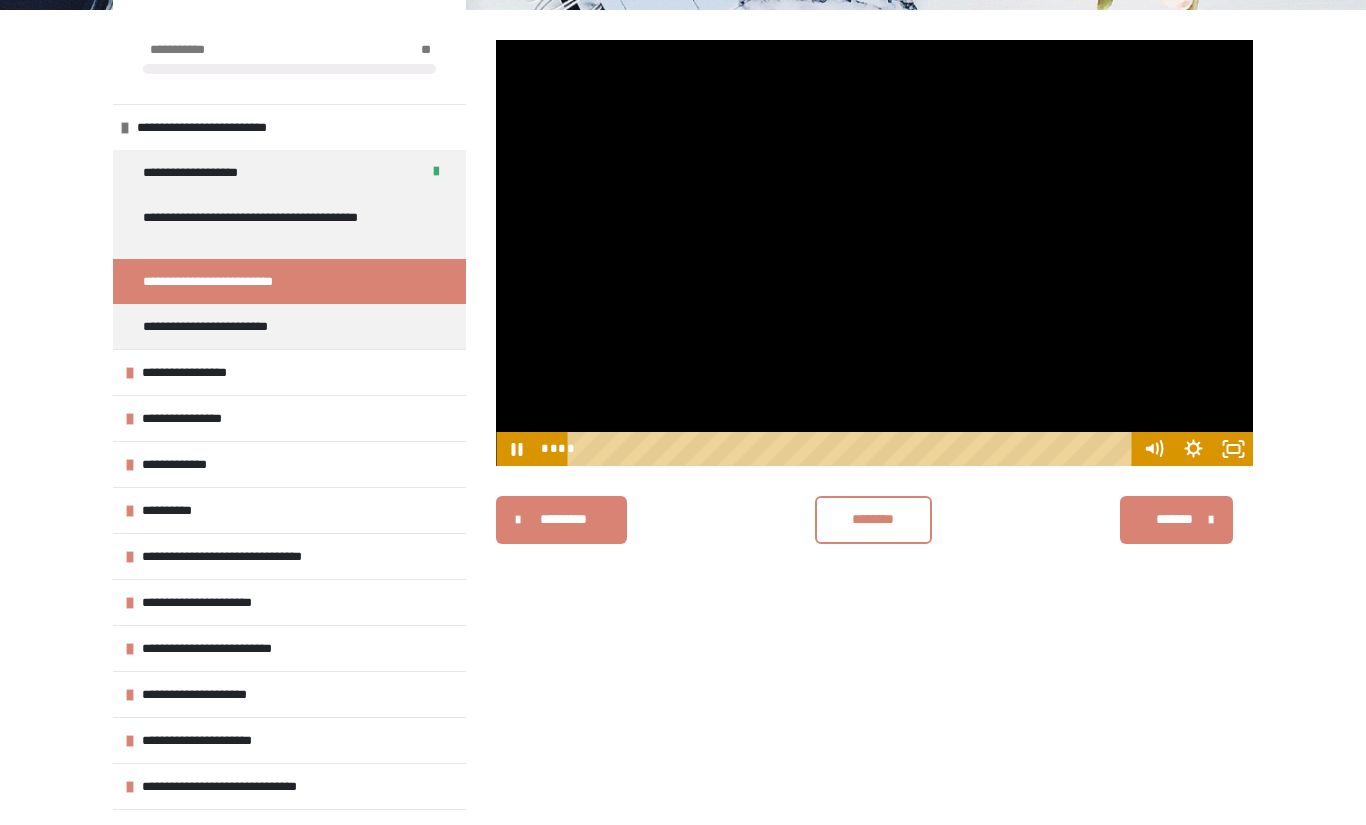 click at bounding box center (874, 253) 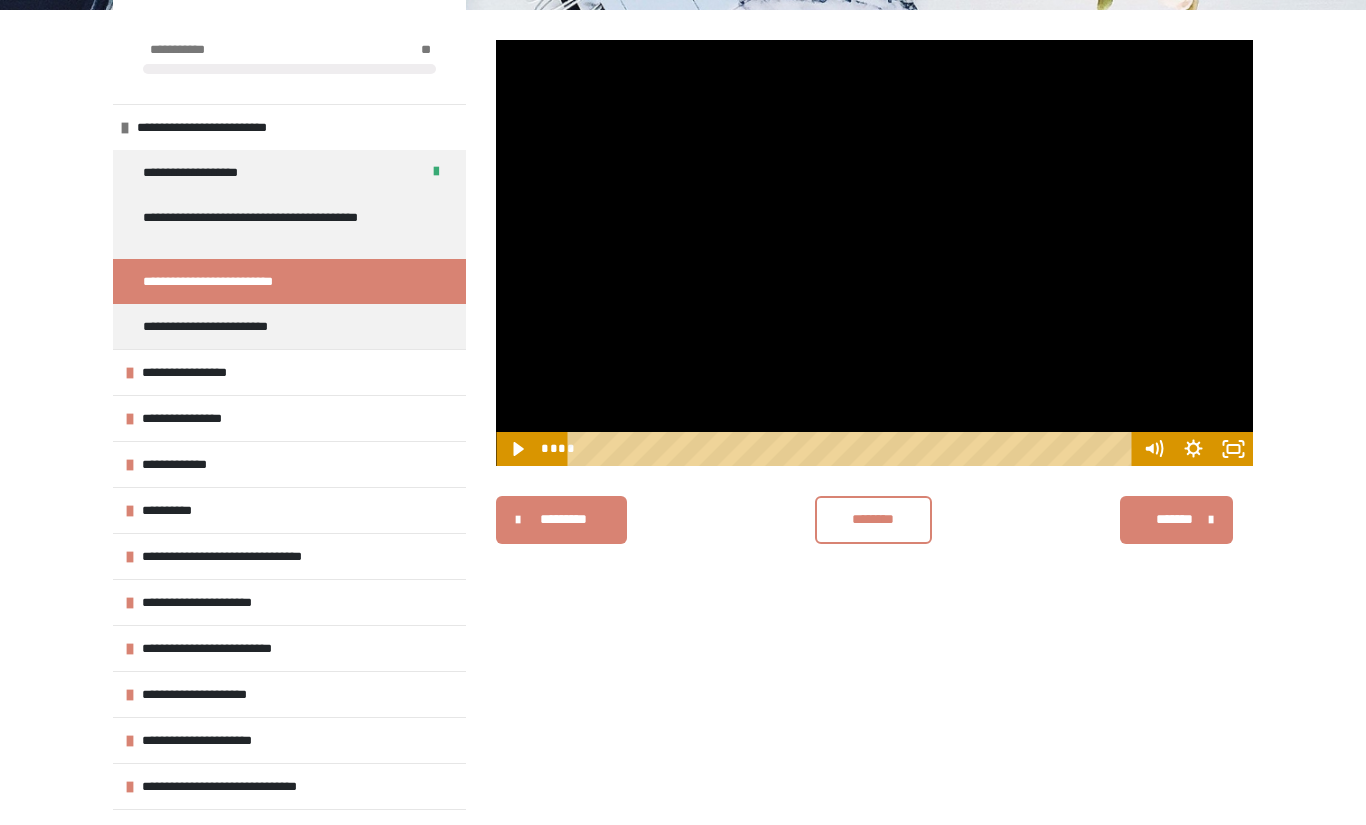 click at bounding box center [874, 253] 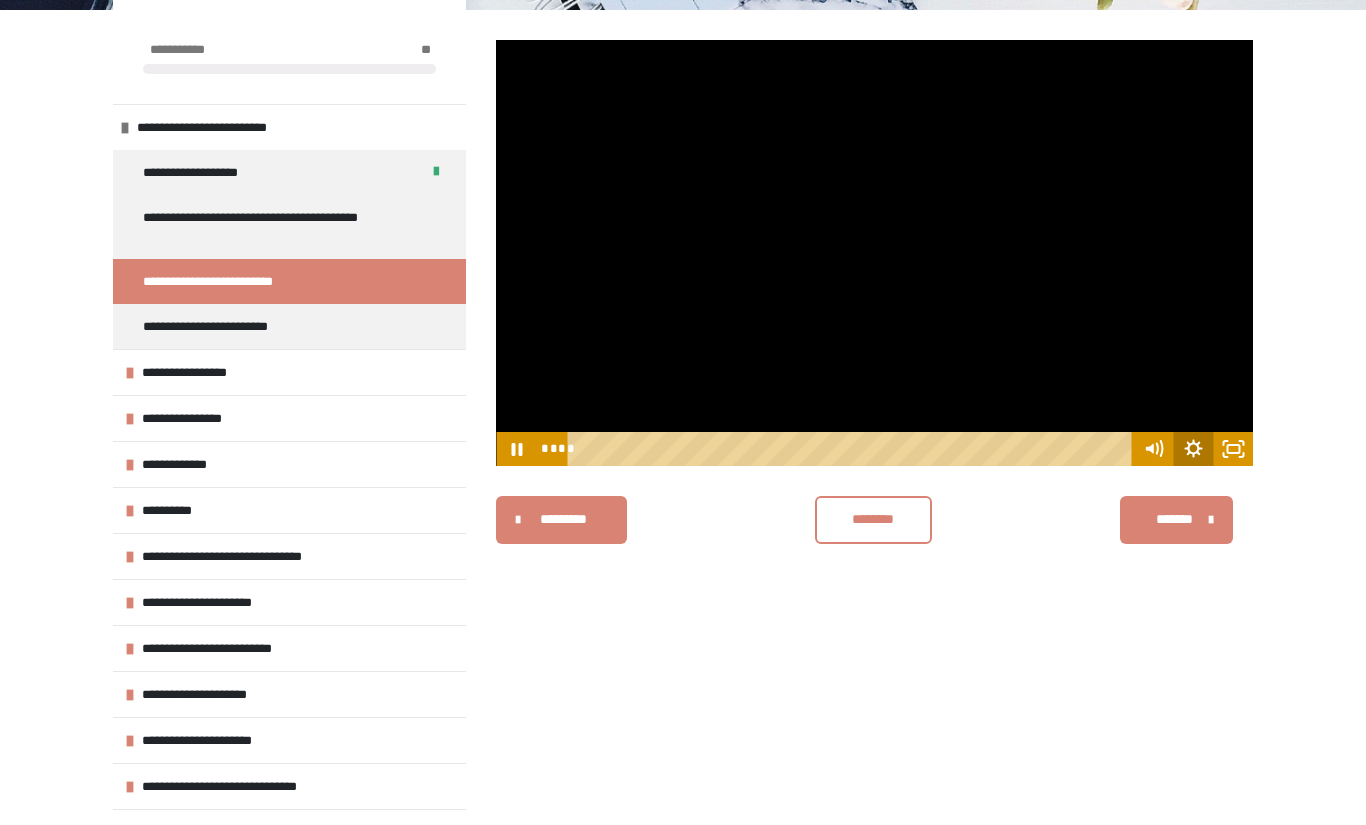 click 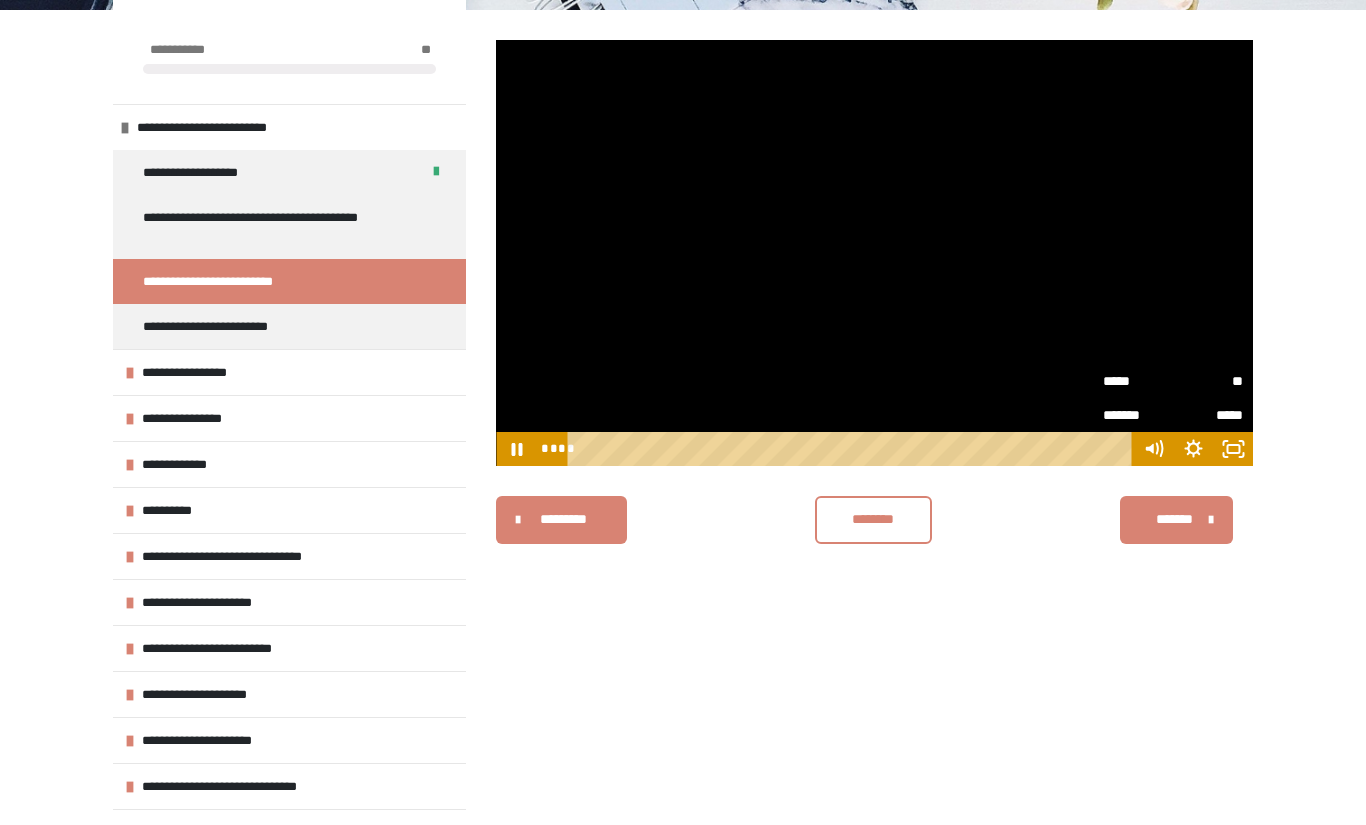 click on "**" at bounding box center (1208, 379) 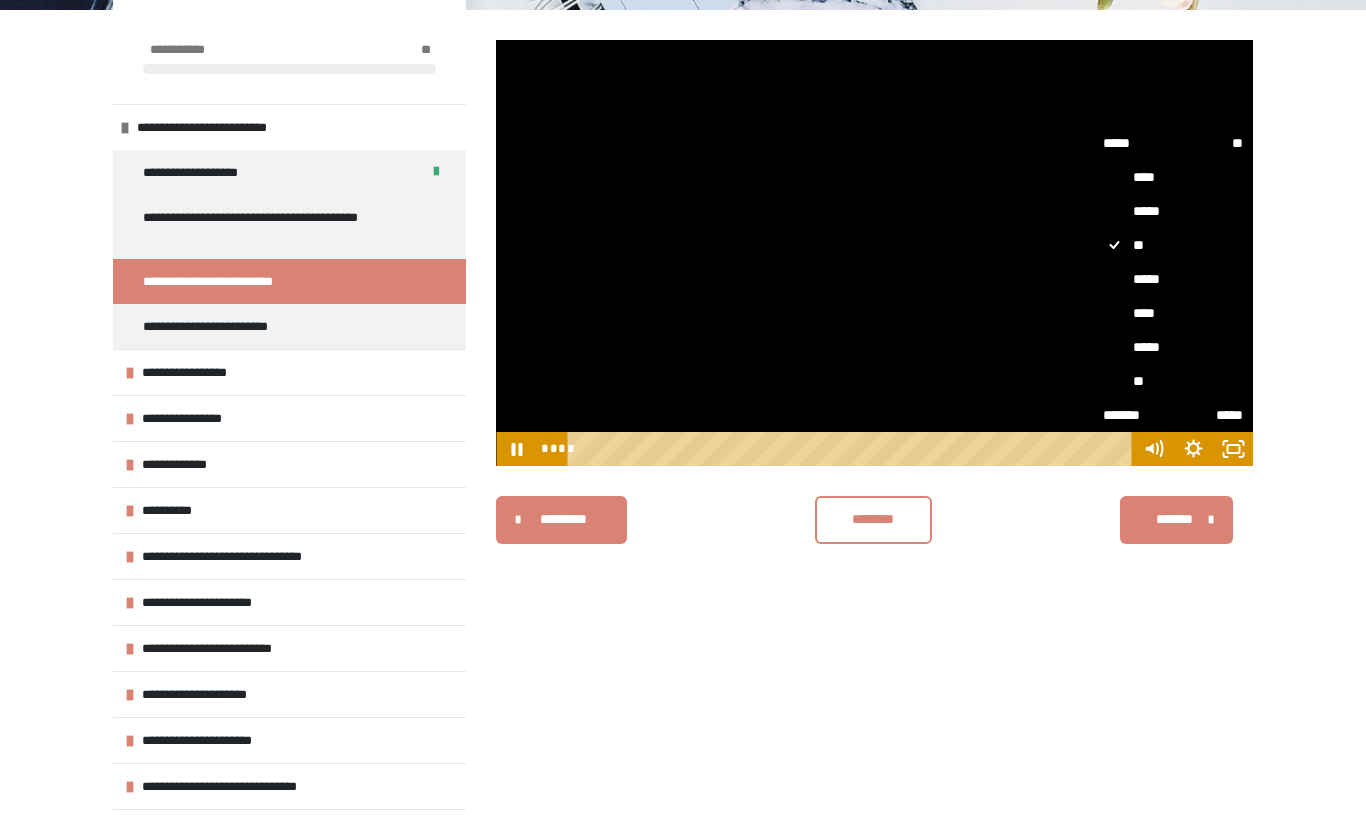 click on "*****" at bounding box center [1173, 279] 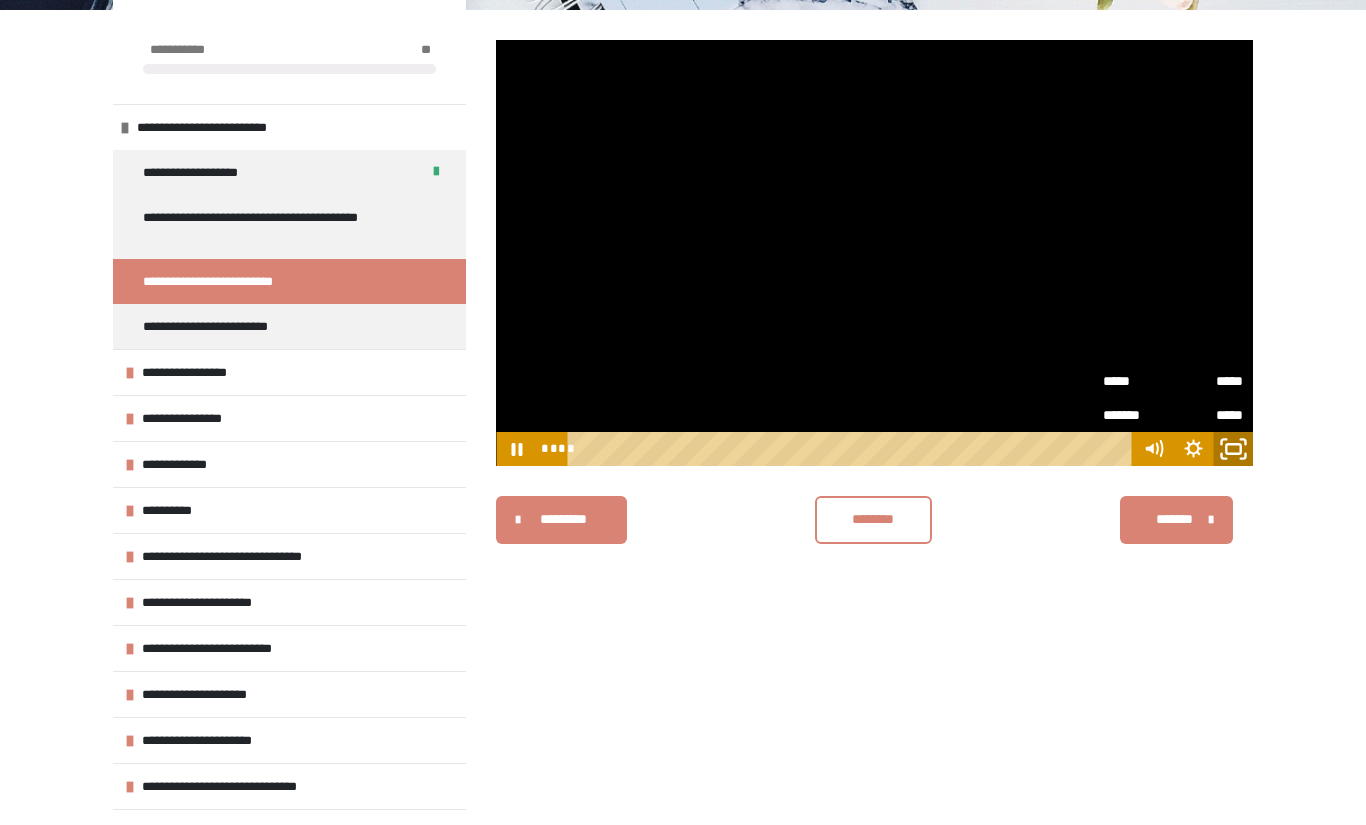 click 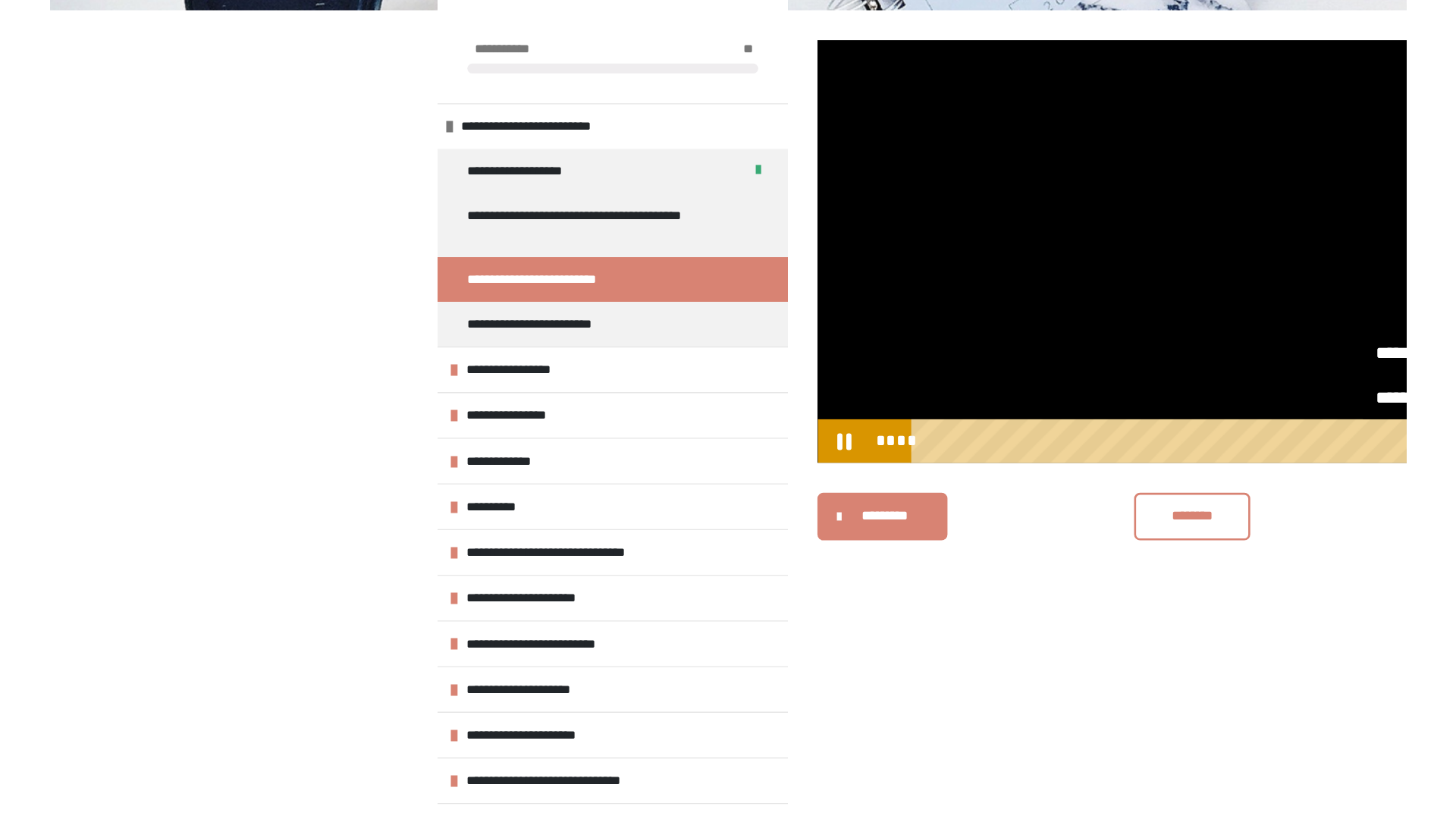 scroll, scrollTop: 180, scrollLeft: 0, axis: vertical 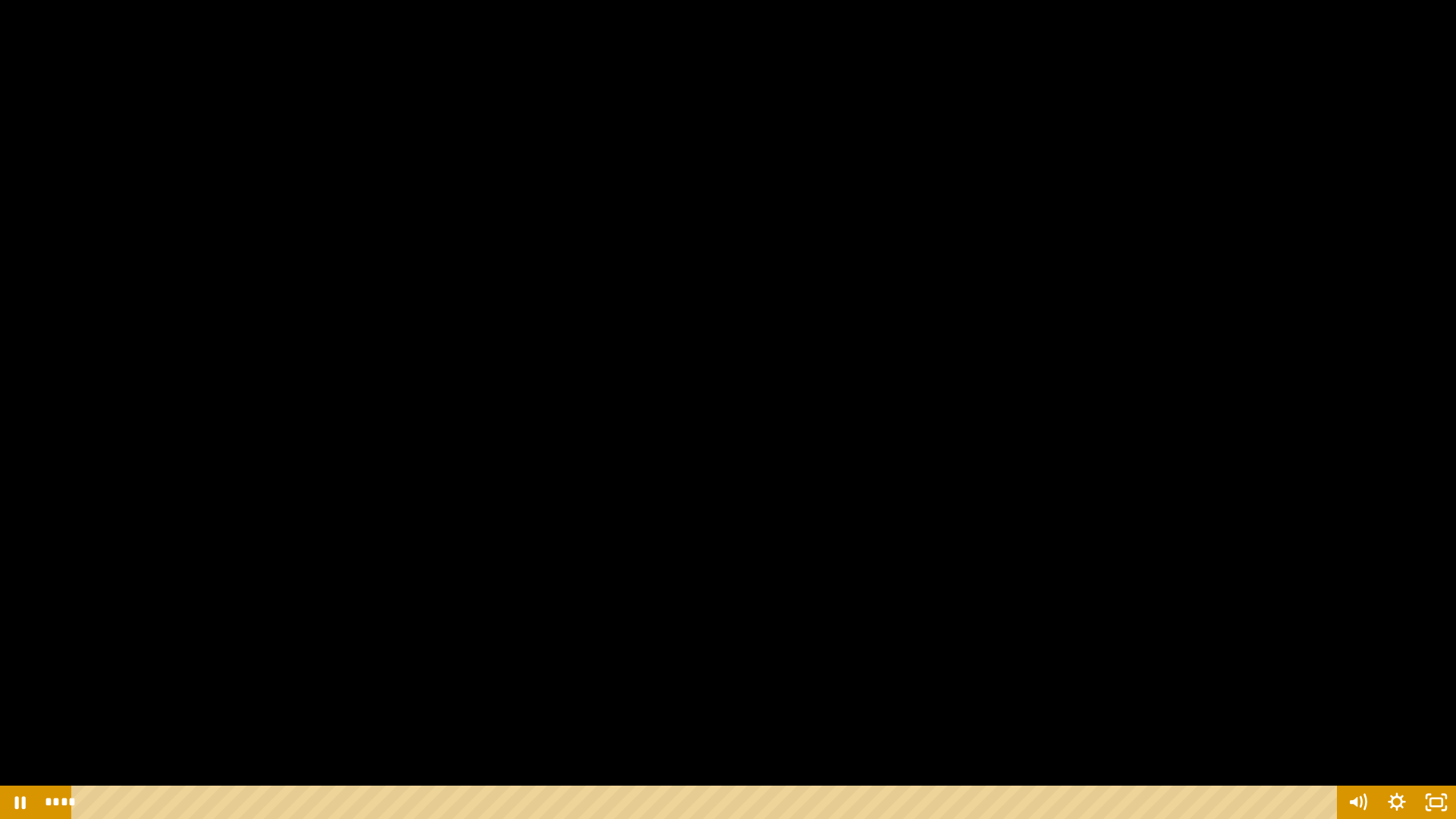 click at bounding box center (728, 410) 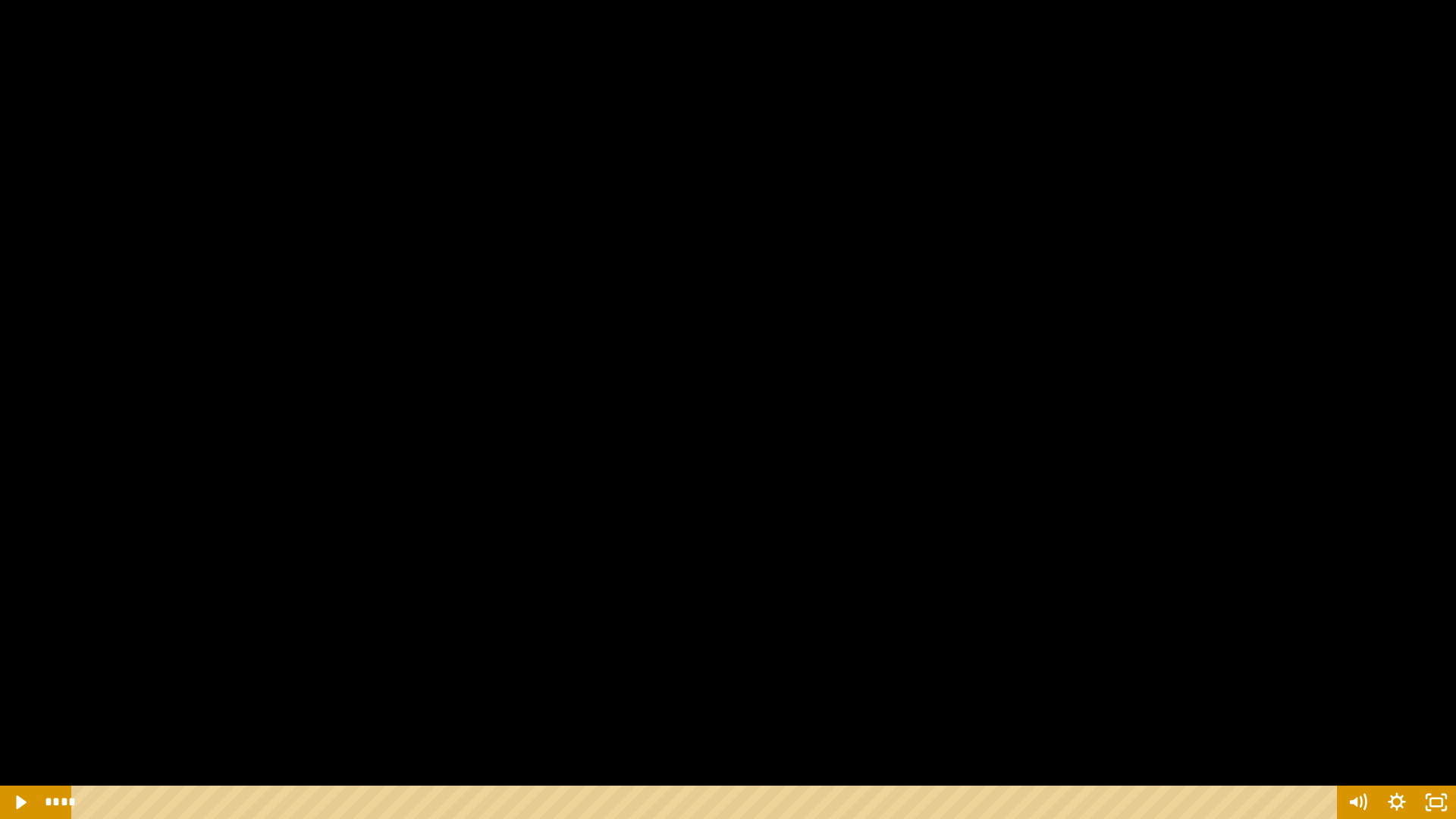 click at bounding box center (728, 410) 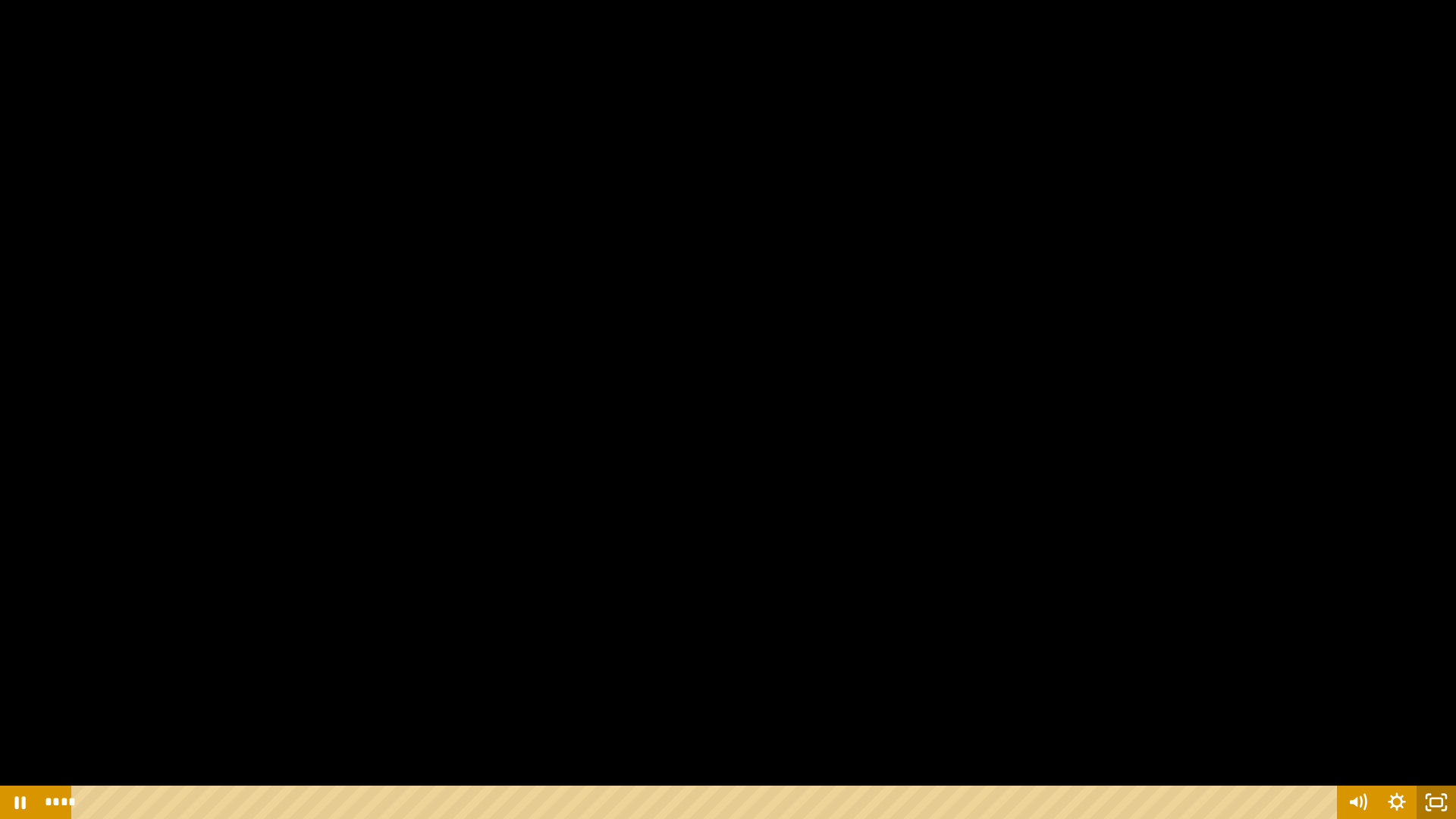 click 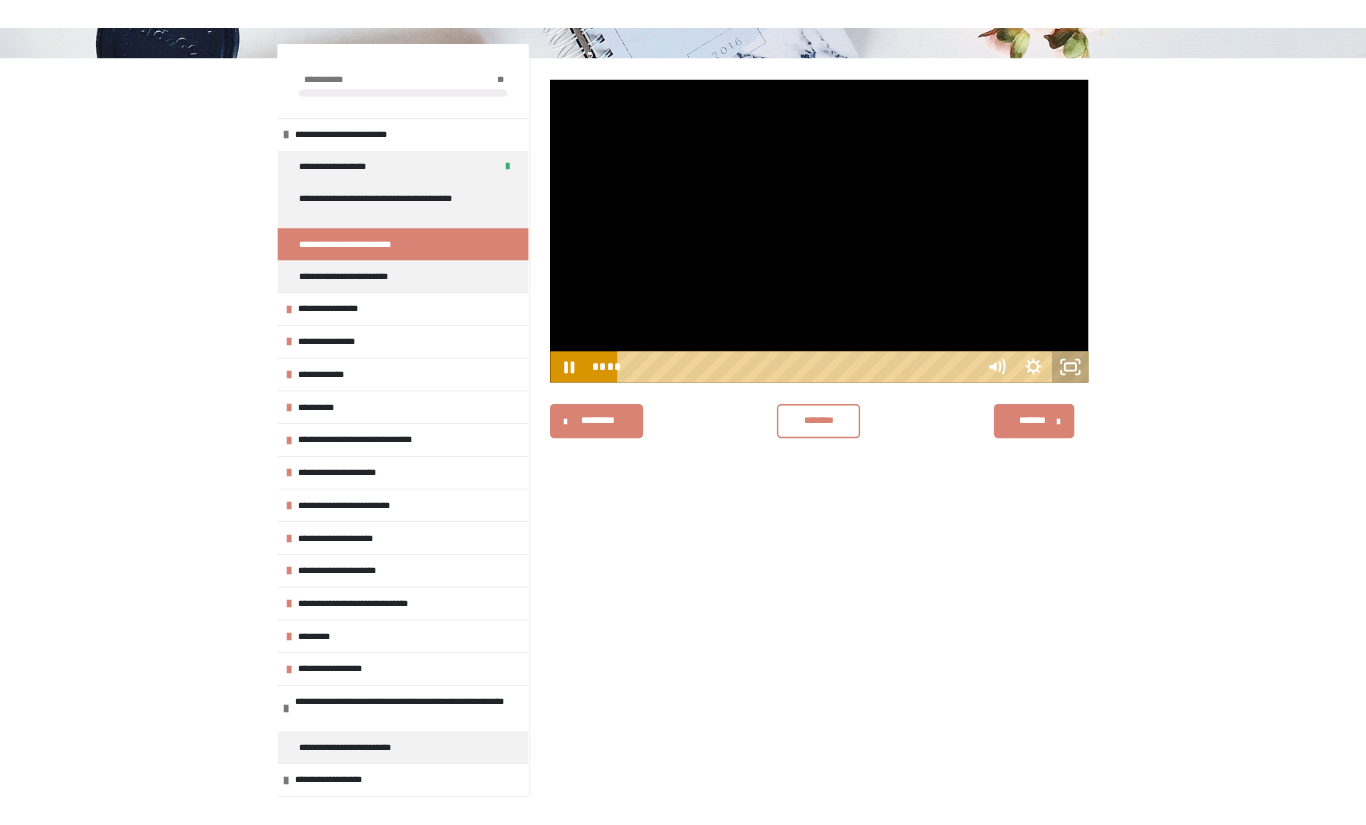 scroll, scrollTop: 270, scrollLeft: 0, axis: vertical 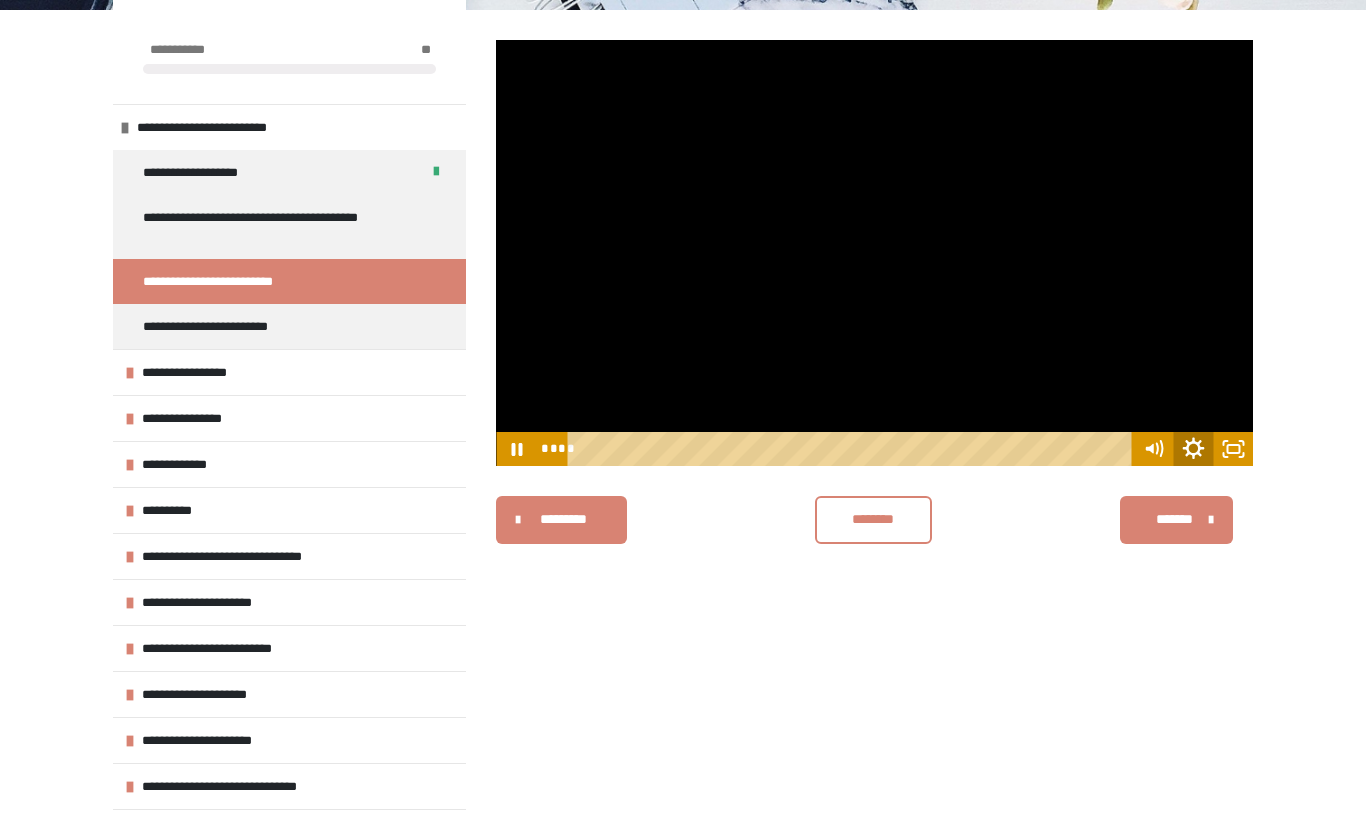 click 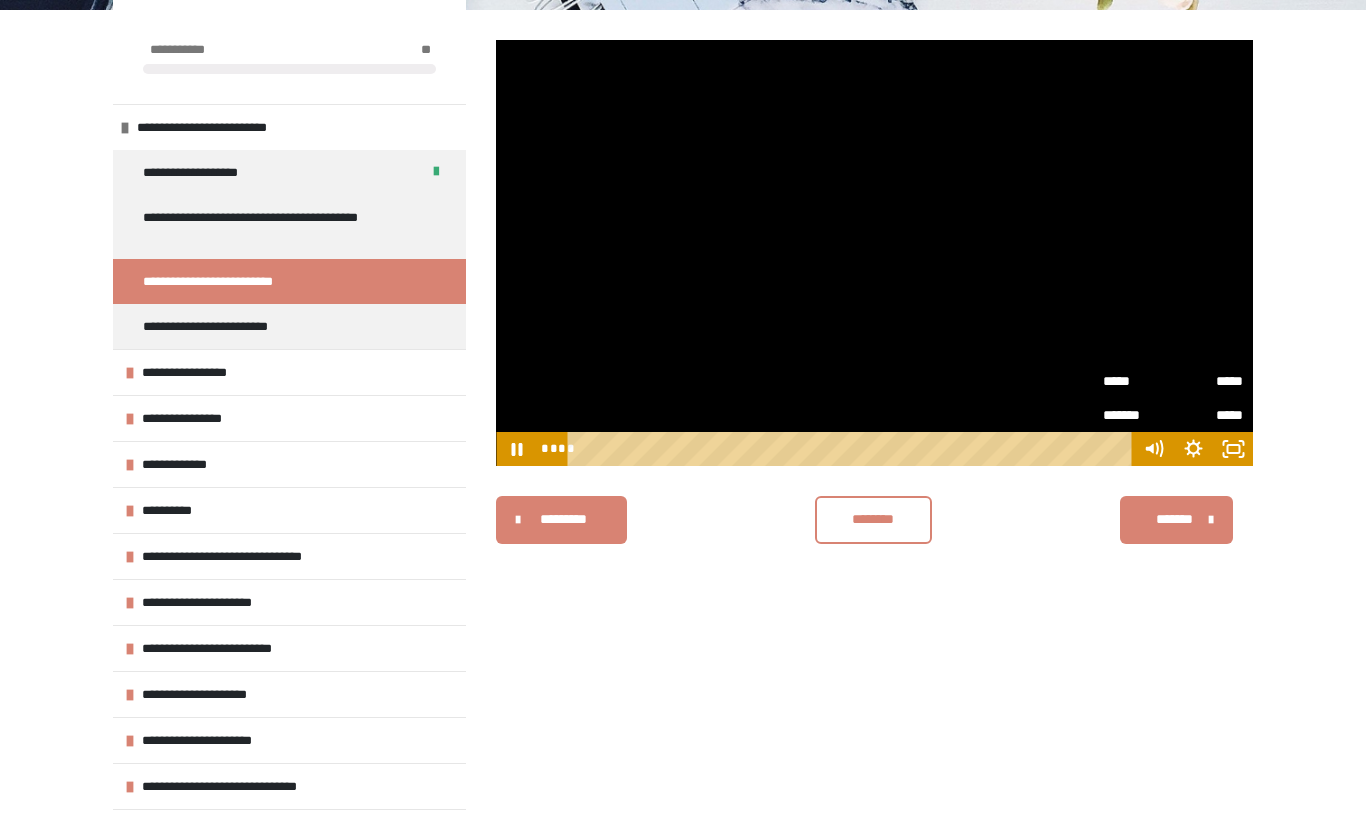 click on "*****" at bounding box center (1208, 381) 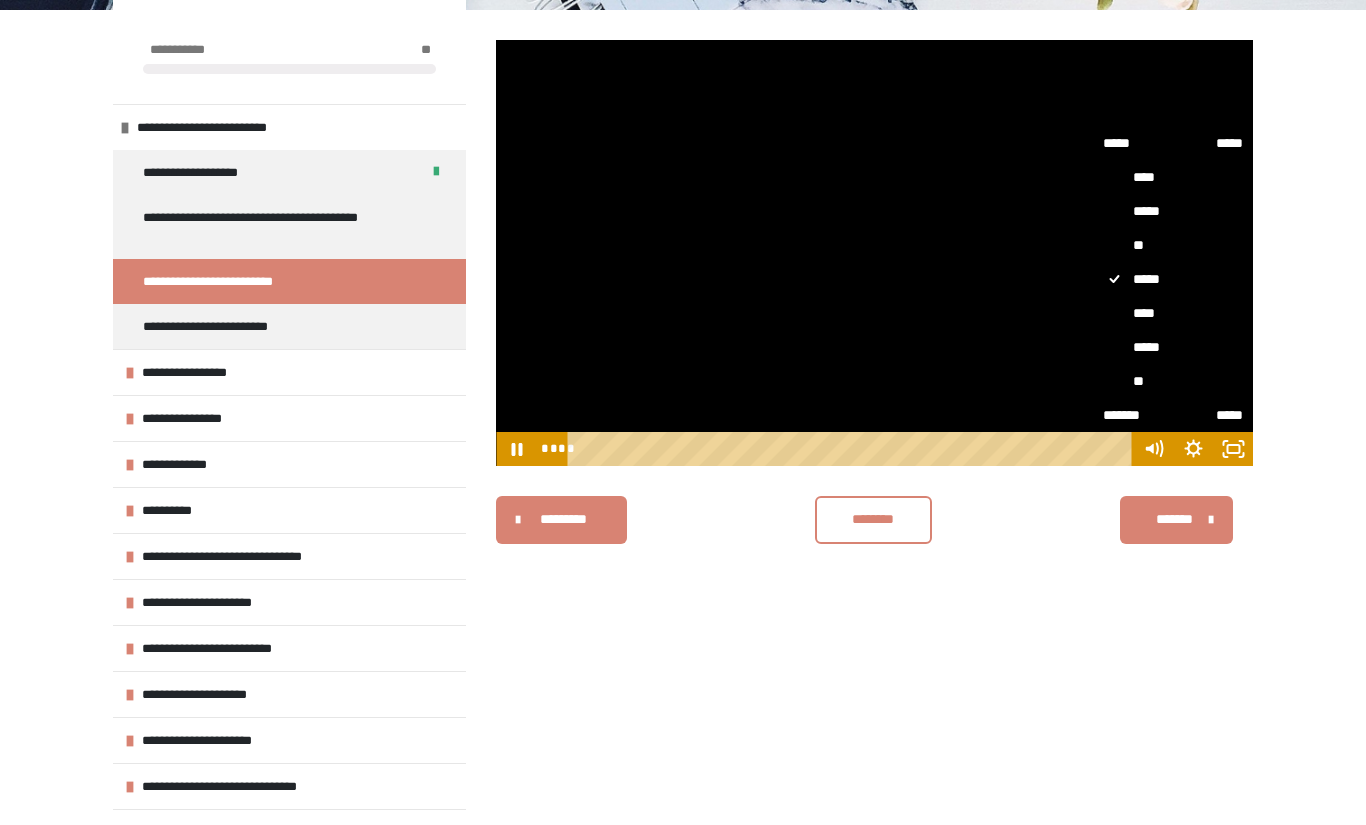 click on "*****" at bounding box center [1173, 347] 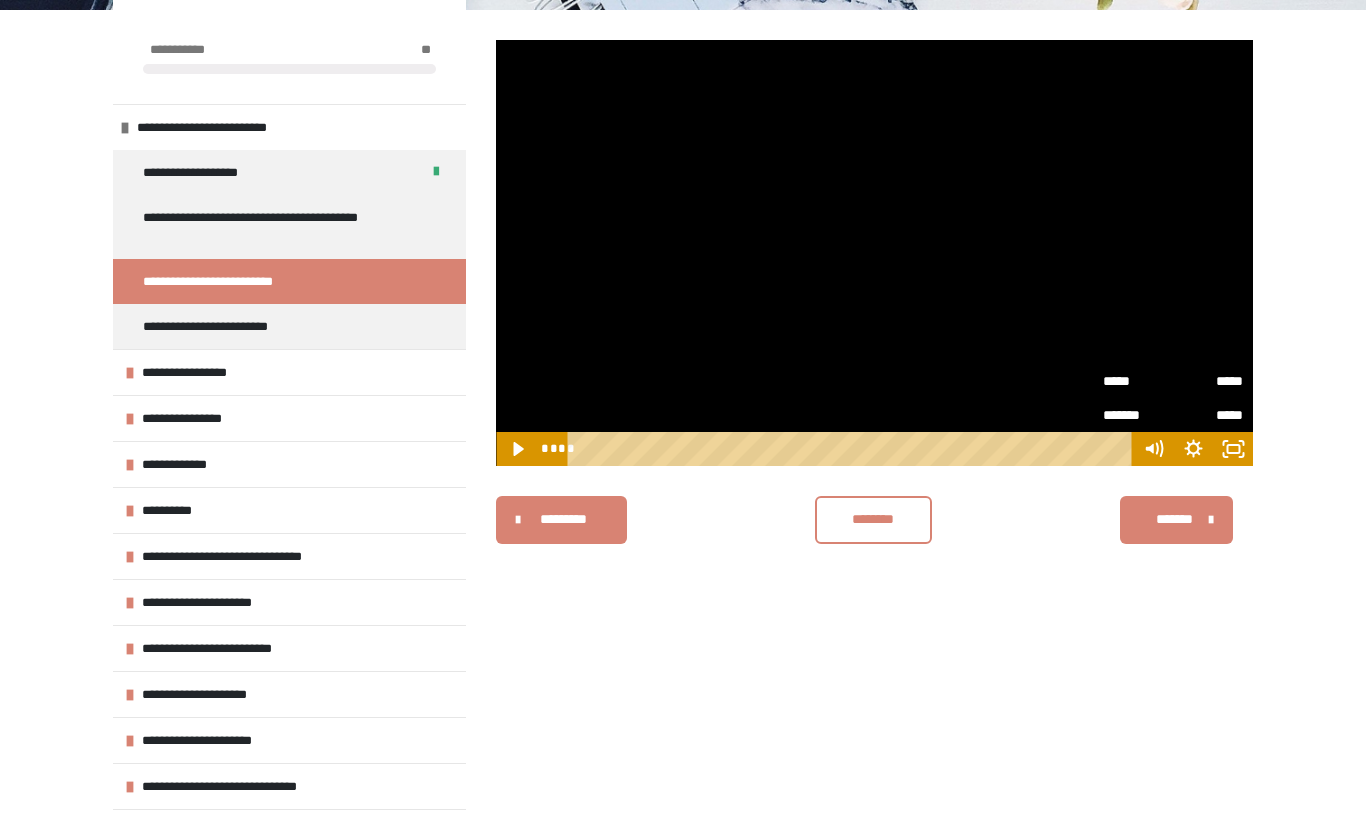 click on "********" at bounding box center [873, 519] 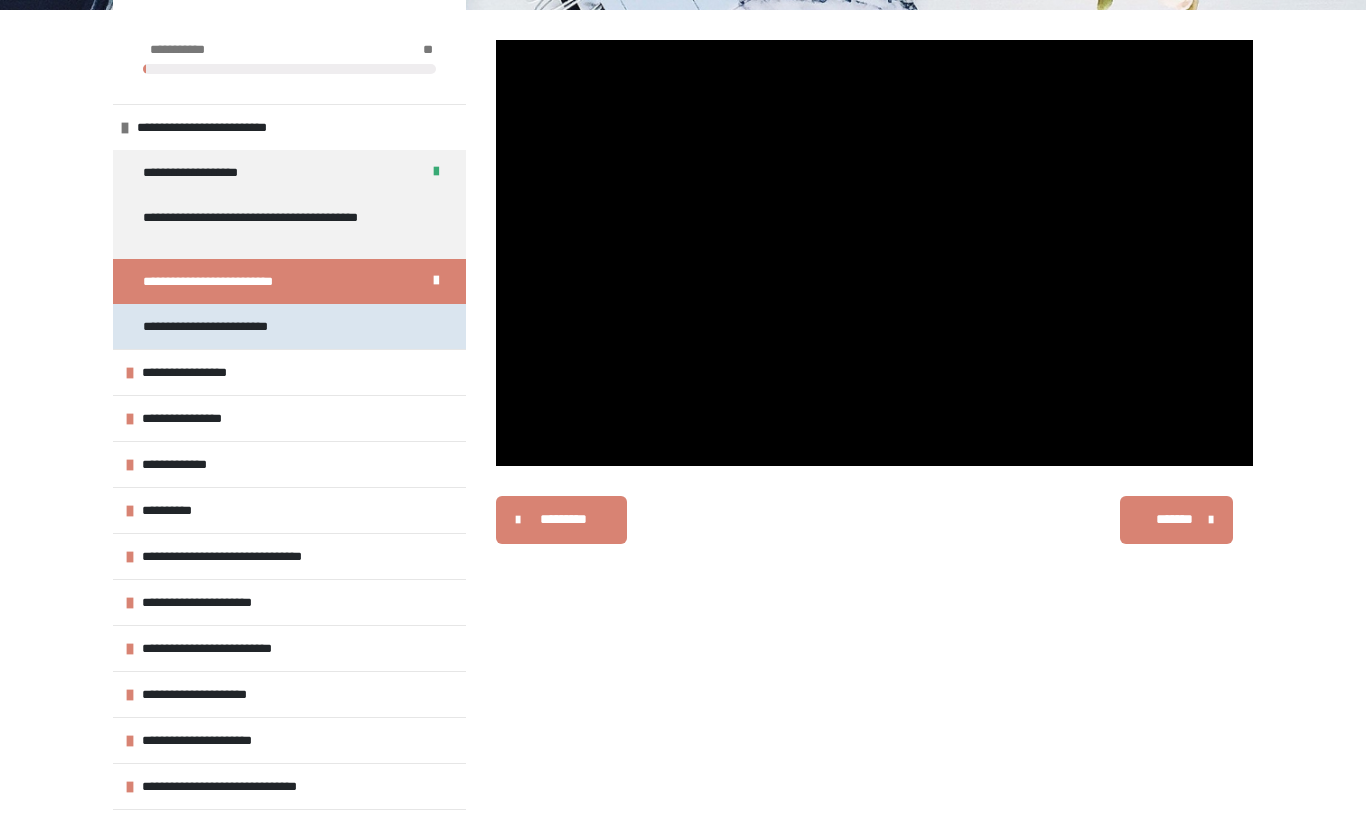 click on "**********" at bounding box center (289, 326) 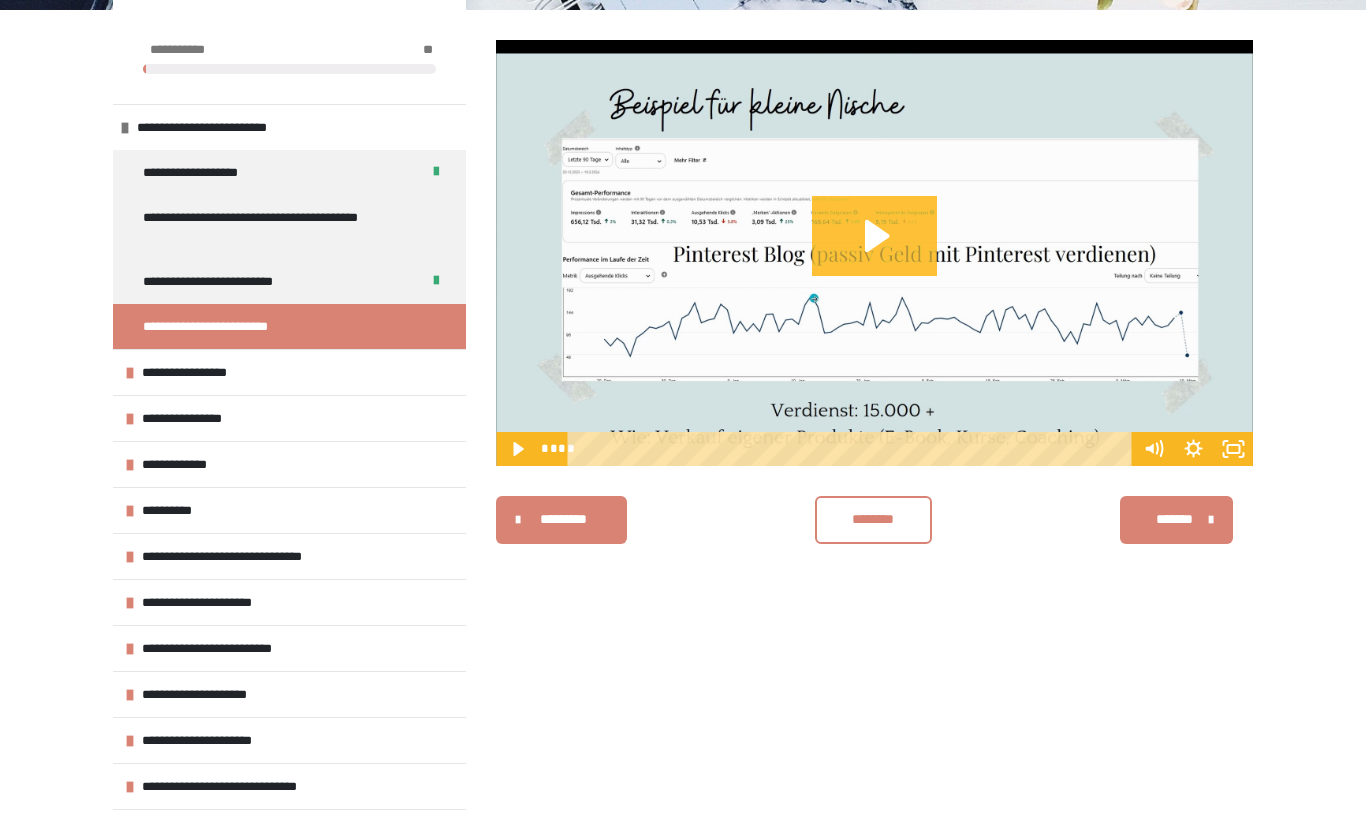 click 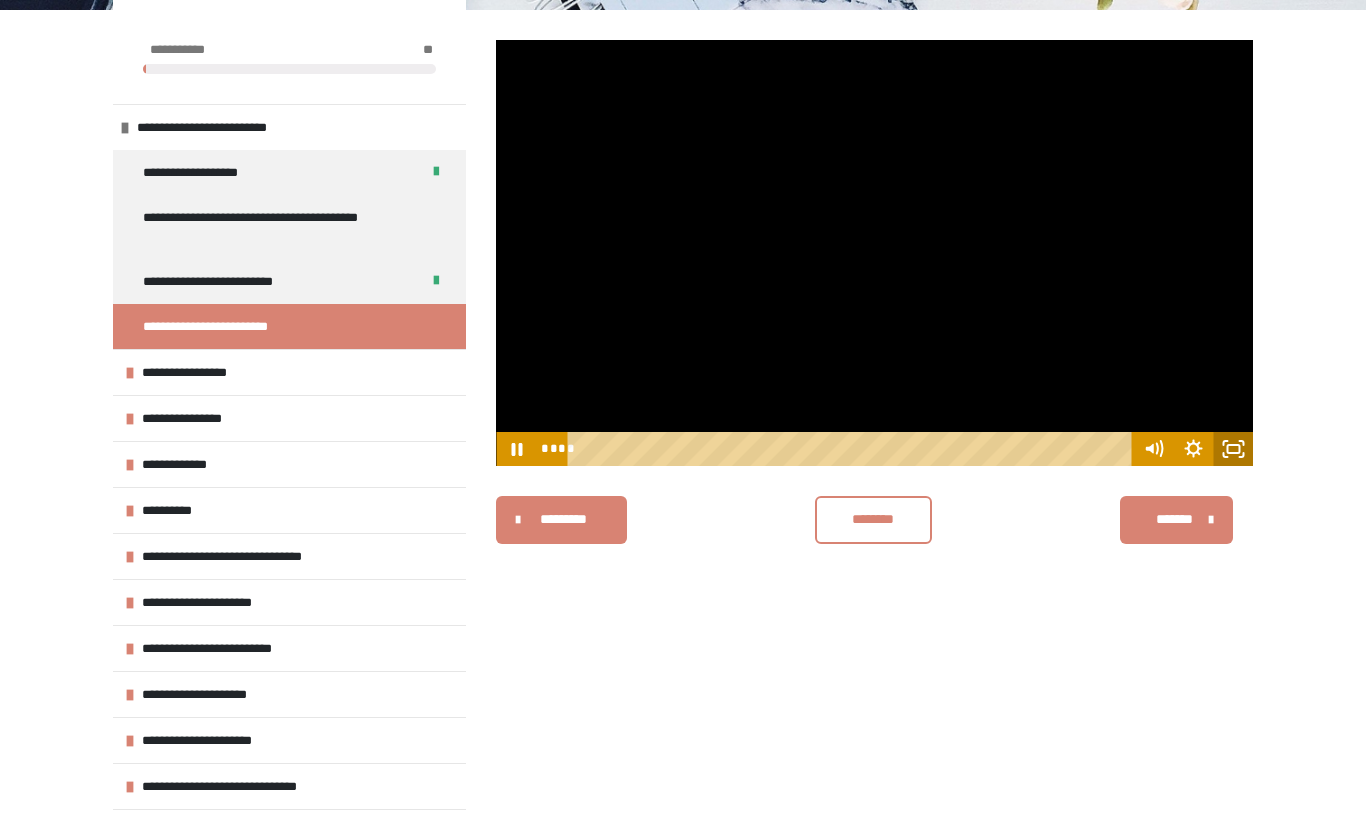 click 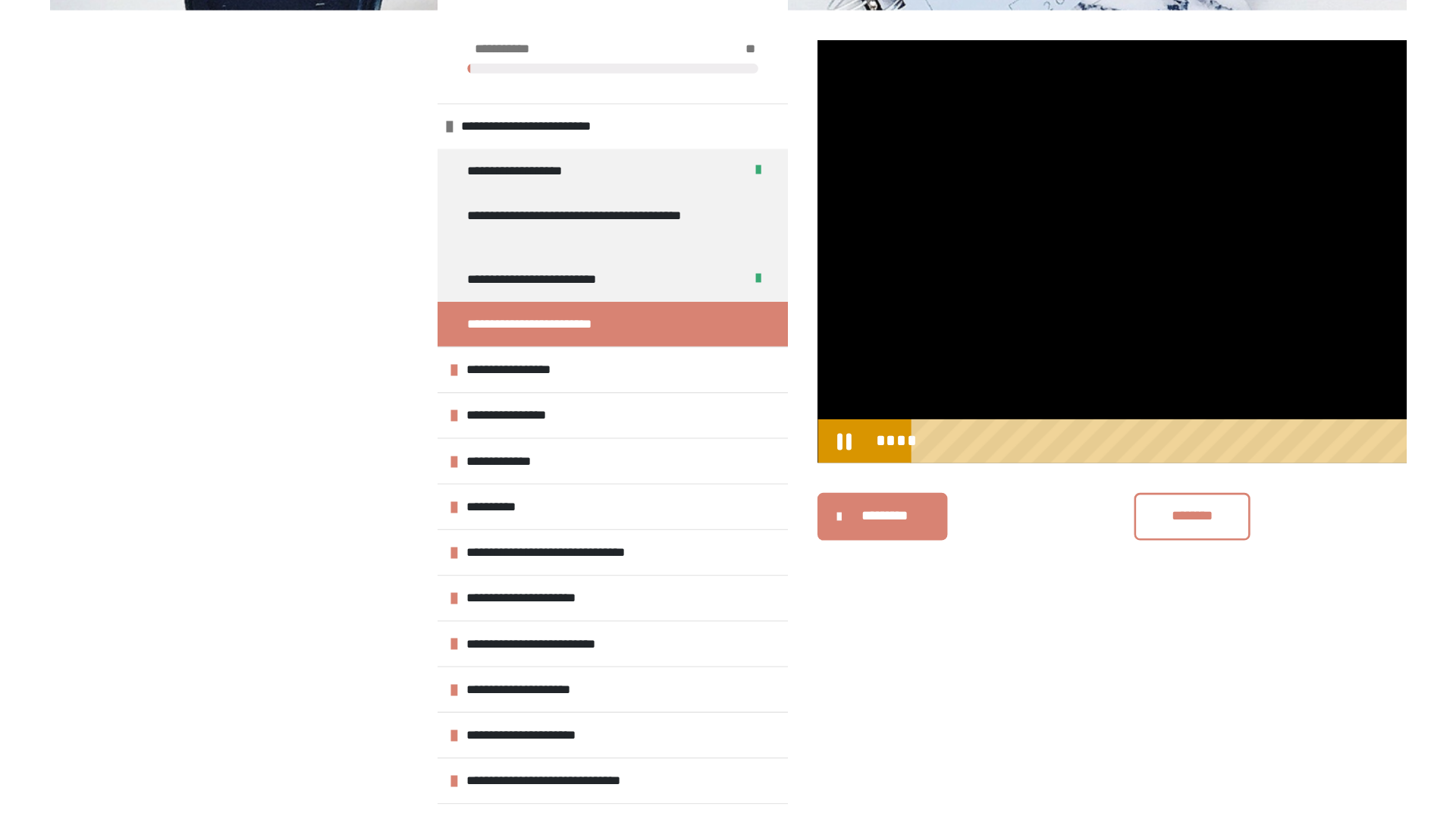 scroll, scrollTop: 180, scrollLeft: 0, axis: vertical 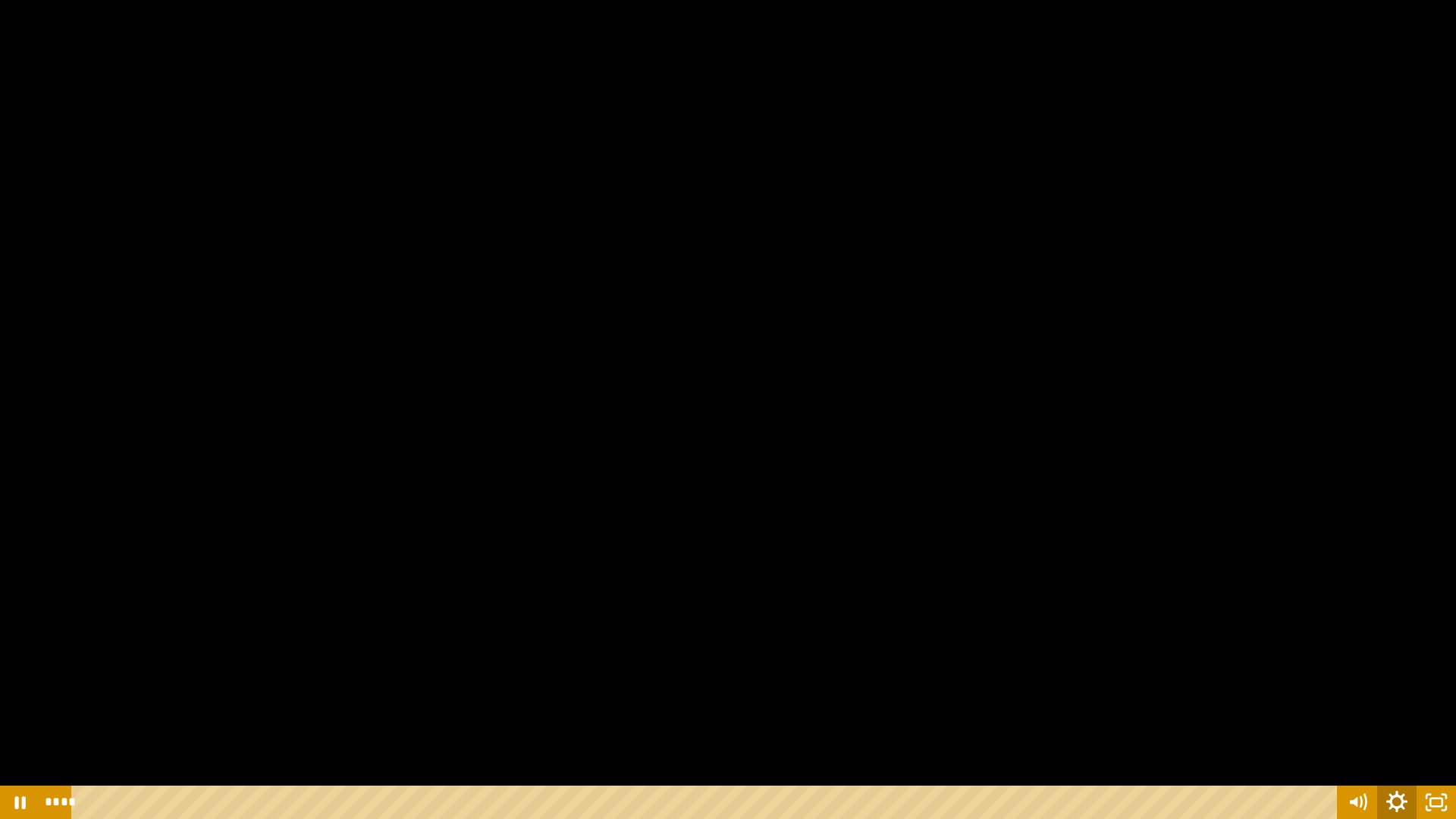 click 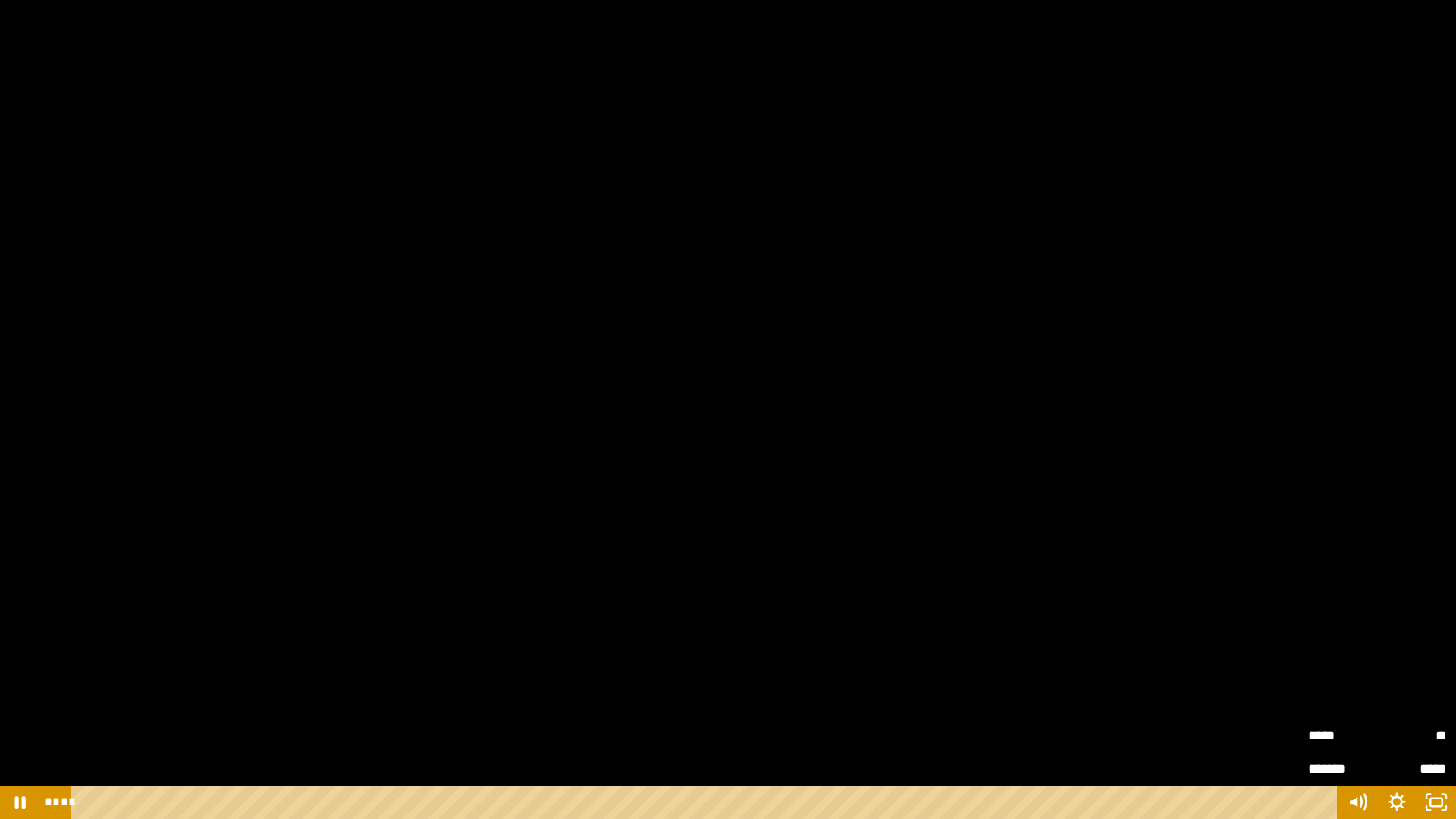 click on "**" at bounding box center (1411, 736) 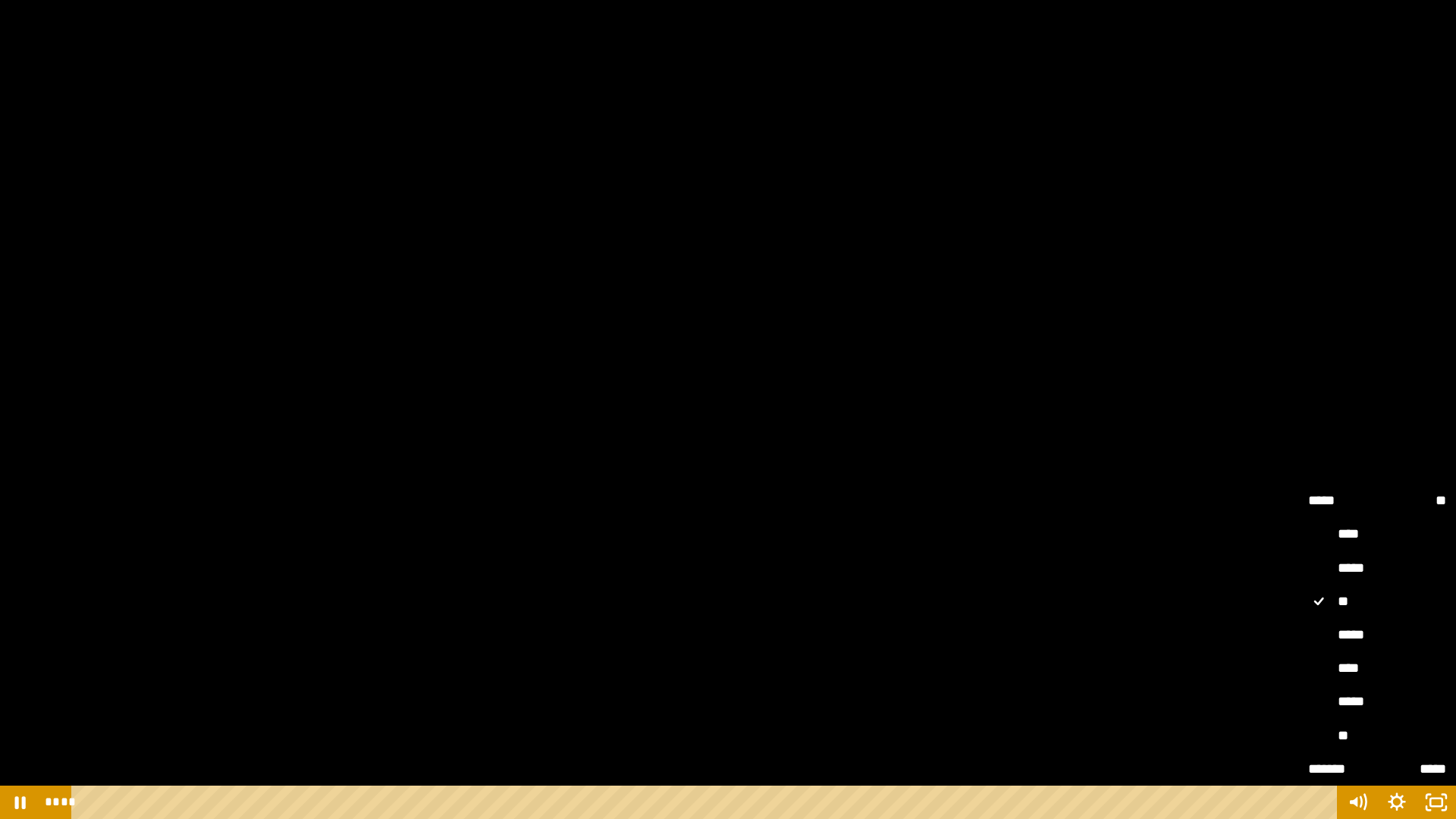 click on "*****" at bounding box center [1377, 635] 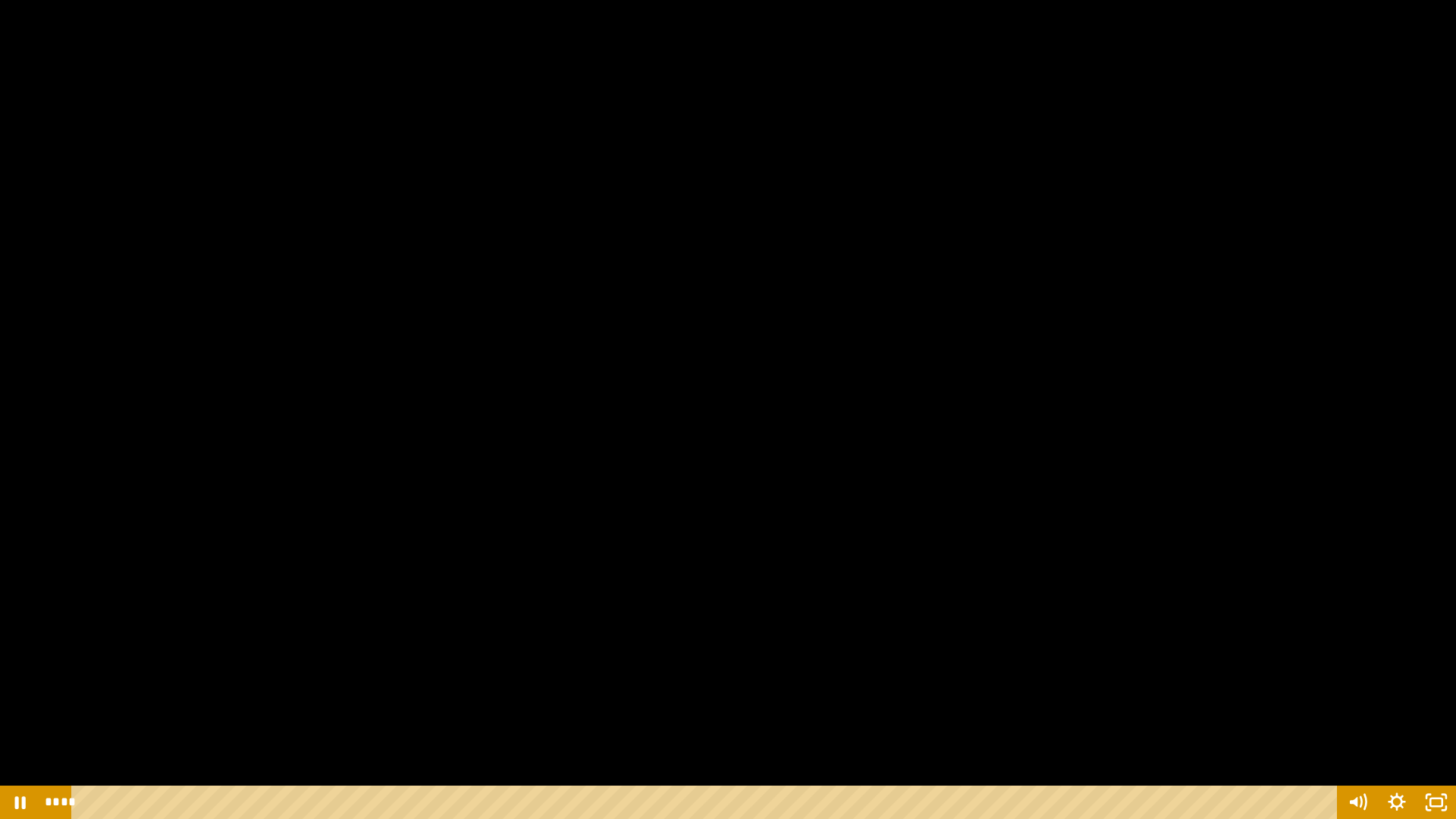click at bounding box center (728, 410) 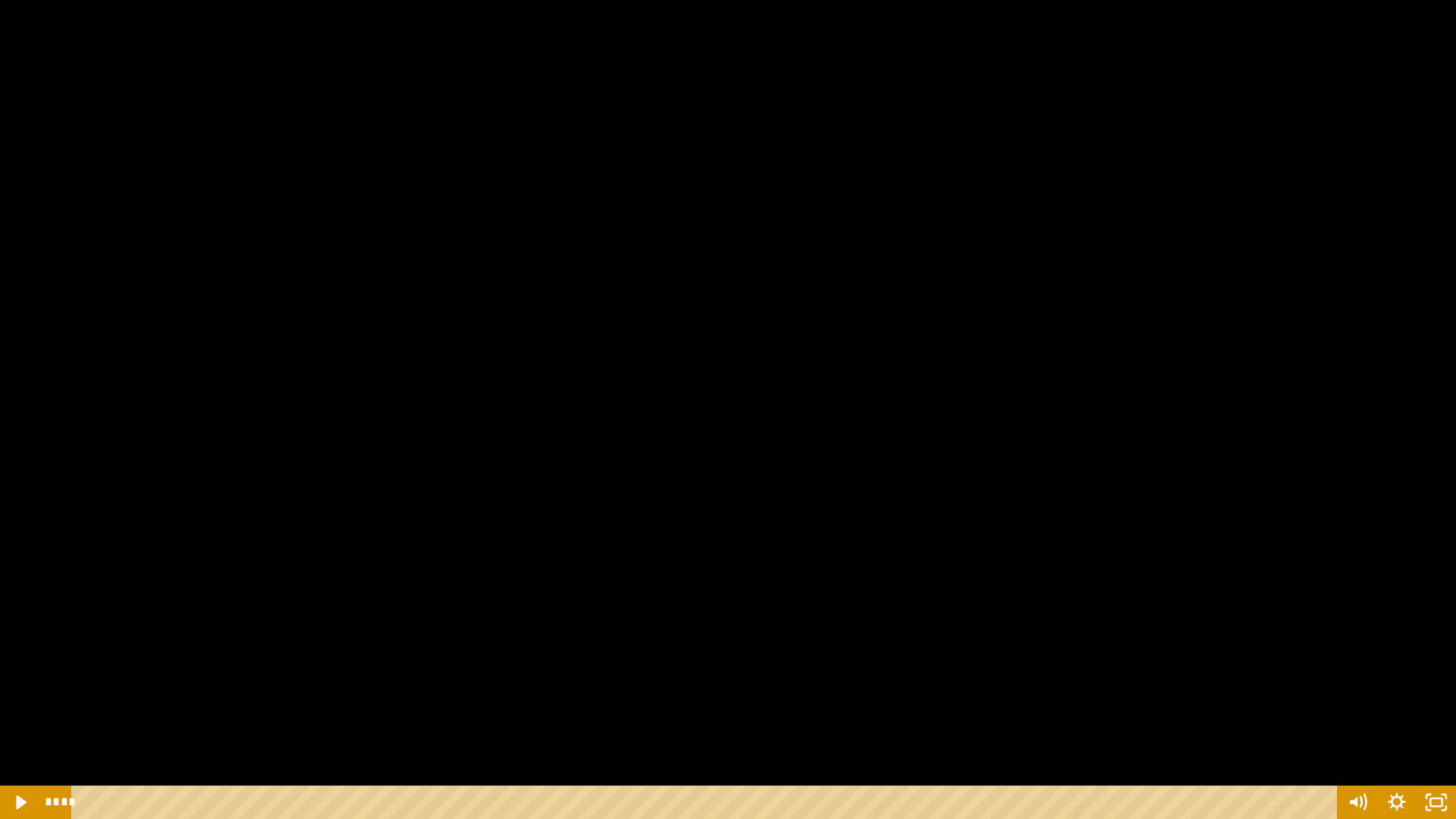 click at bounding box center [728, 410] 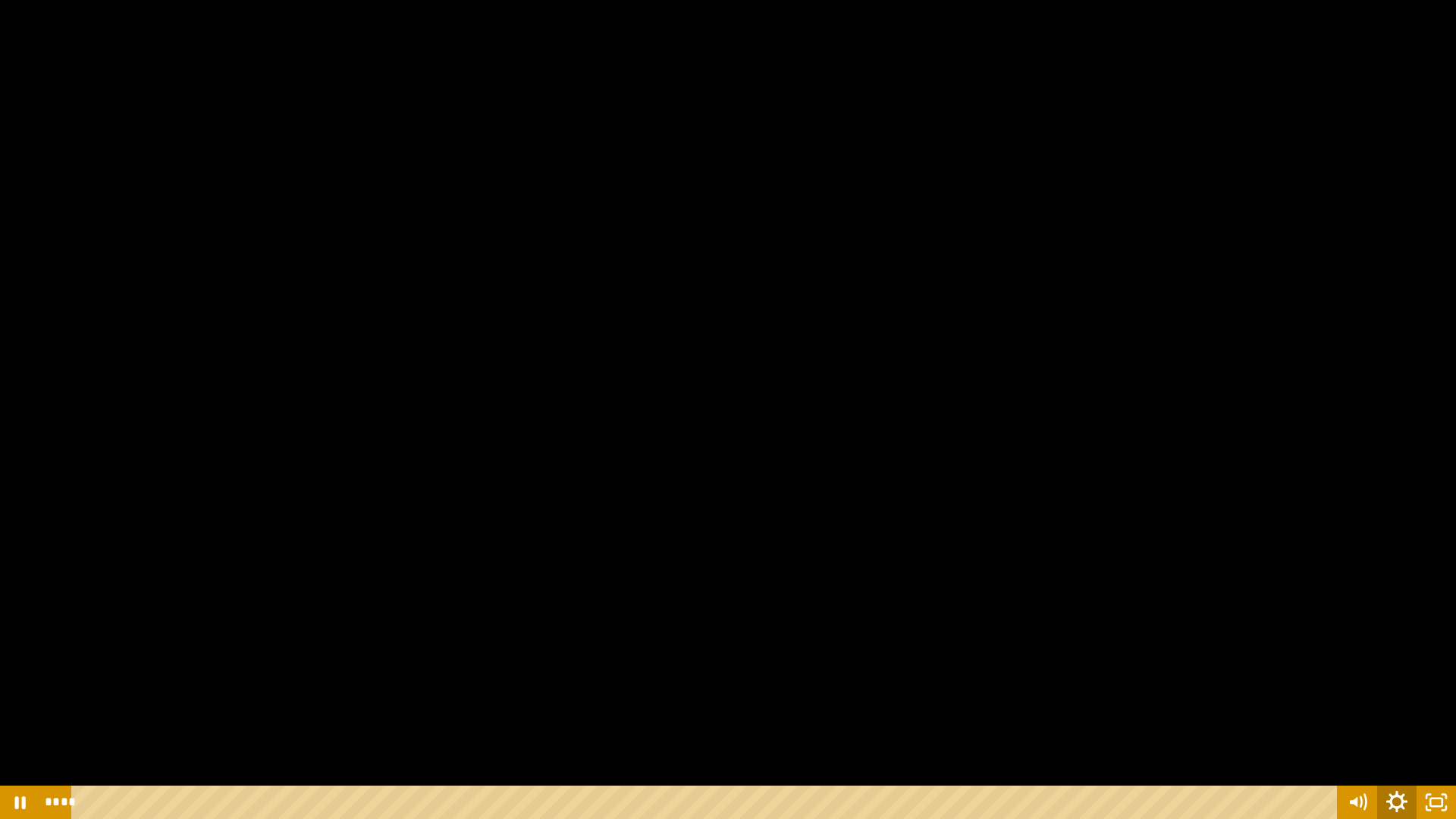 click 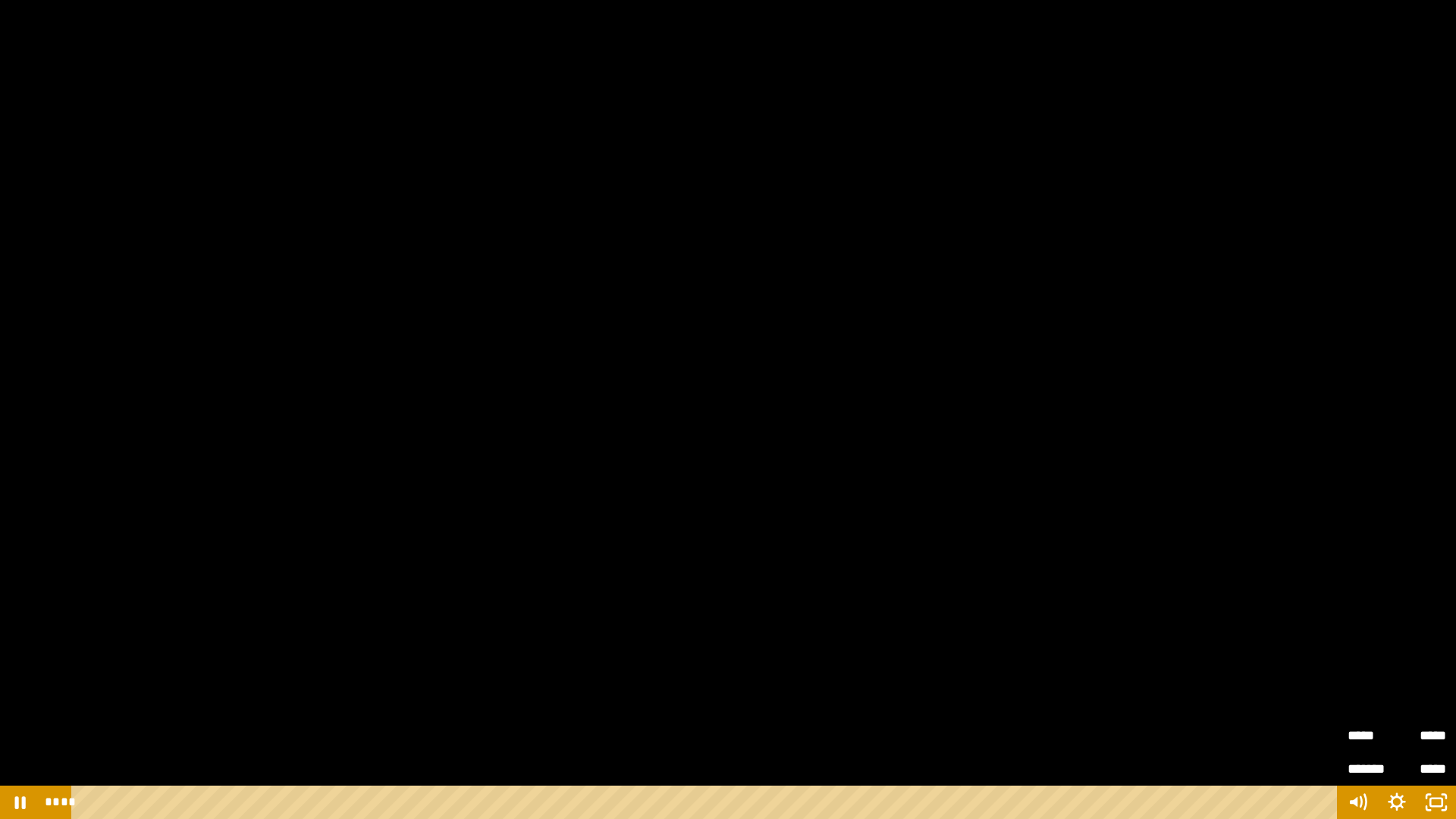 click on "*****" at bounding box center [1421, 730] 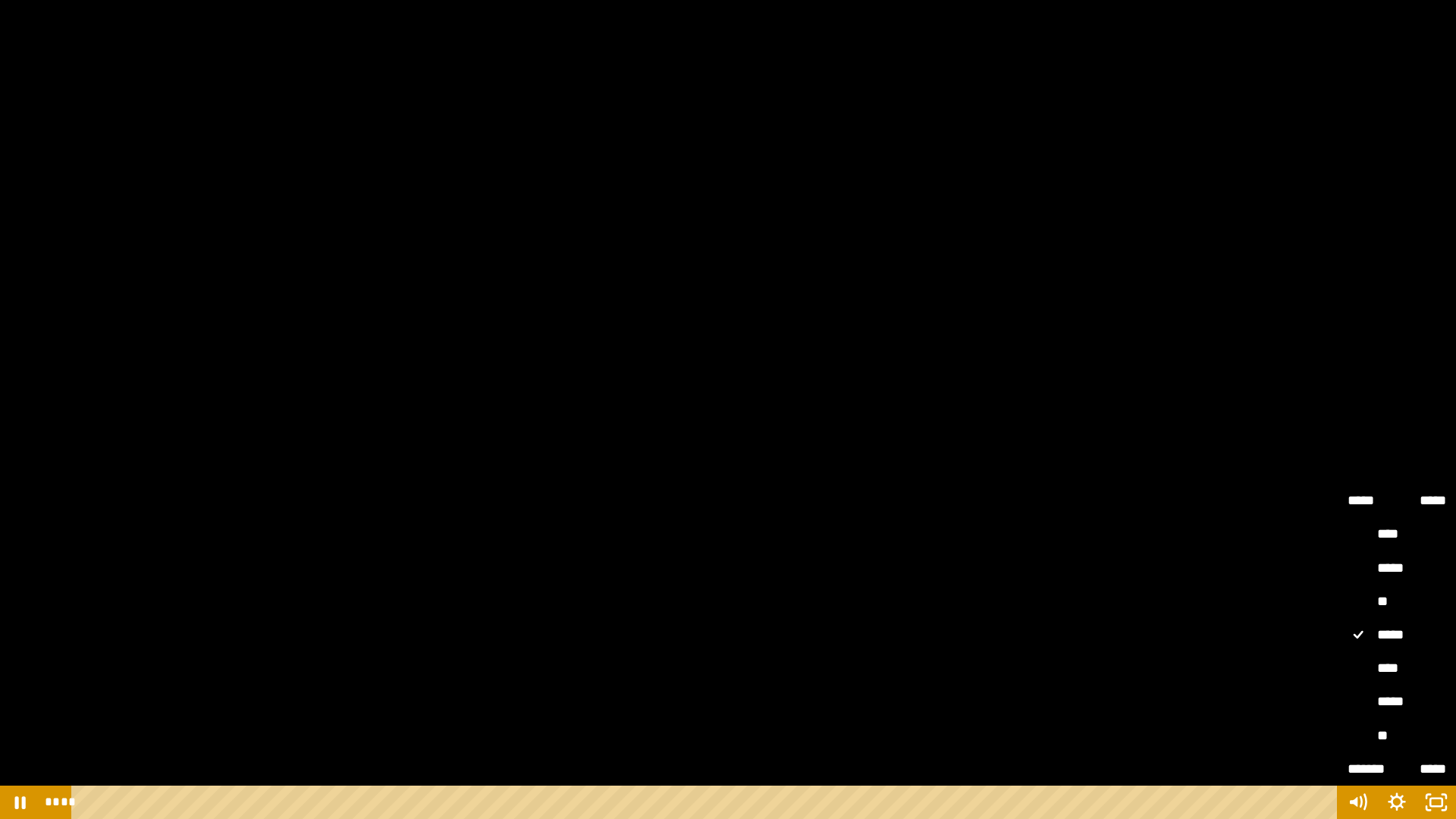 click on "****" at bounding box center [1397, 669] 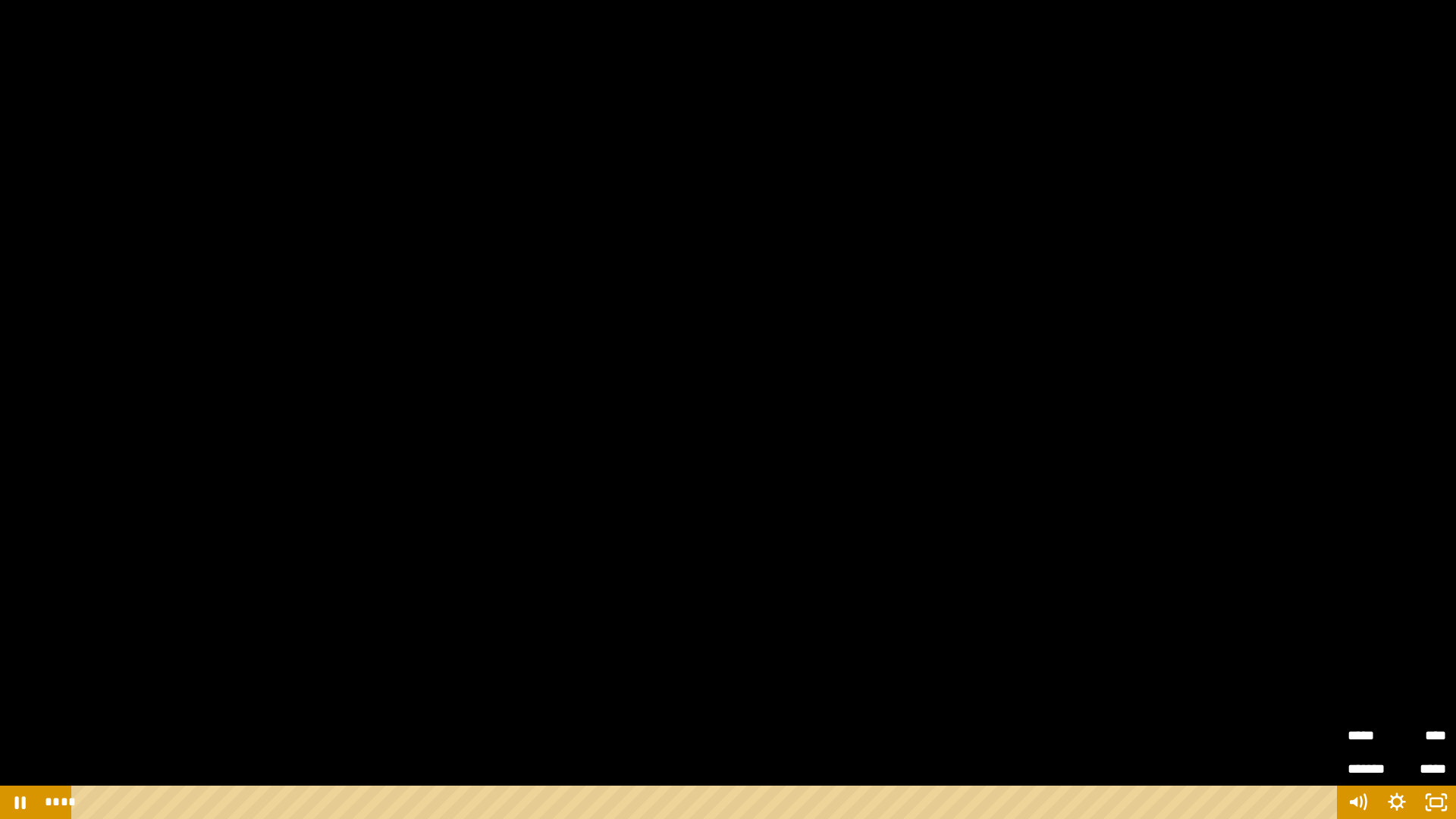 click on "****" at bounding box center [1421, 736] 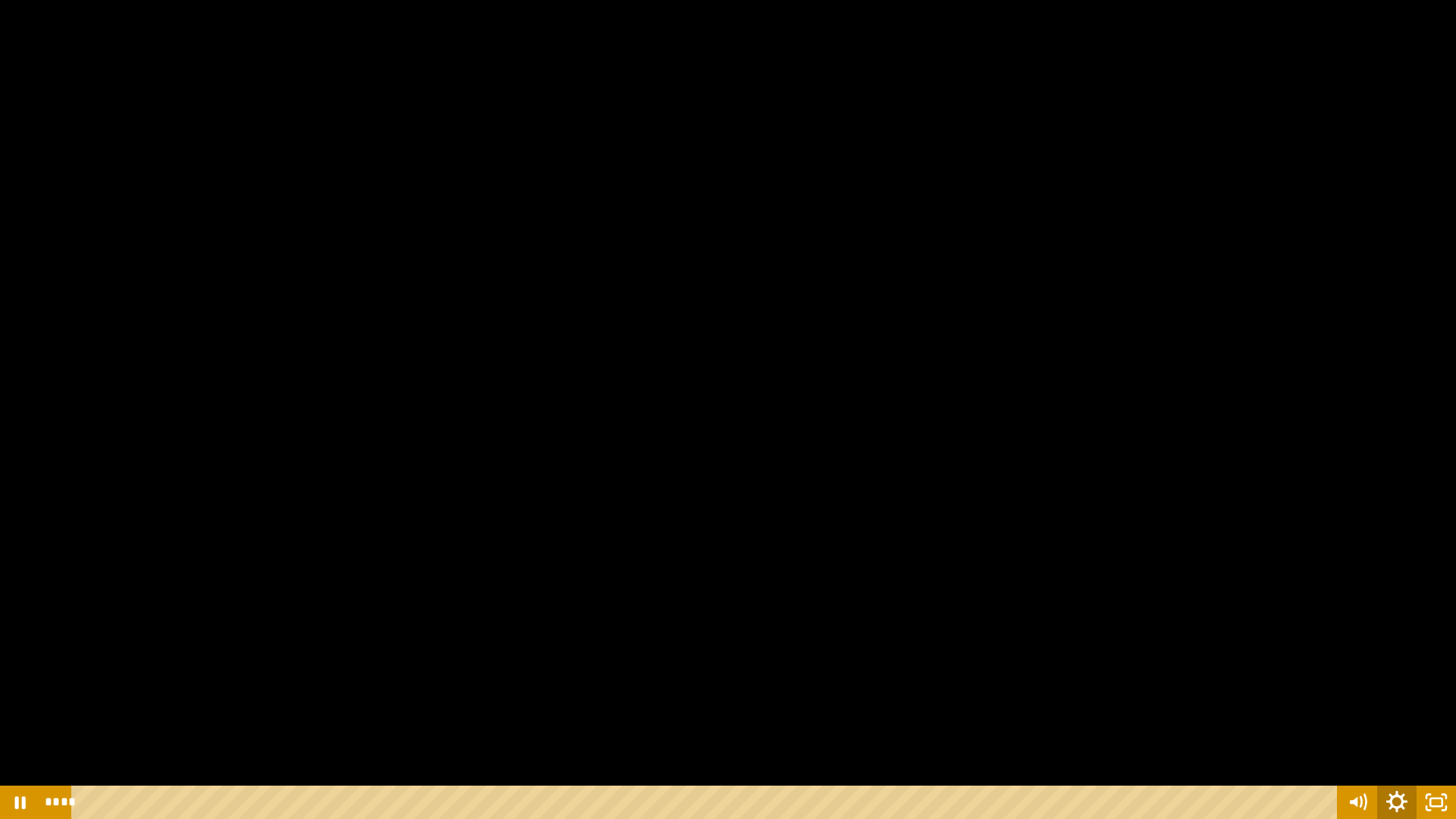 click 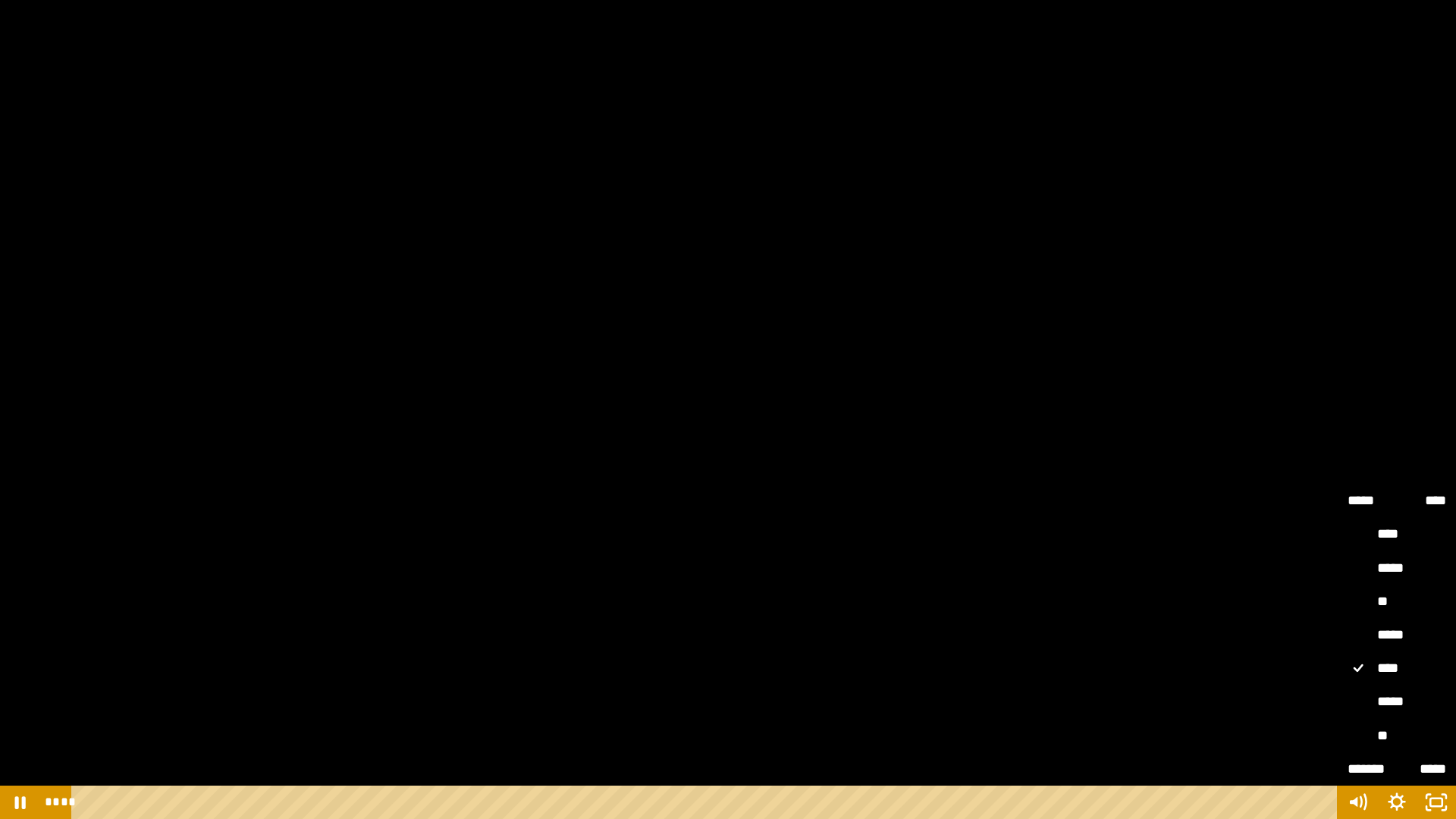 click on "*****" at bounding box center [1397, 635] 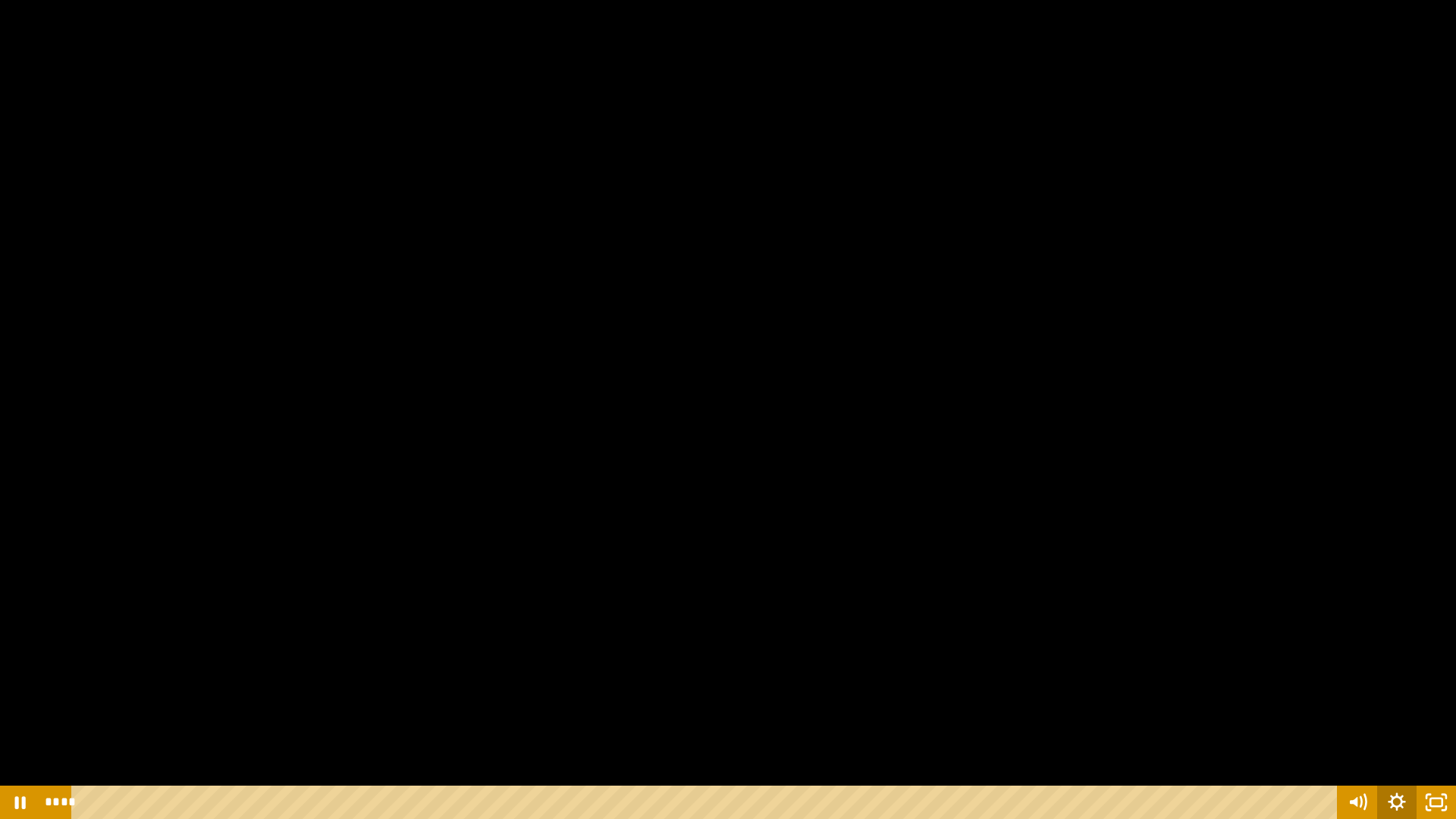 click 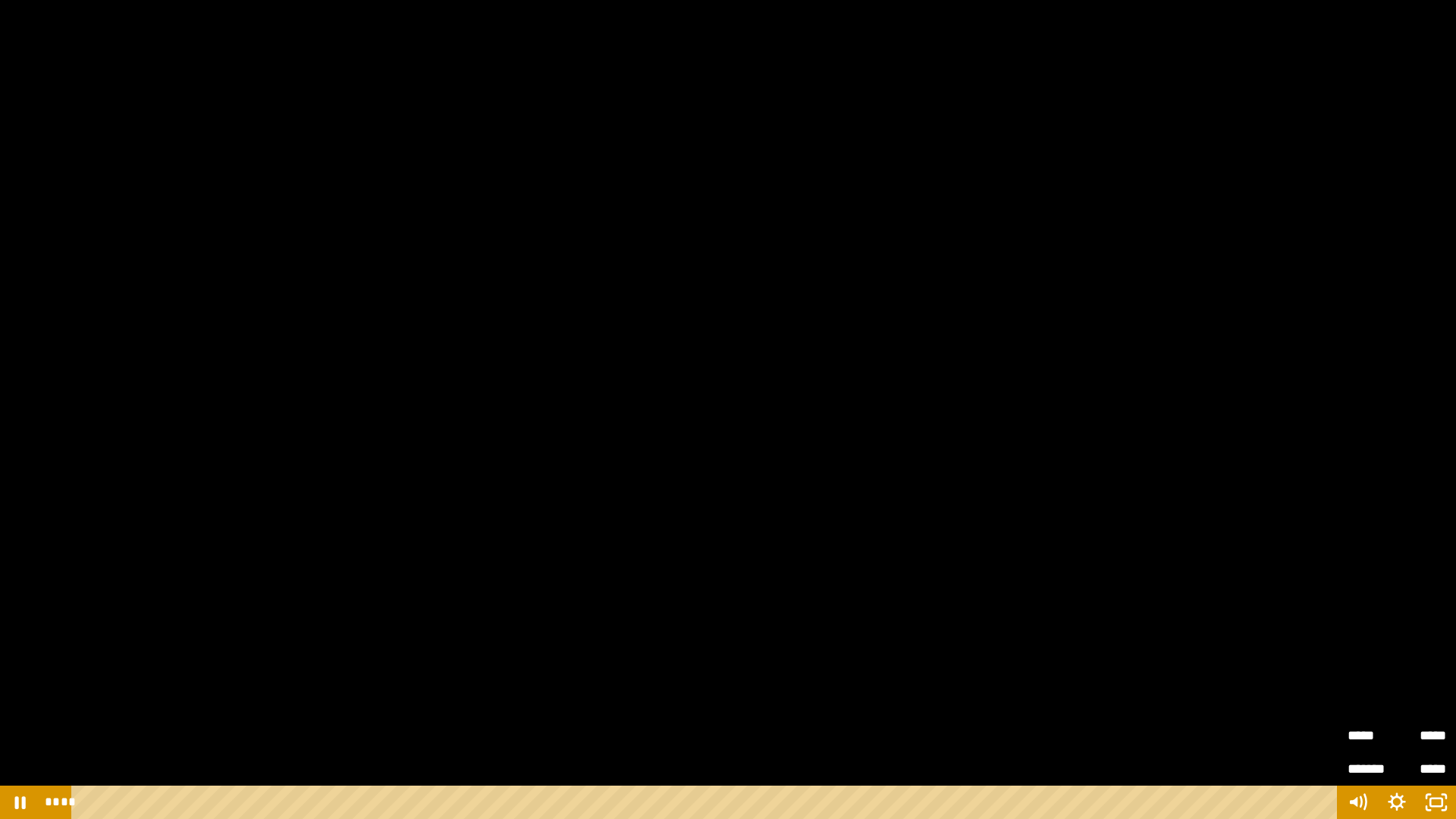click on "*****" at bounding box center (1421, 730) 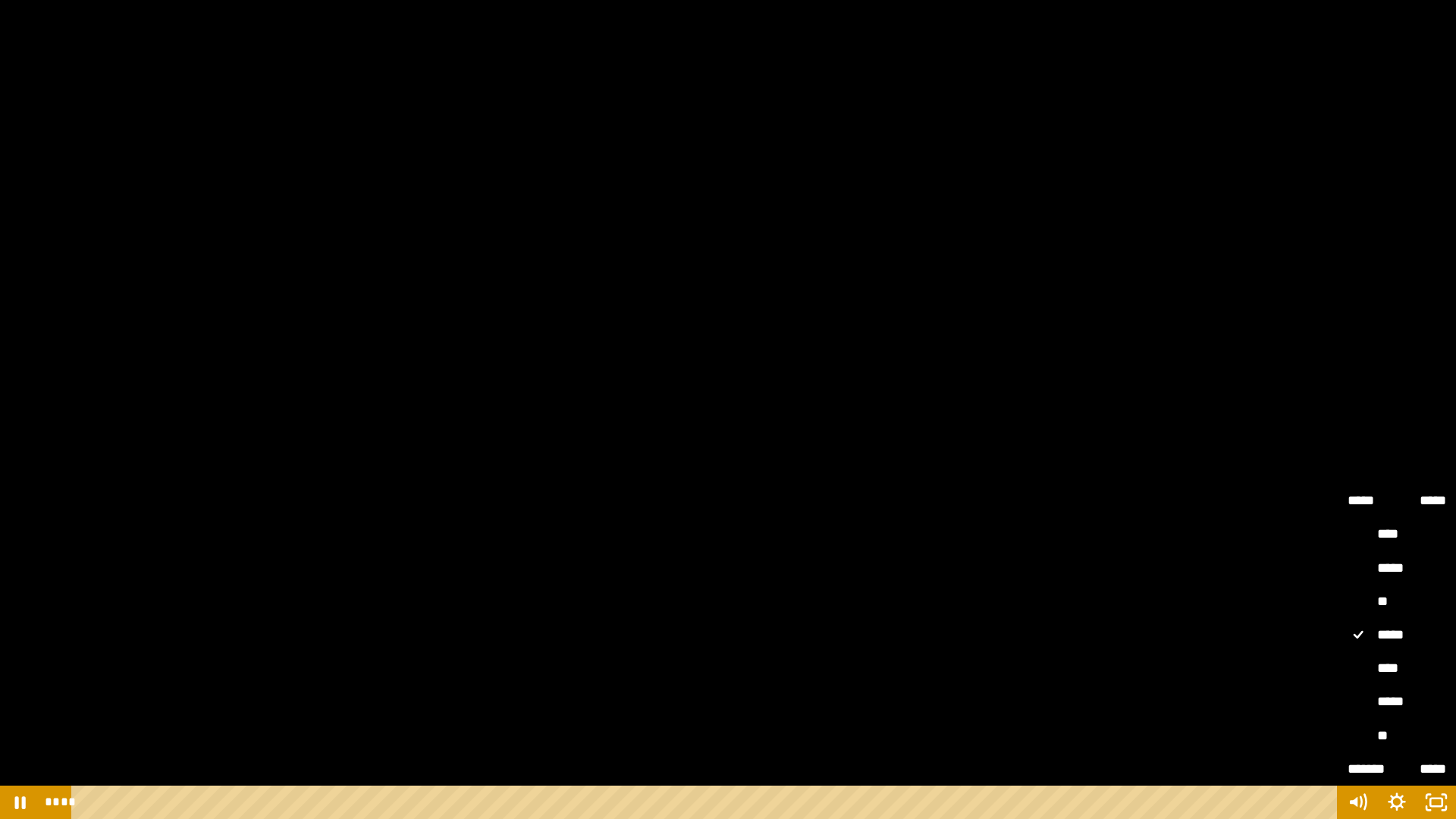 click on "****" at bounding box center (1397, 669) 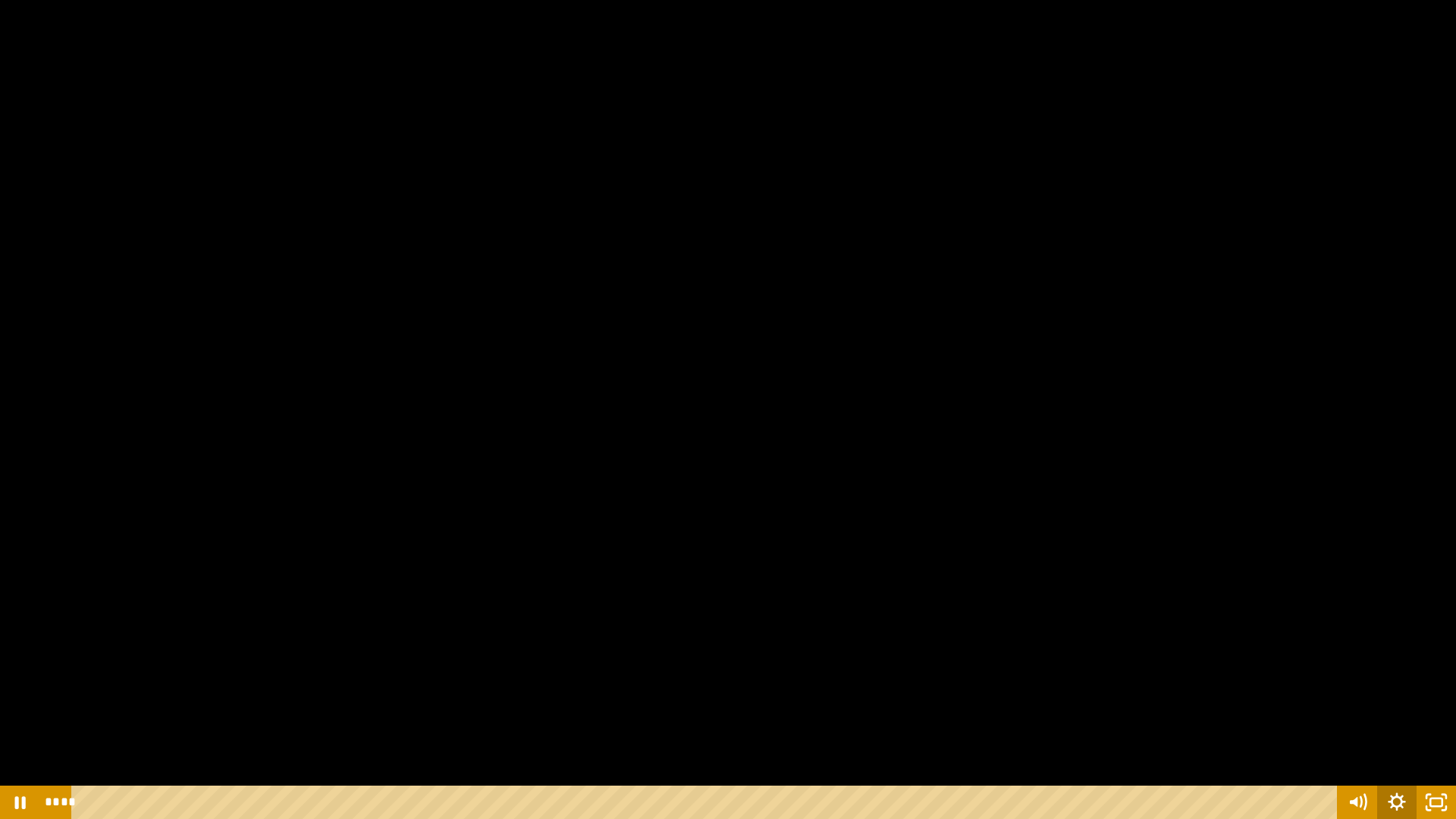 click 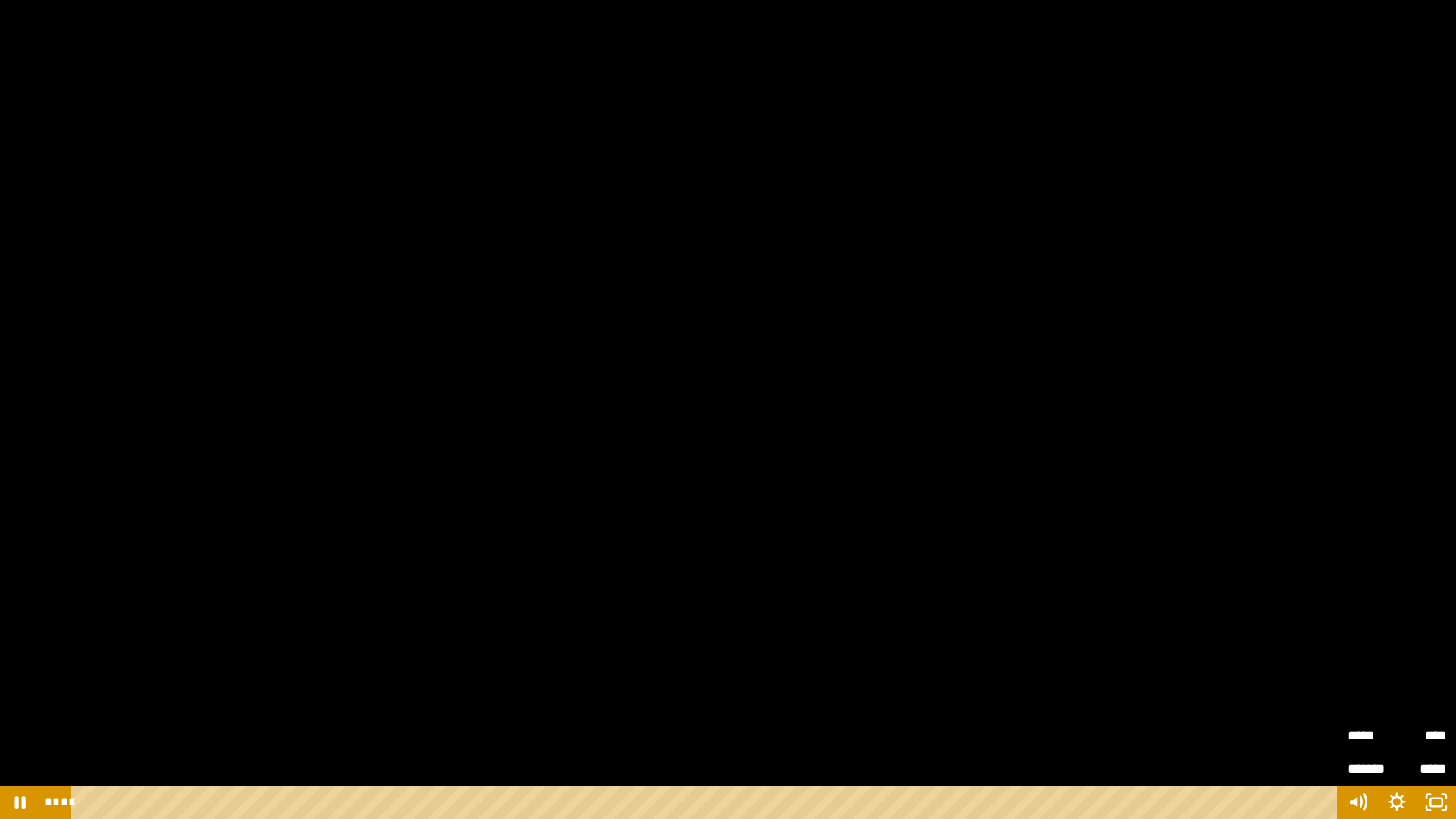 click on "*****" at bounding box center (1372, 736) 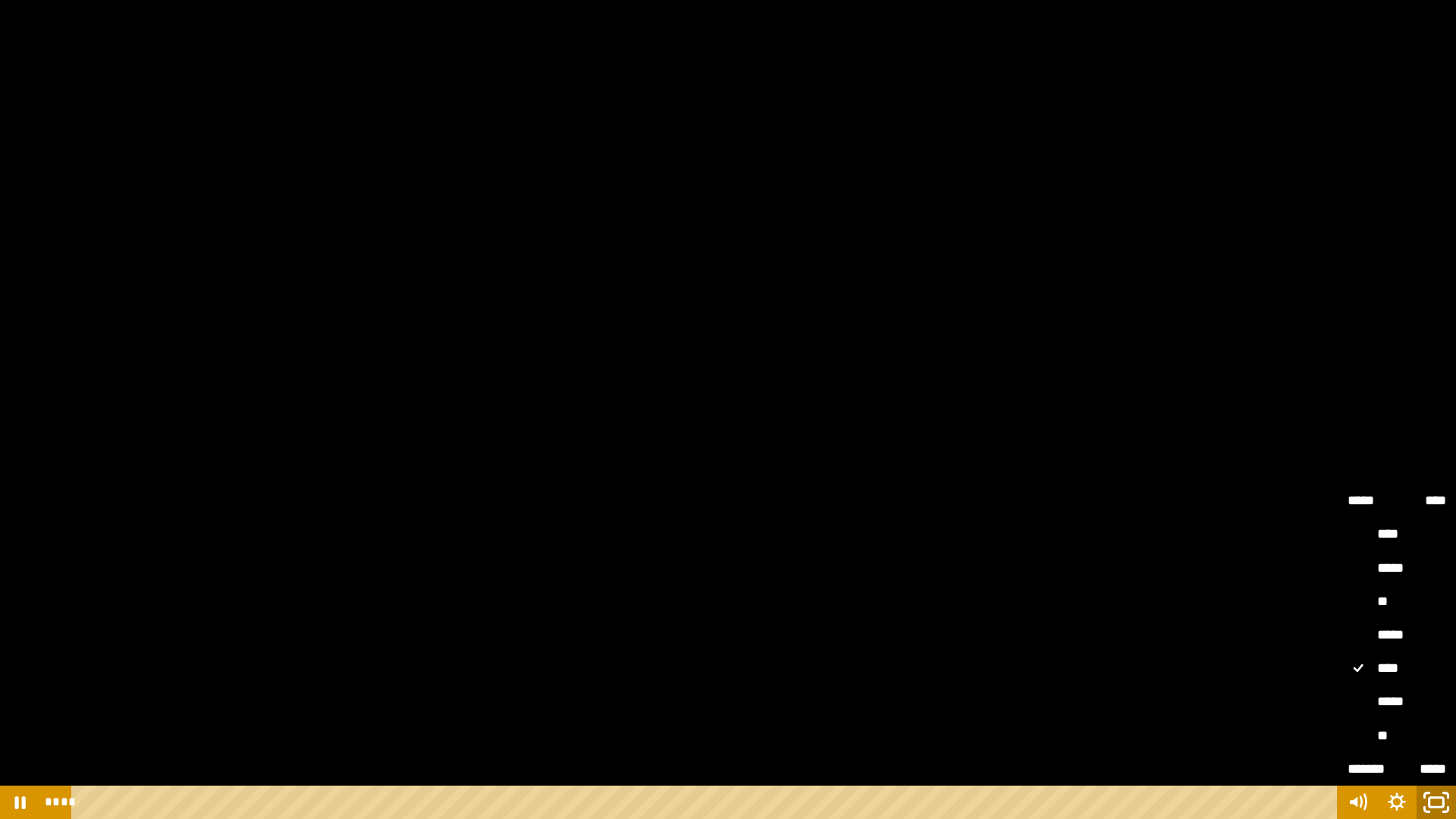 click 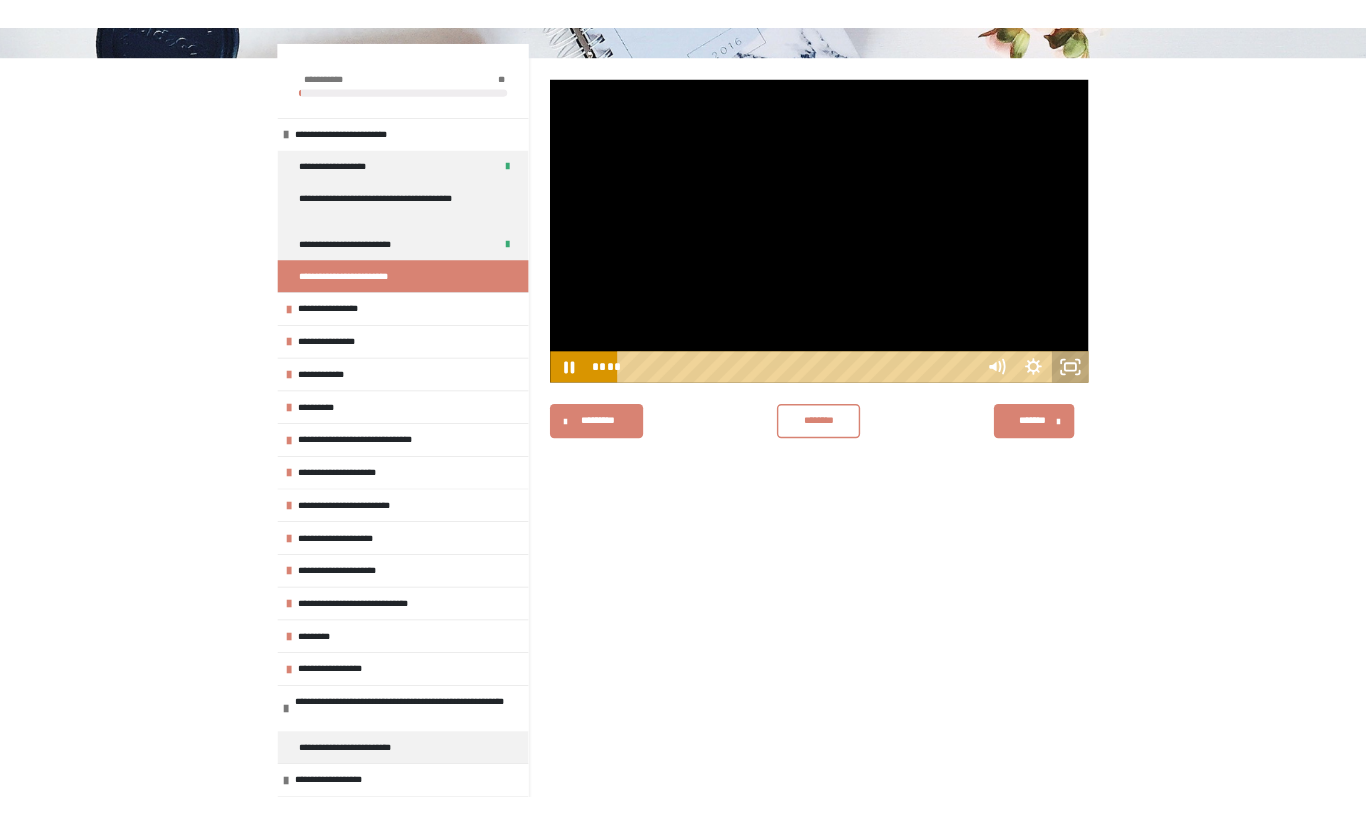 scroll, scrollTop: 270, scrollLeft: 0, axis: vertical 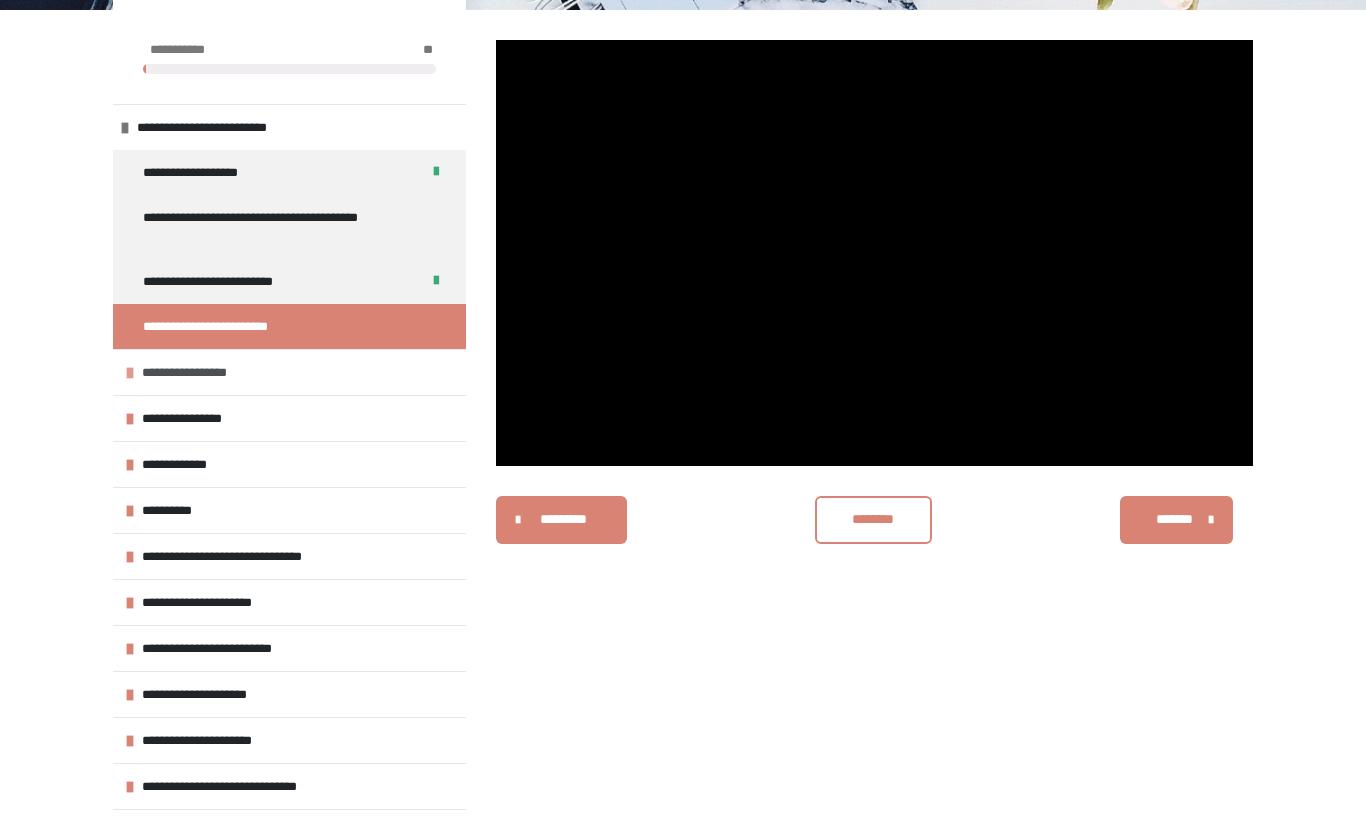 click at bounding box center (130, 373) 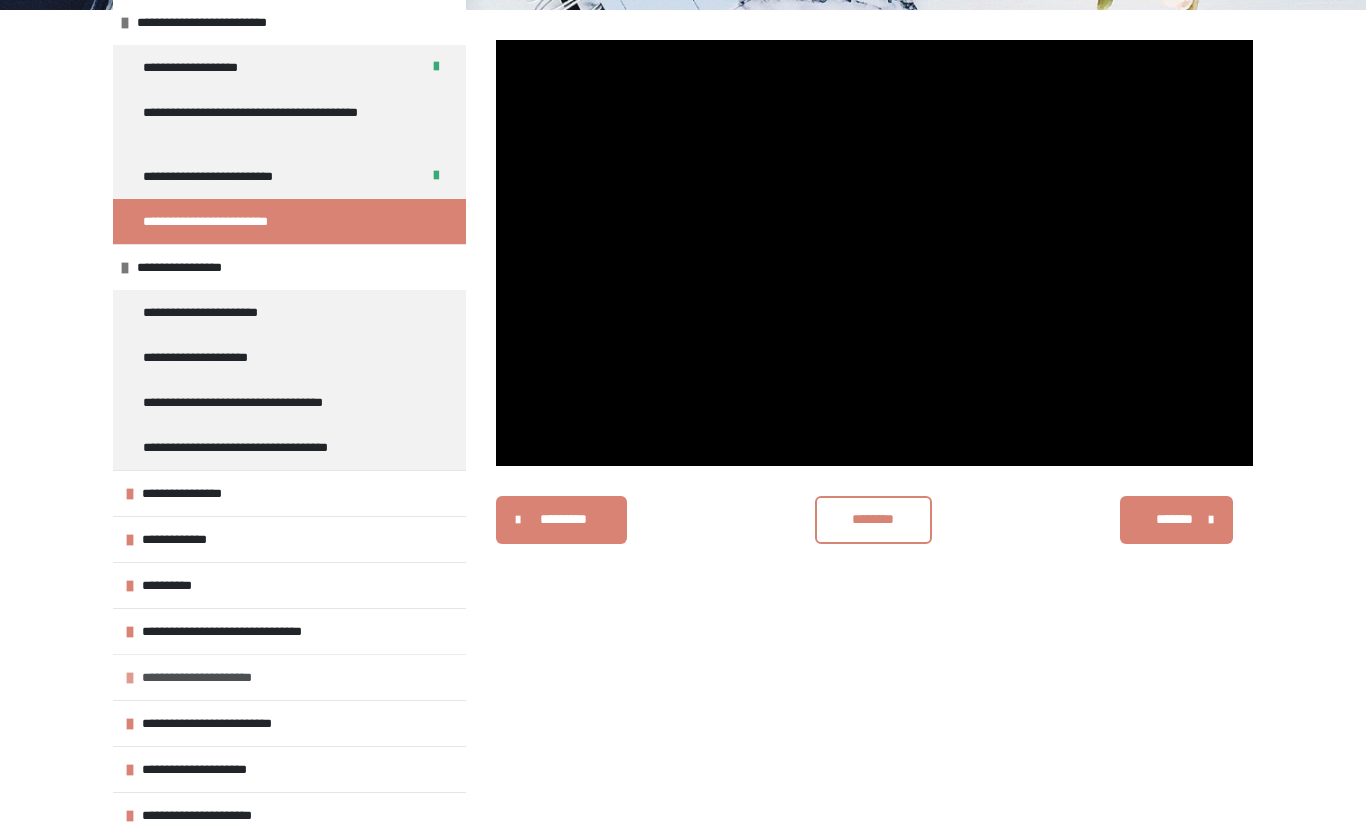 scroll, scrollTop: 109, scrollLeft: 0, axis: vertical 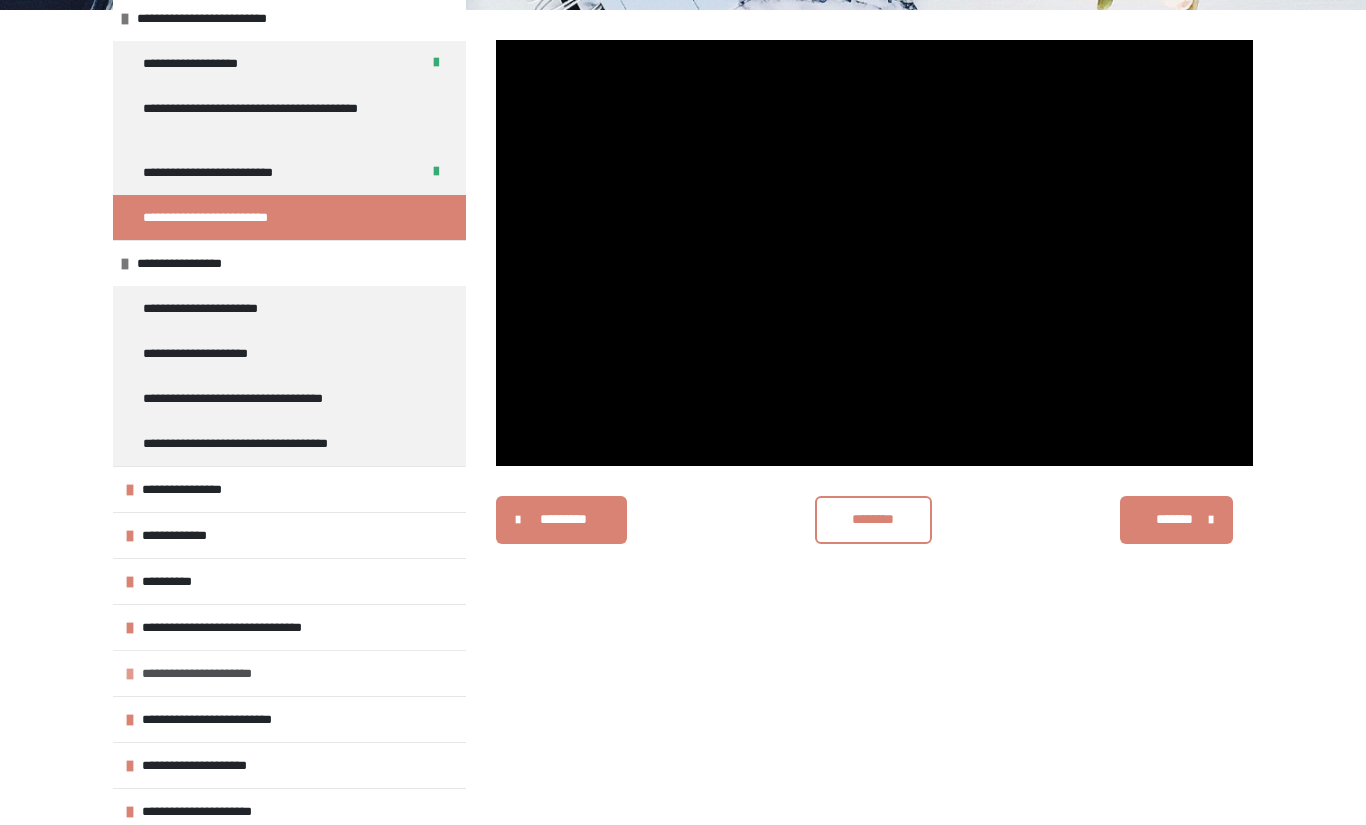 click on "**********" at bounding box center [222, 673] 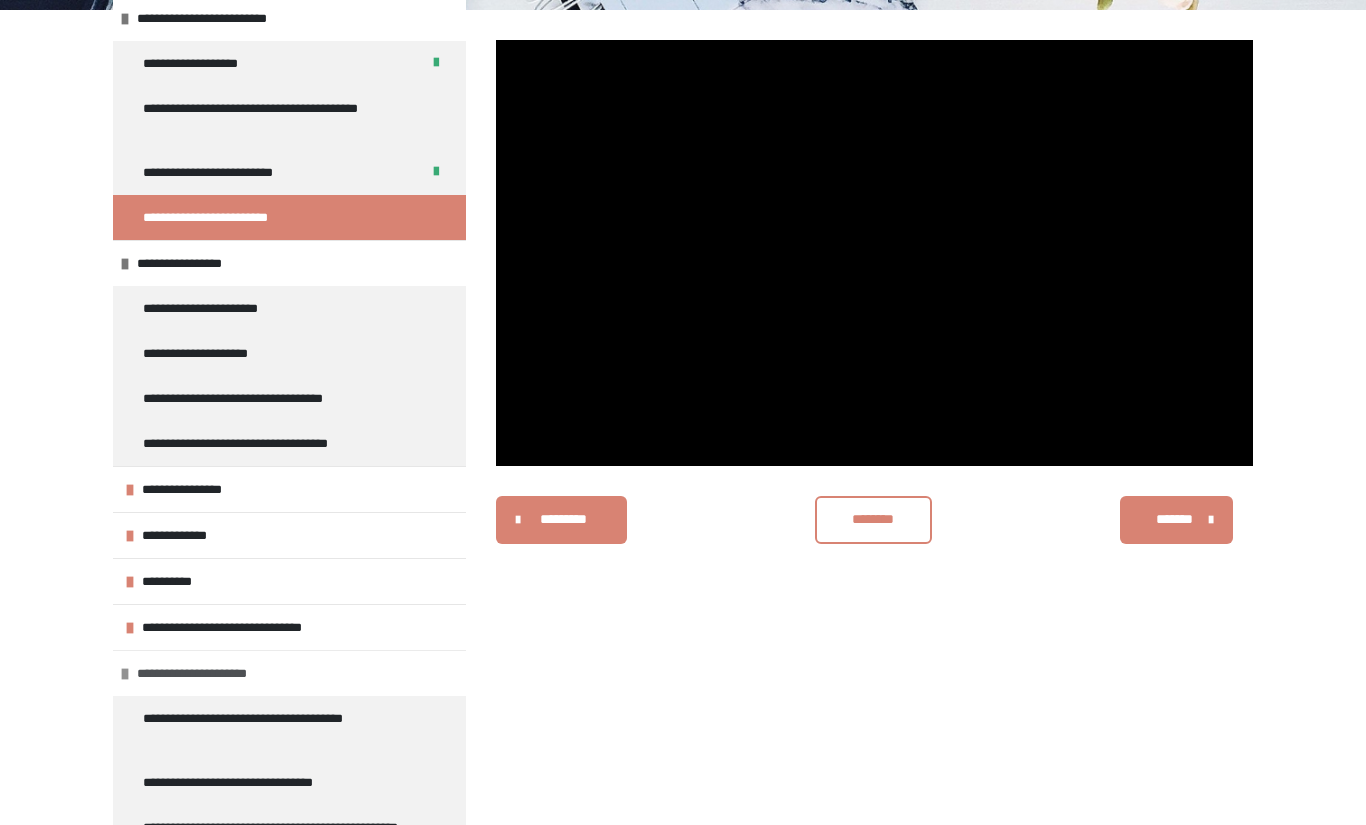 scroll, scrollTop: 130, scrollLeft: 0, axis: vertical 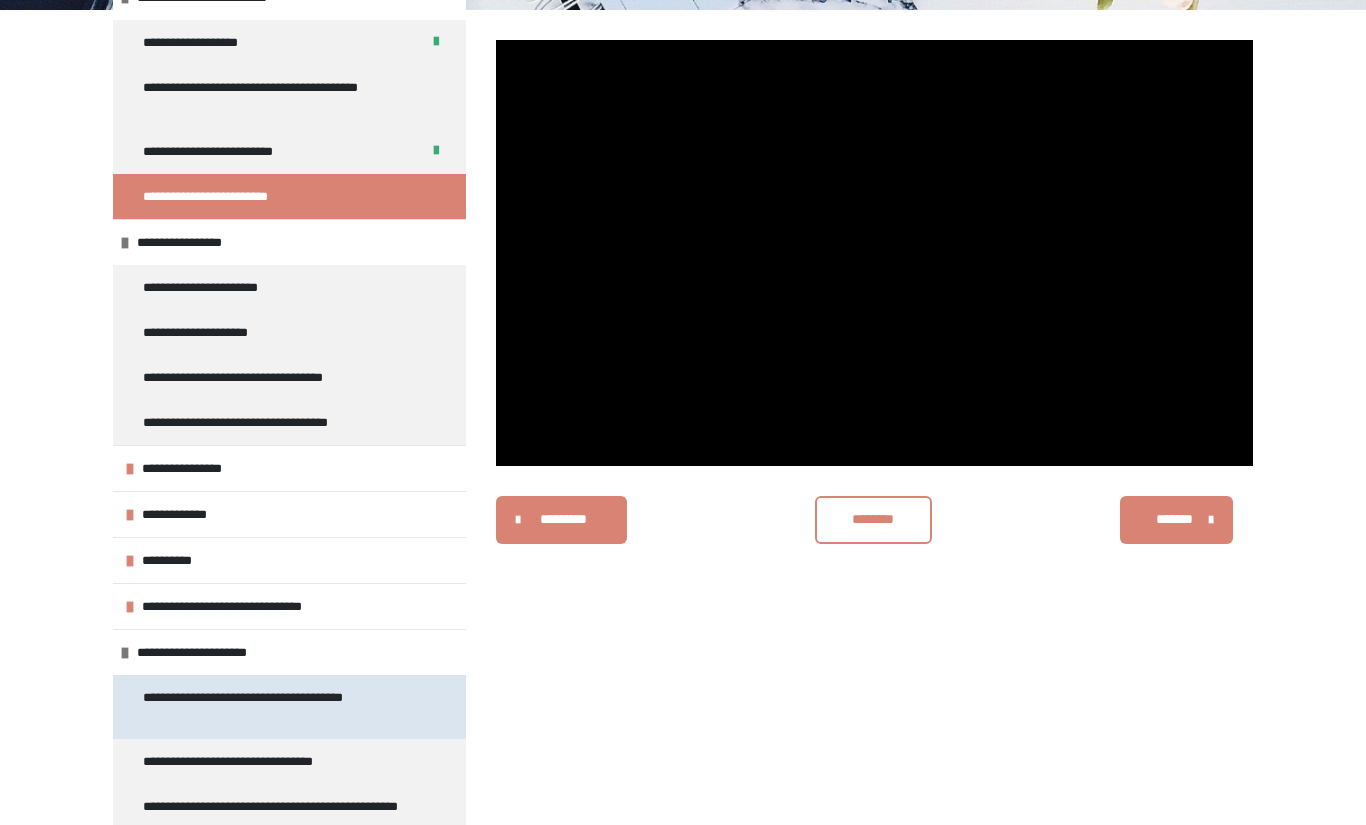click on "**********" at bounding box center [274, 707] 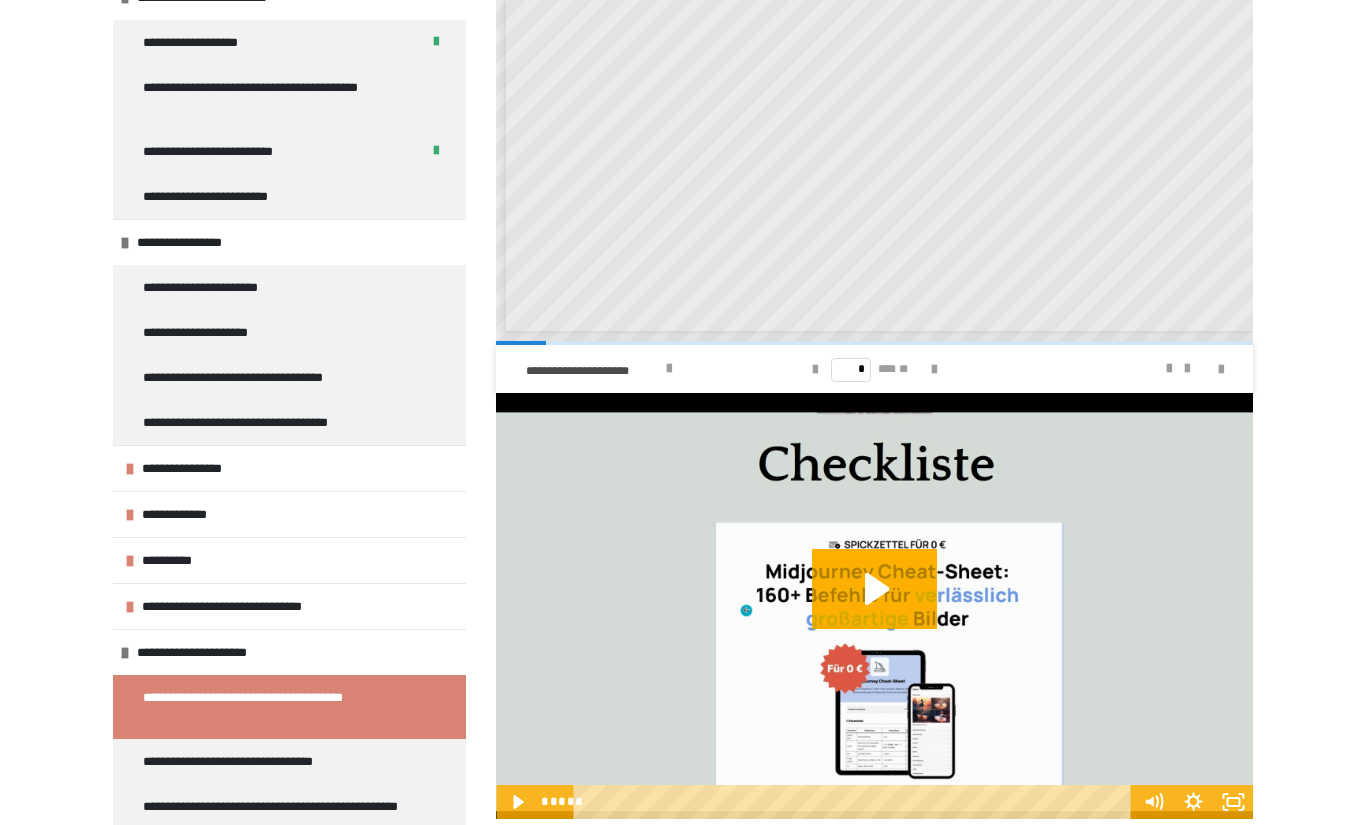 scroll, scrollTop: 545, scrollLeft: 0, axis: vertical 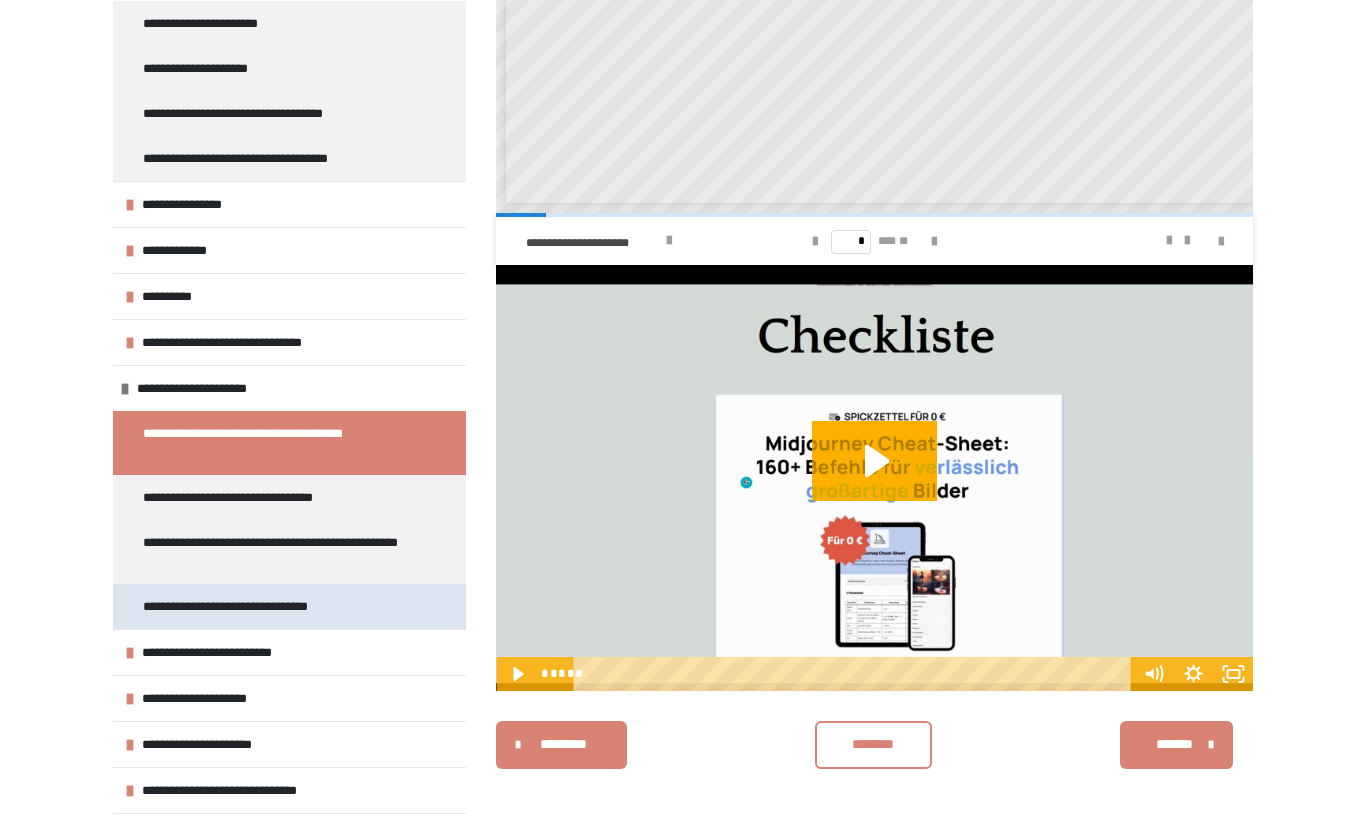 click on "**********" at bounding box center (261, 606) 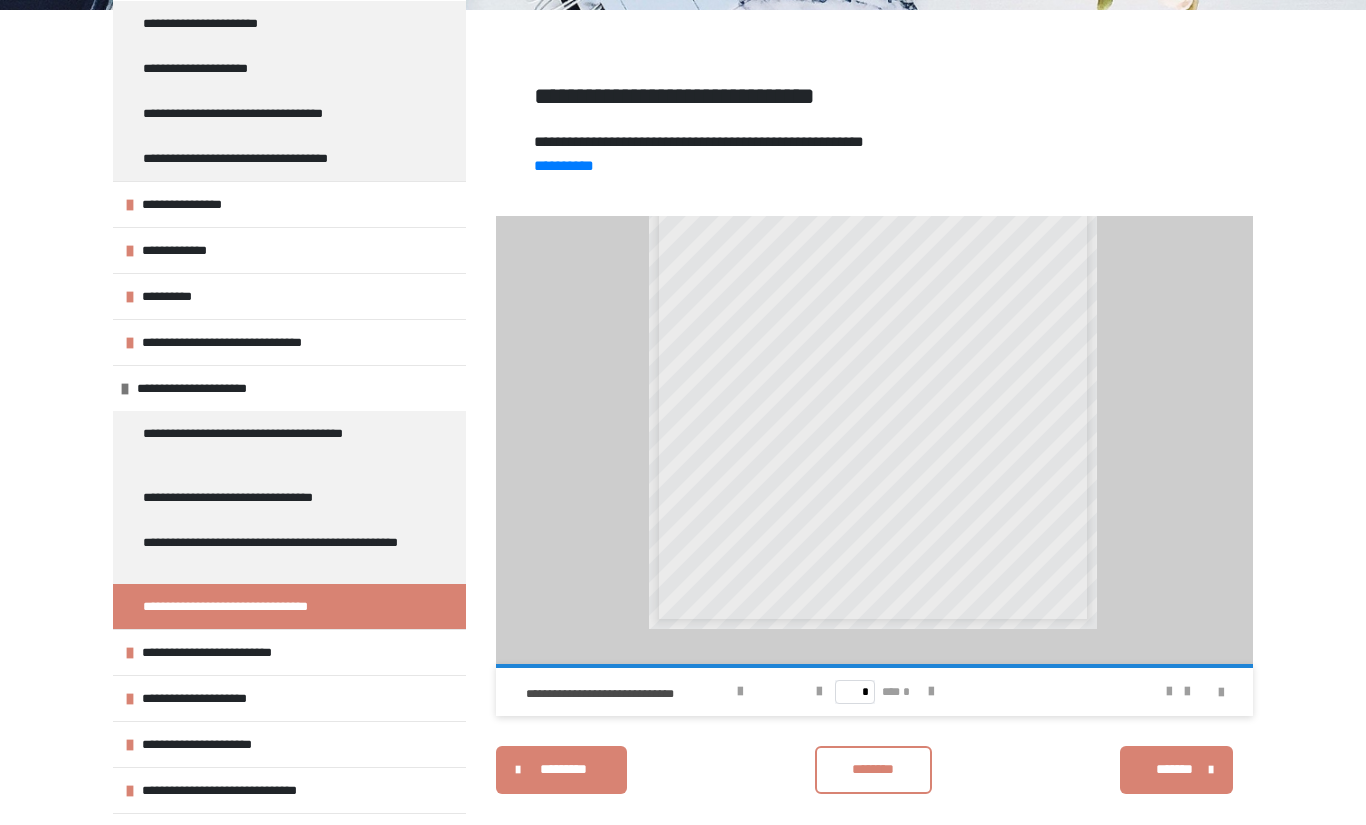 scroll, scrollTop: 113, scrollLeft: 0, axis: vertical 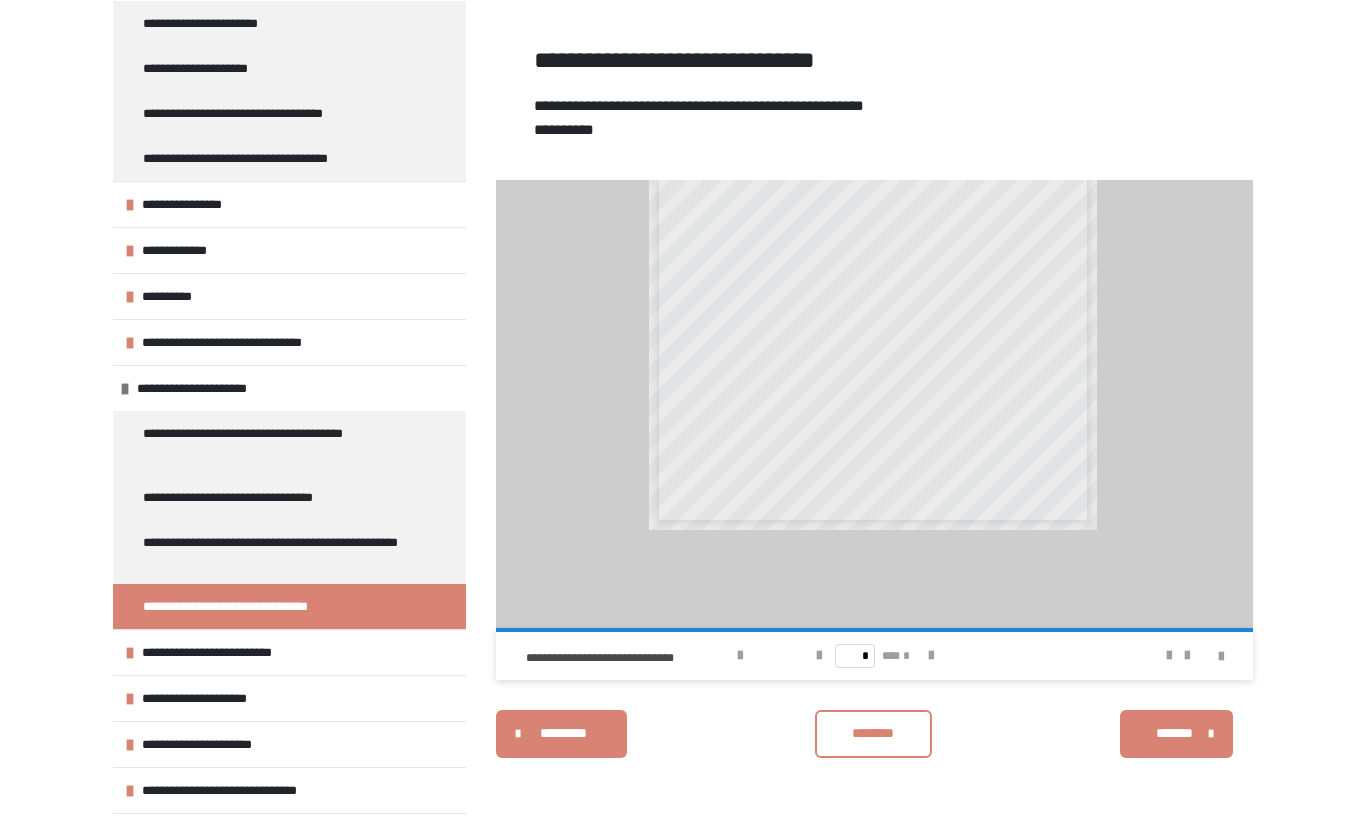 click on "**********" at bounding box center (564, 129) 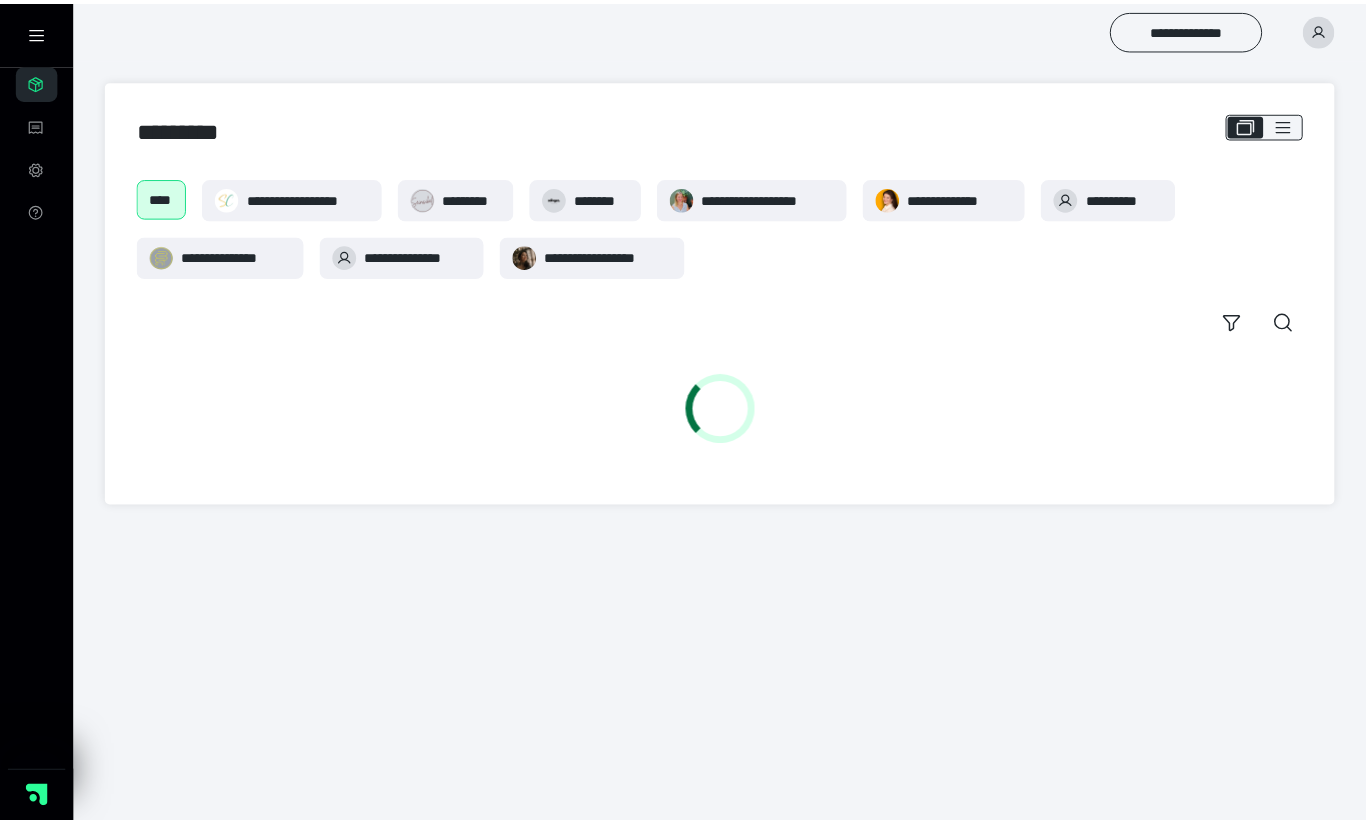 scroll, scrollTop: 0, scrollLeft: 0, axis: both 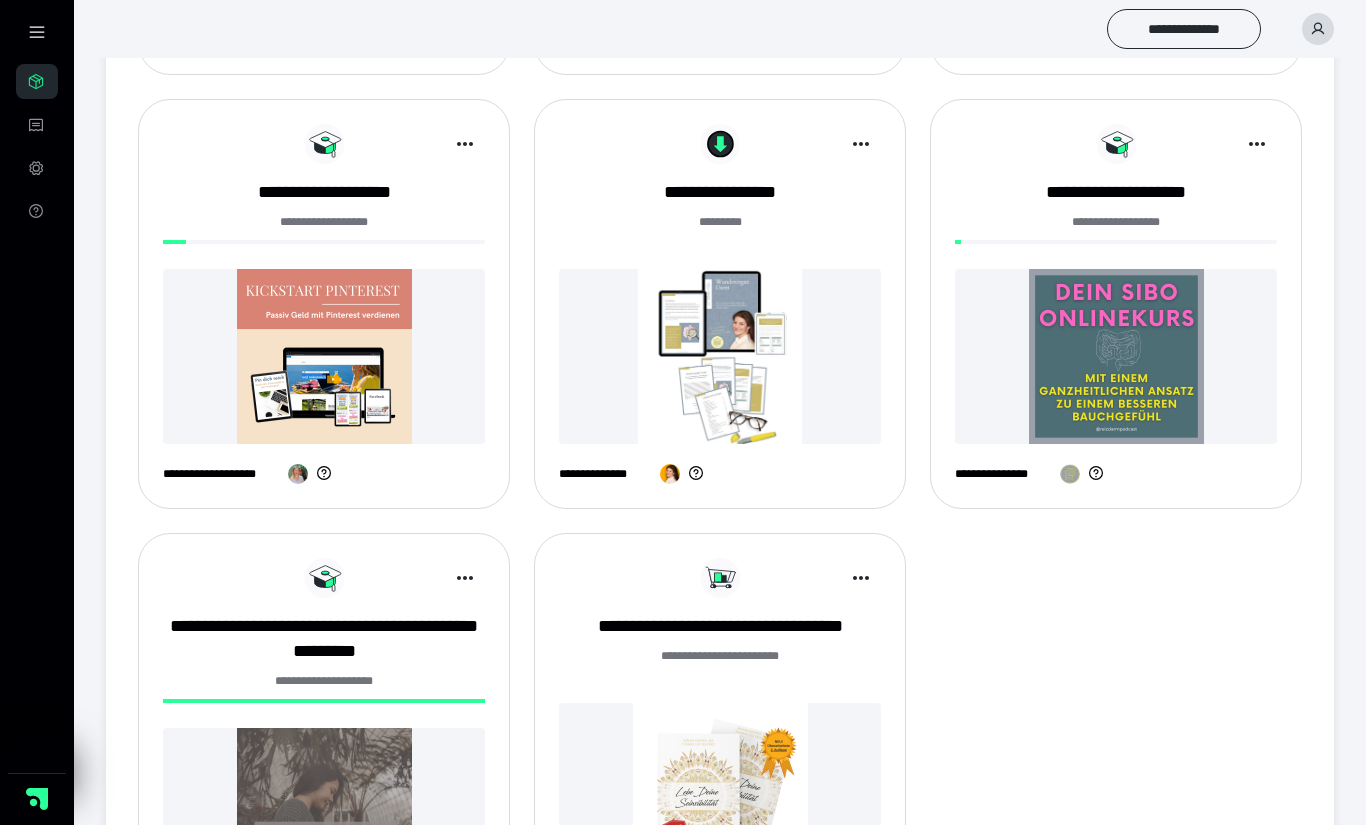 click at bounding box center [324, 356] 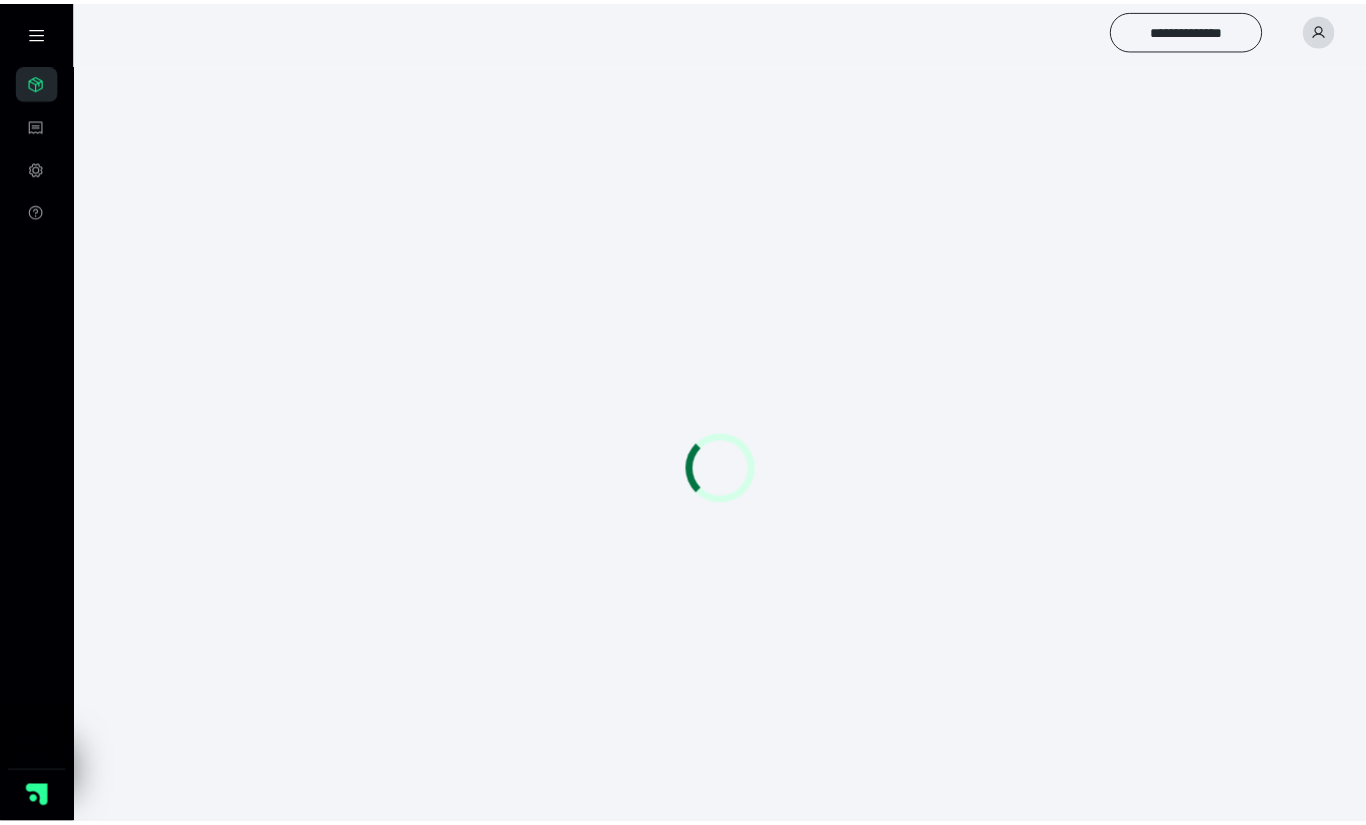 scroll, scrollTop: 0, scrollLeft: 0, axis: both 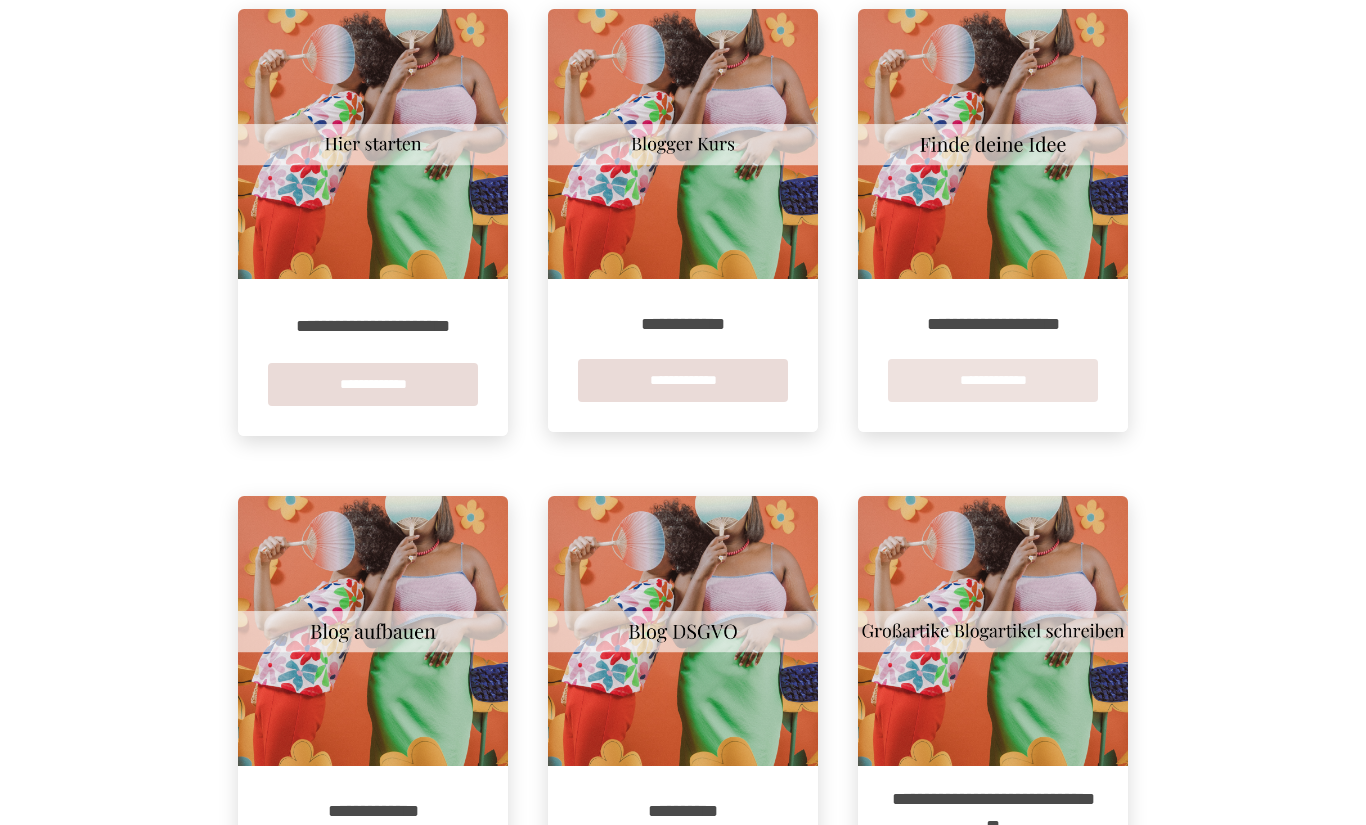 click on "**********" at bounding box center (993, 380) 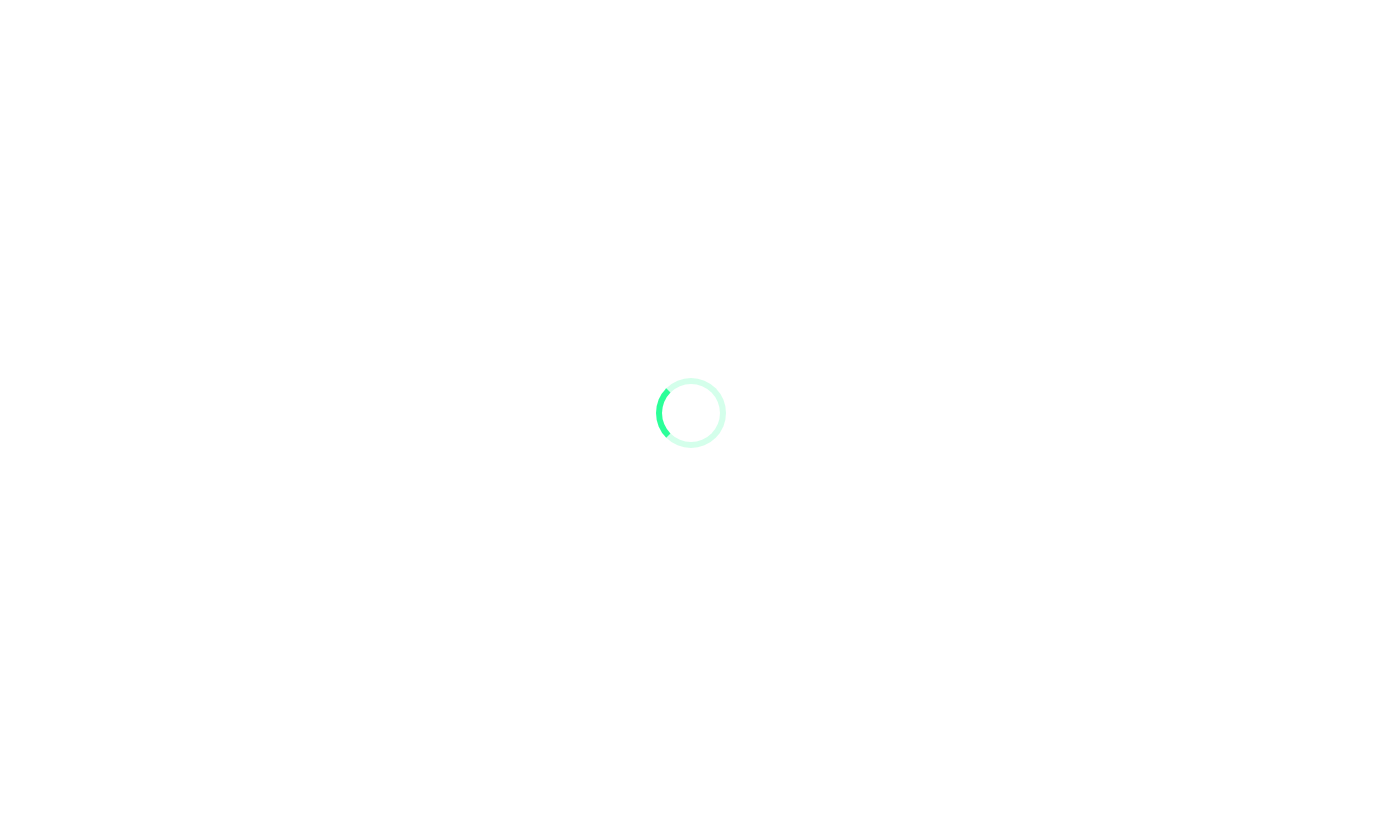 scroll, scrollTop: 0, scrollLeft: 0, axis: both 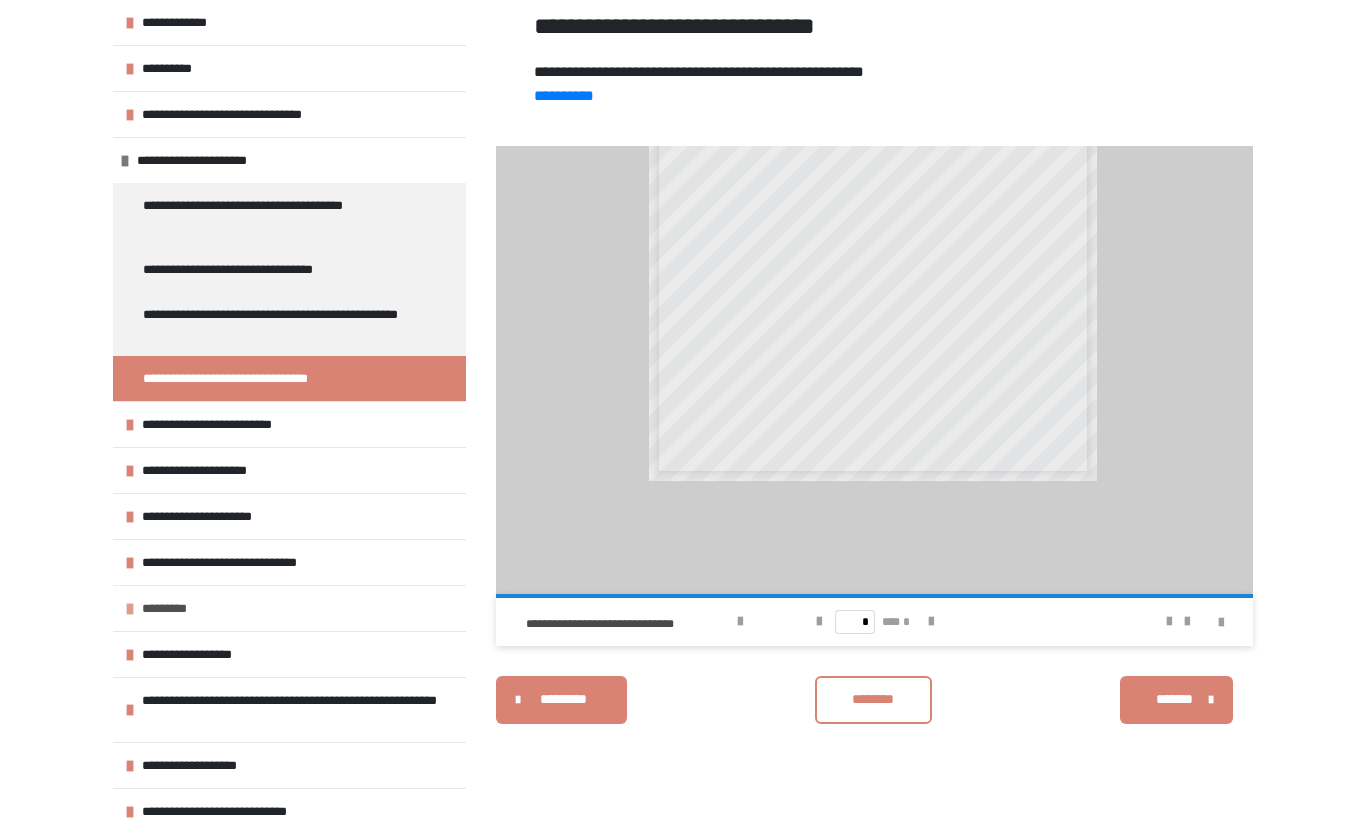 click at bounding box center [130, 609] 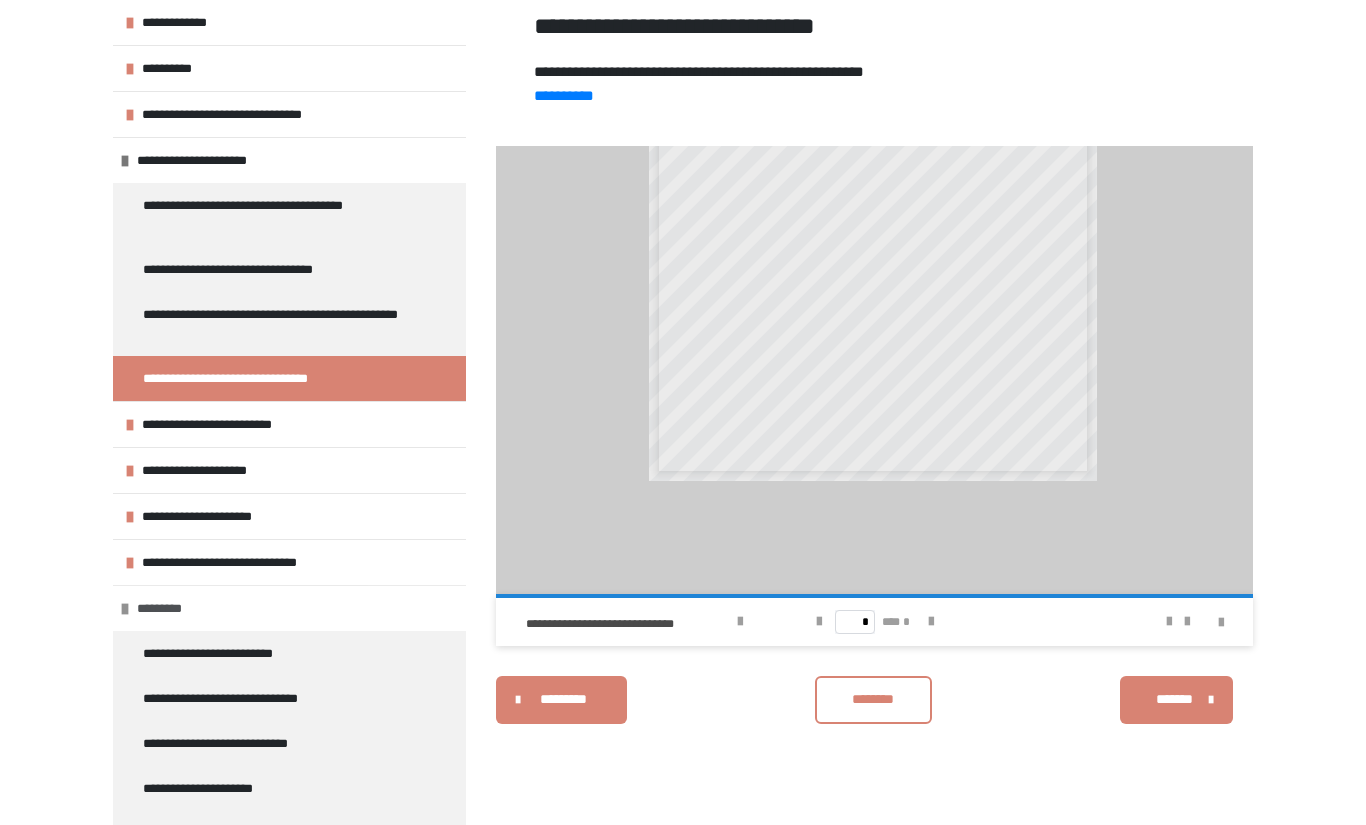 click at bounding box center (125, 609) 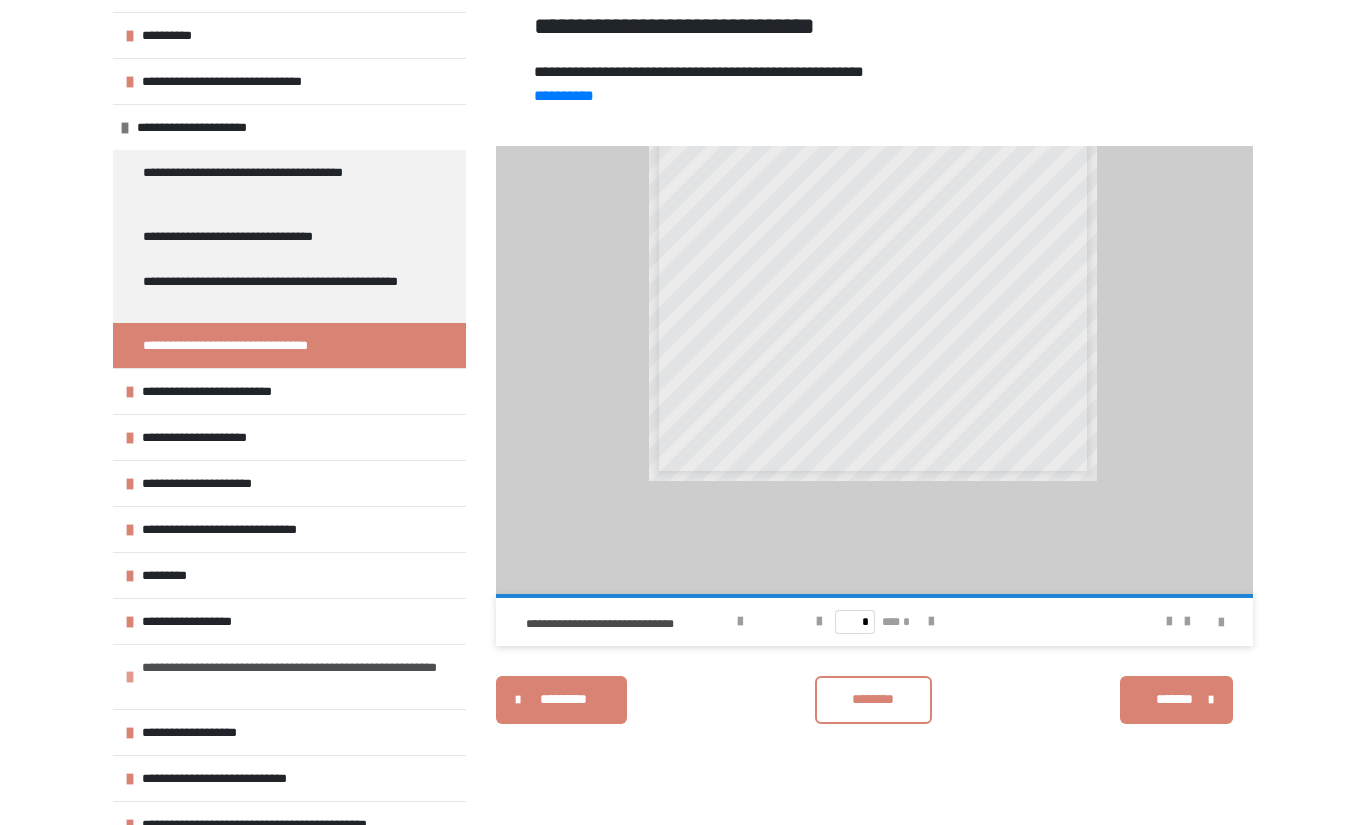 scroll, scrollTop: 289, scrollLeft: 0, axis: vertical 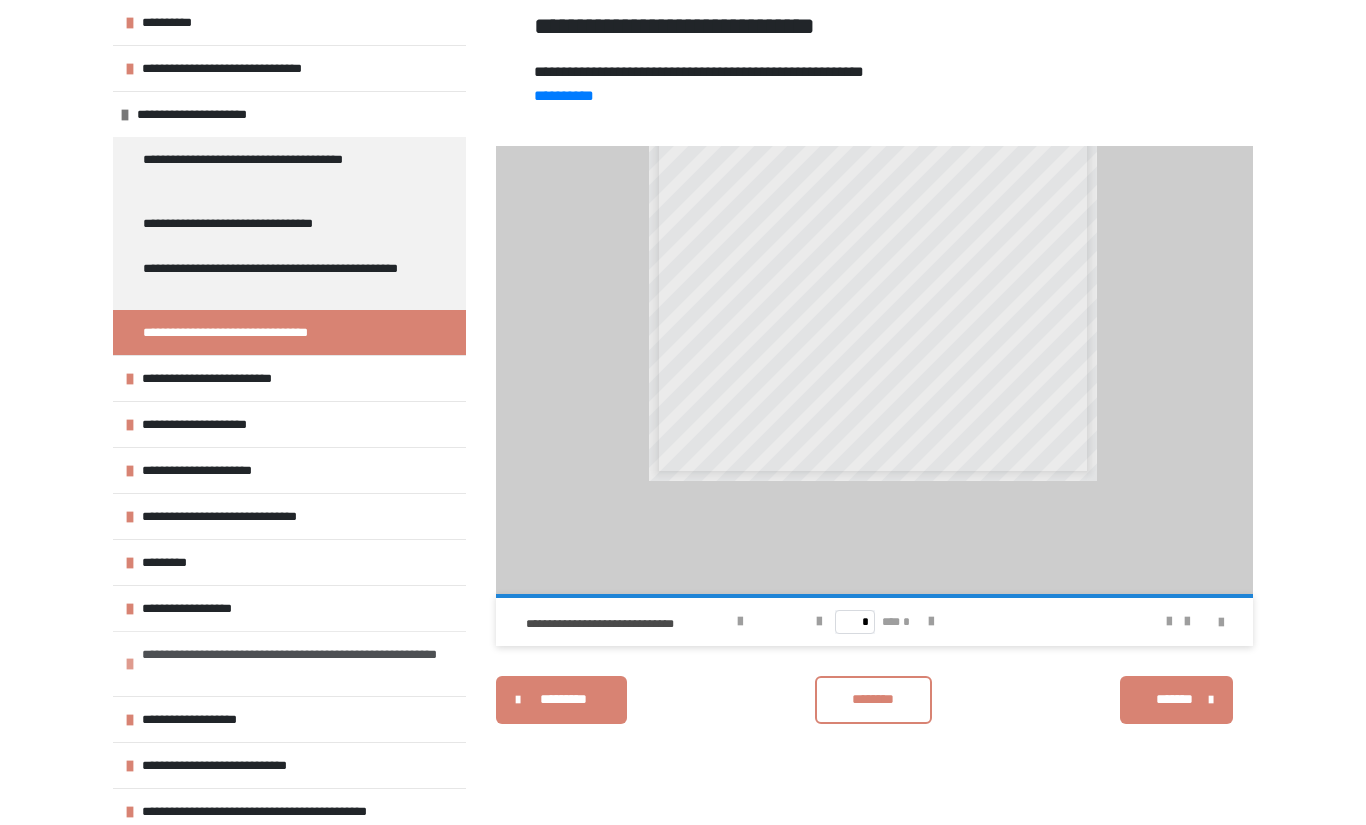 click at bounding box center [130, 664] 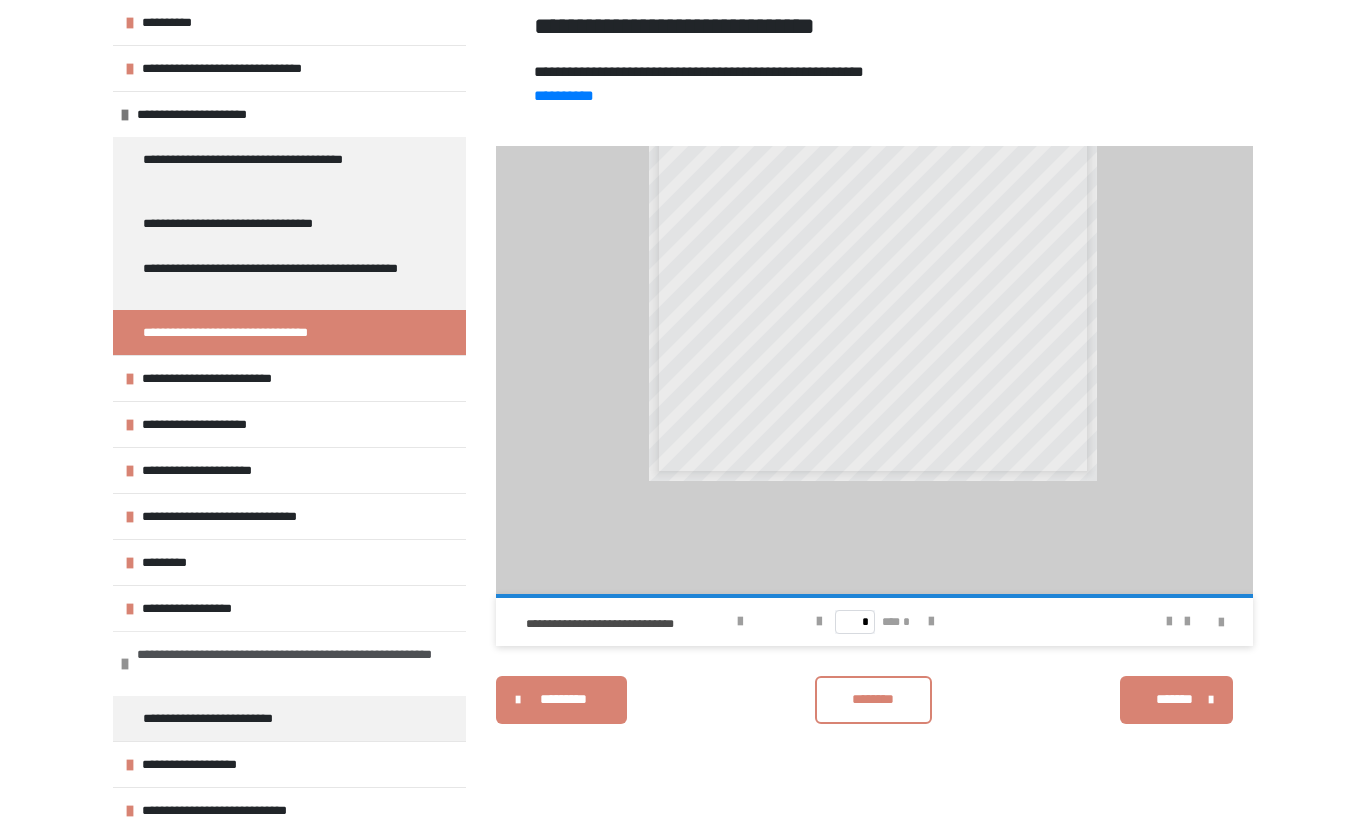 click at bounding box center (125, 664) 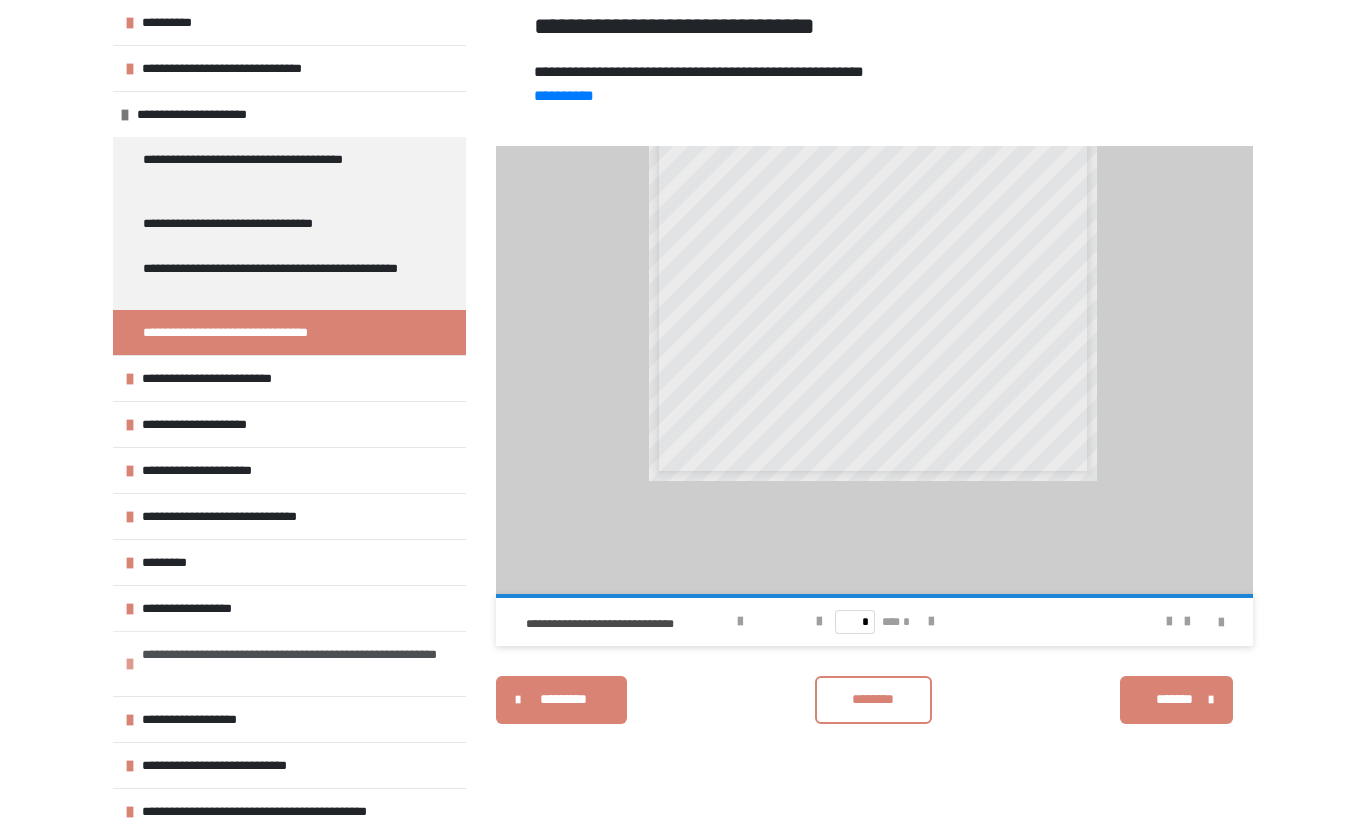 scroll, scrollTop: 293, scrollLeft: 0, axis: vertical 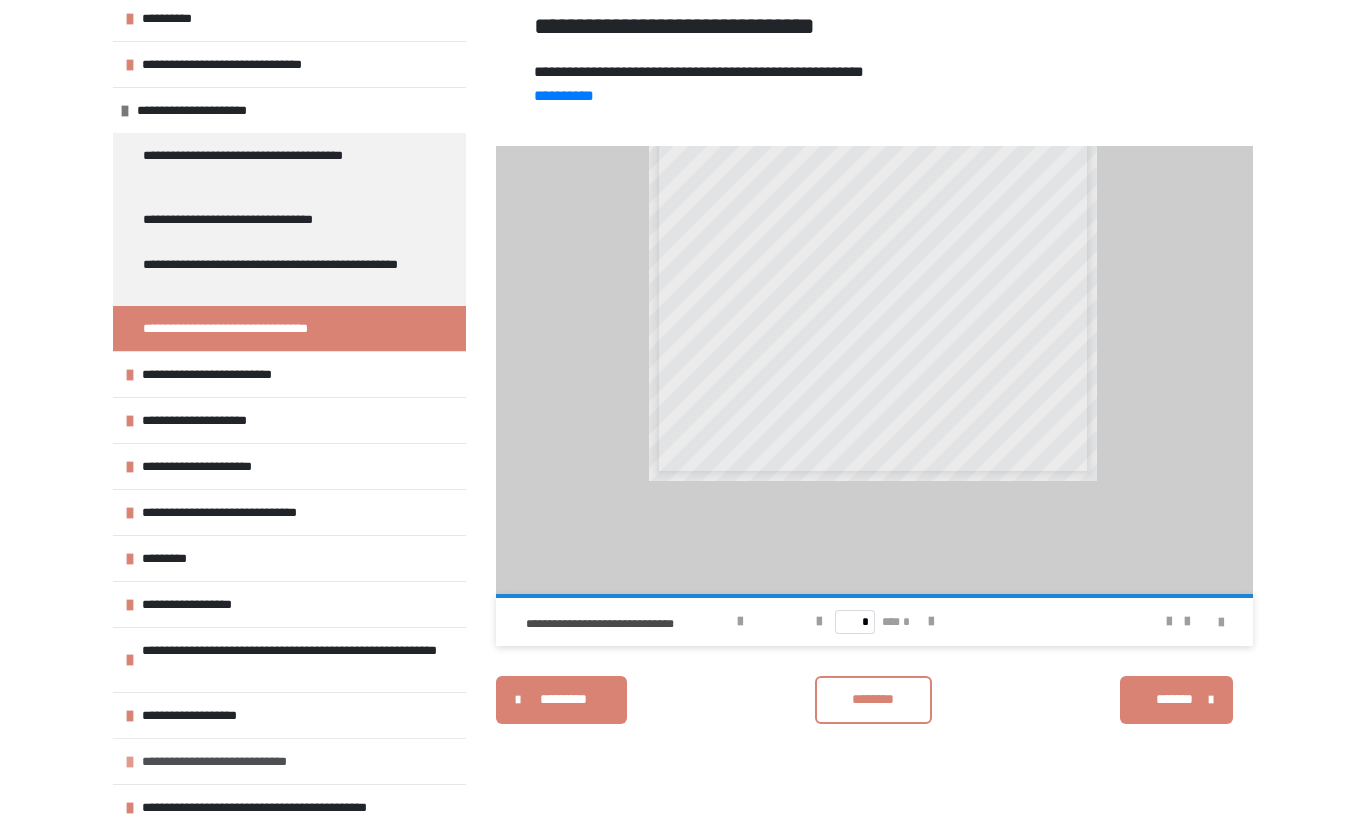 click on "**********" at bounding box center (289, 761) 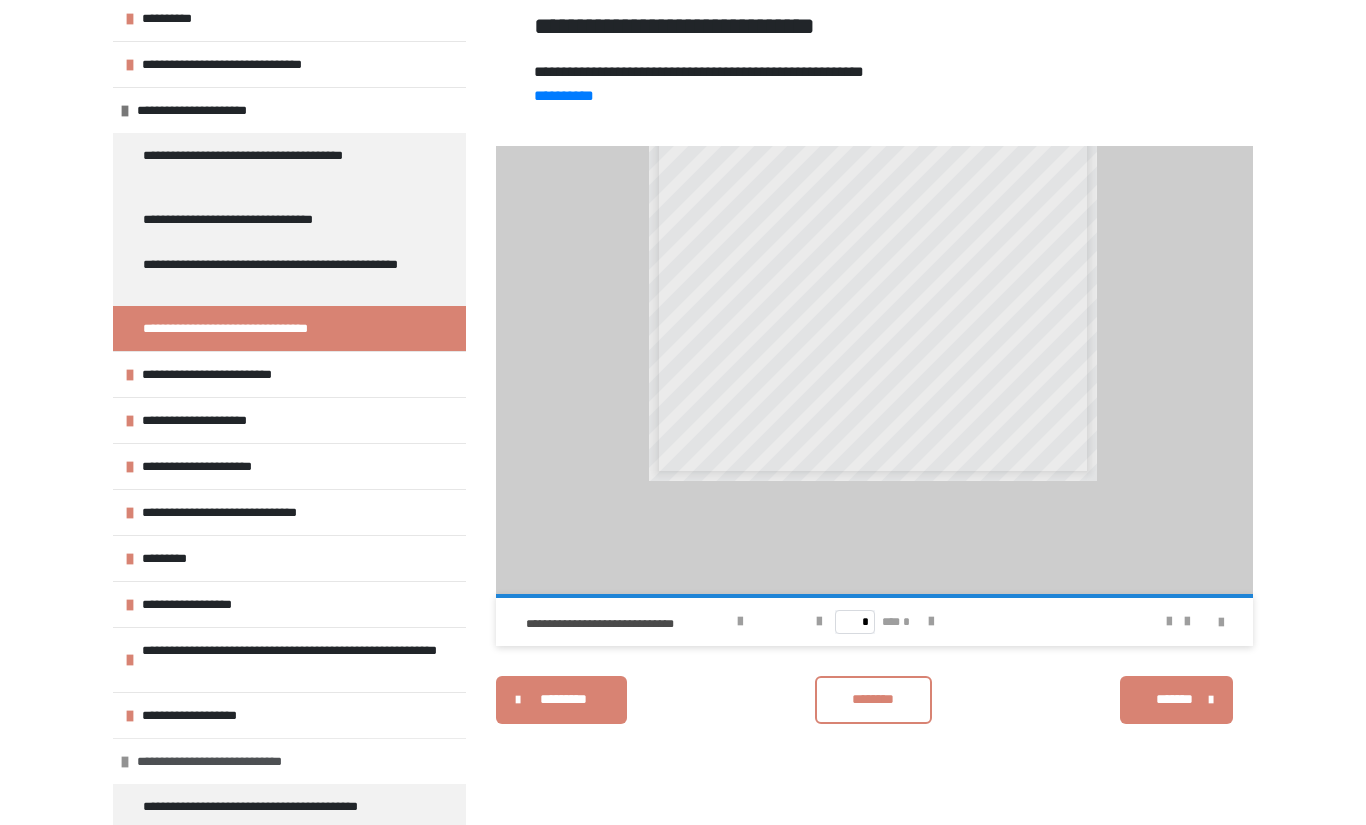 scroll, scrollTop: 357, scrollLeft: 0, axis: vertical 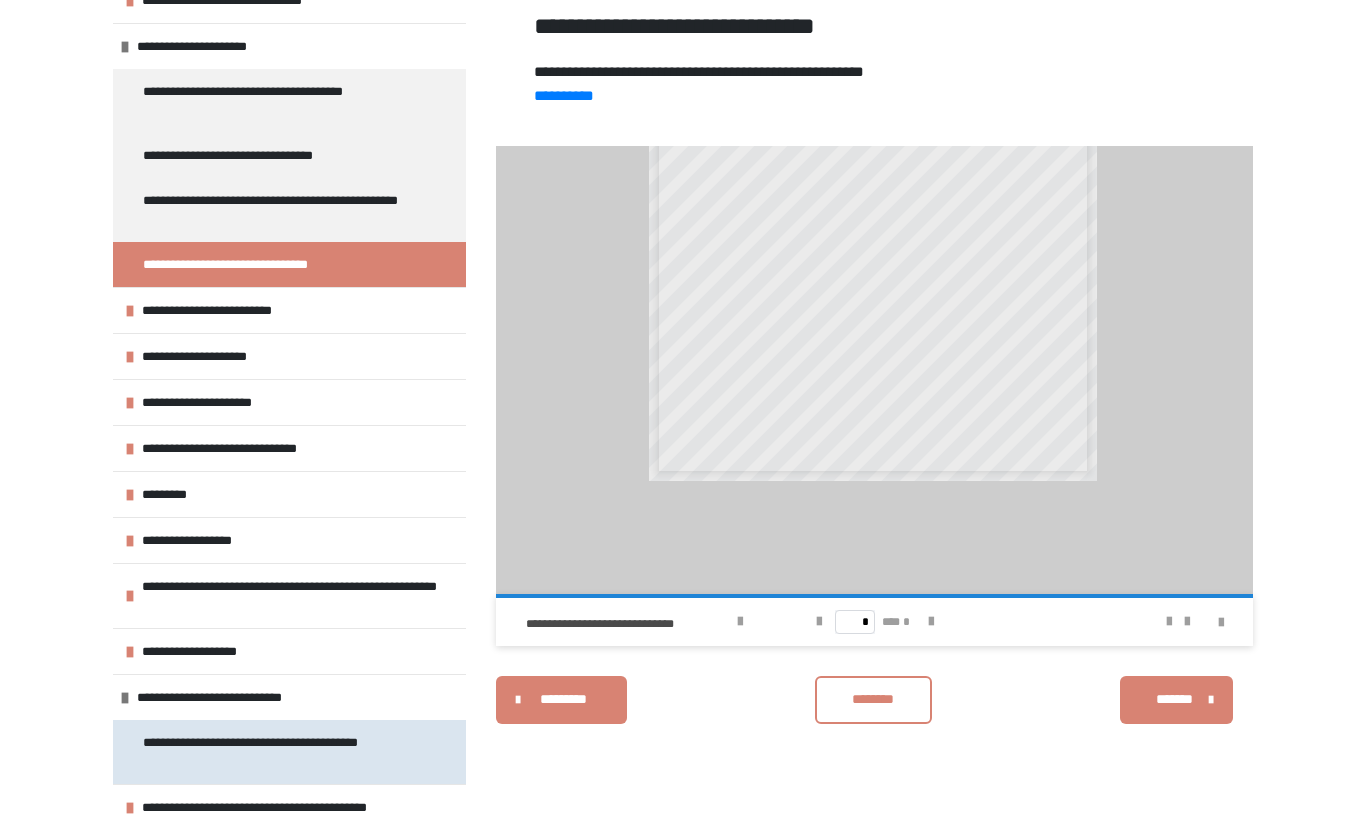click on "**********" at bounding box center [274, 752] 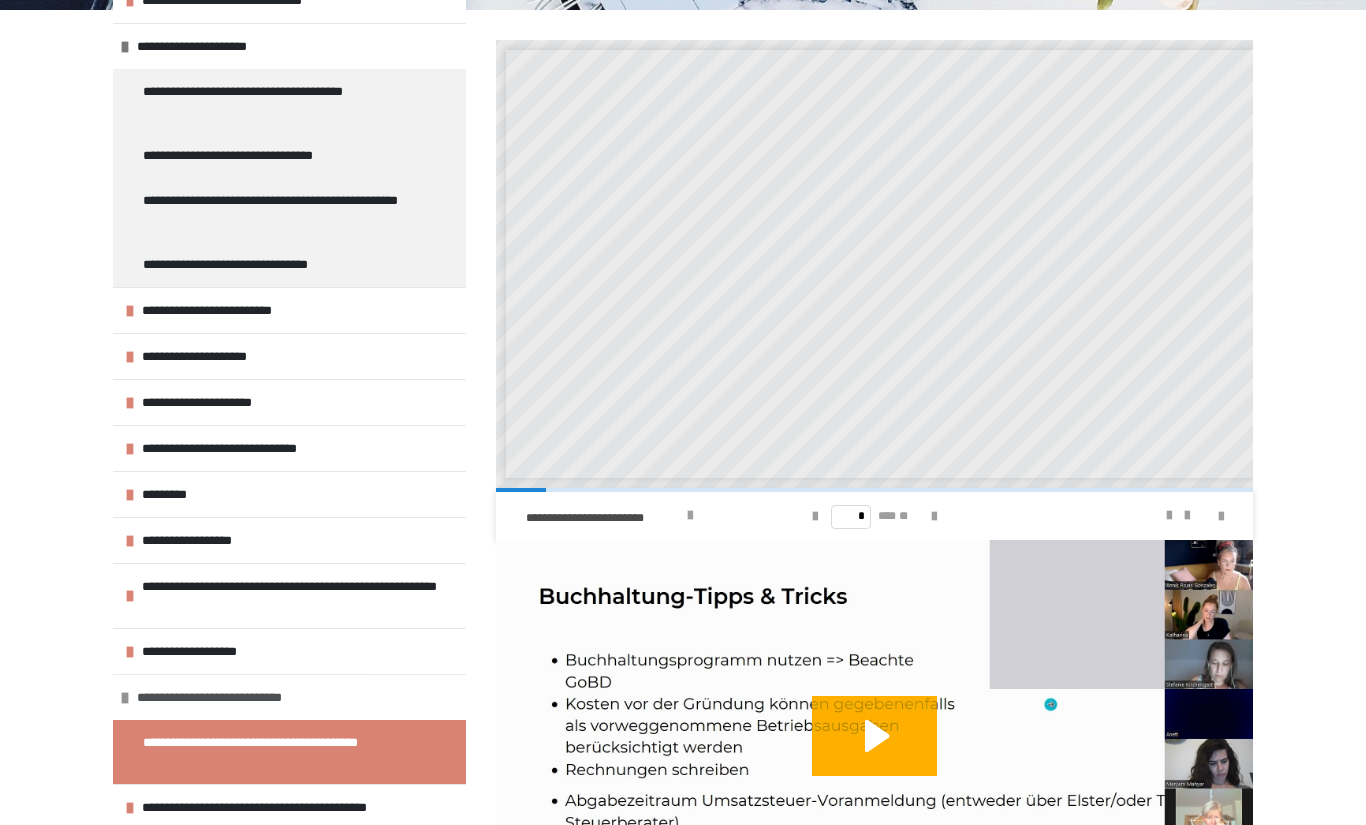 click at bounding box center (125, 698) 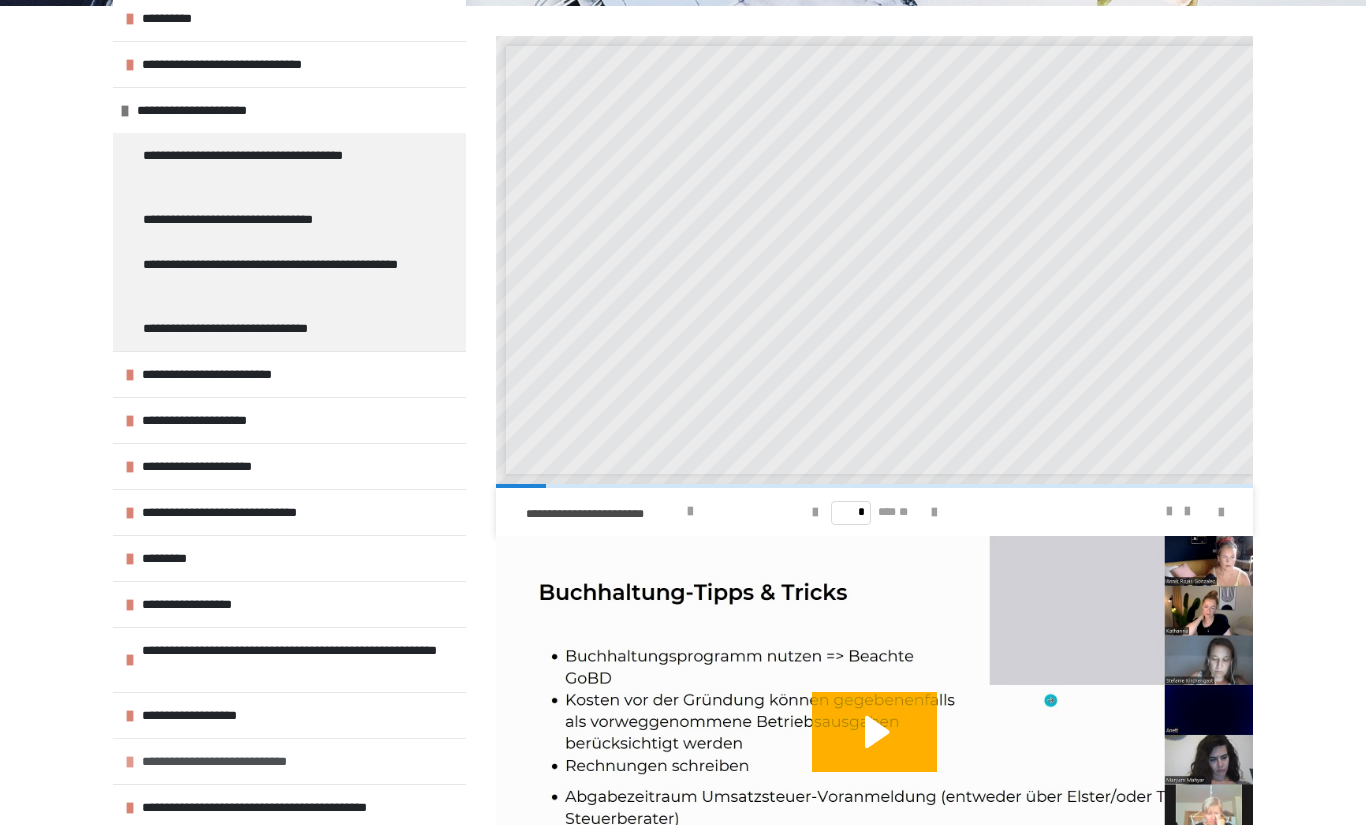 scroll, scrollTop: 305, scrollLeft: 0, axis: vertical 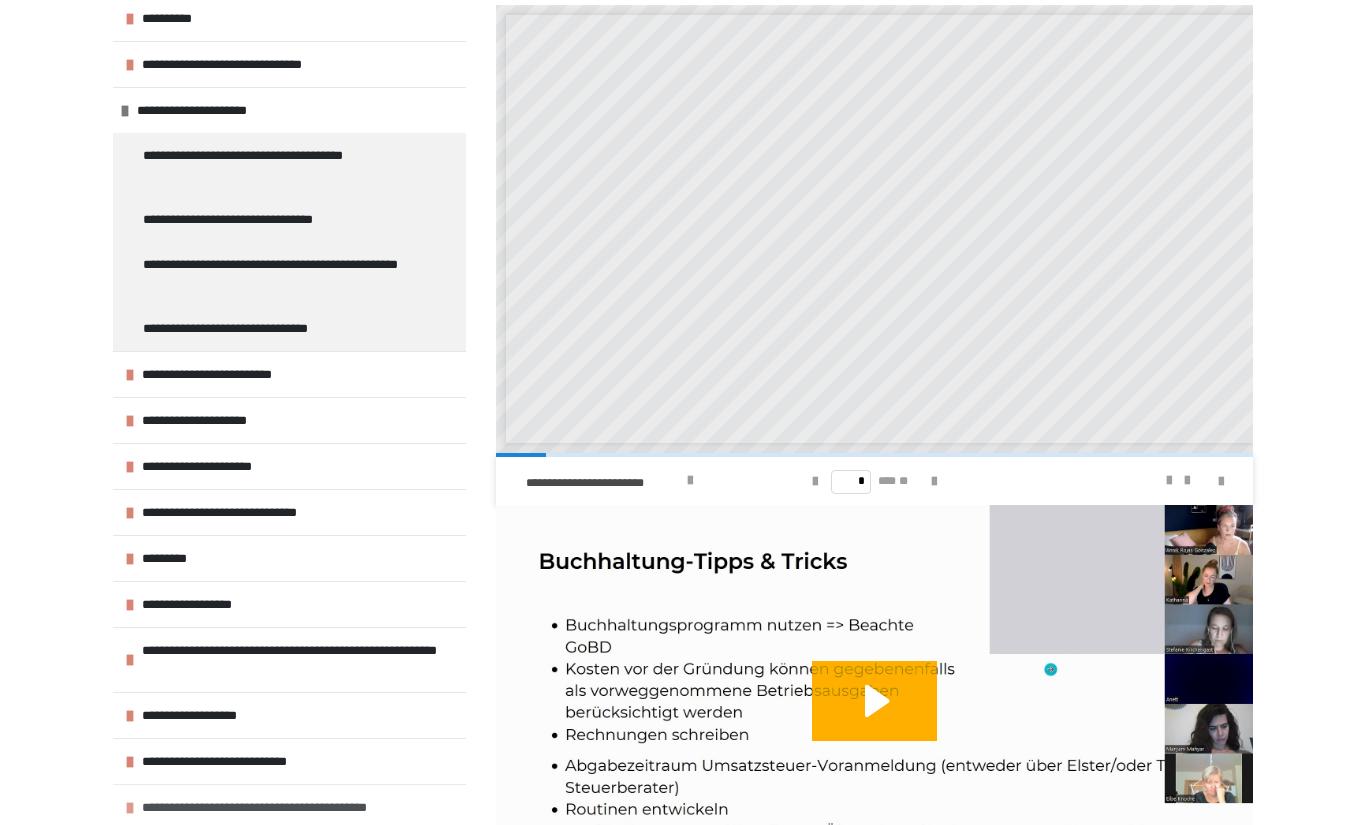 click at bounding box center [130, 808] 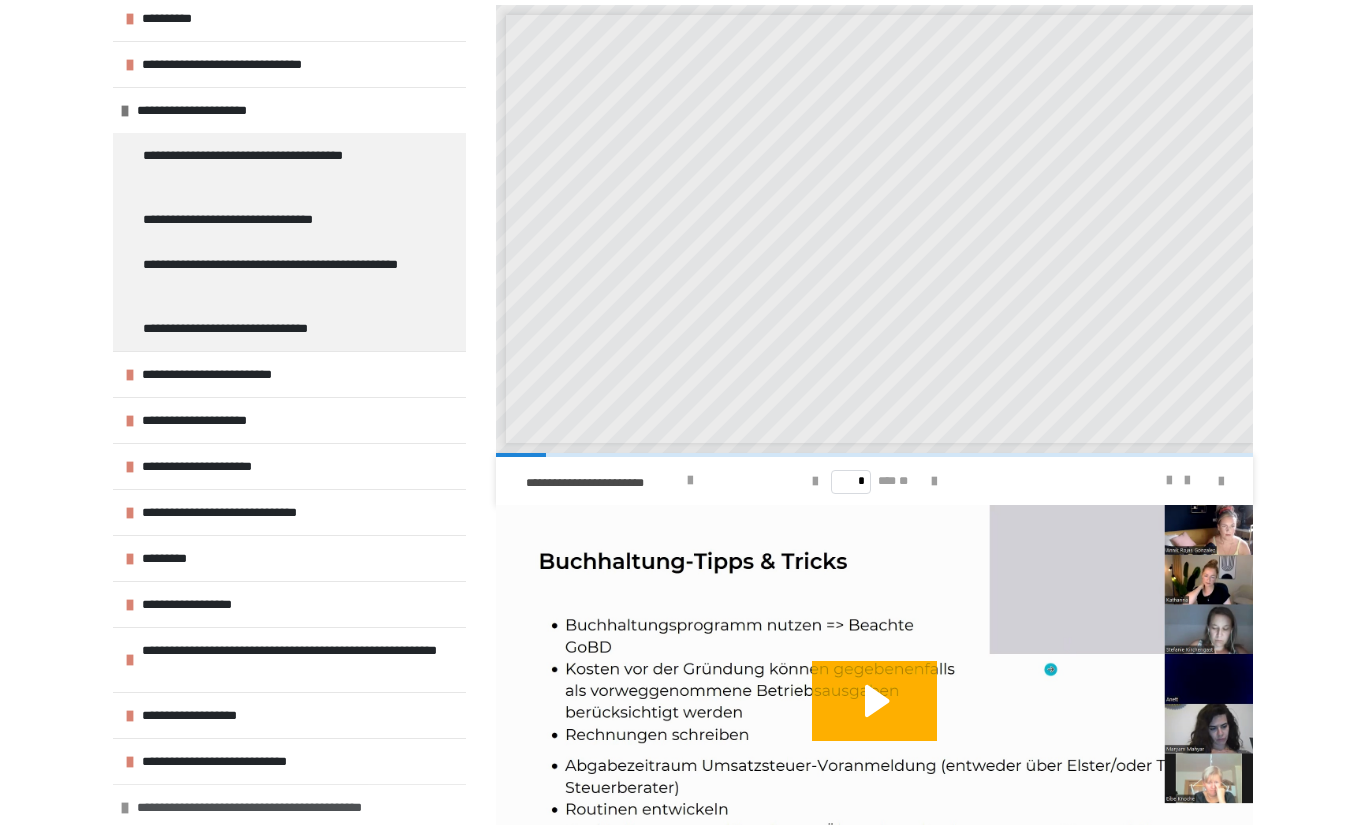 click on "**********" at bounding box center (289, 807) 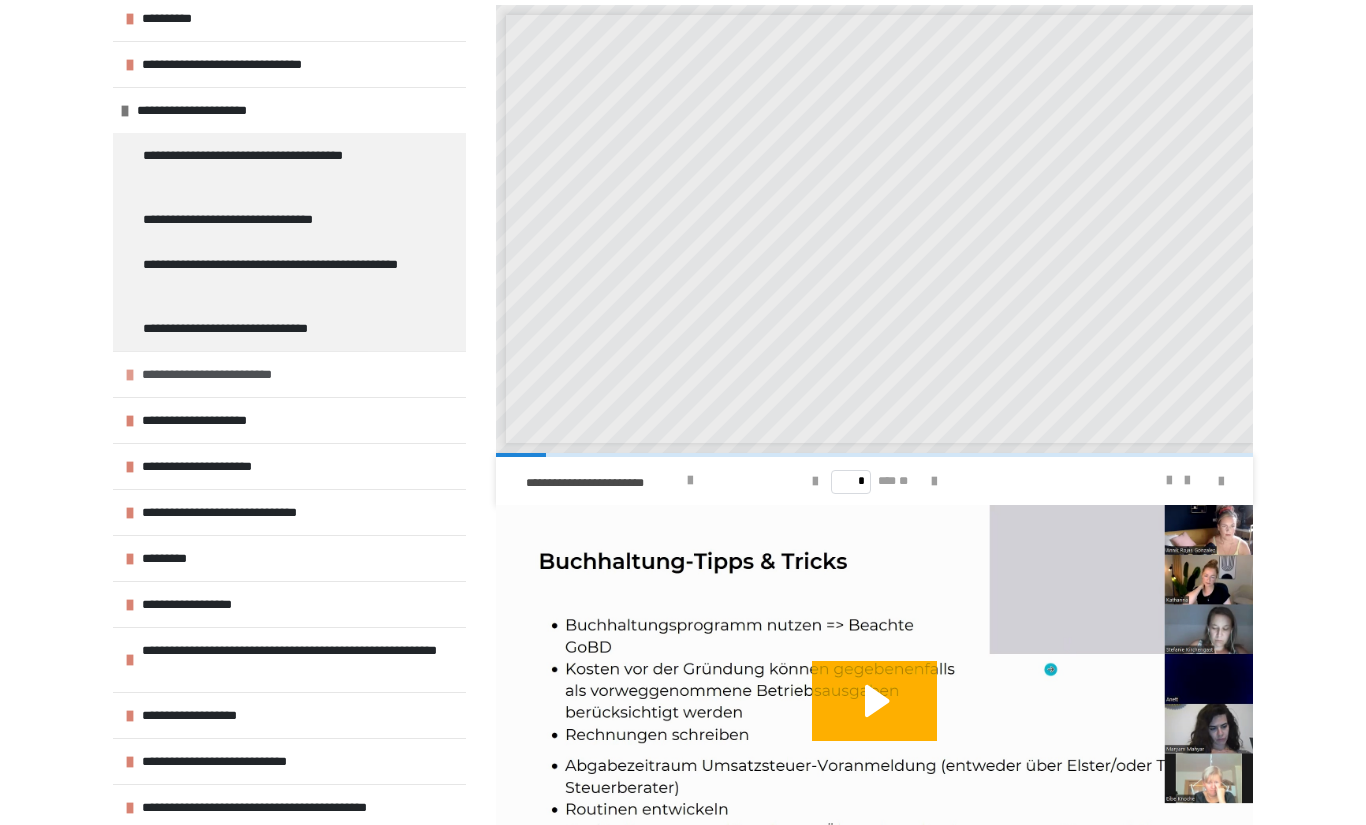 click on "**********" at bounding box center [236, 374] 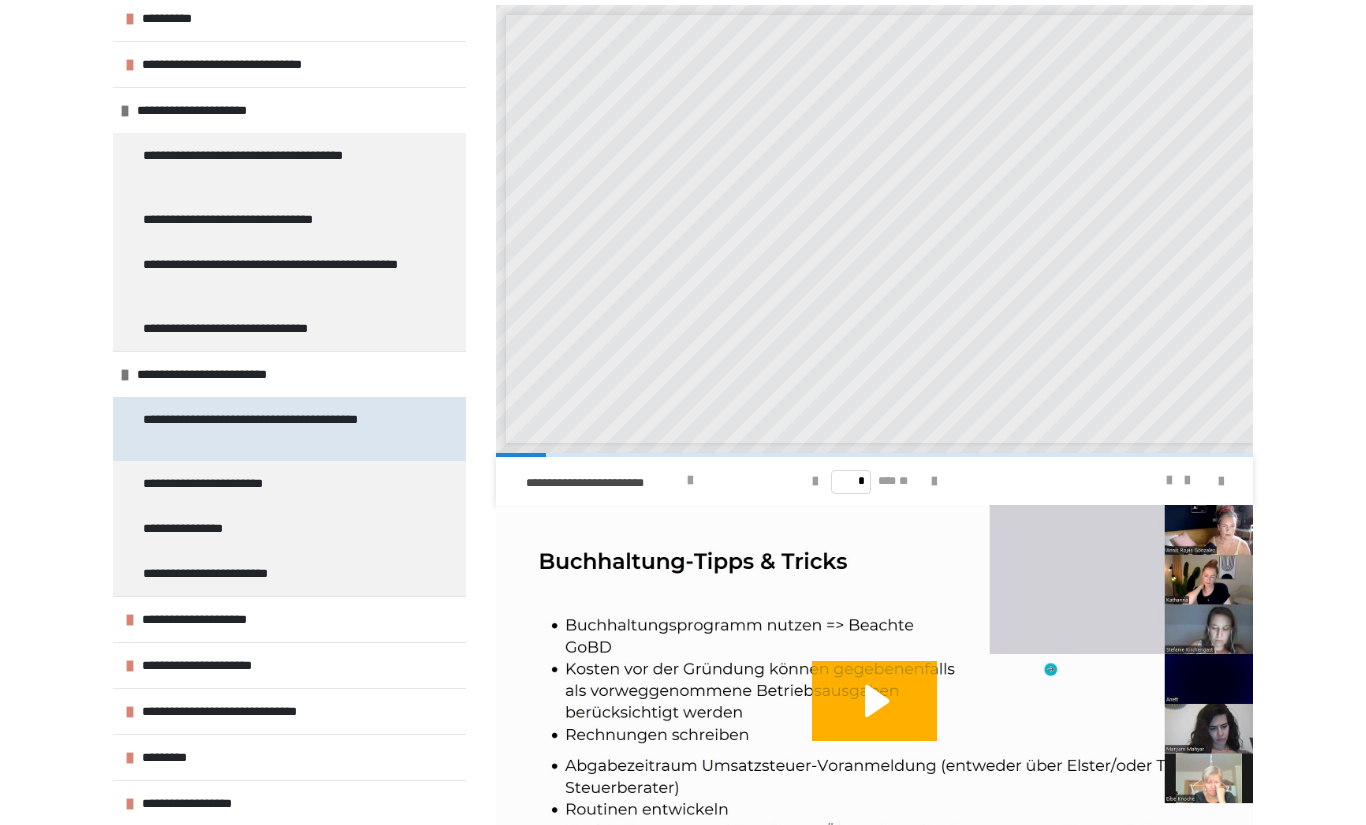 click on "**********" at bounding box center (274, 429) 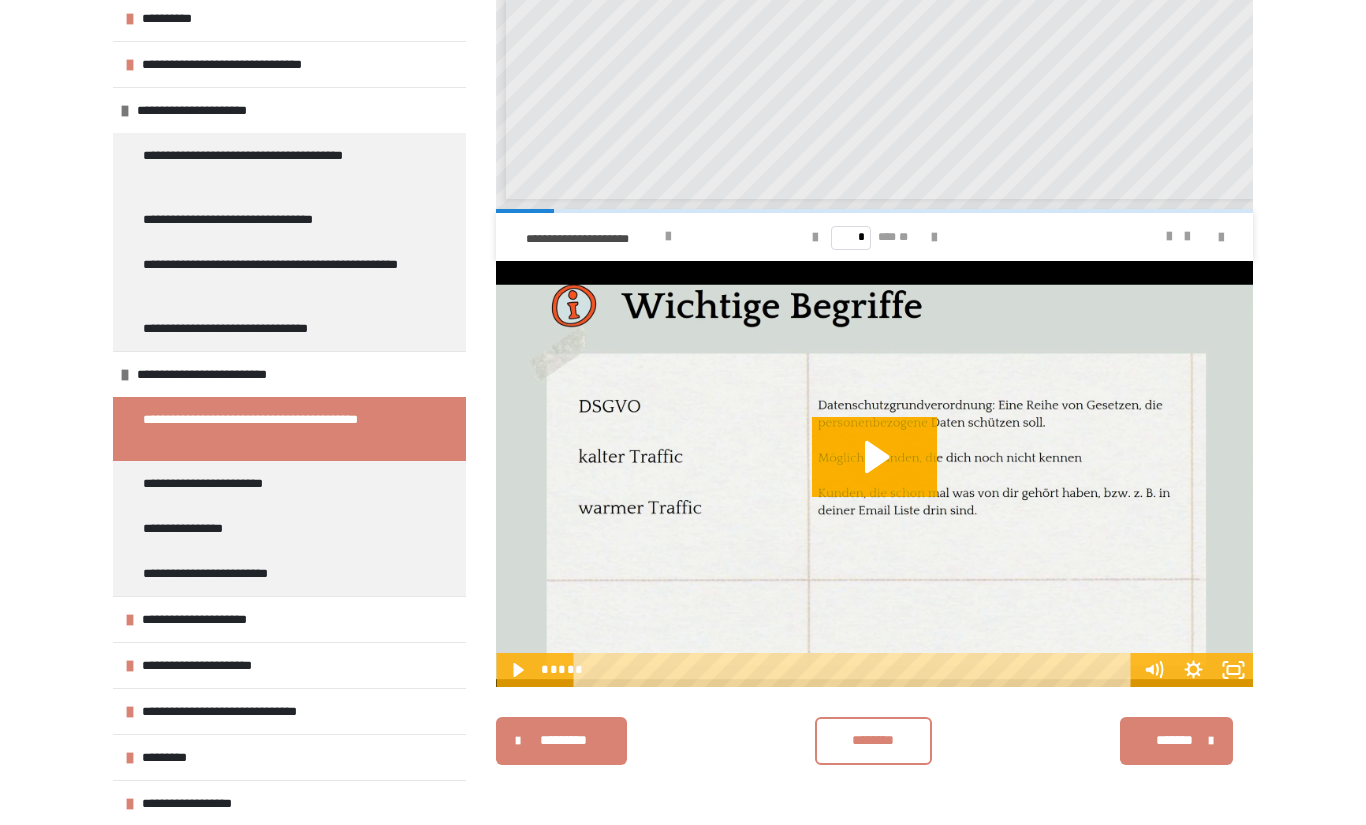 scroll, scrollTop: 429, scrollLeft: 0, axis: vertical 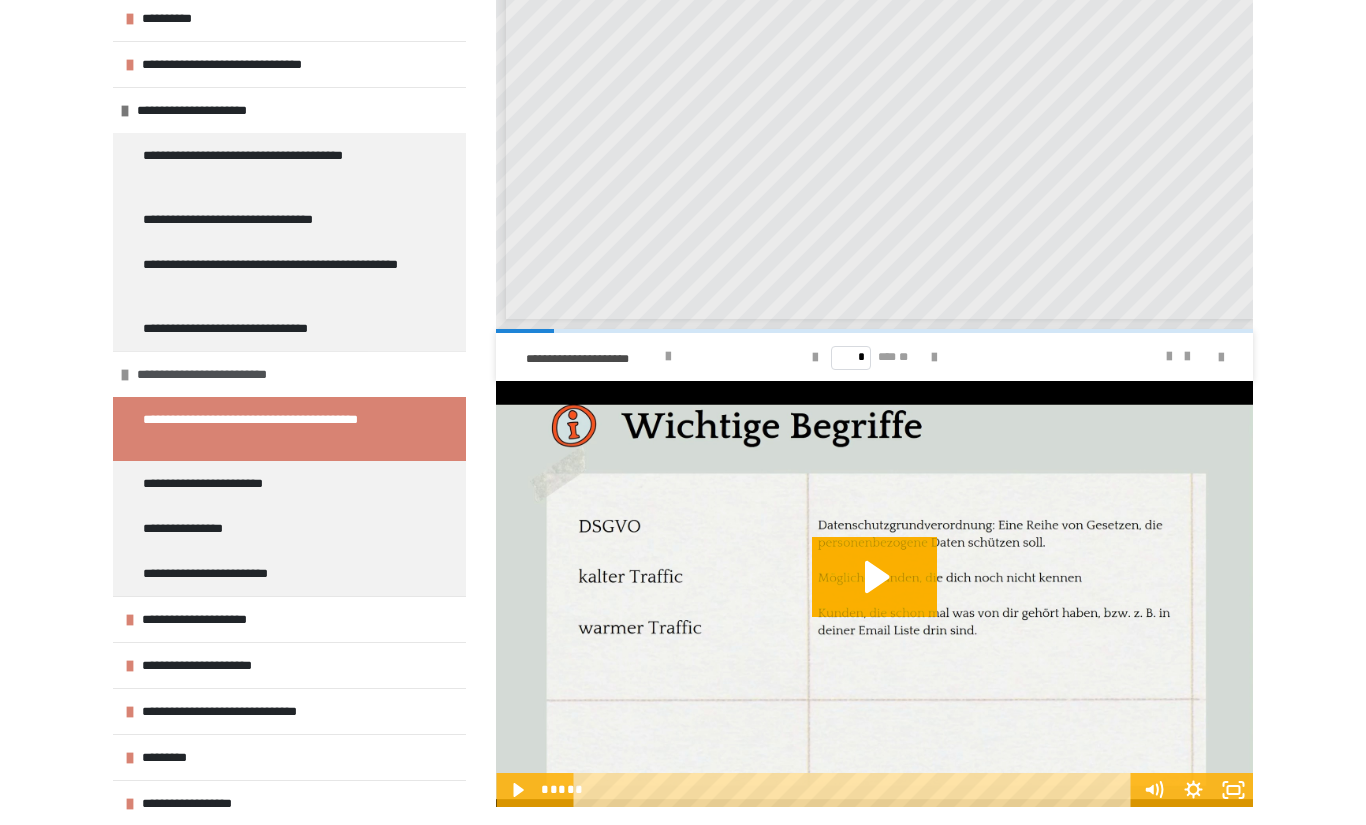 click on "**********" at bounding box center (289, 374) 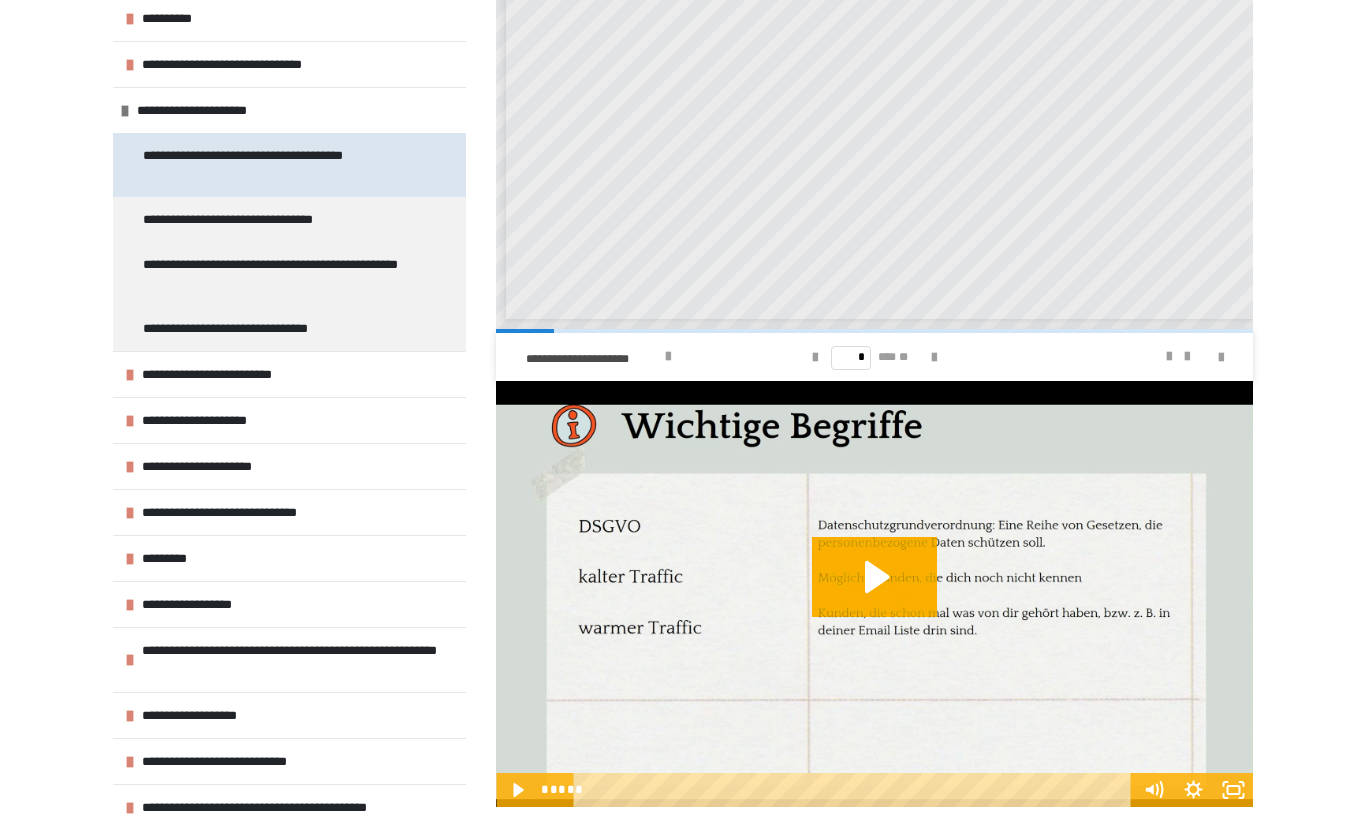 click on "**********" at bounding box center (274, 165) 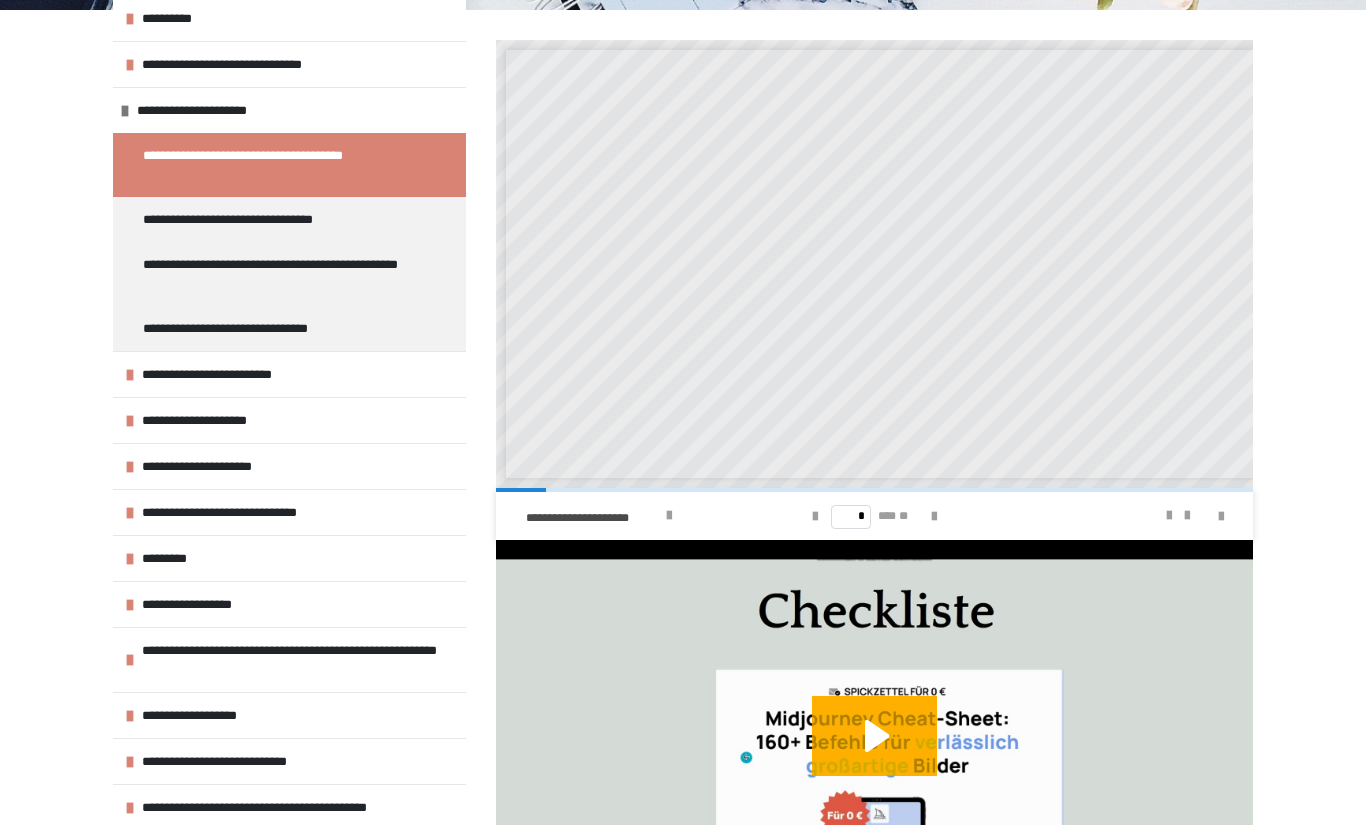 scroll, scrollTop: 8, scrollLeft: 0, axis: vertical 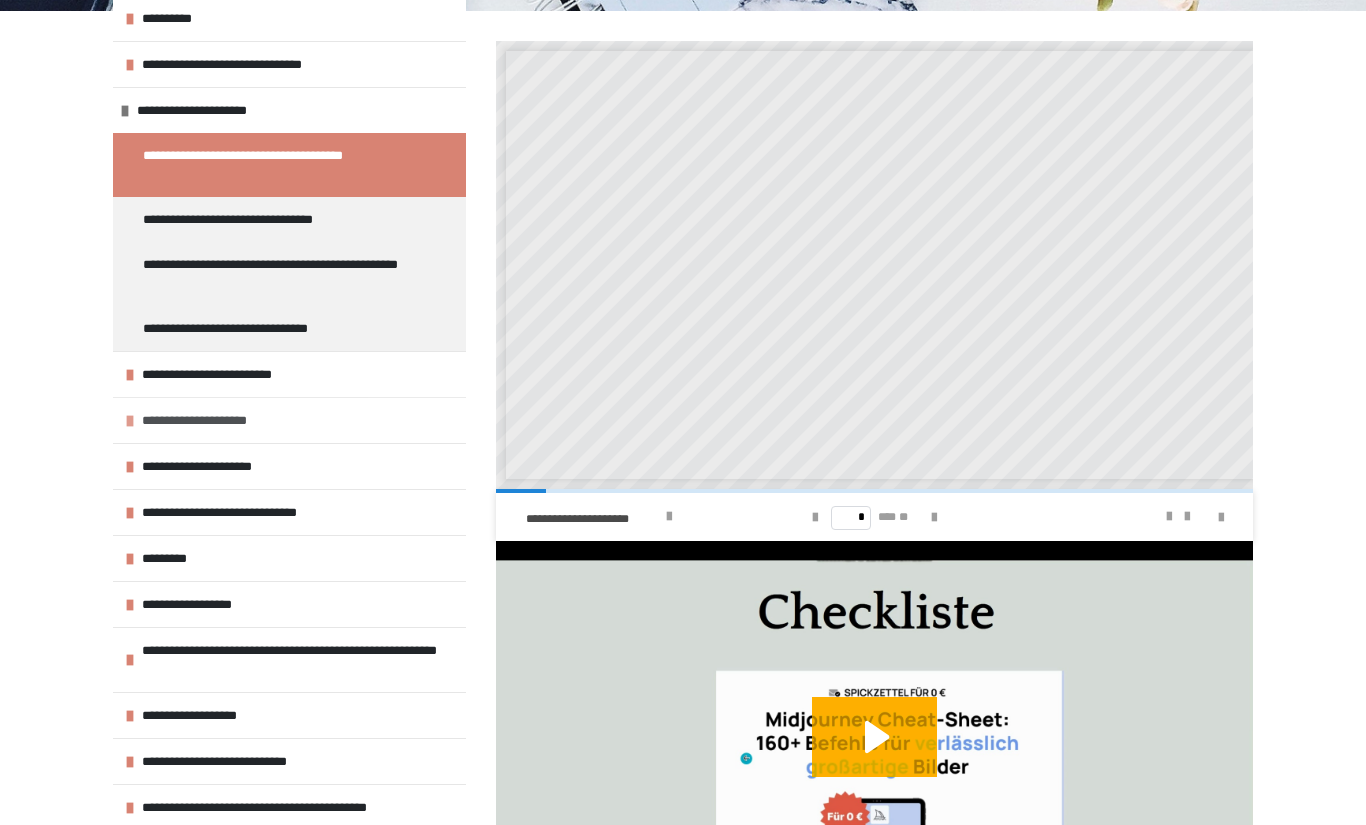 click on "**********" at bounding box center [225, 420] 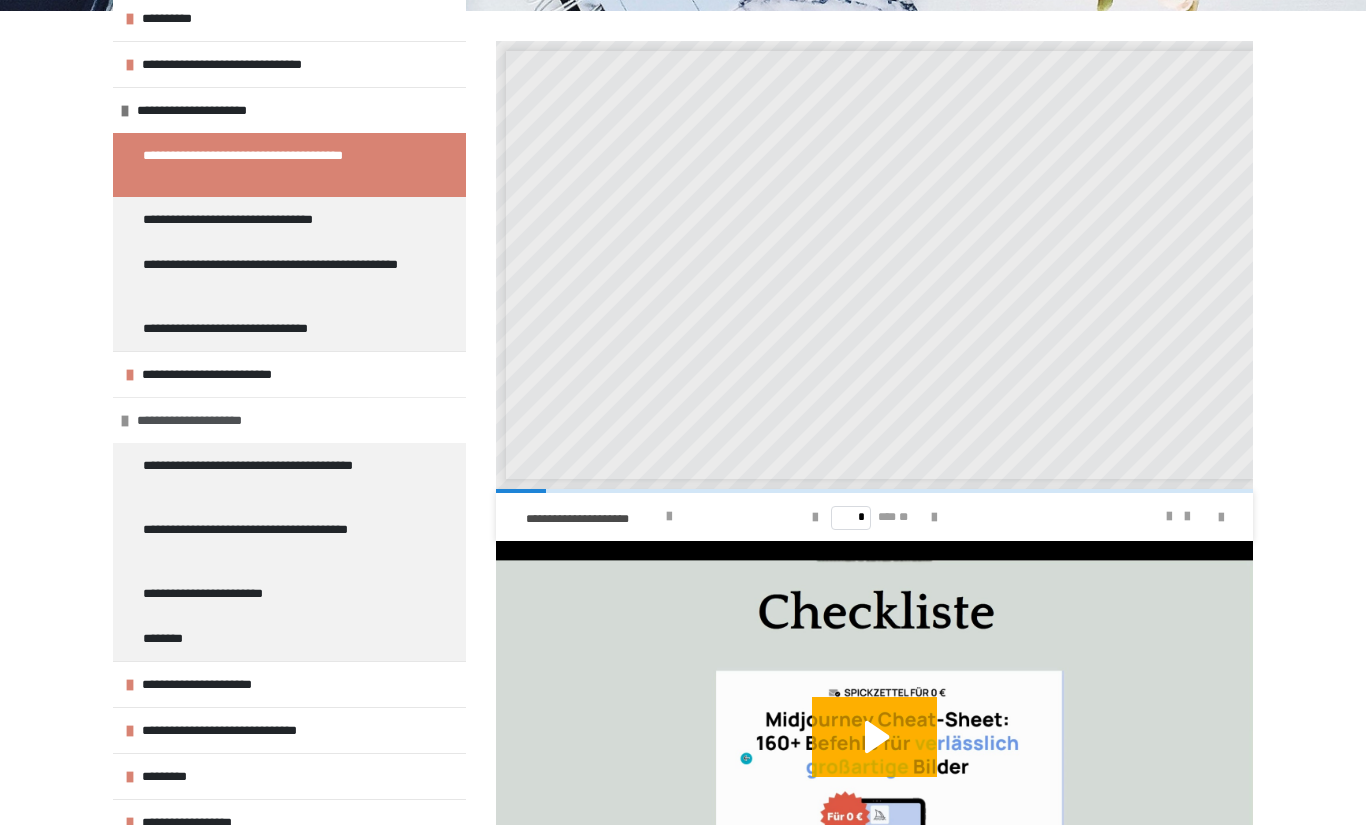 click on "**********" at bounding box center (220, 420) 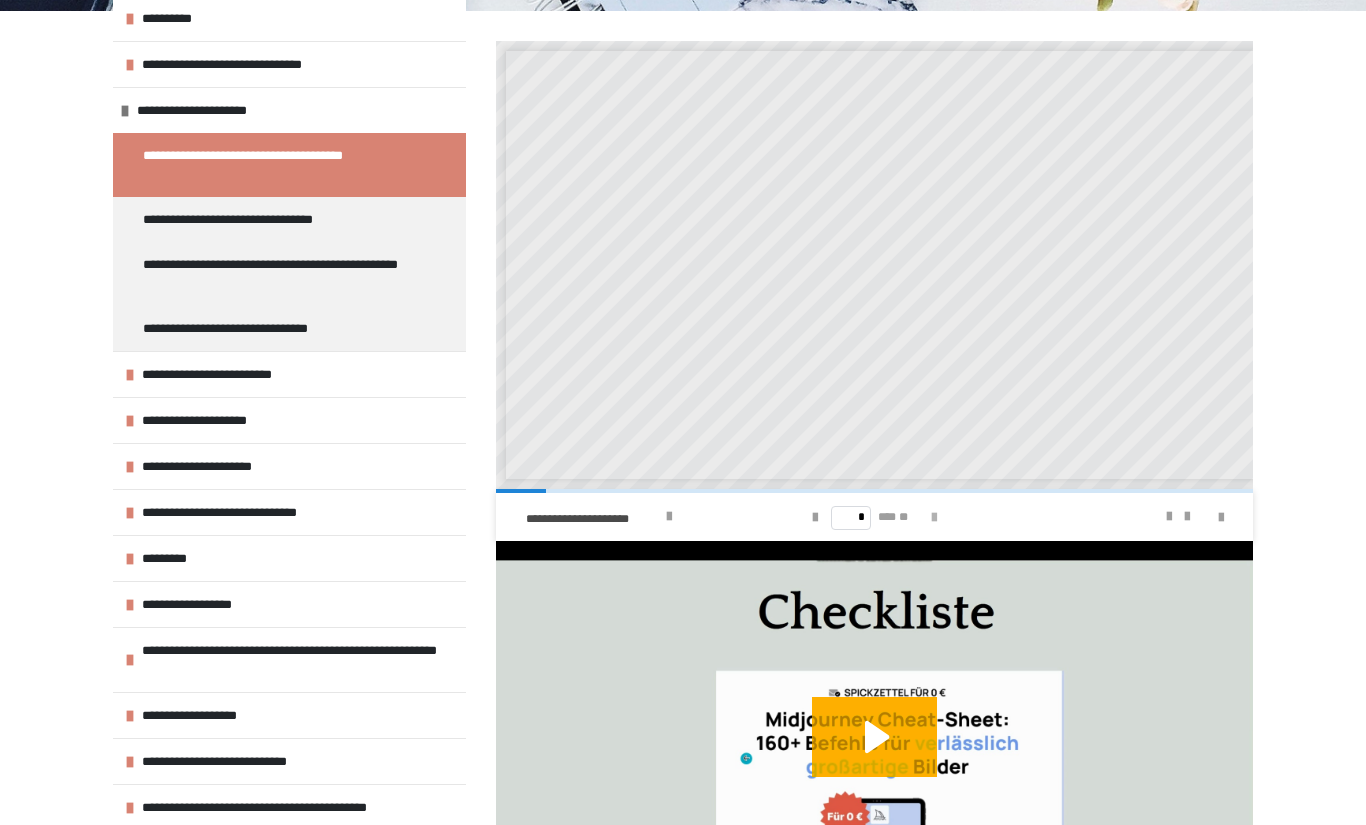 click at bounding box center [934, 518] 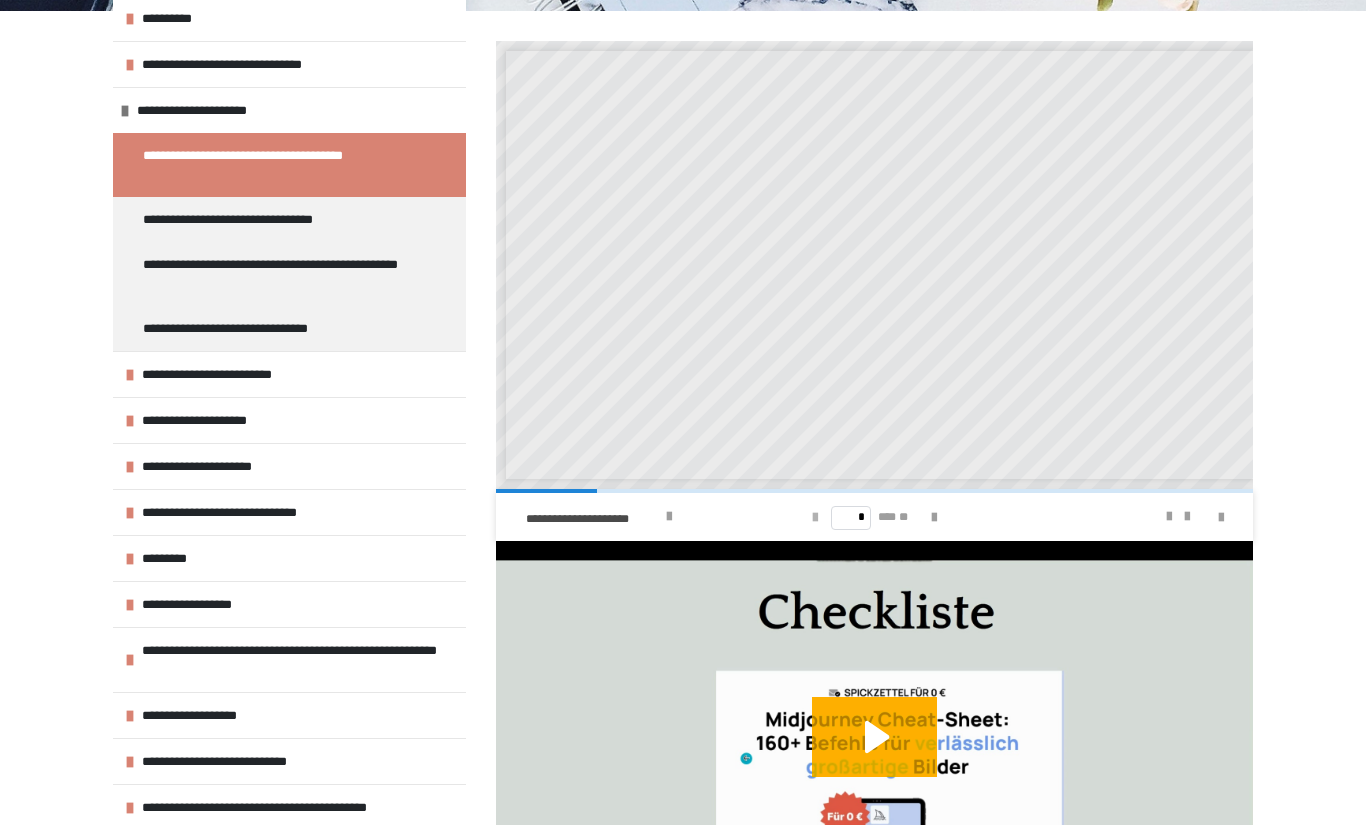 click at bounding box center (815, 518) 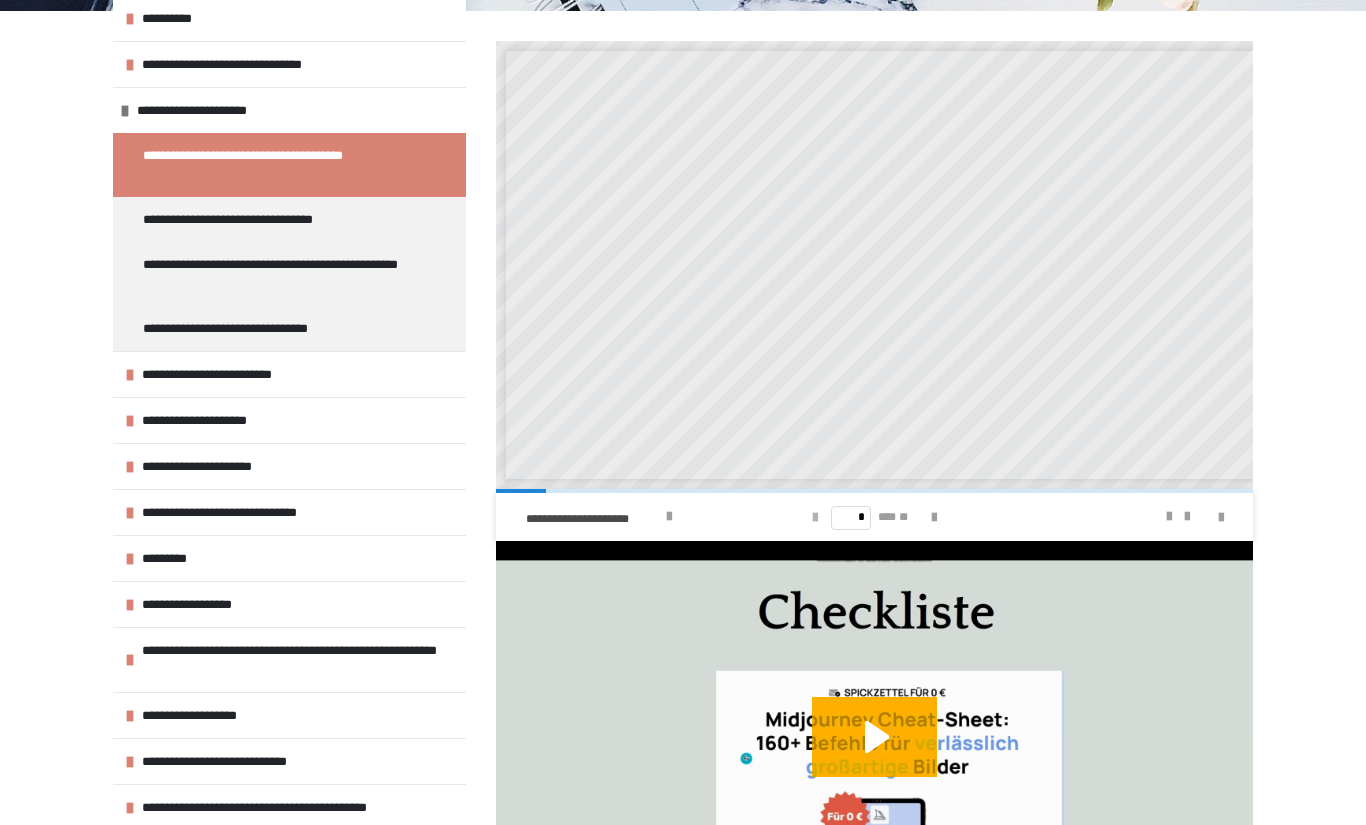 type on "*" 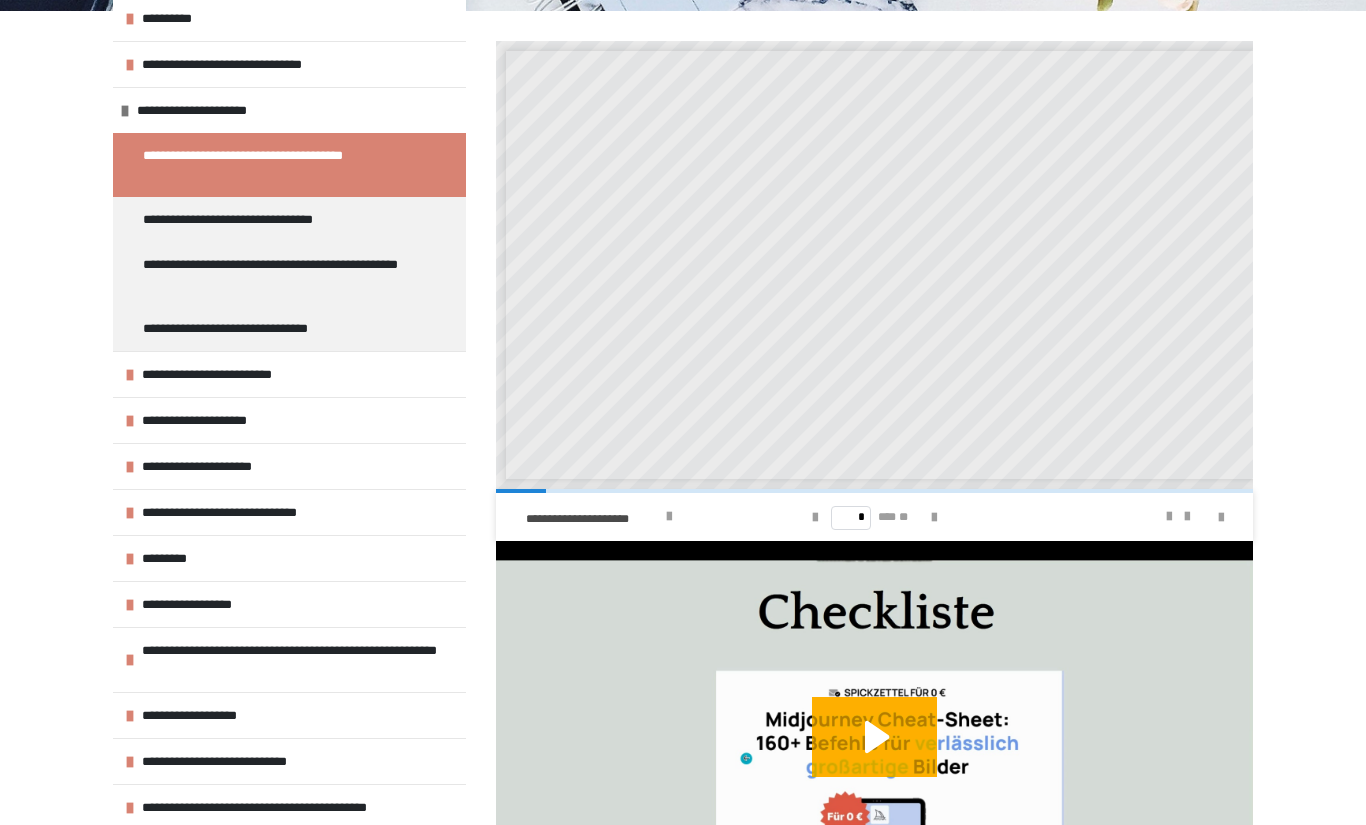 scroll, scrollTop: 0, scrollLeft: 0, axis: both 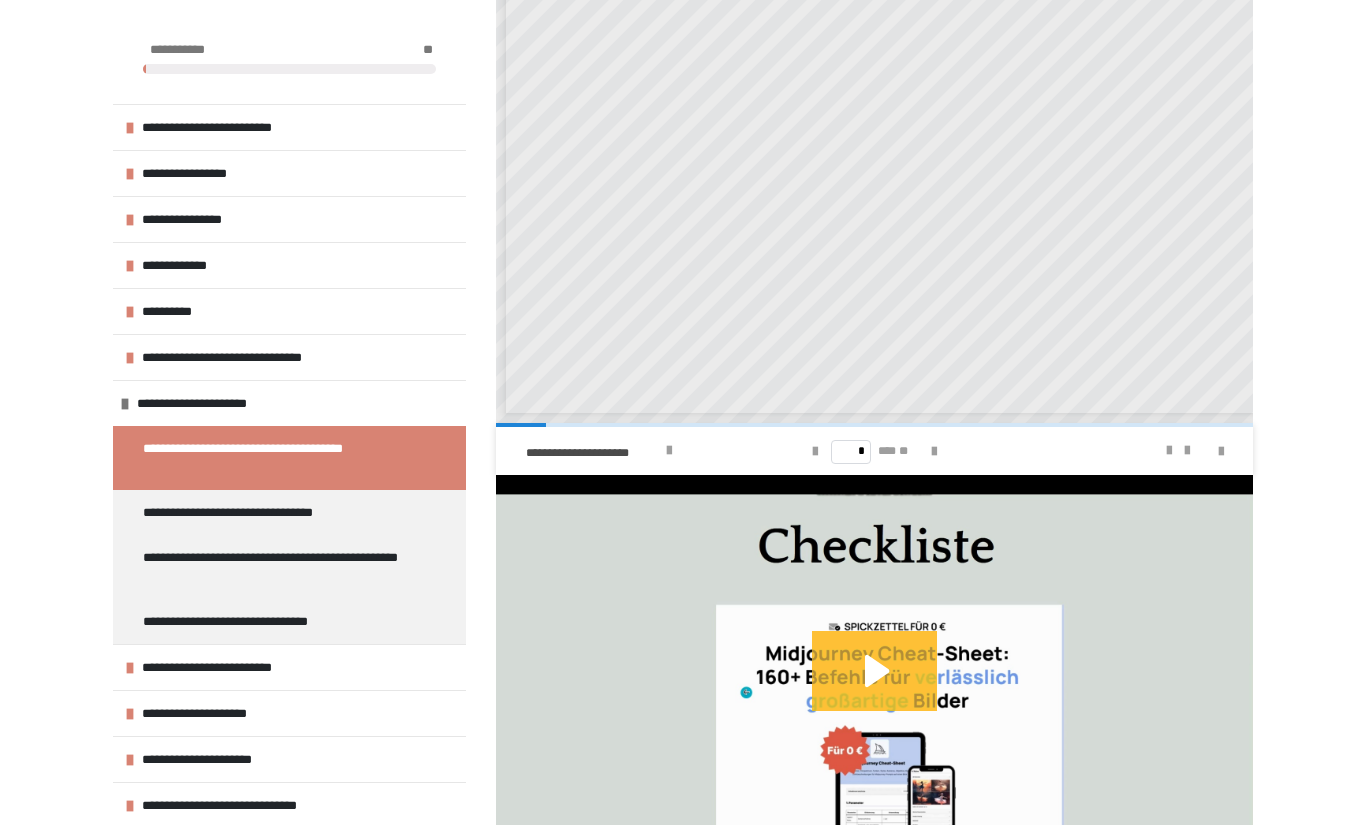 click 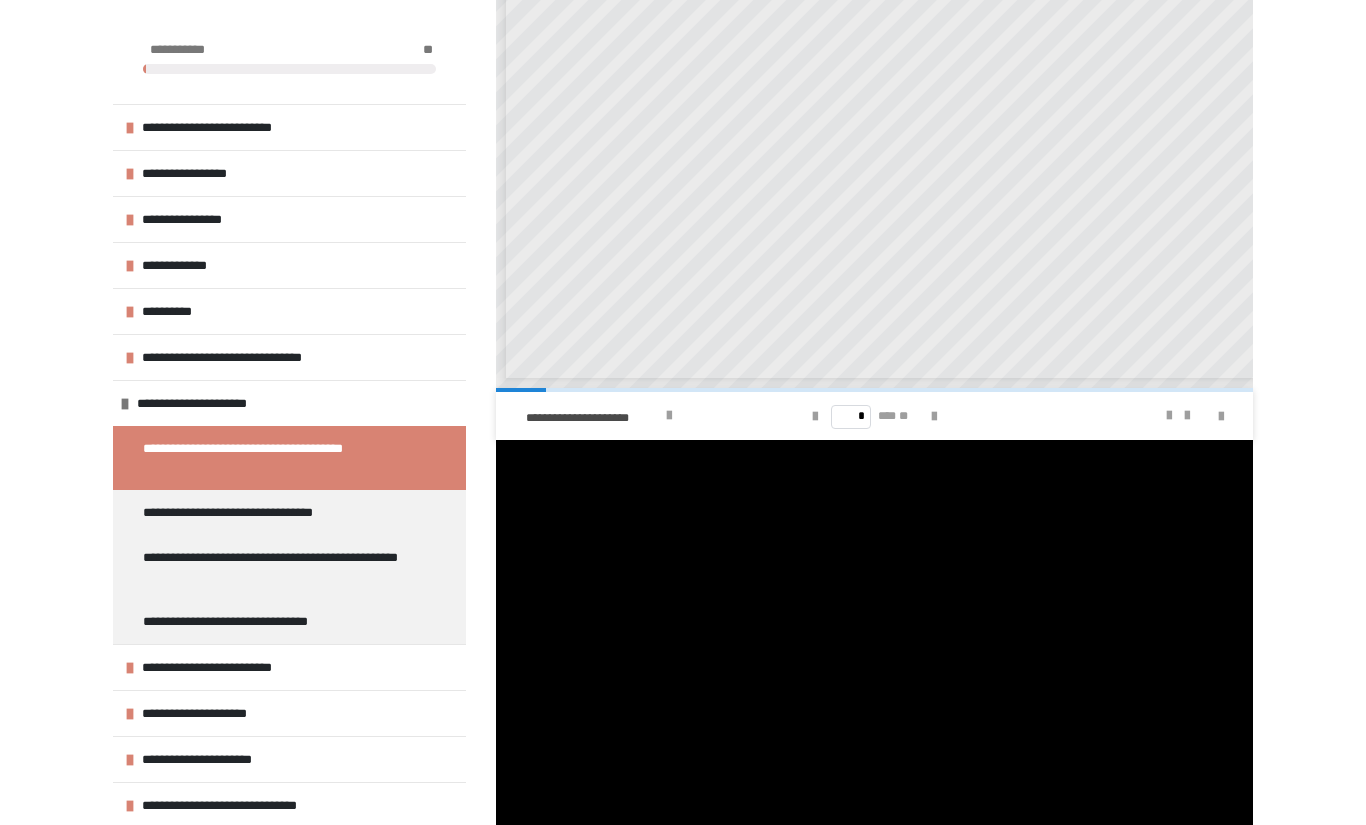 scroll, scrollTop: 446, scrollLeft: 0, axis: vertical 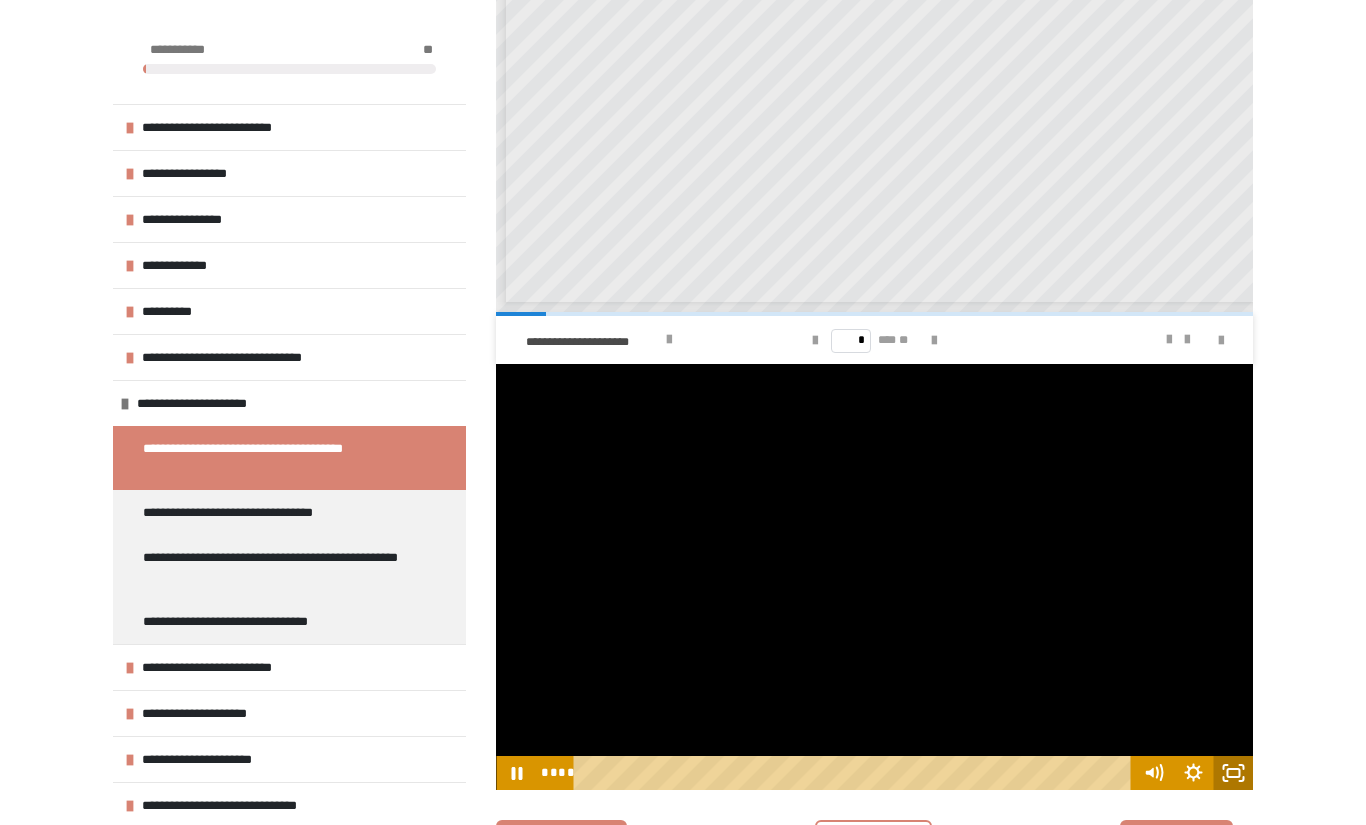click 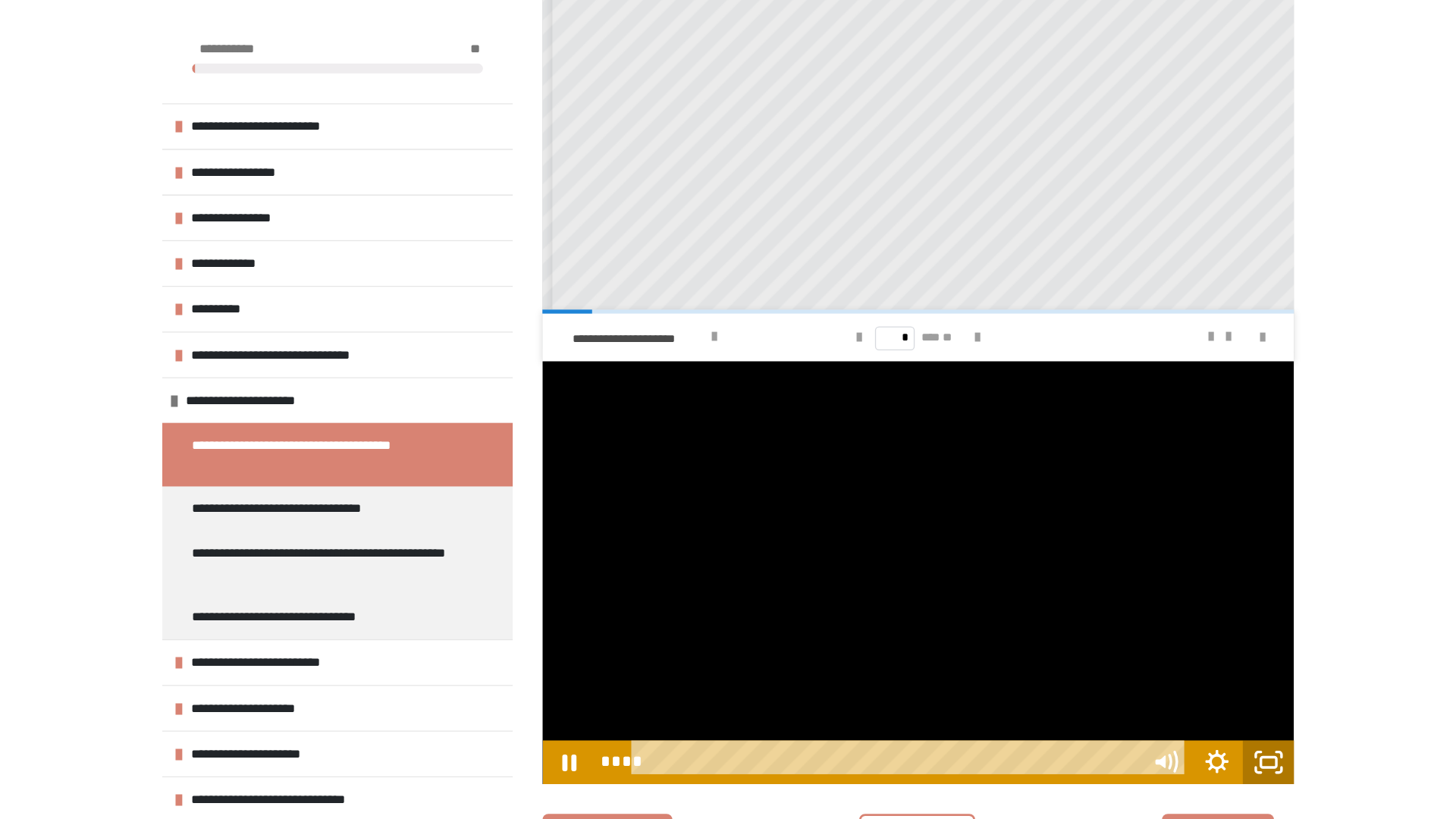 scroll, scrollTop: 258, scrollLeft: 0, axis: vertical 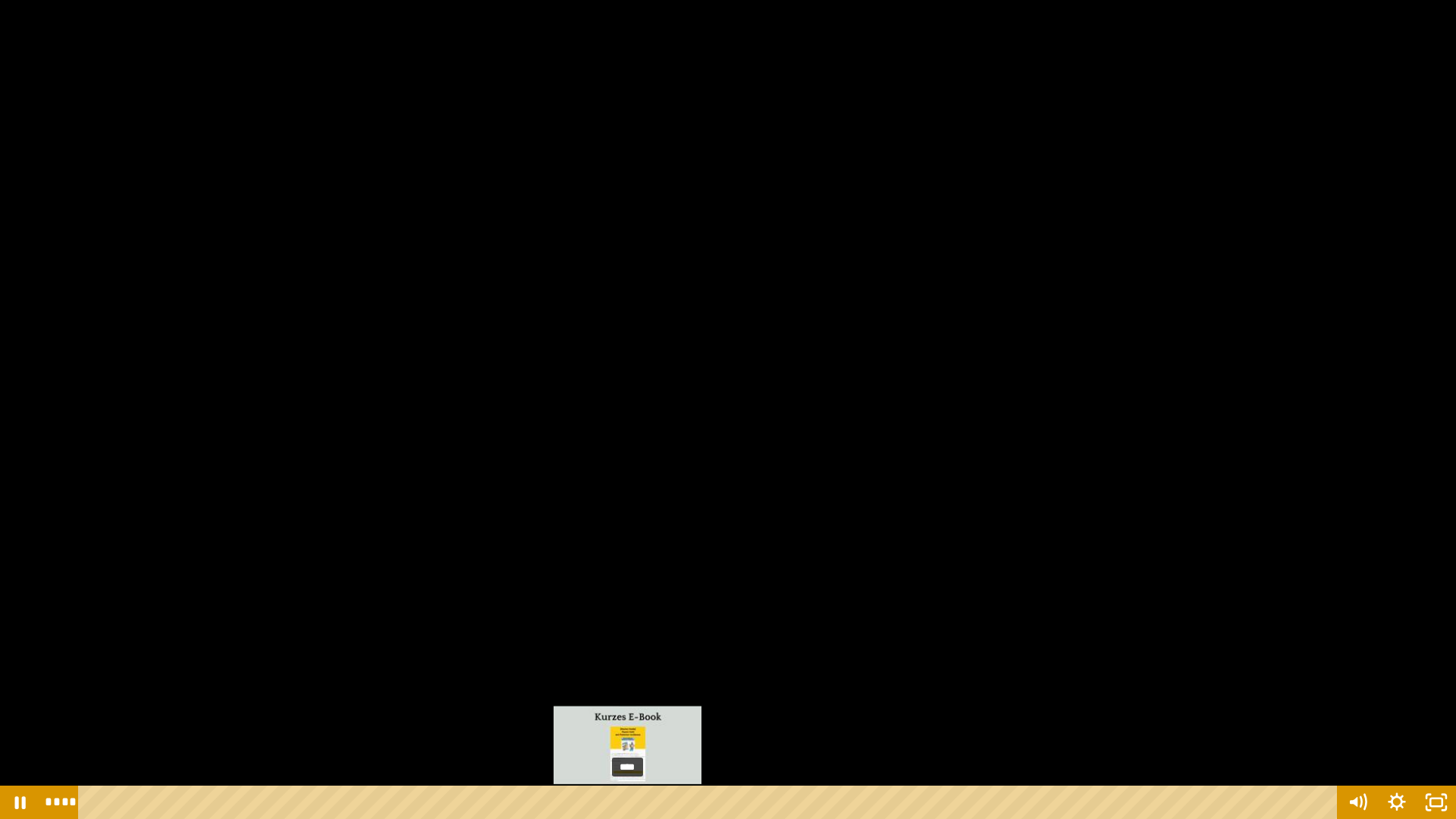 click on "****" at bounding box center (710, 802) 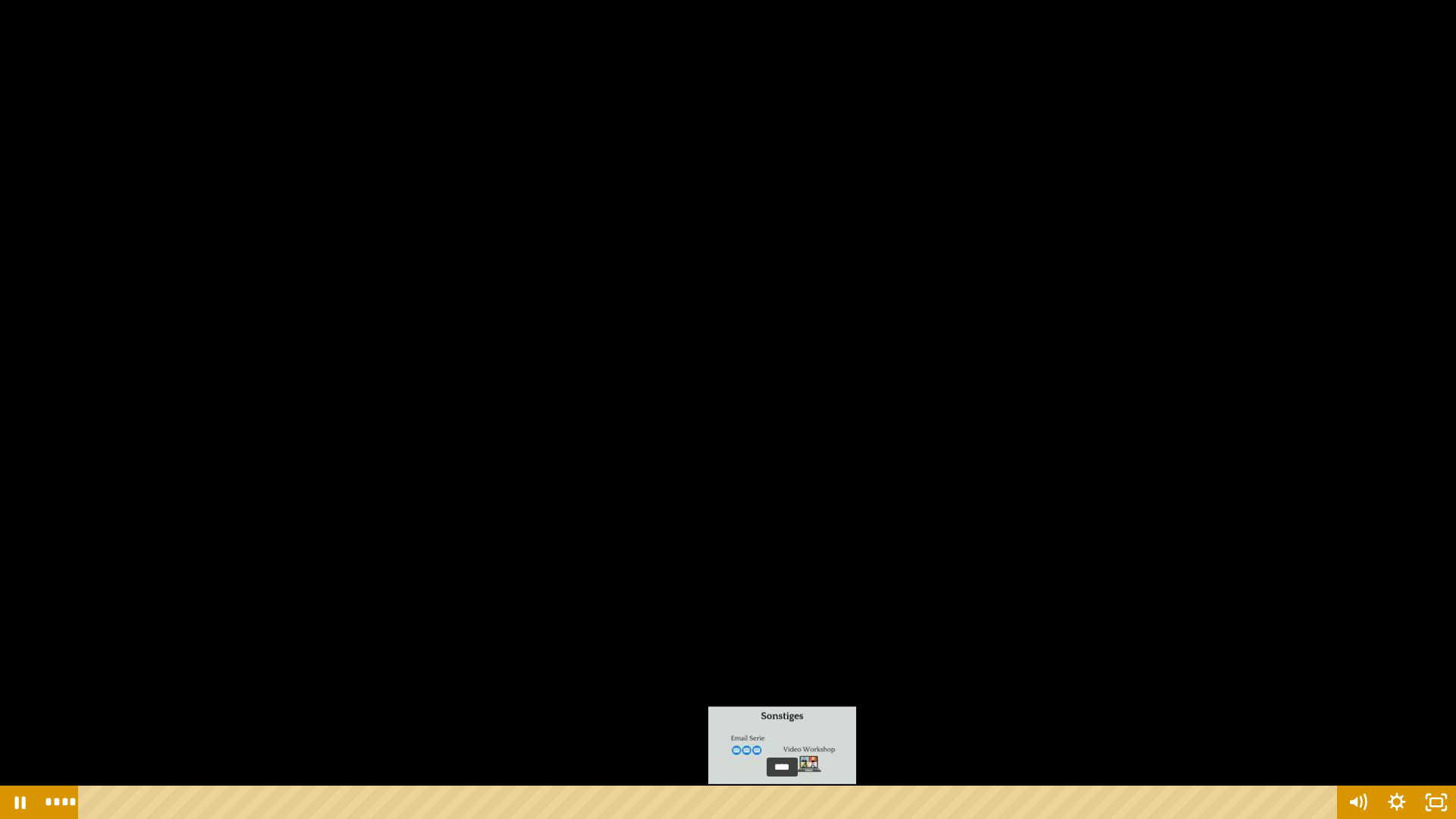 click on "****" at bounding box center [710, 802] 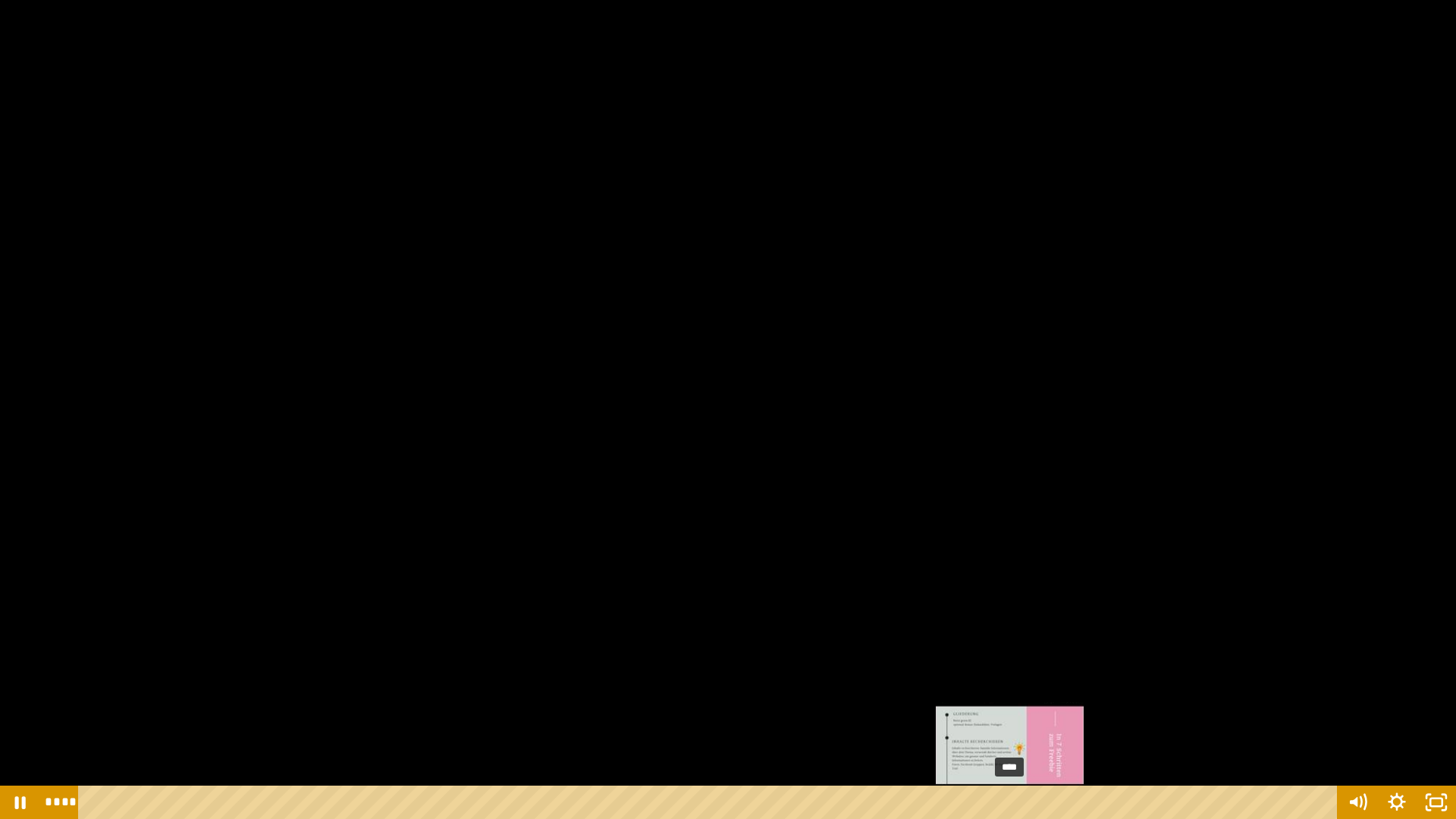 click on "****" at bounding box center (710, 802) 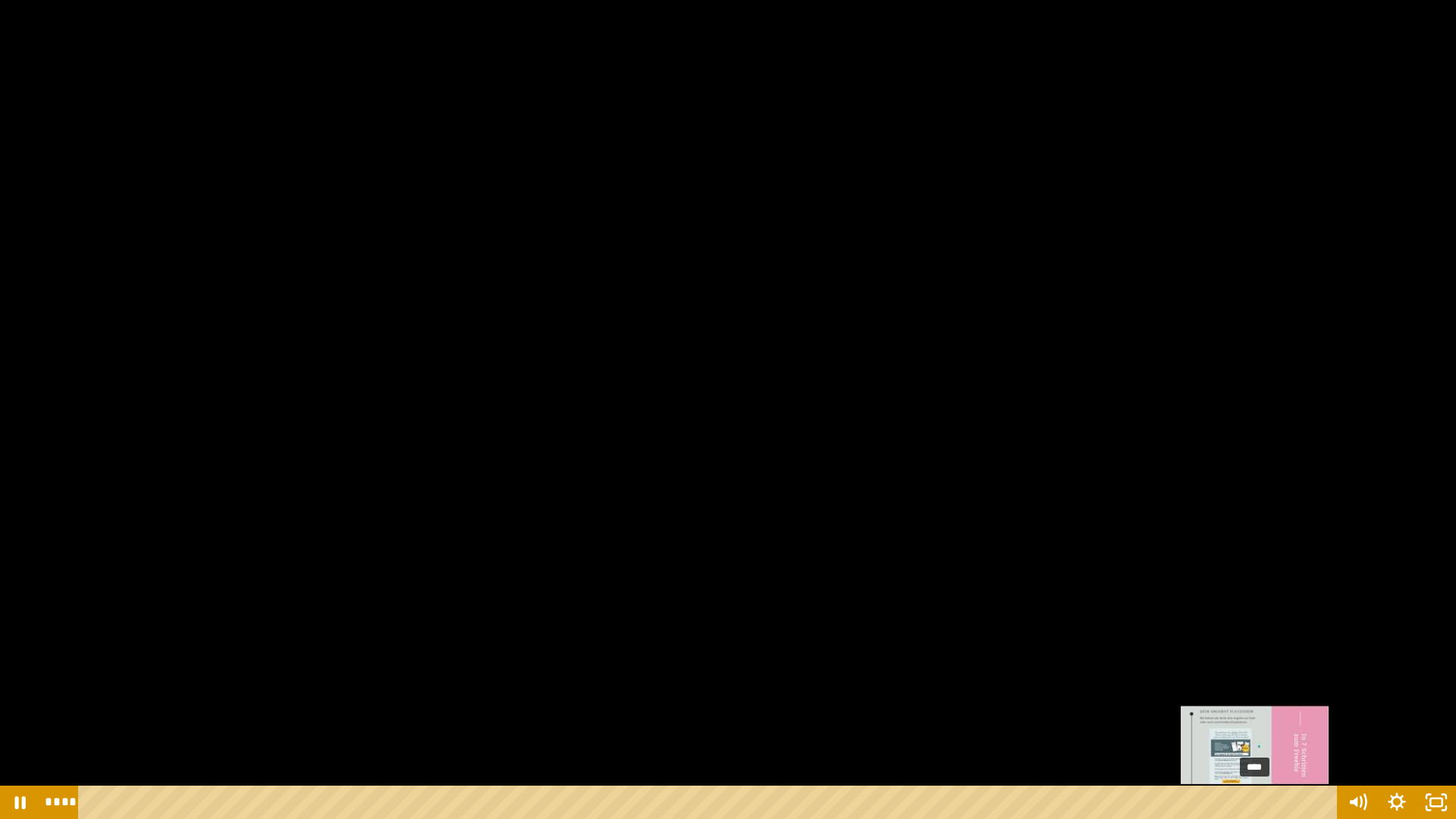 click on "****" at bounding box center [710, 802] 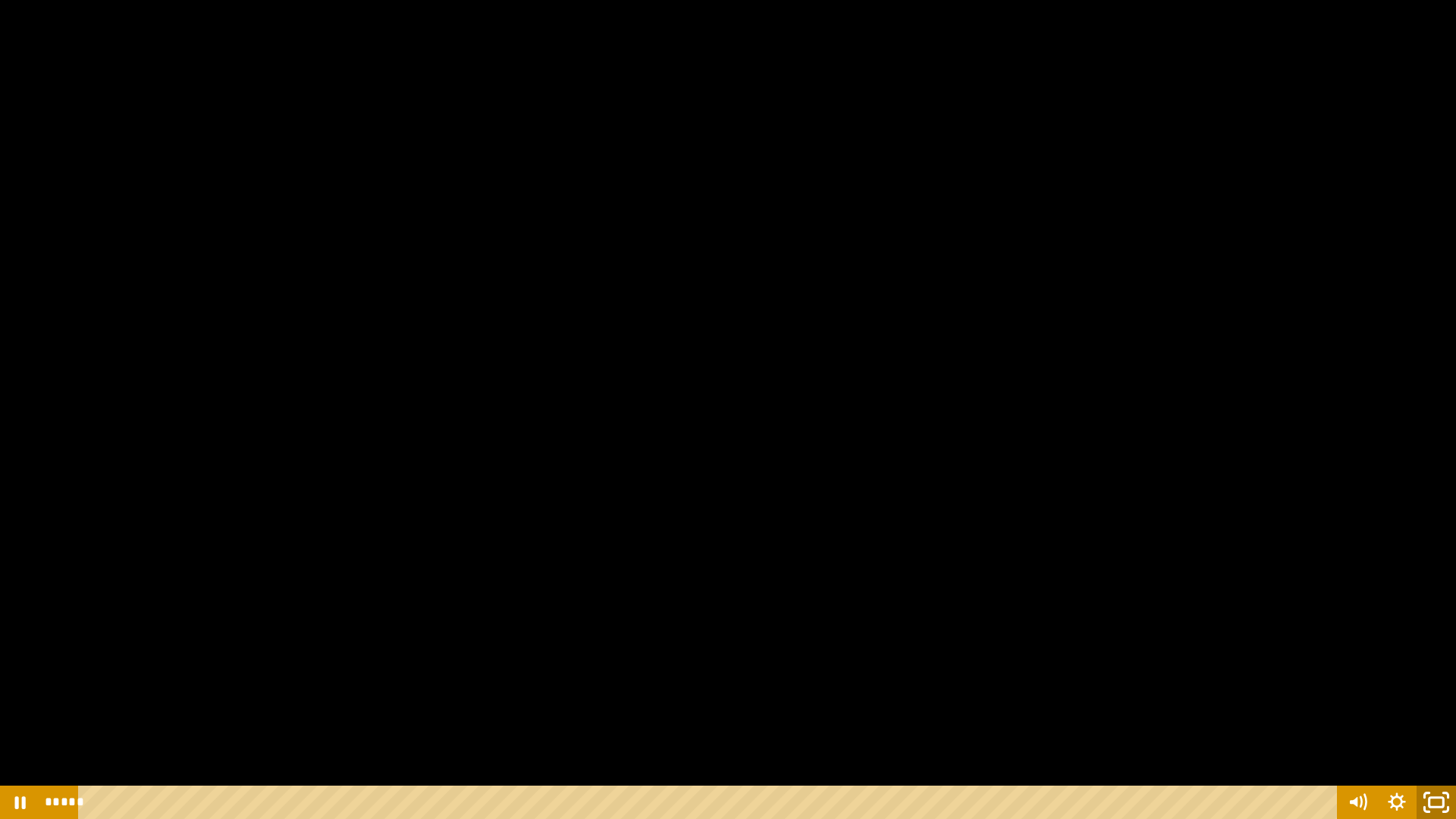 click 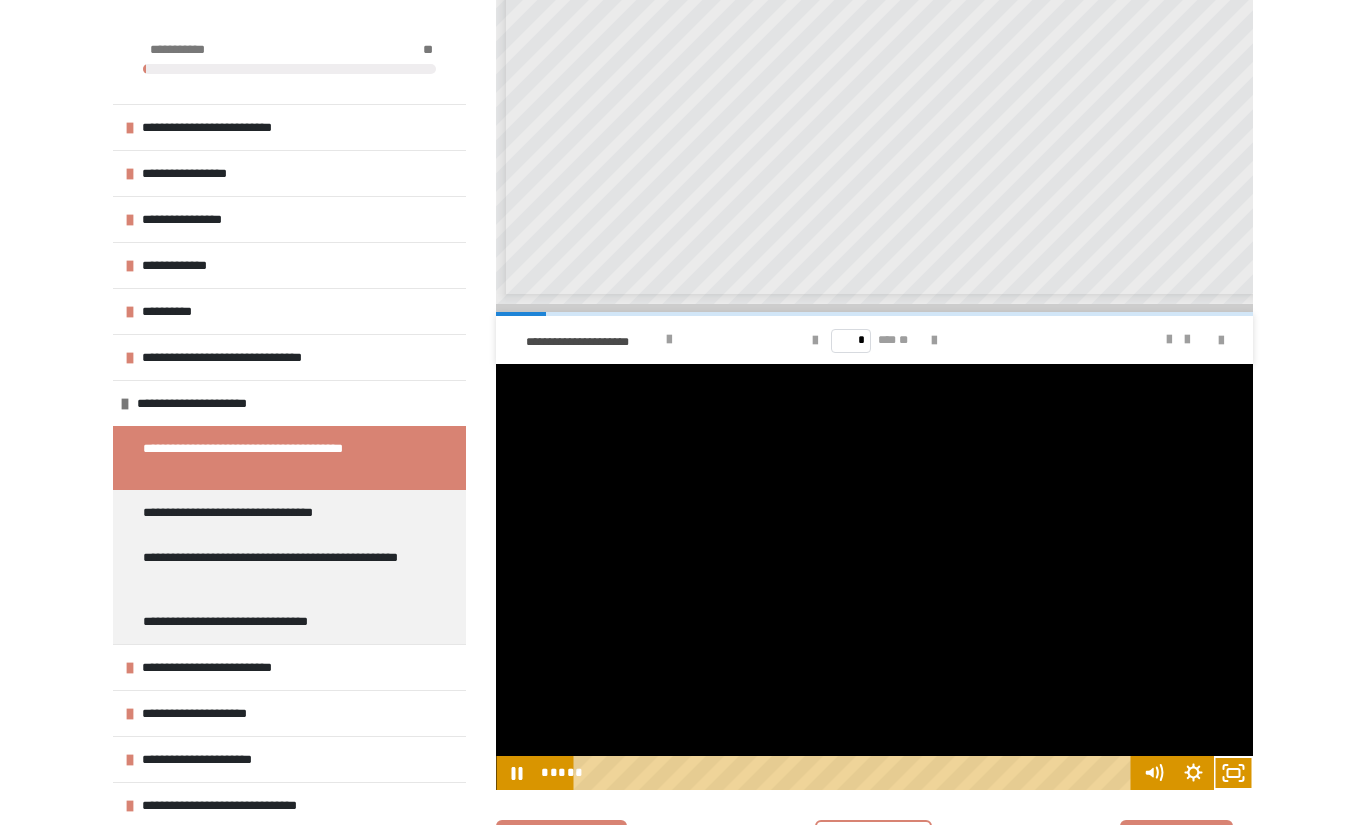 scroll, scrollTop: 549, scrollLeft: 0, axis: vertical 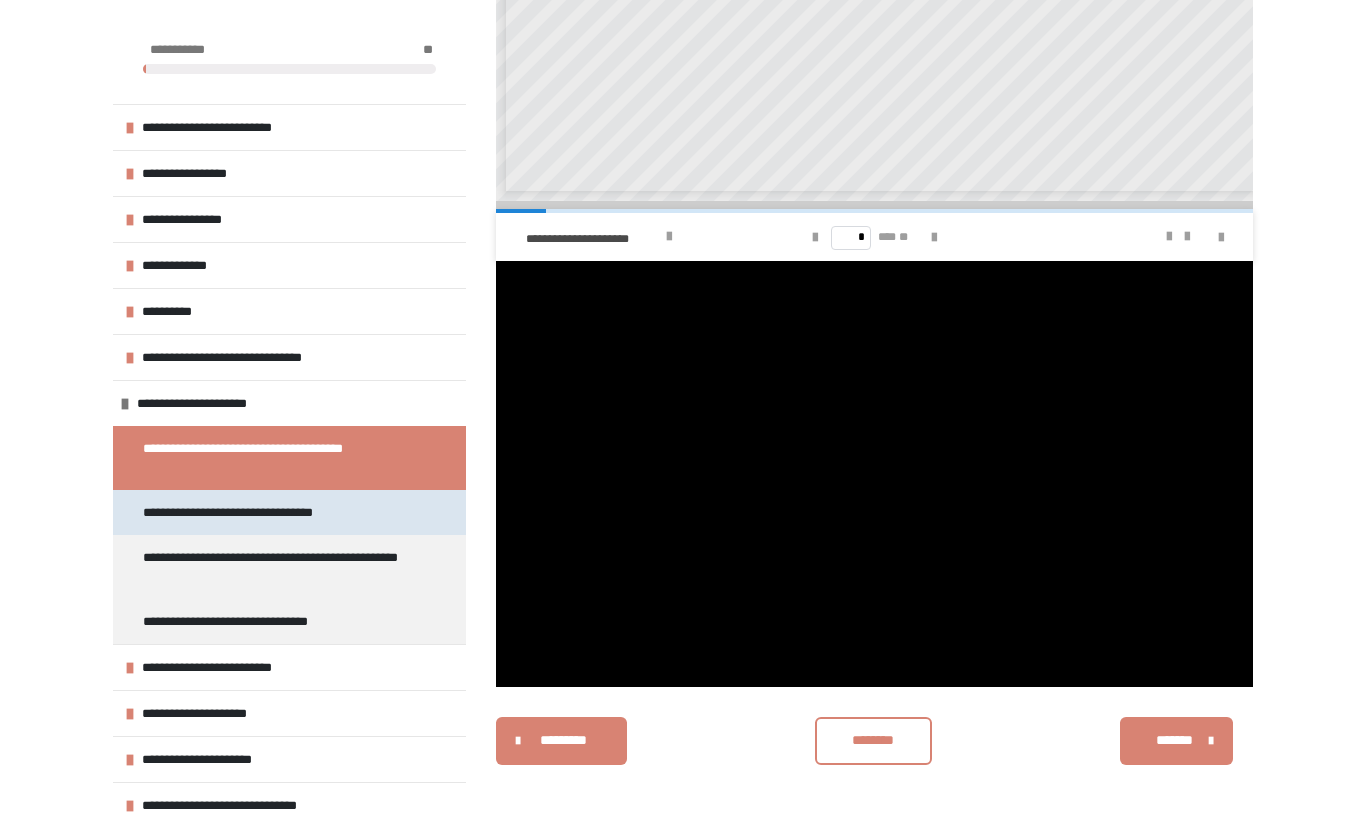click on "**********" at bounding box center [268, 512] 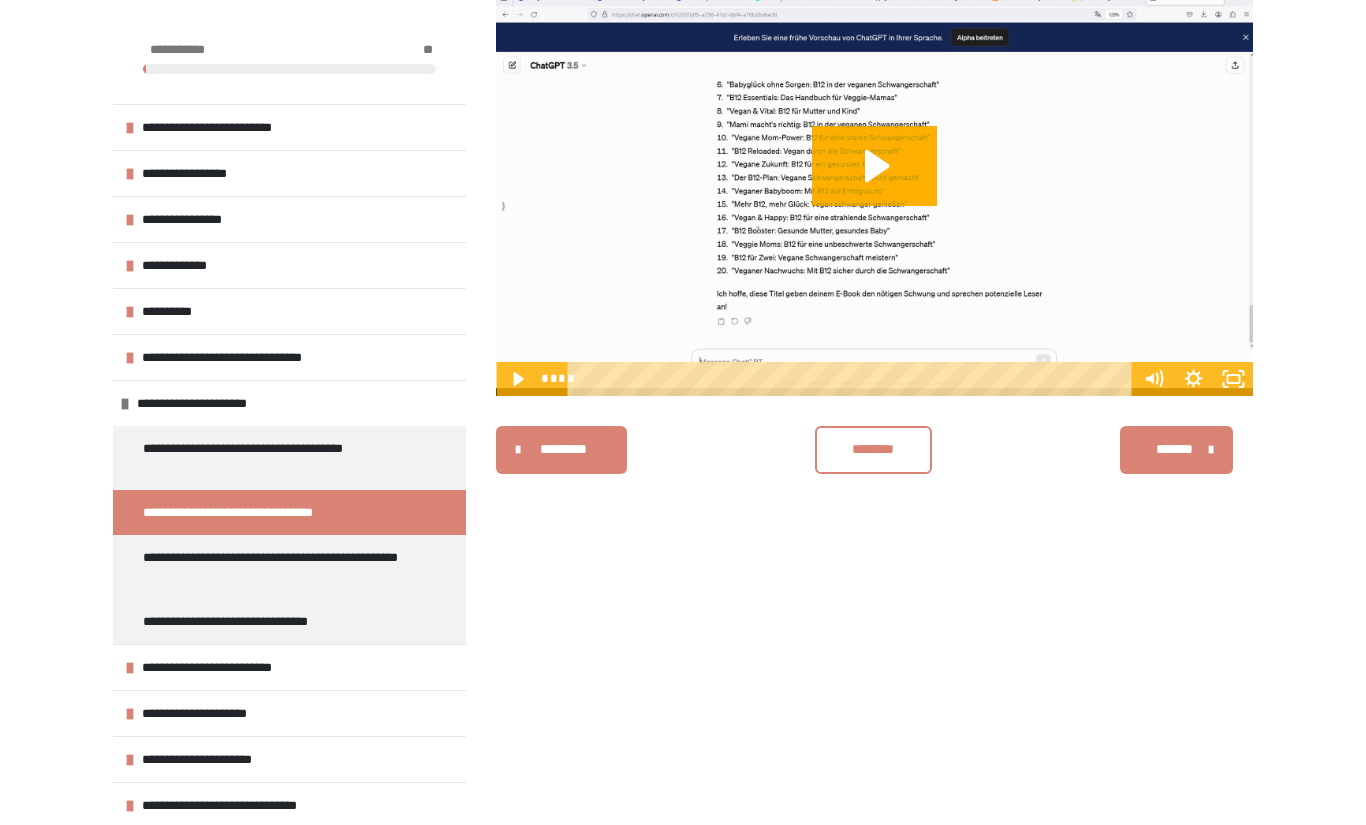 scroll, scrollTop: 0, scrollLeft: 0, axis: both 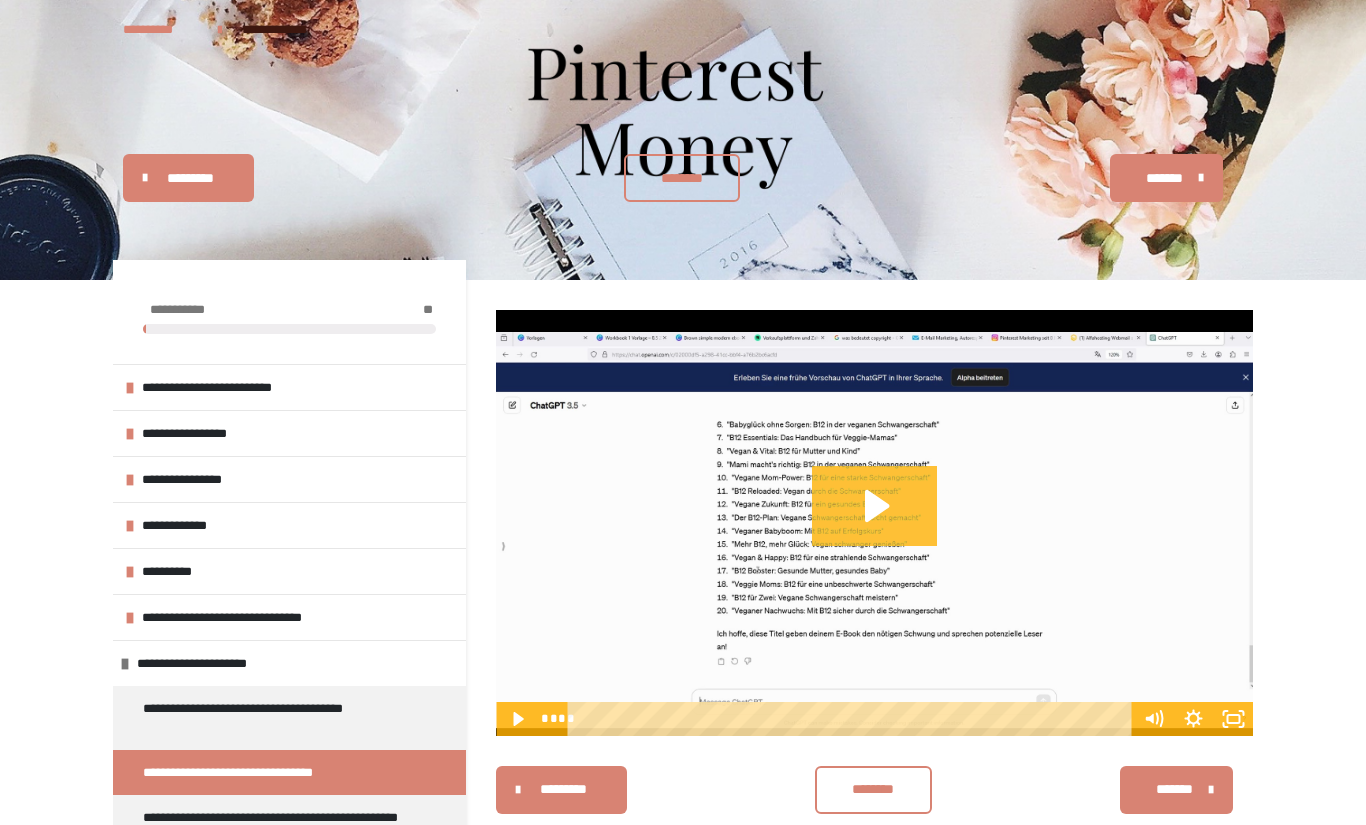 click 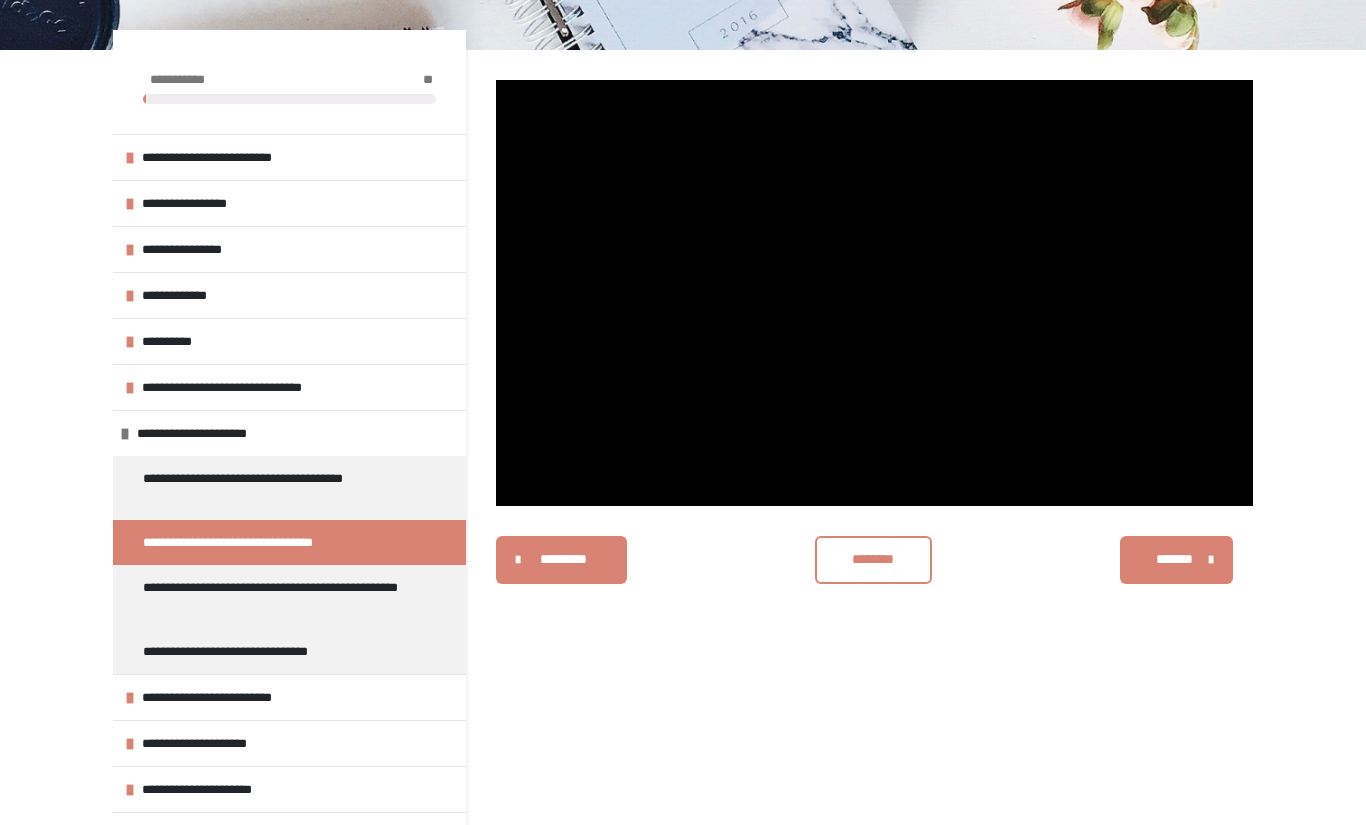scroll, scrollTop: 335, scrollLeft: 0, axis: vertical 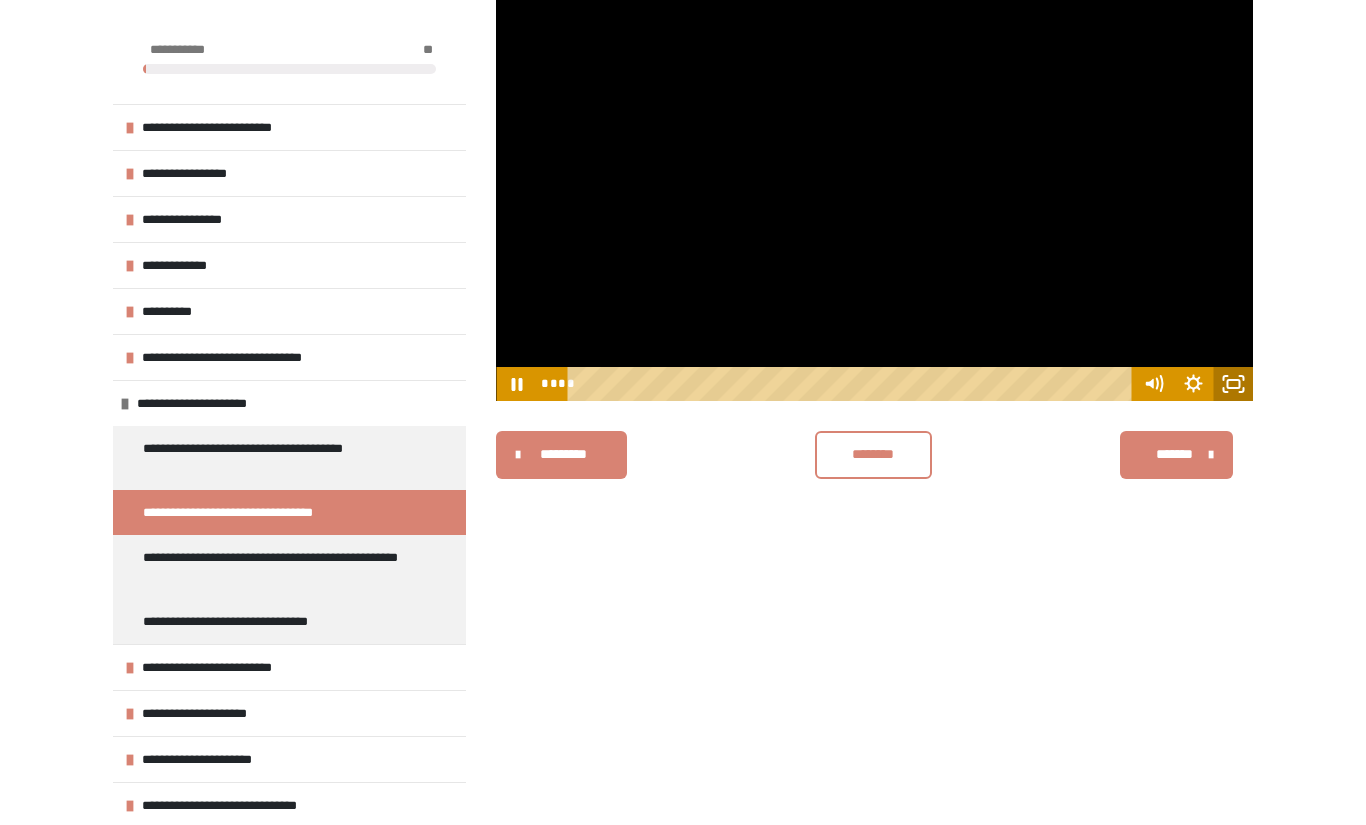 click 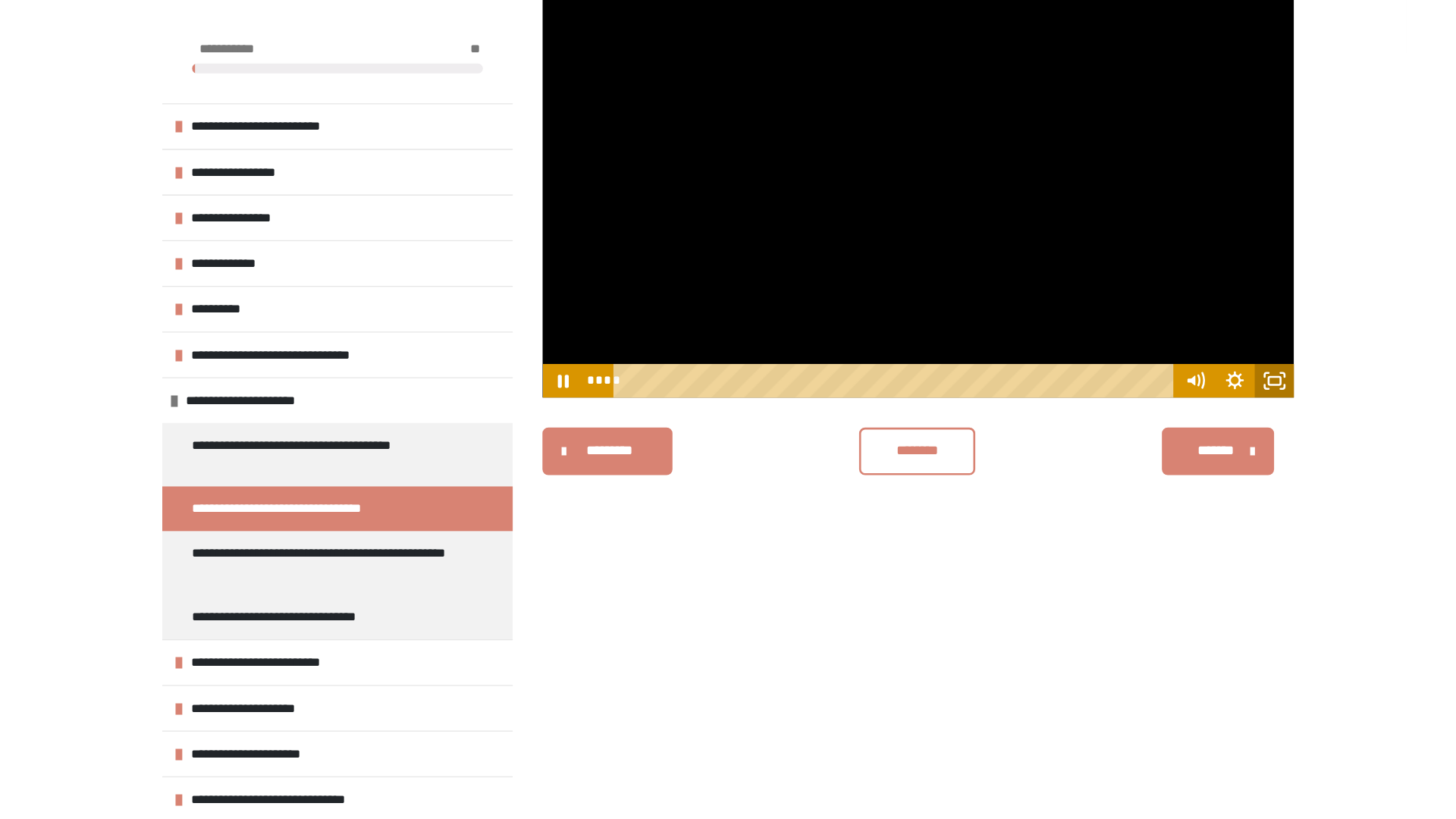 scroll, scrollTop: 180, scrollLeft: 0, axis: vertical 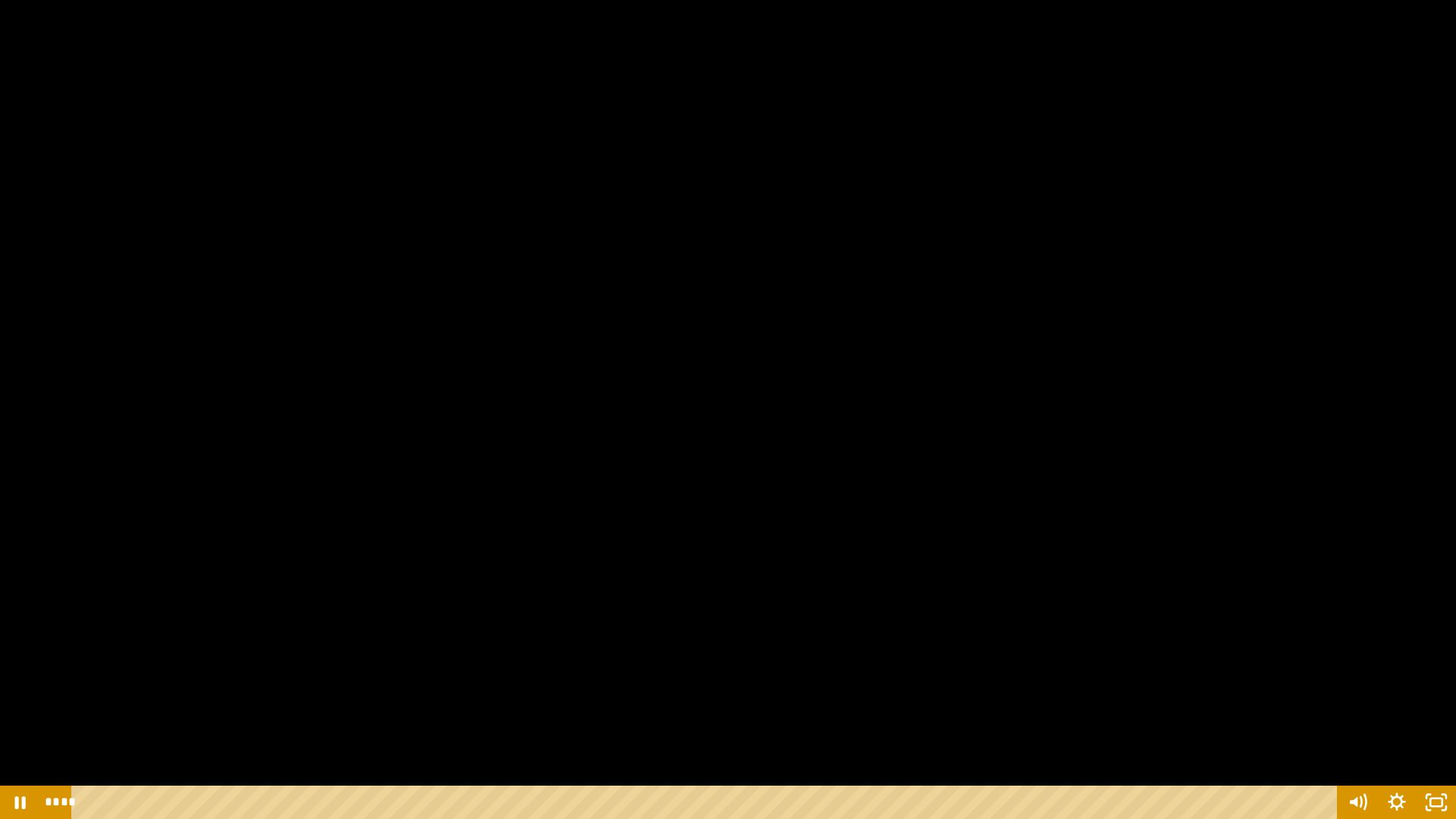 click at bounding box center (728, 410) 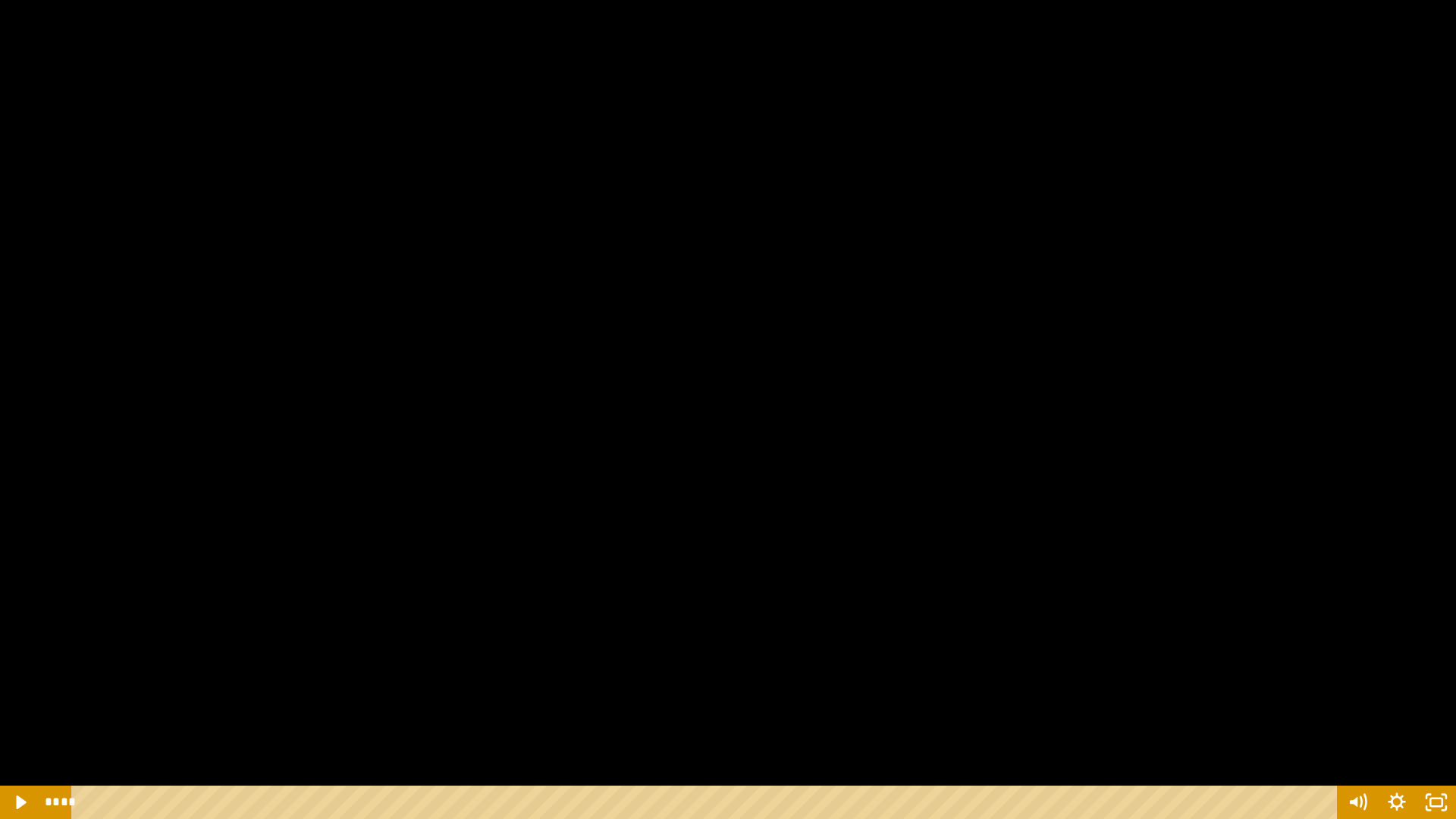 click at bounding box center (728, 410) 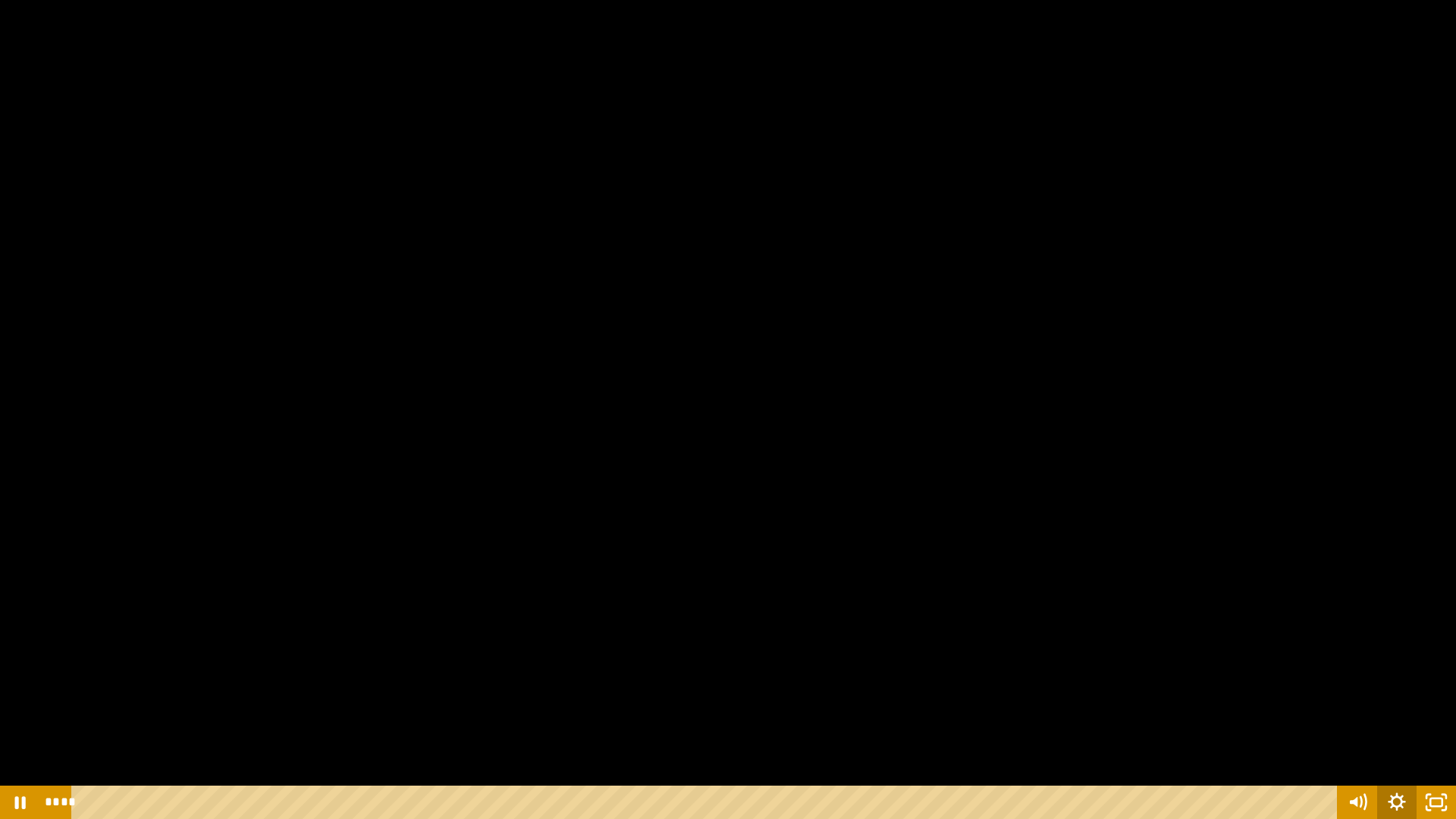 click 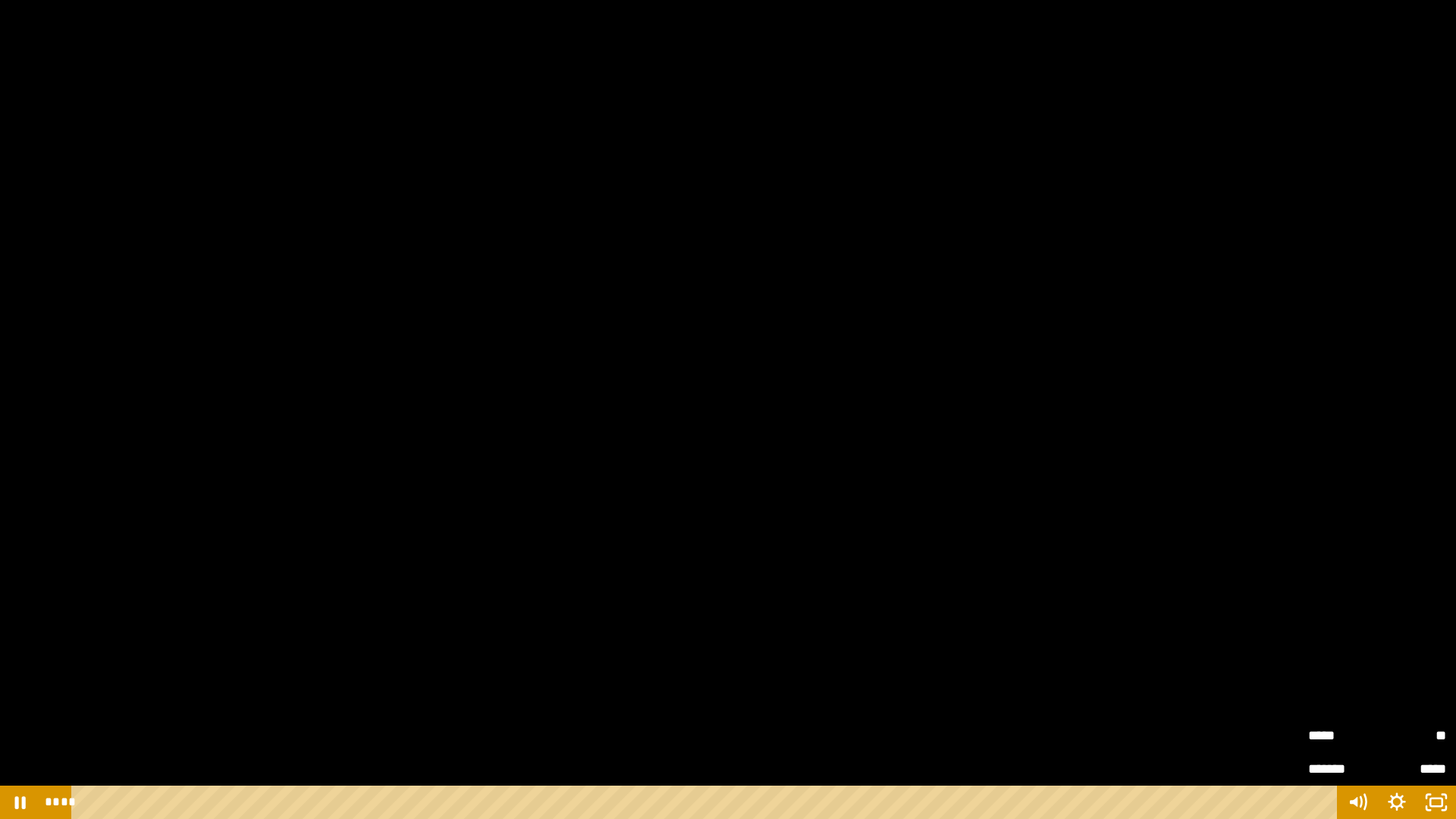 click on "**" at bounding box center (1411, 736) 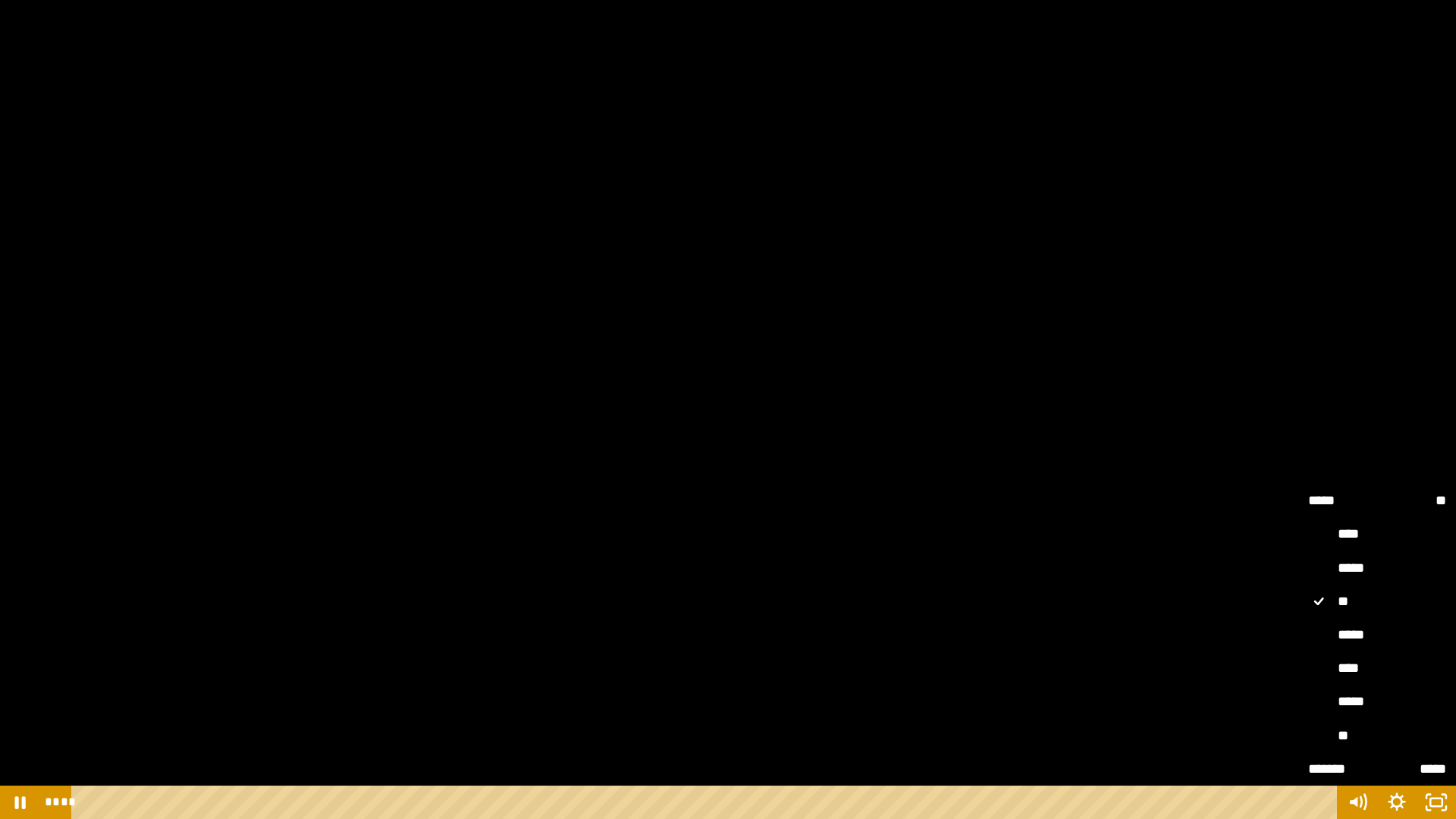 click at bounding box center [728, 410] 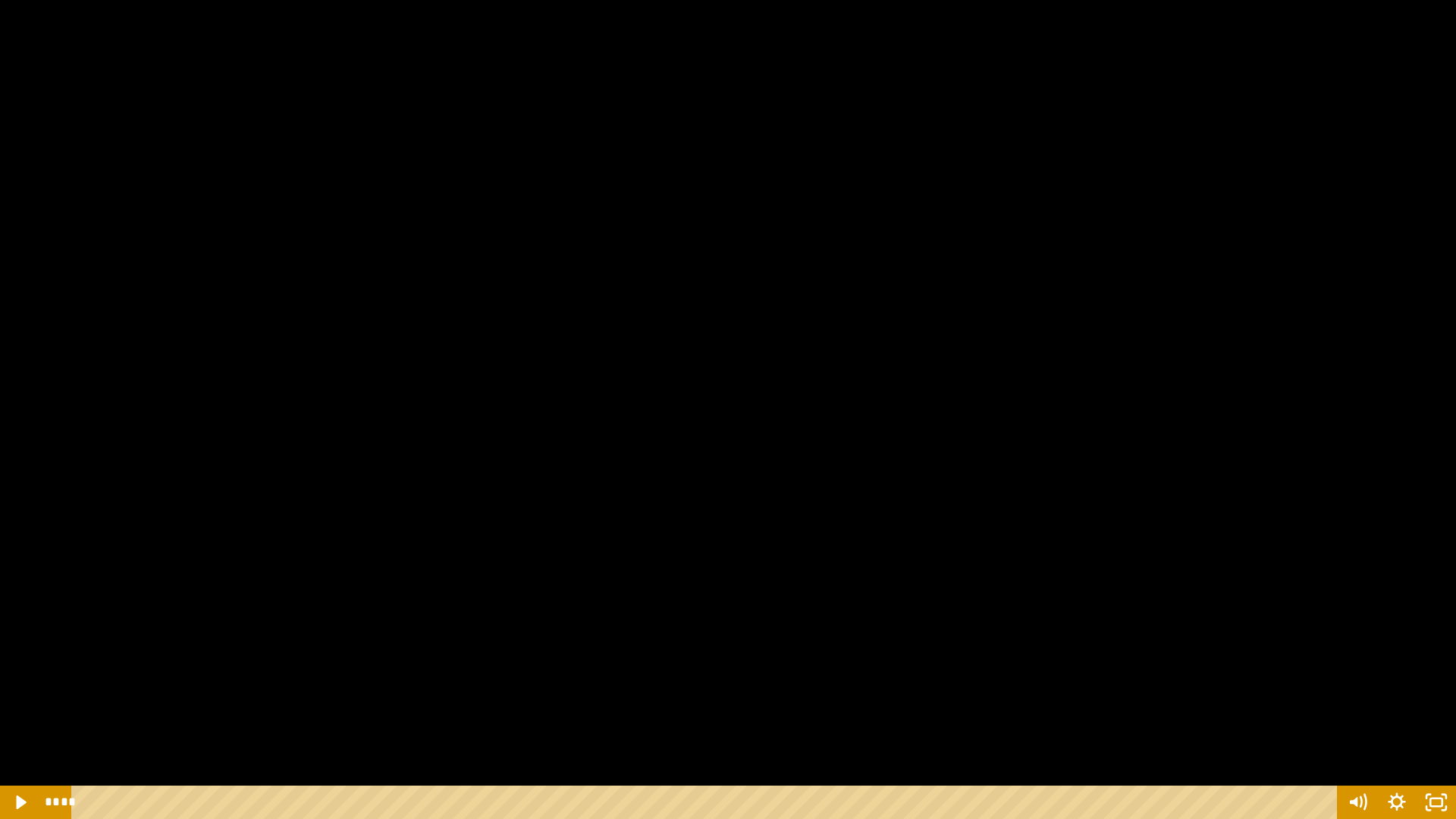 click at bounding box center (728, 410) 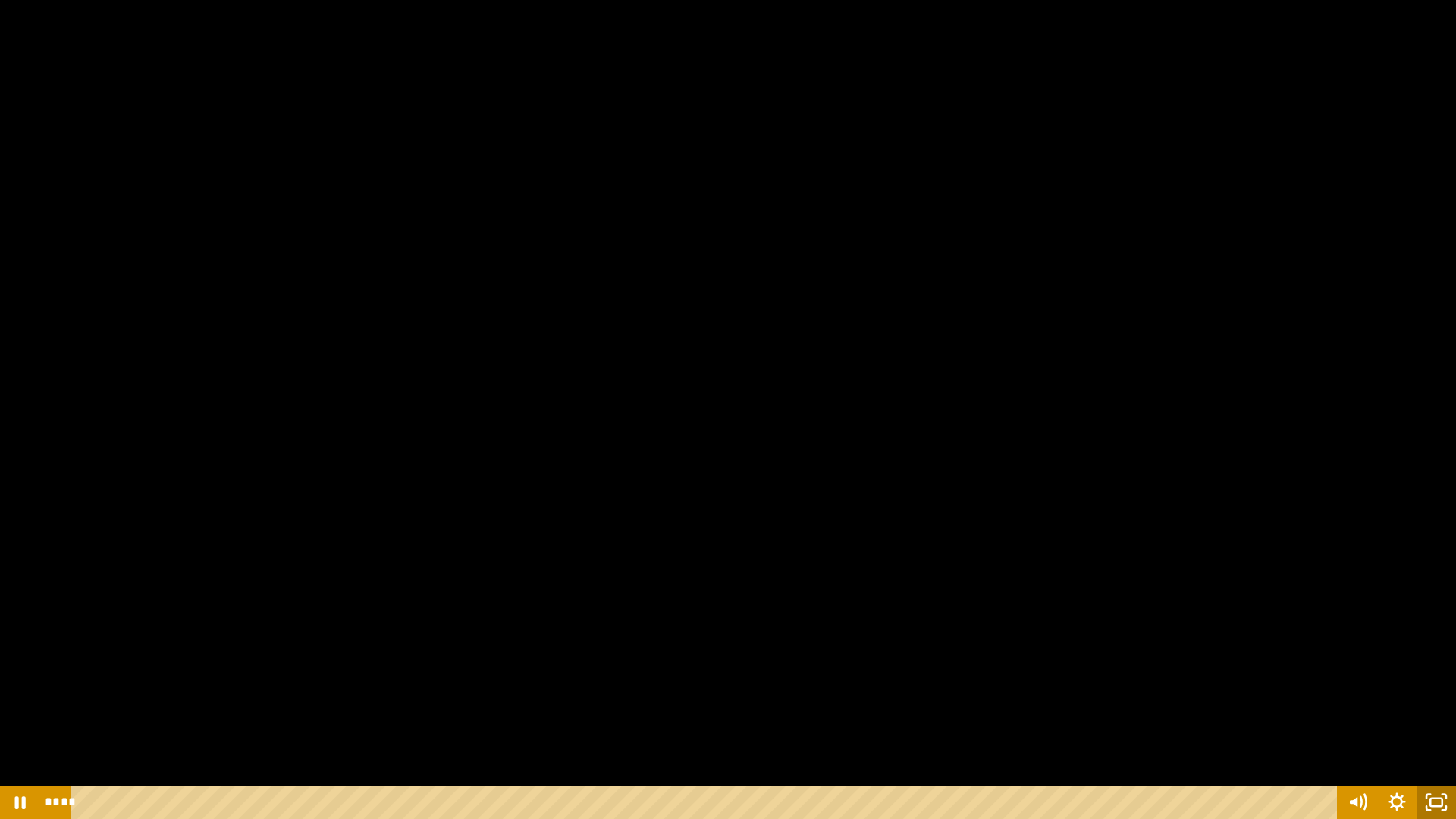 click 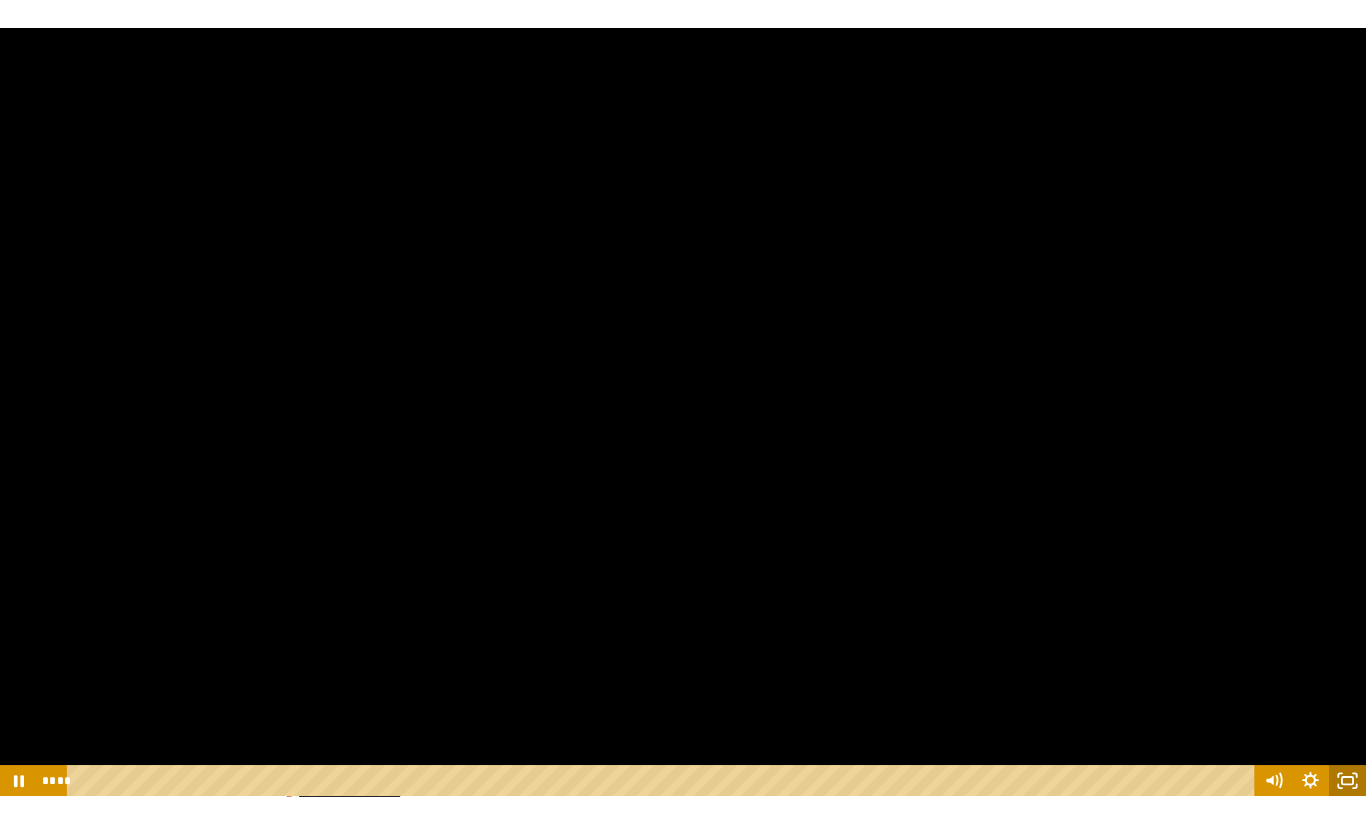 scroll, scrollTop: 335, scrollLeft: 0, axis: vertical 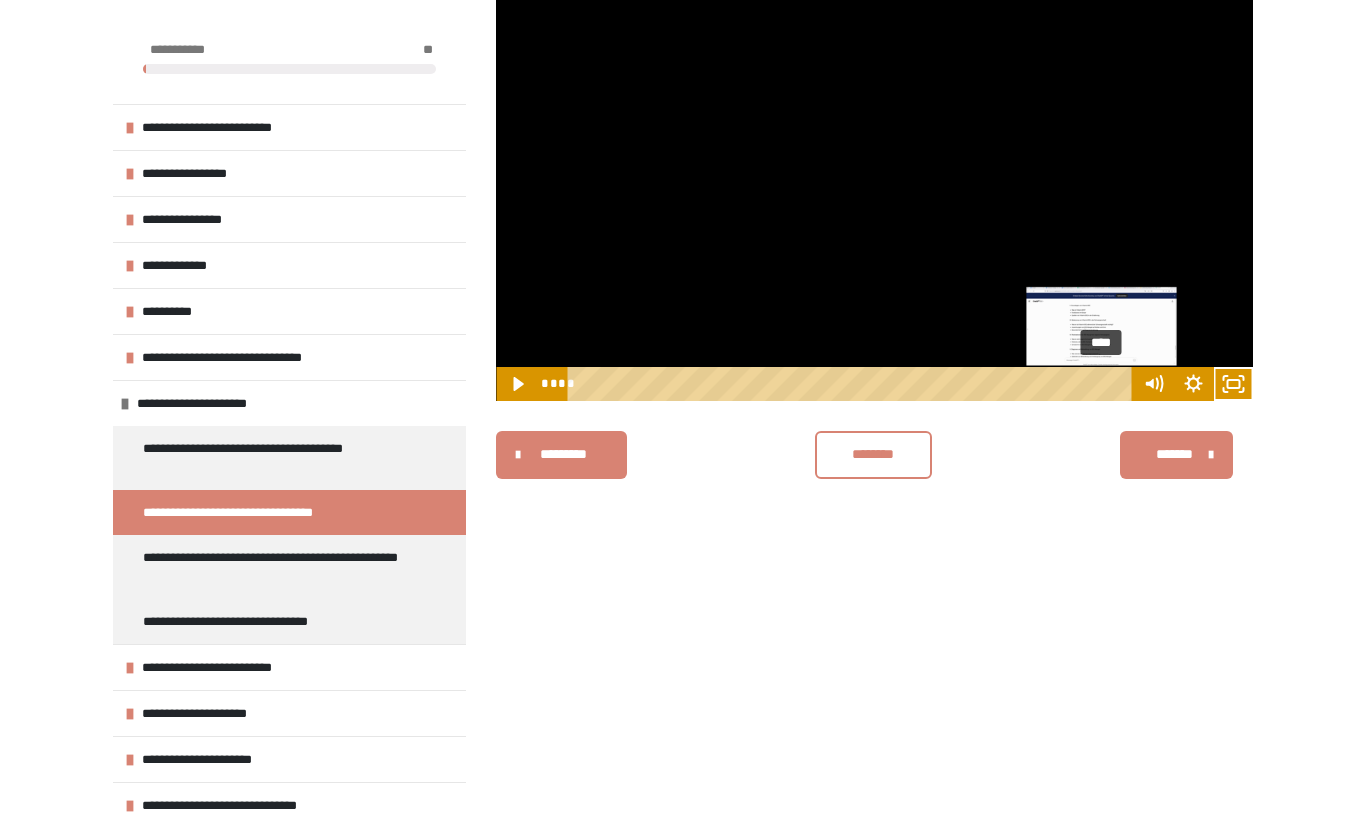 click on "****" at bounding box center (853, 384) 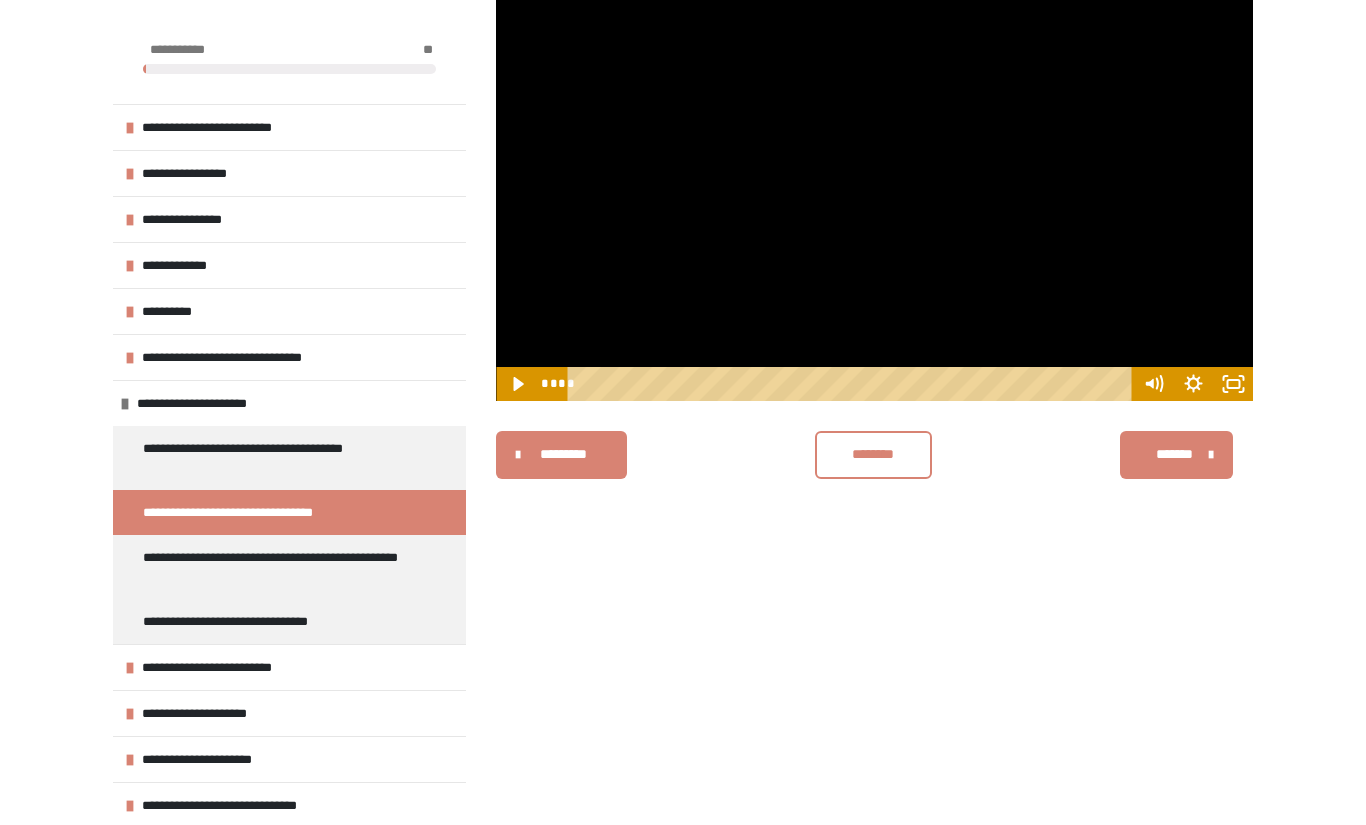 click at bounding box center [874, 188] 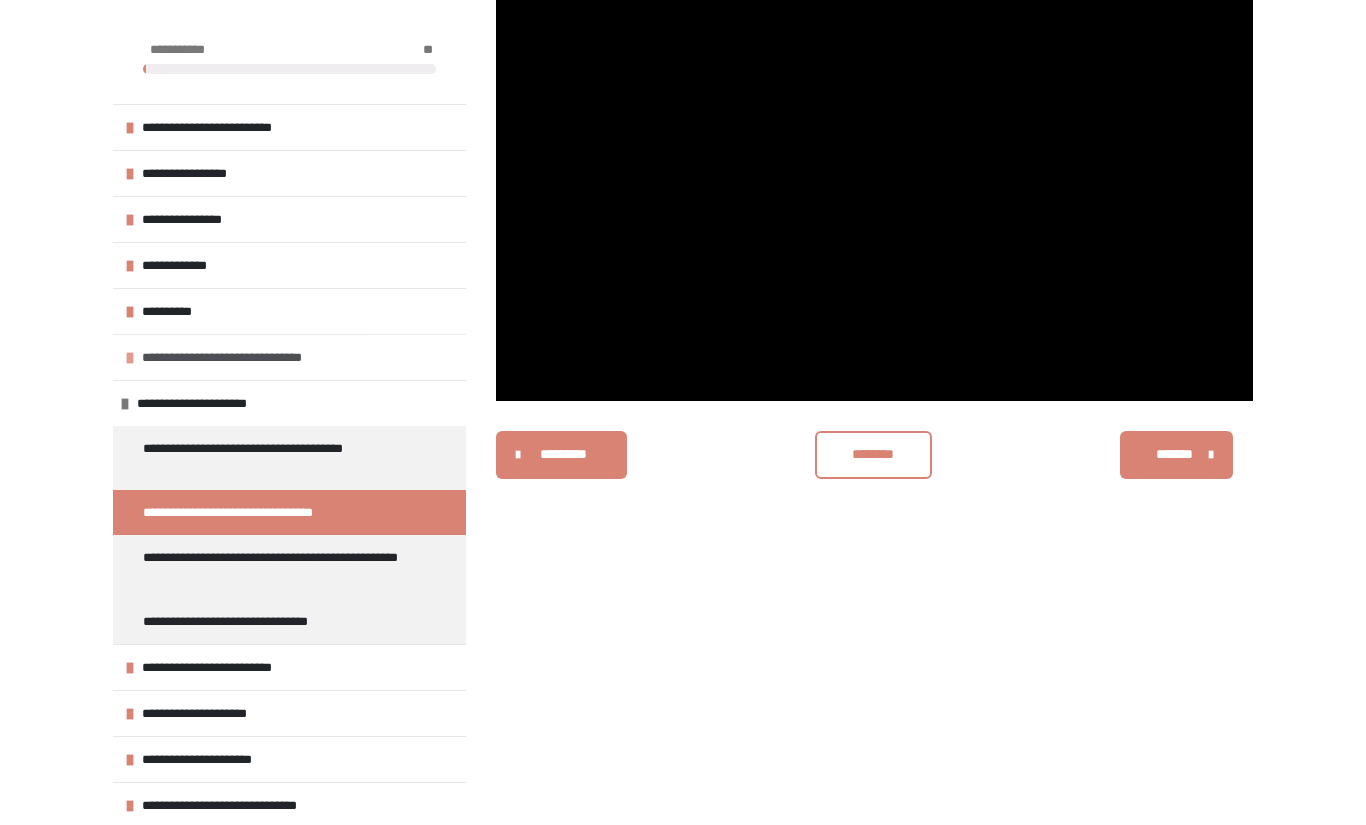 click on "**********" at bounding box center [248, 357] 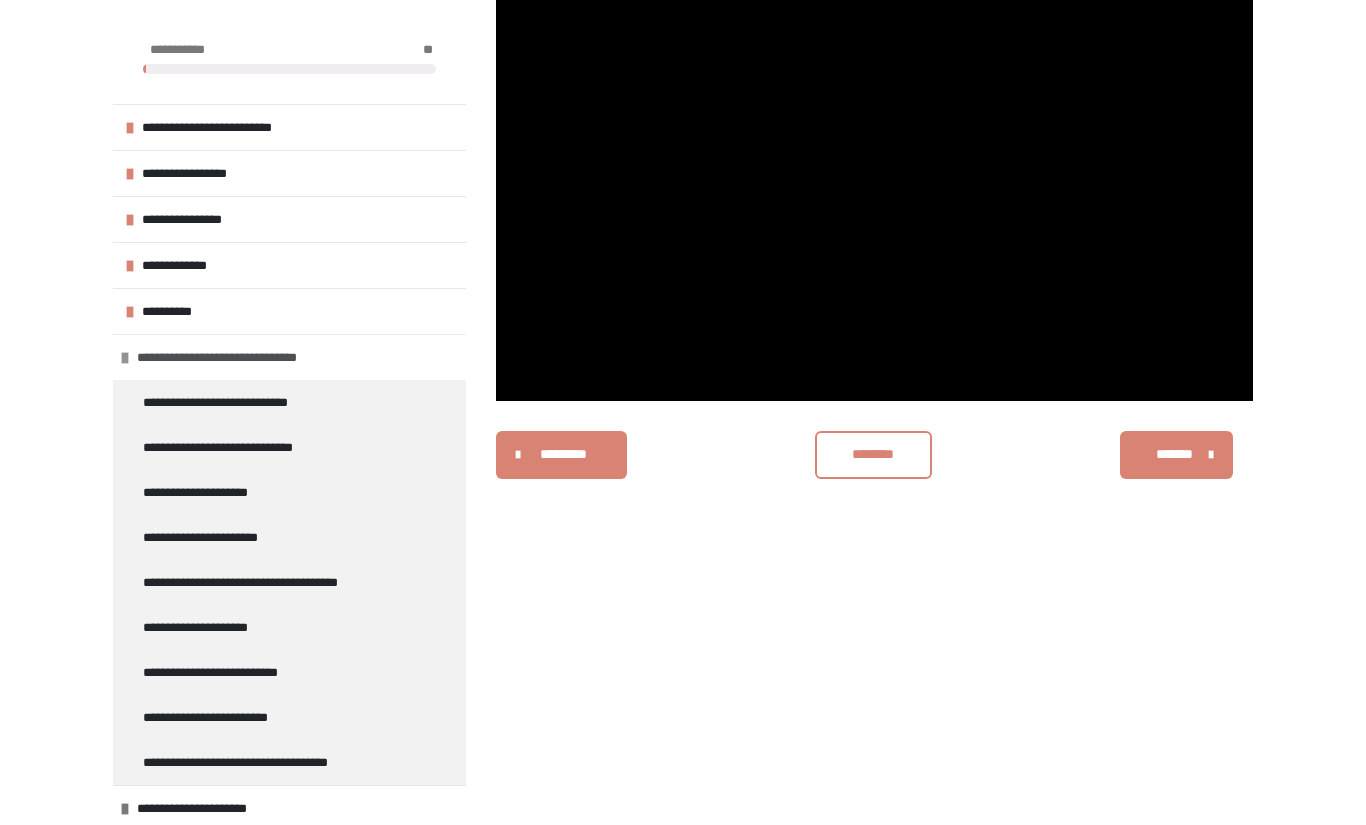 click on "**********" at bounding box center [243, 357] 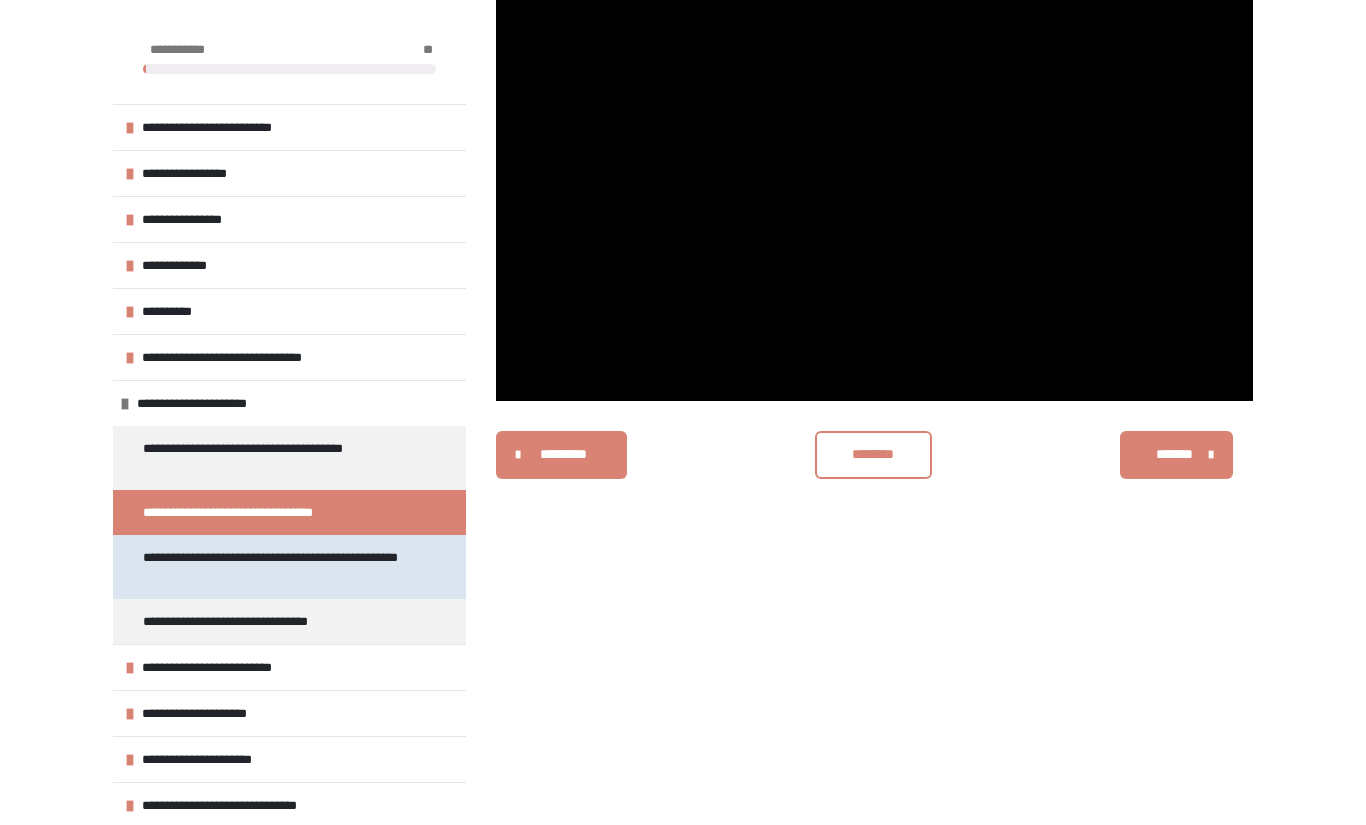 click on "**********" at bounding box center [274, 567] 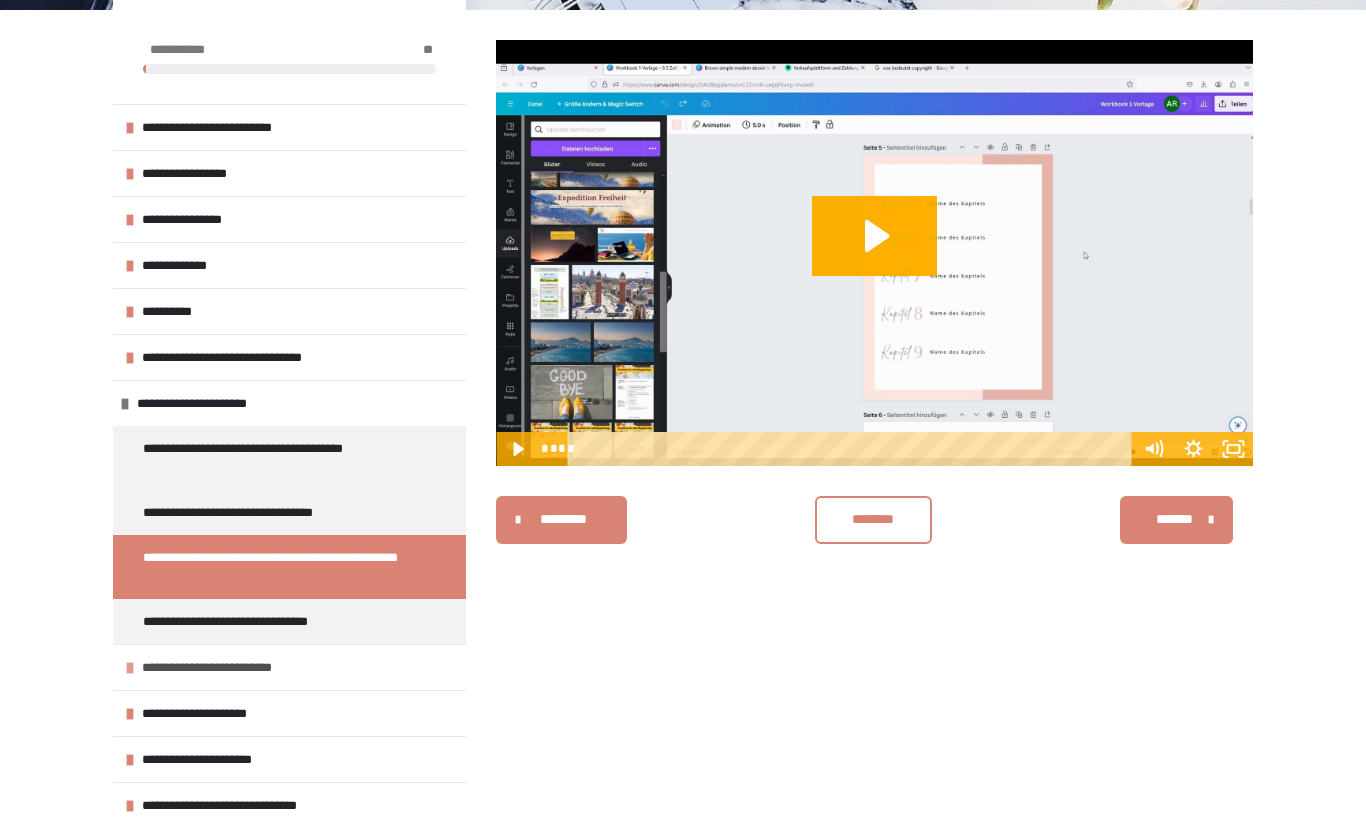 click on "**********" at bounding box center (236, 667) 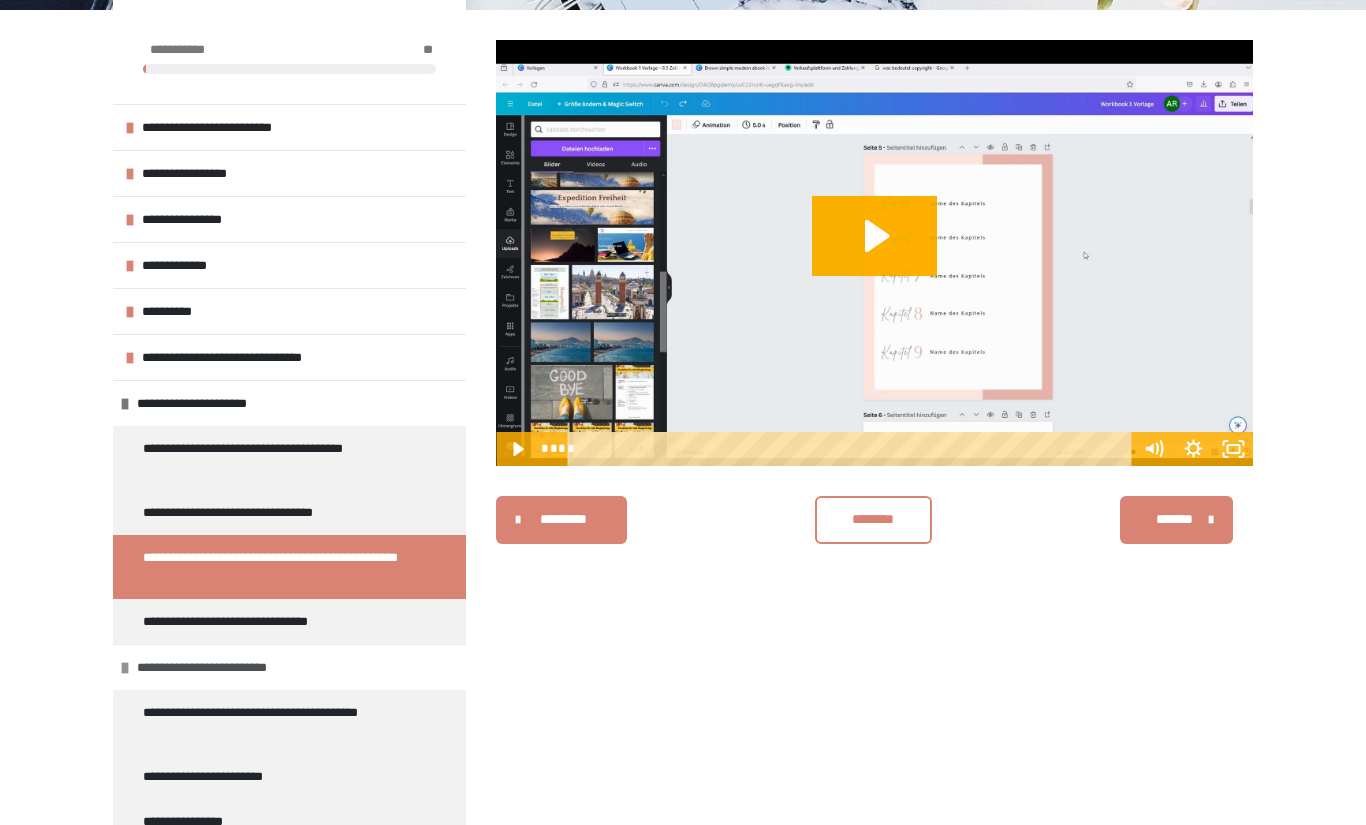 click on "**********" at bounding box center (231, 667) 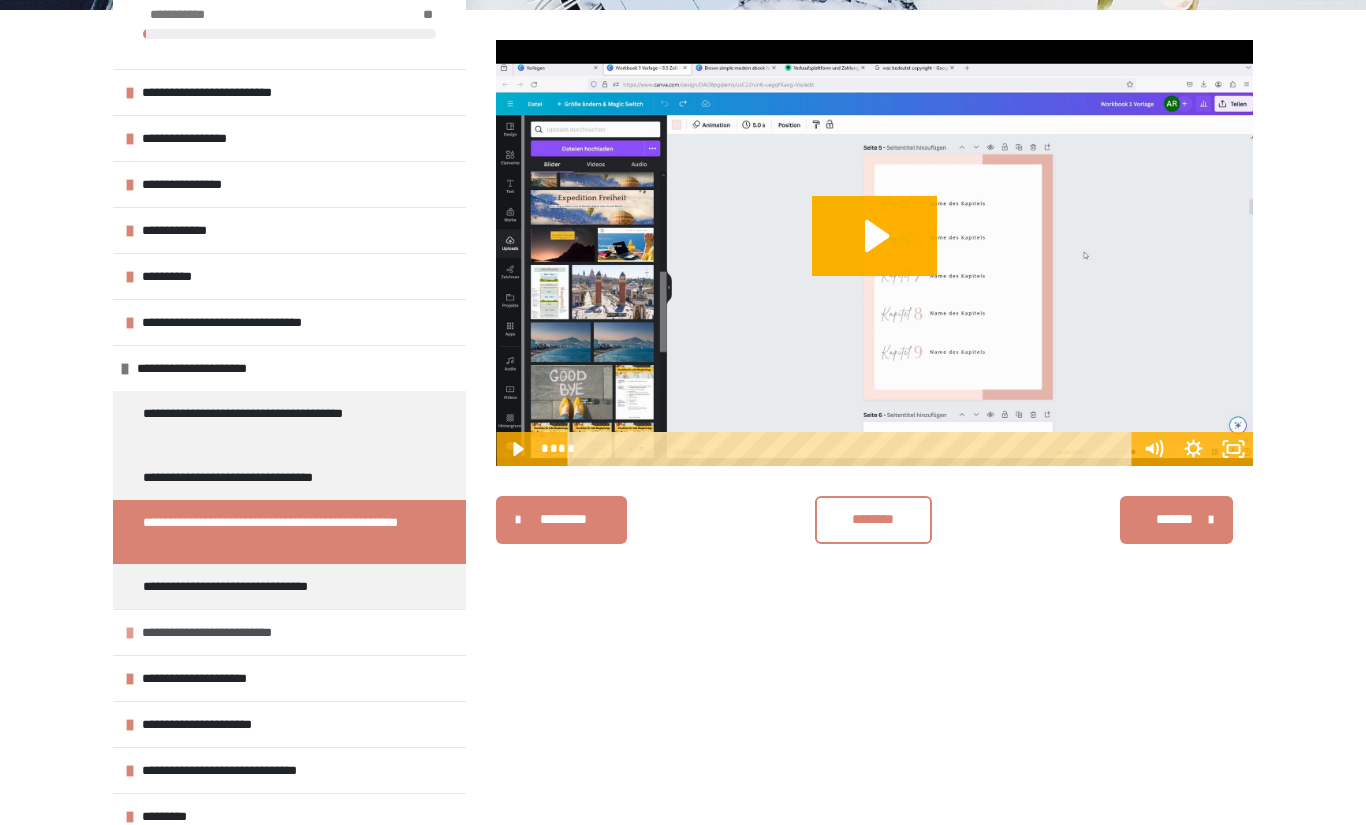 scroll, scrollTop: 132, scrollLeft: 0, axis: vertical 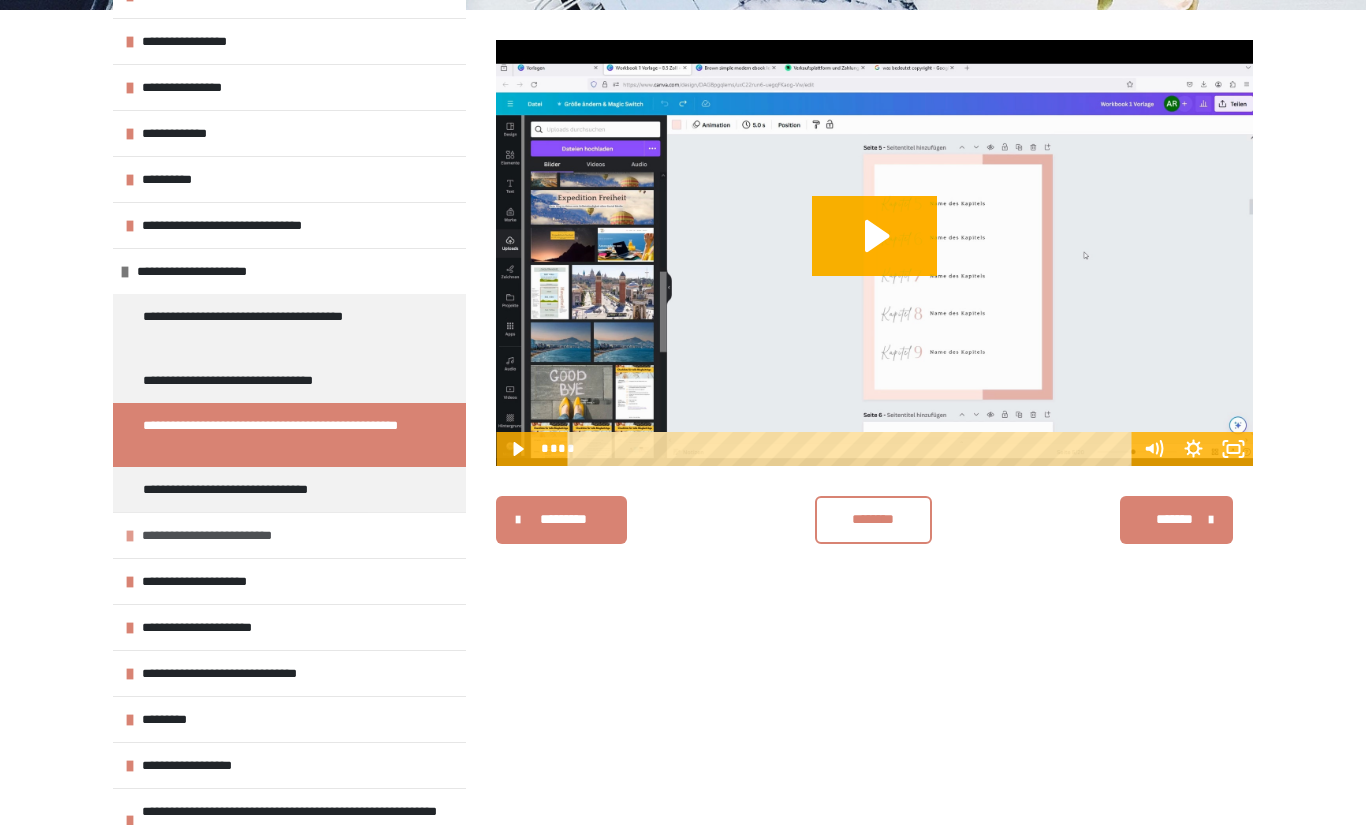click on "**********" at bounding box center [236, 535] 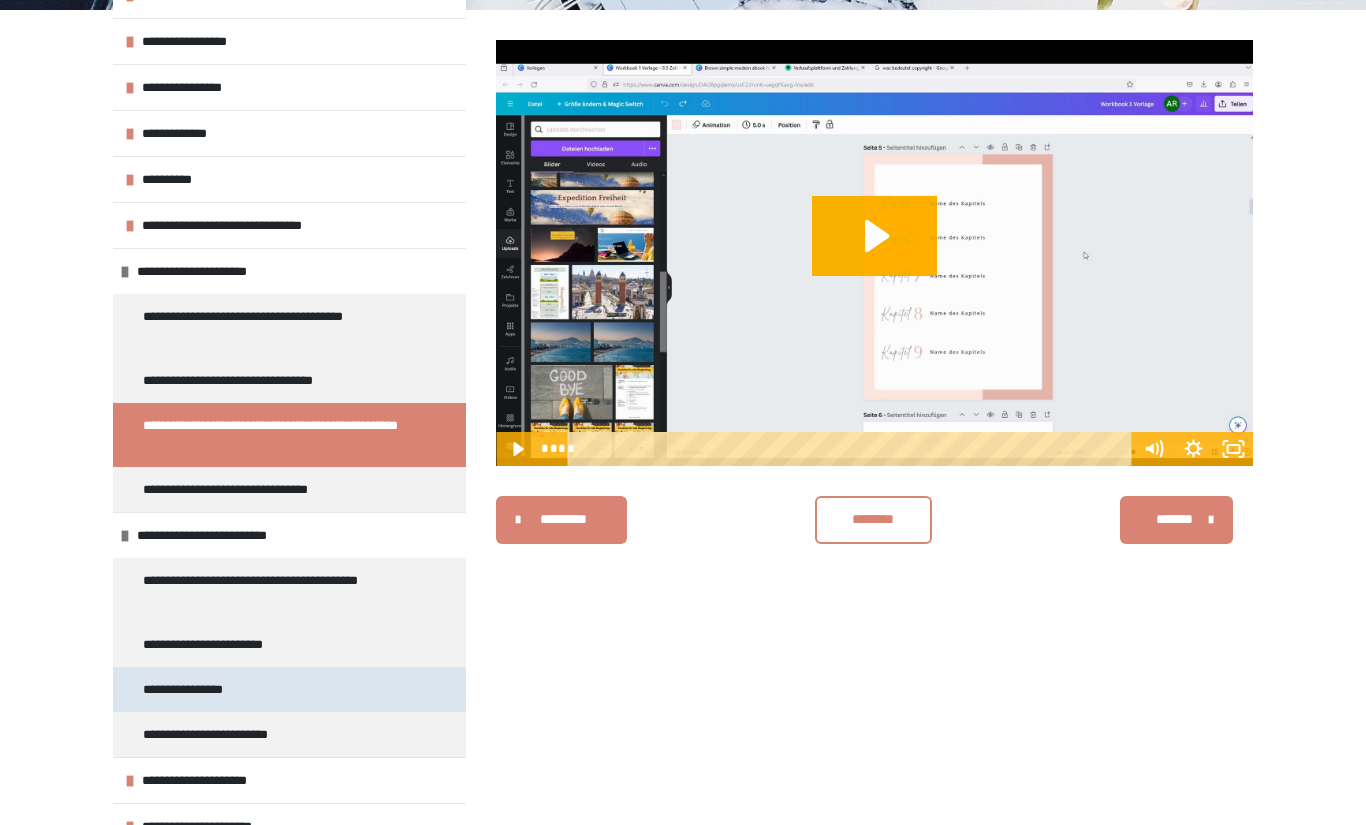 click on "**********" at bounding box center [201, 689] 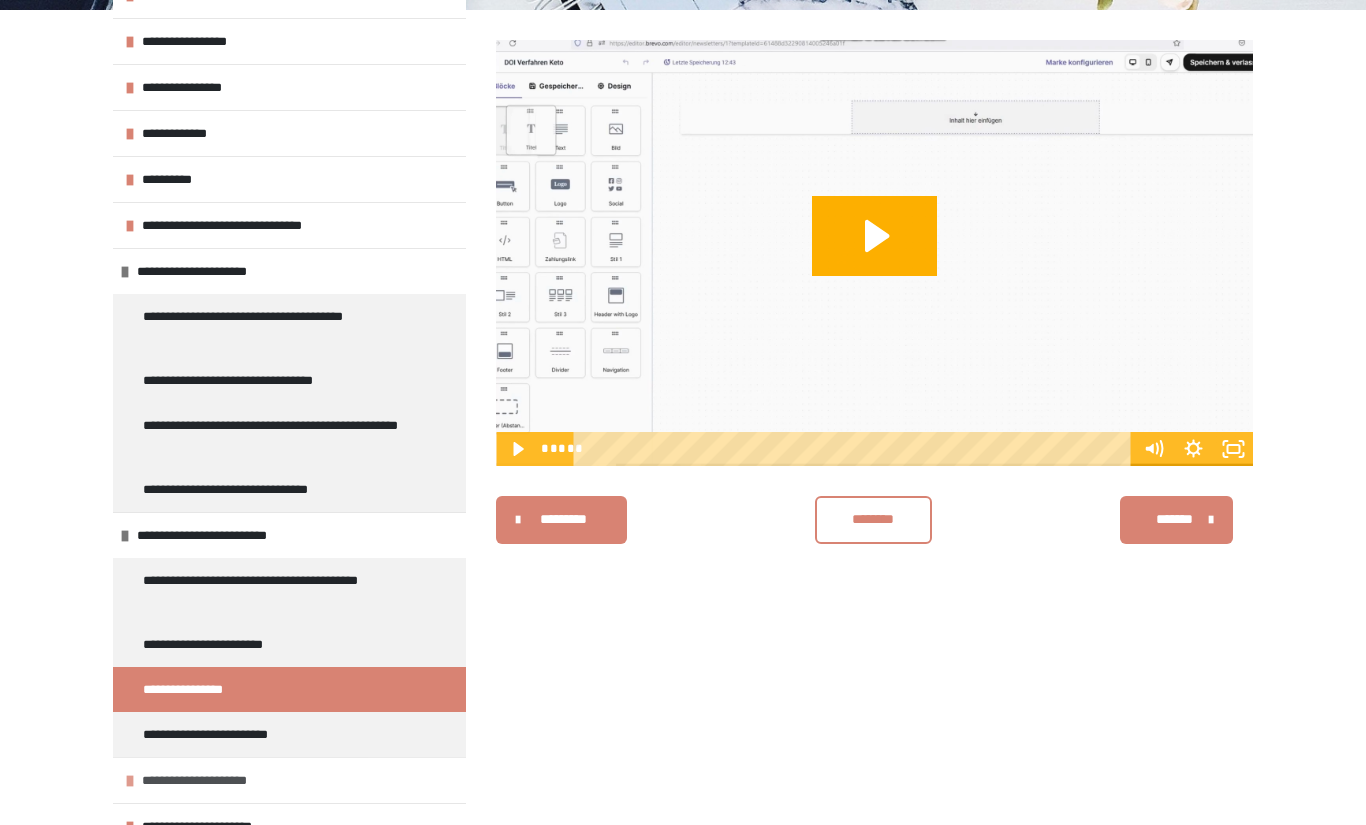 click on "**********" at bounding box center (225, 780) 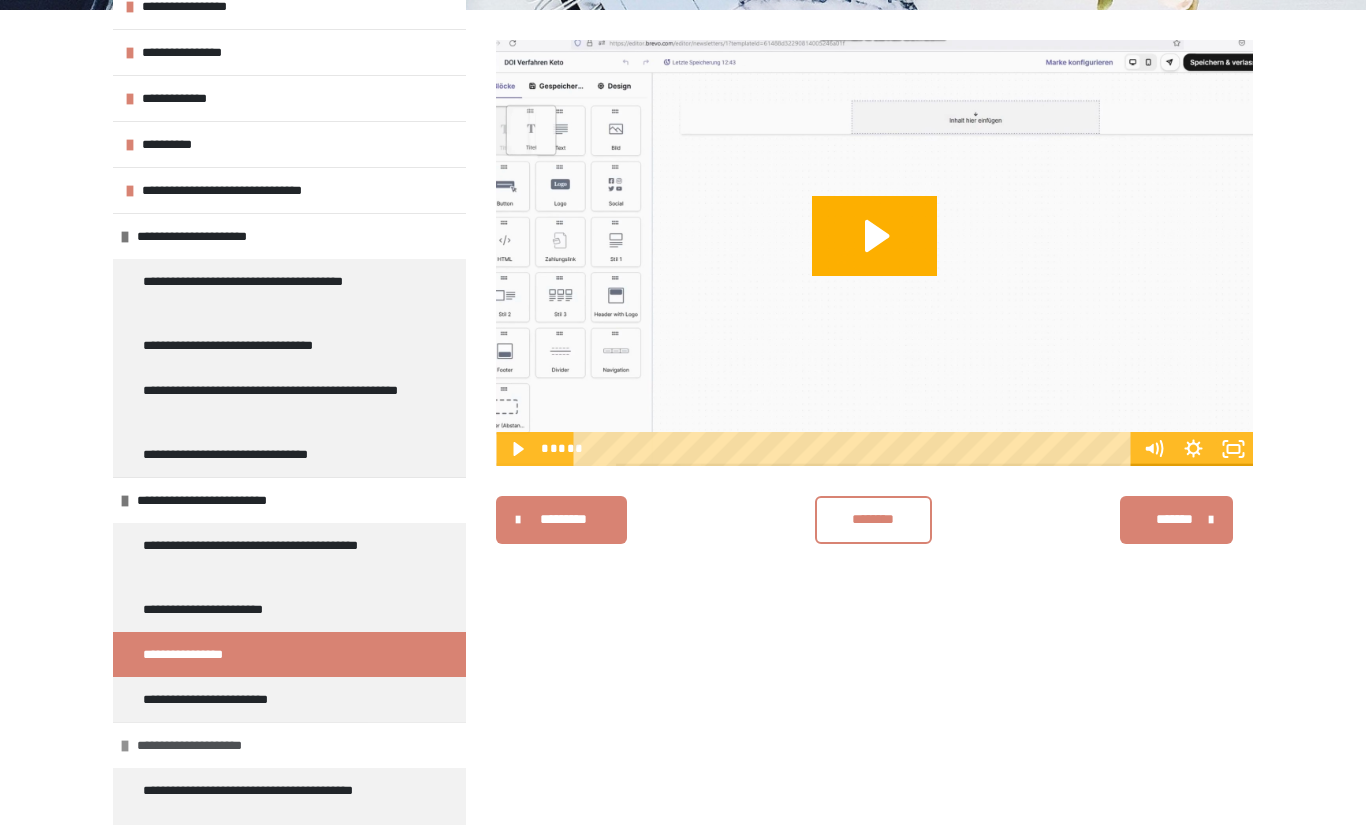 scroll, scrollTop: 199, scrollLeft: 0, axis: vertical 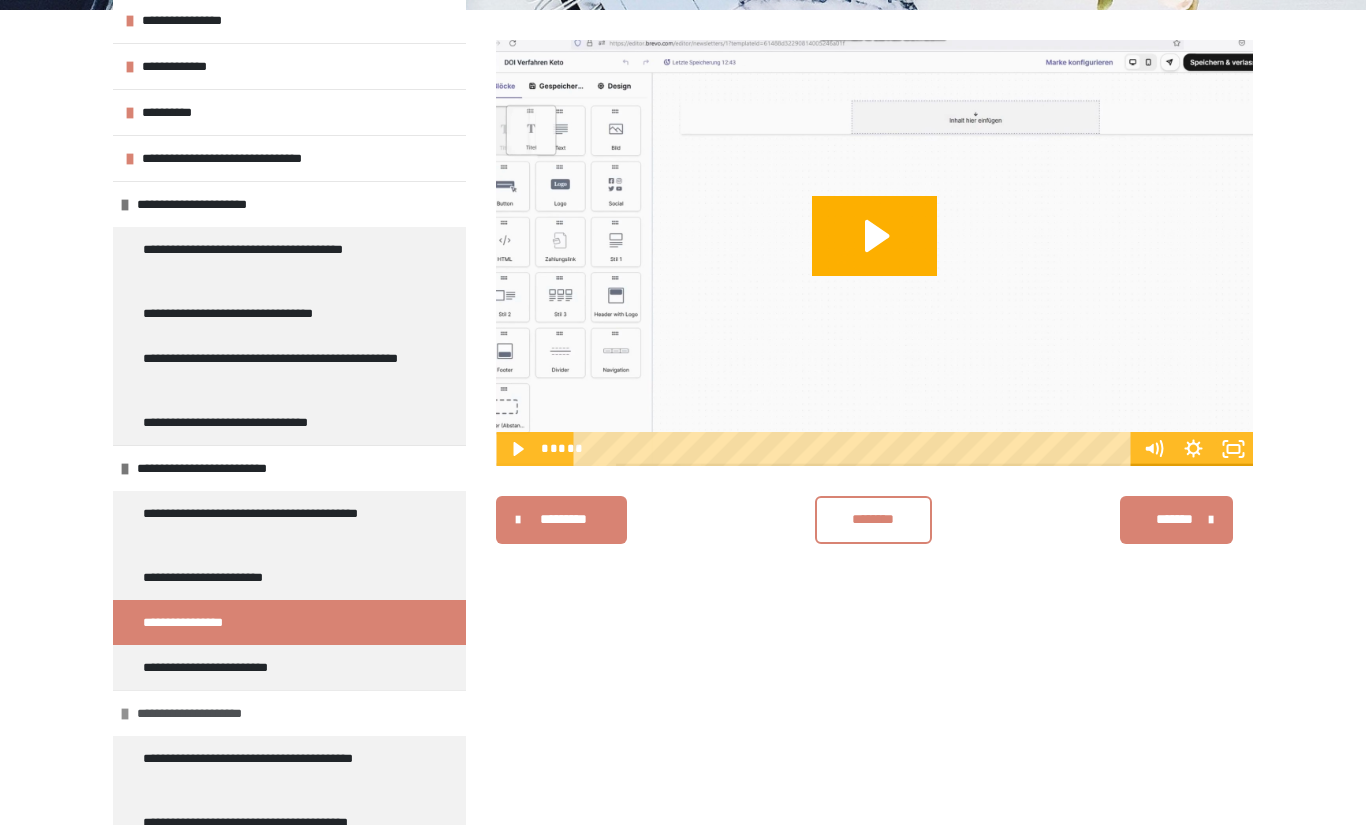 click on "**********" at bounding box center [220, 713] 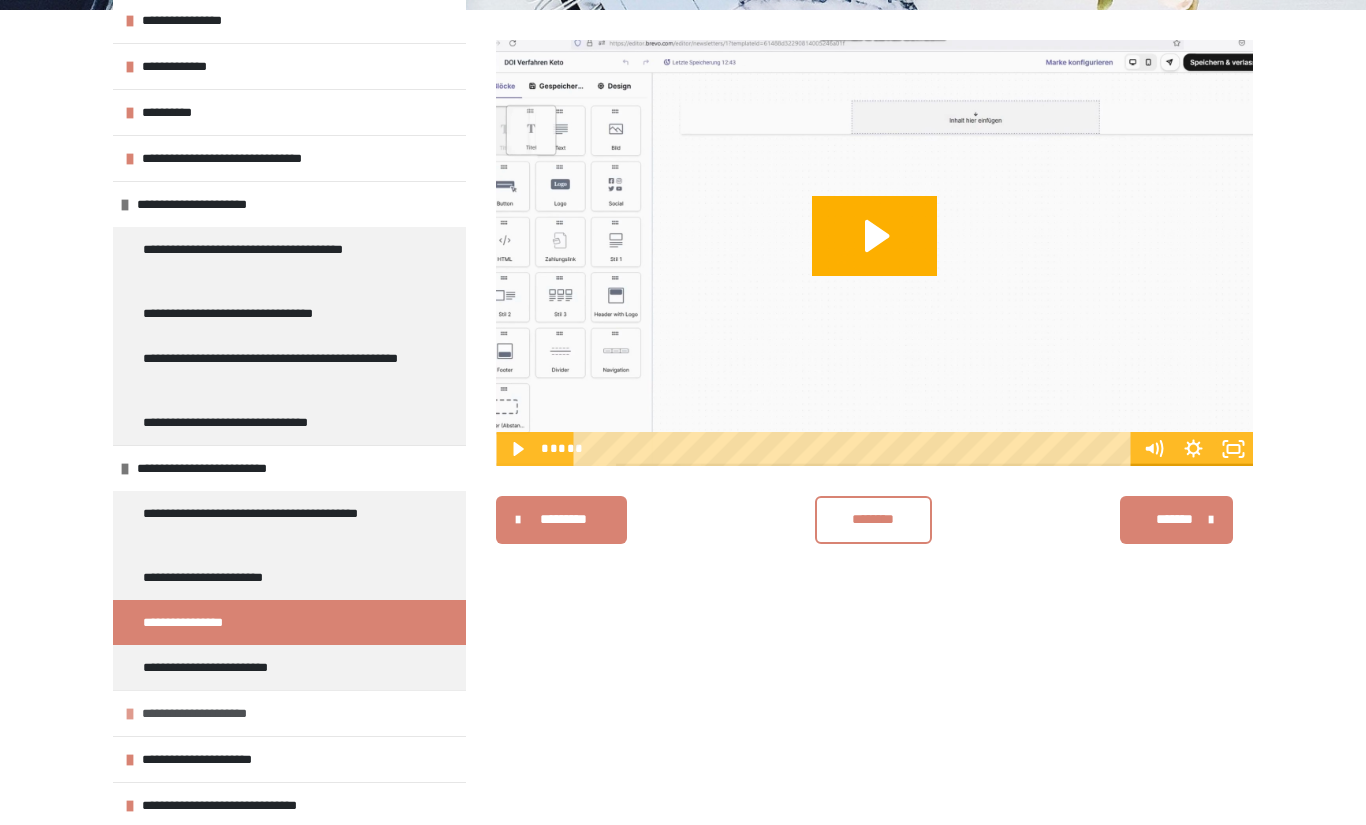 click on "**********" at bounding box center (225, 713) 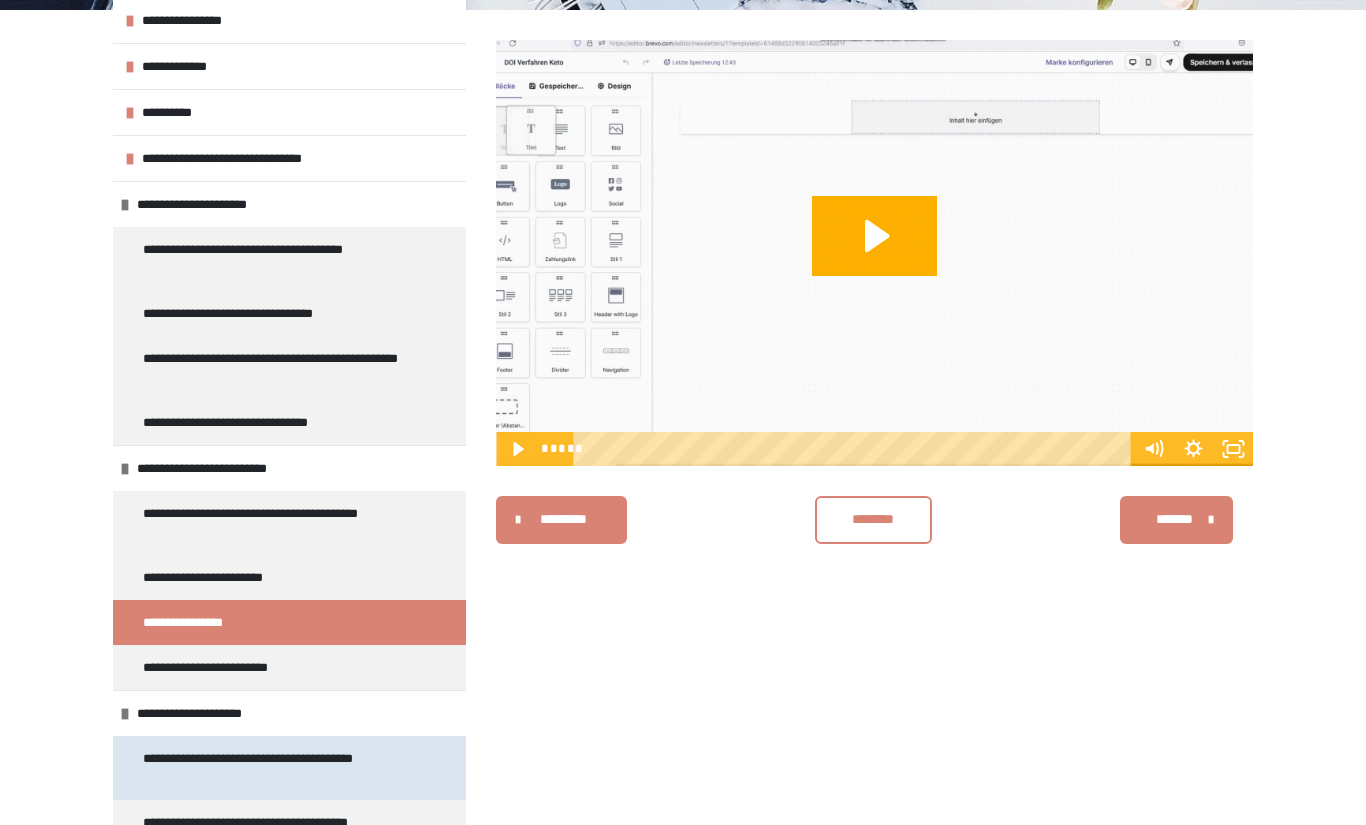 click on "**********" at bounding box center (289, 768) 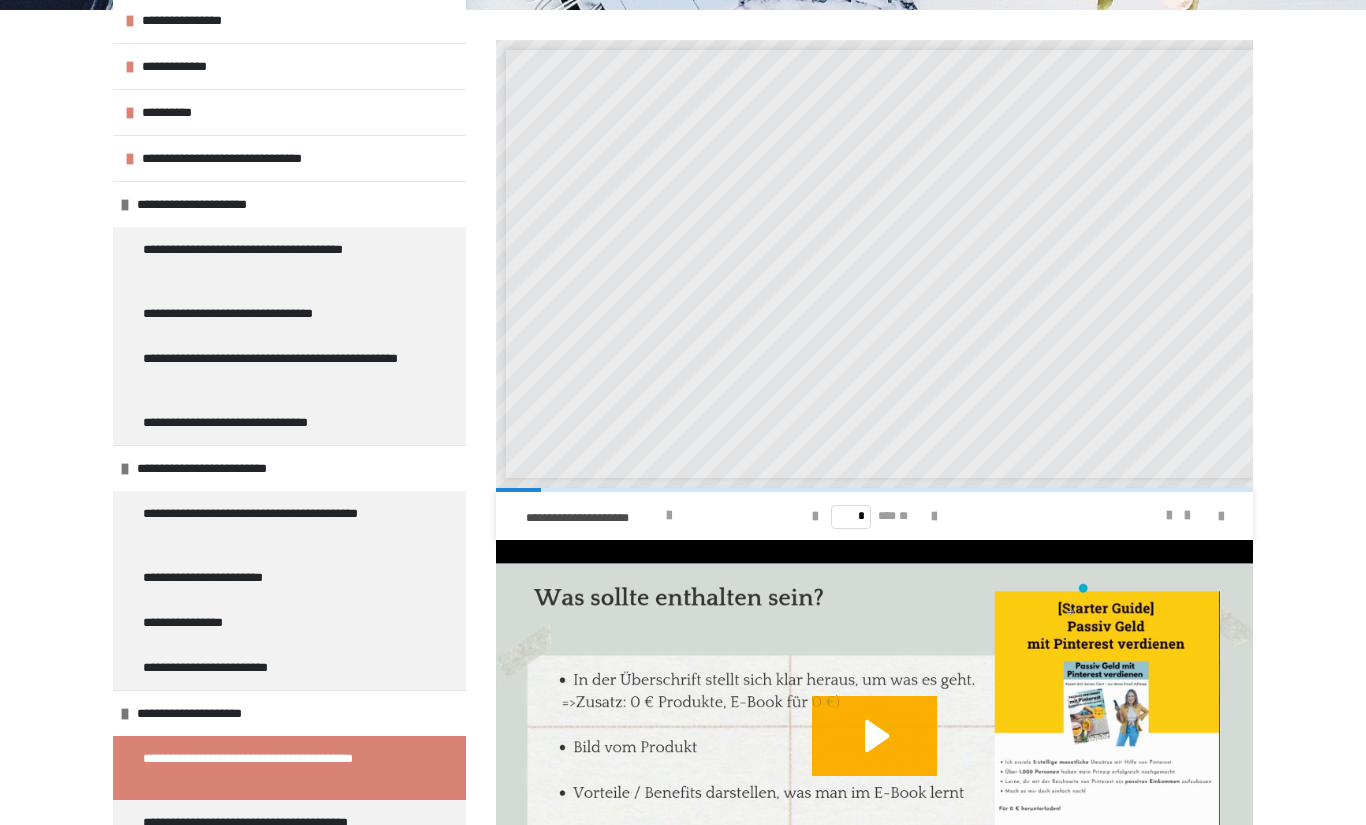 scroll, scrollTop: 549, scrollLeft: 0, axis: vertical 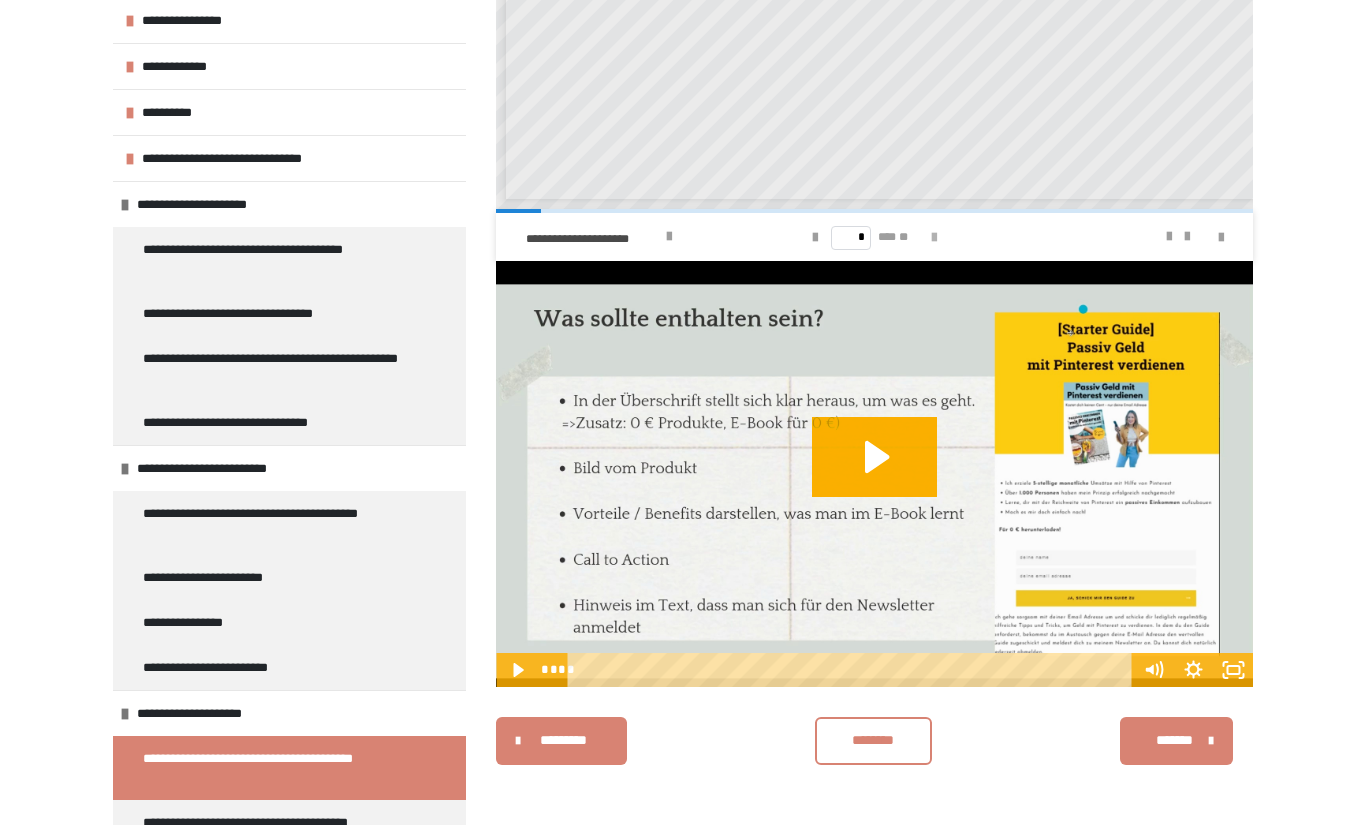 click at bounding box center (934, 238) 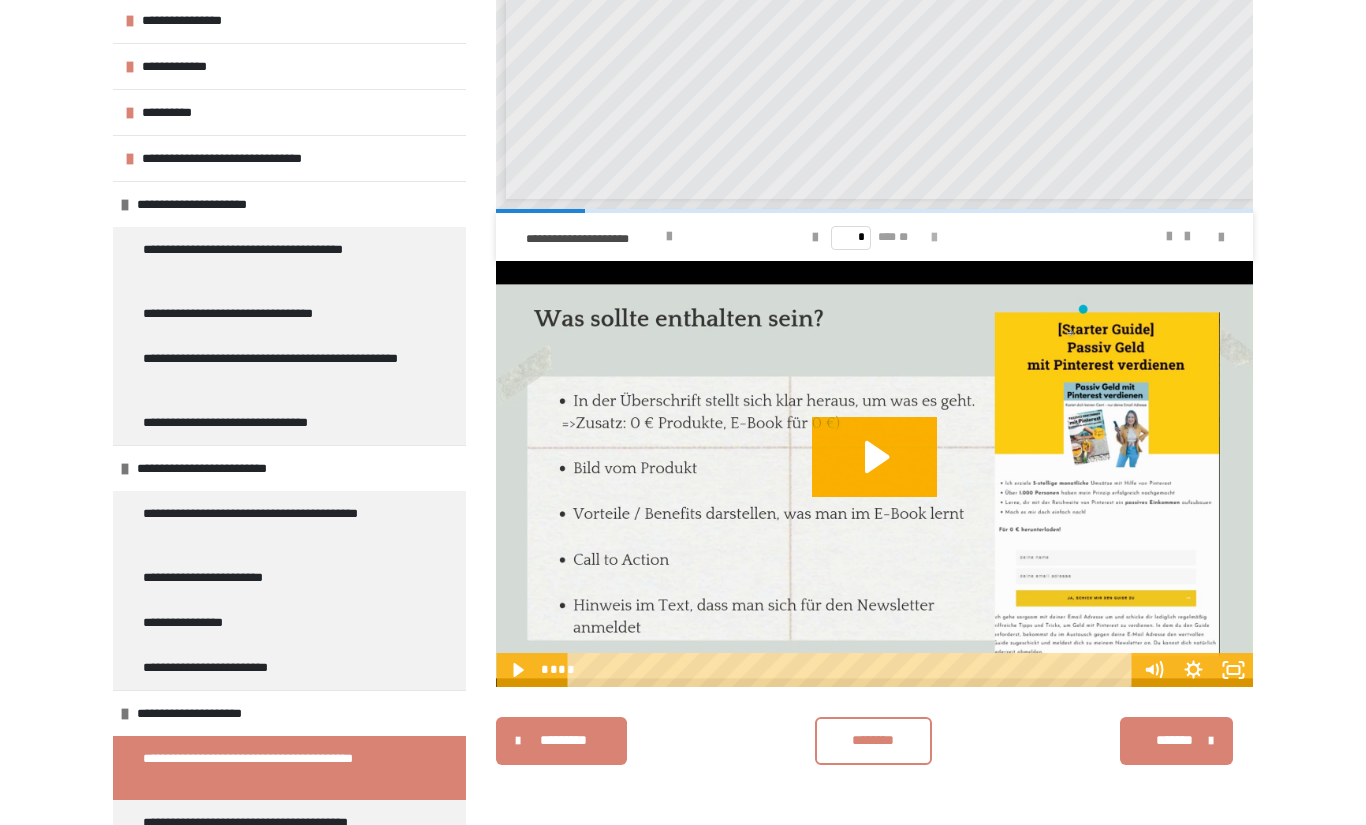 click at bounding box center [934, 238] 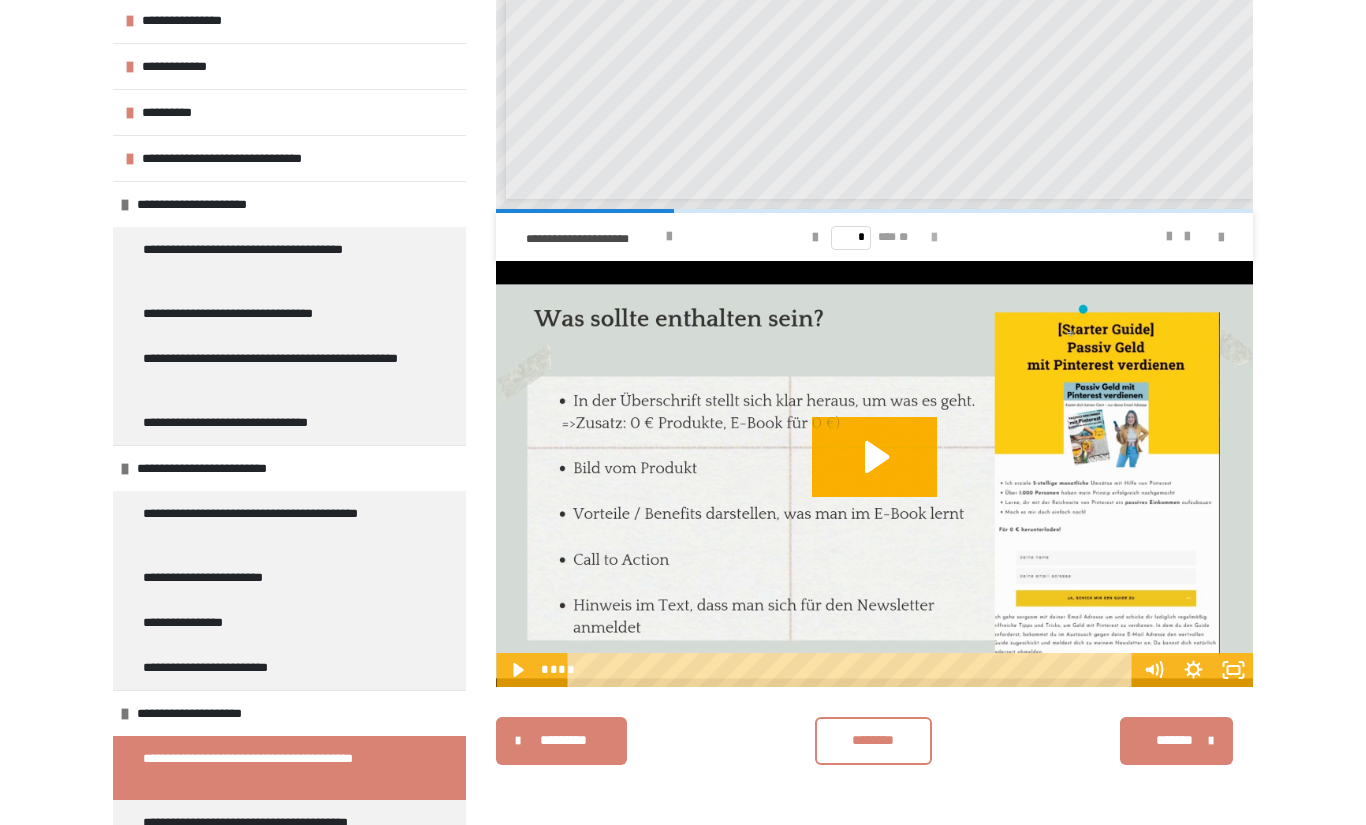 click at bounding box center (934, 238) 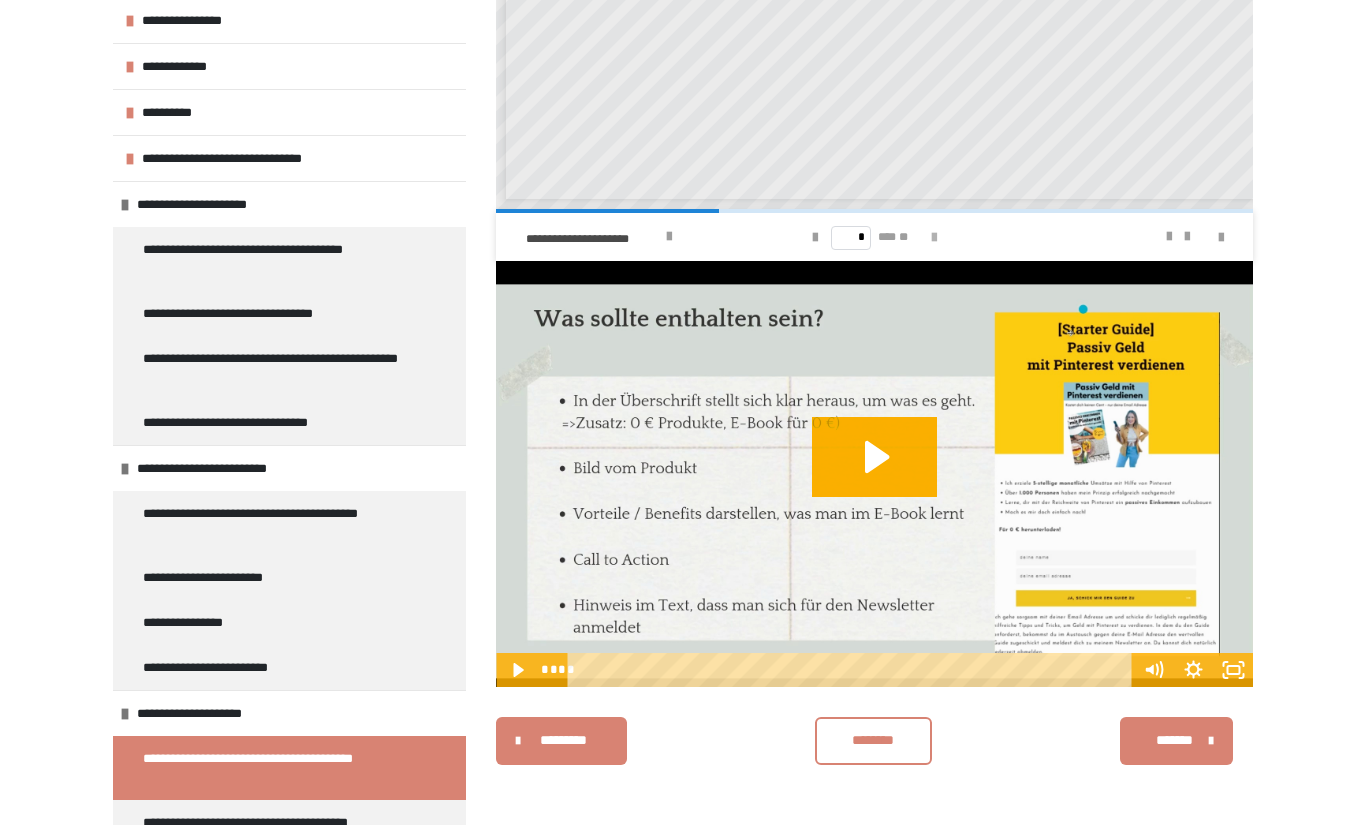 click at bounding box center (934, 238) 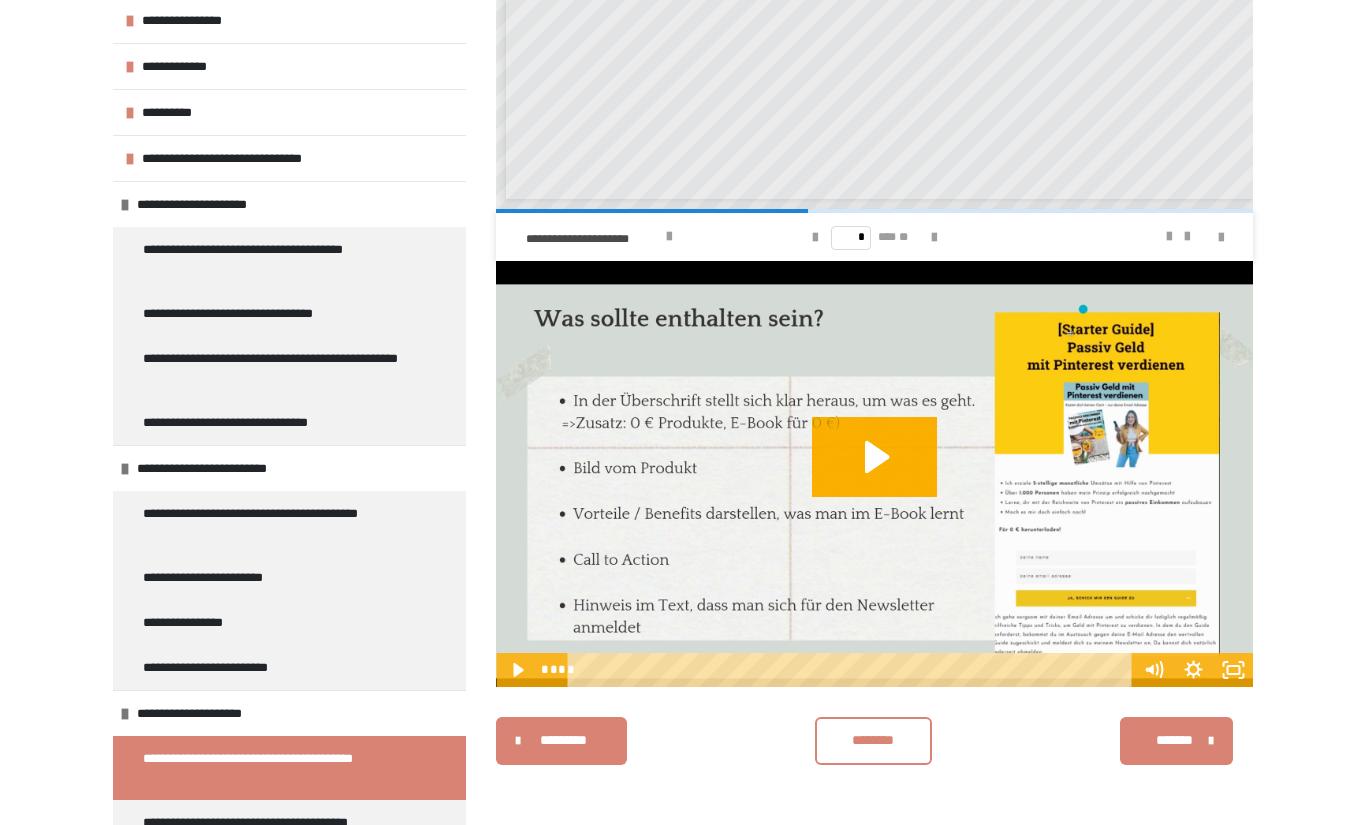 scroll, scrollTop: 508, scrollLeft: 0, axis: vertical 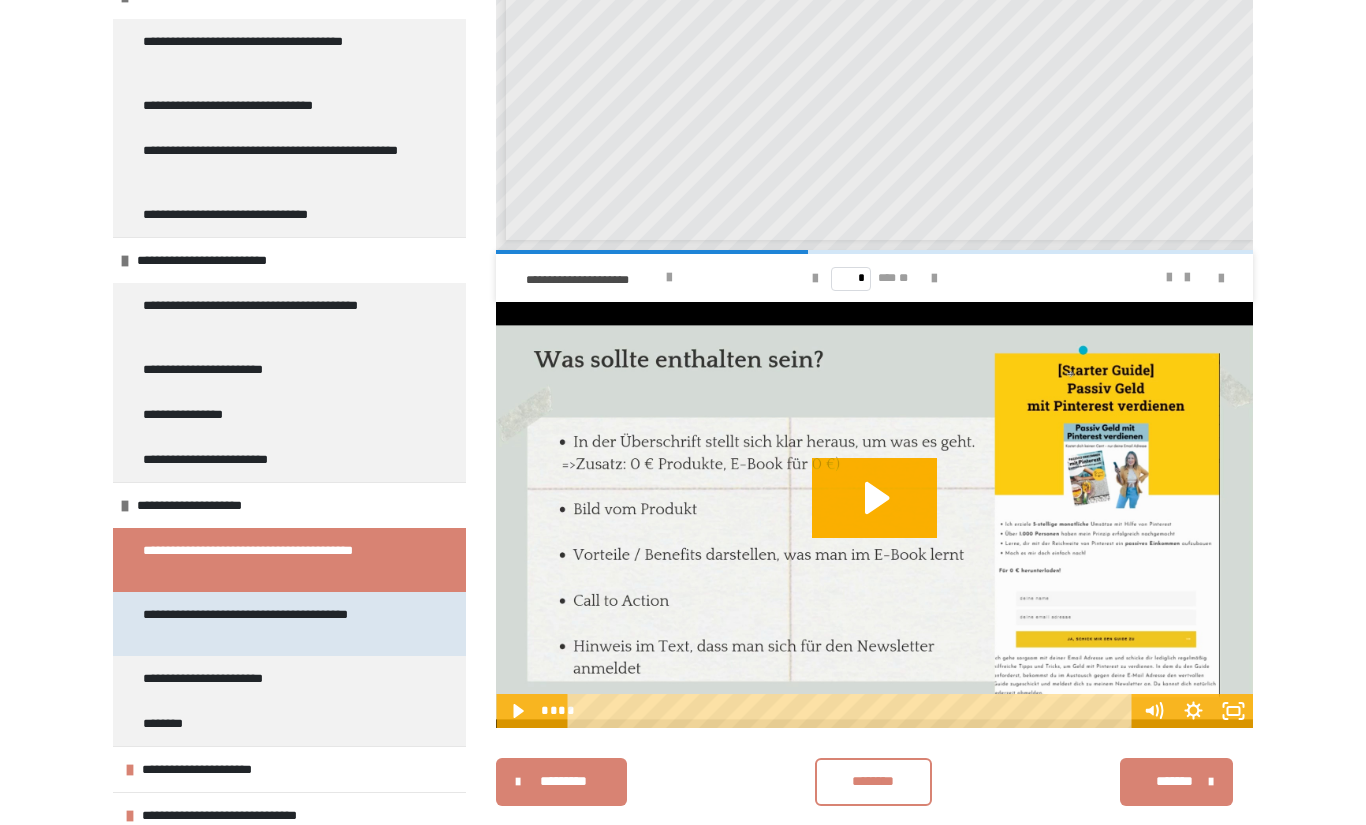 click on "**********" at bounding box center [274, 624] 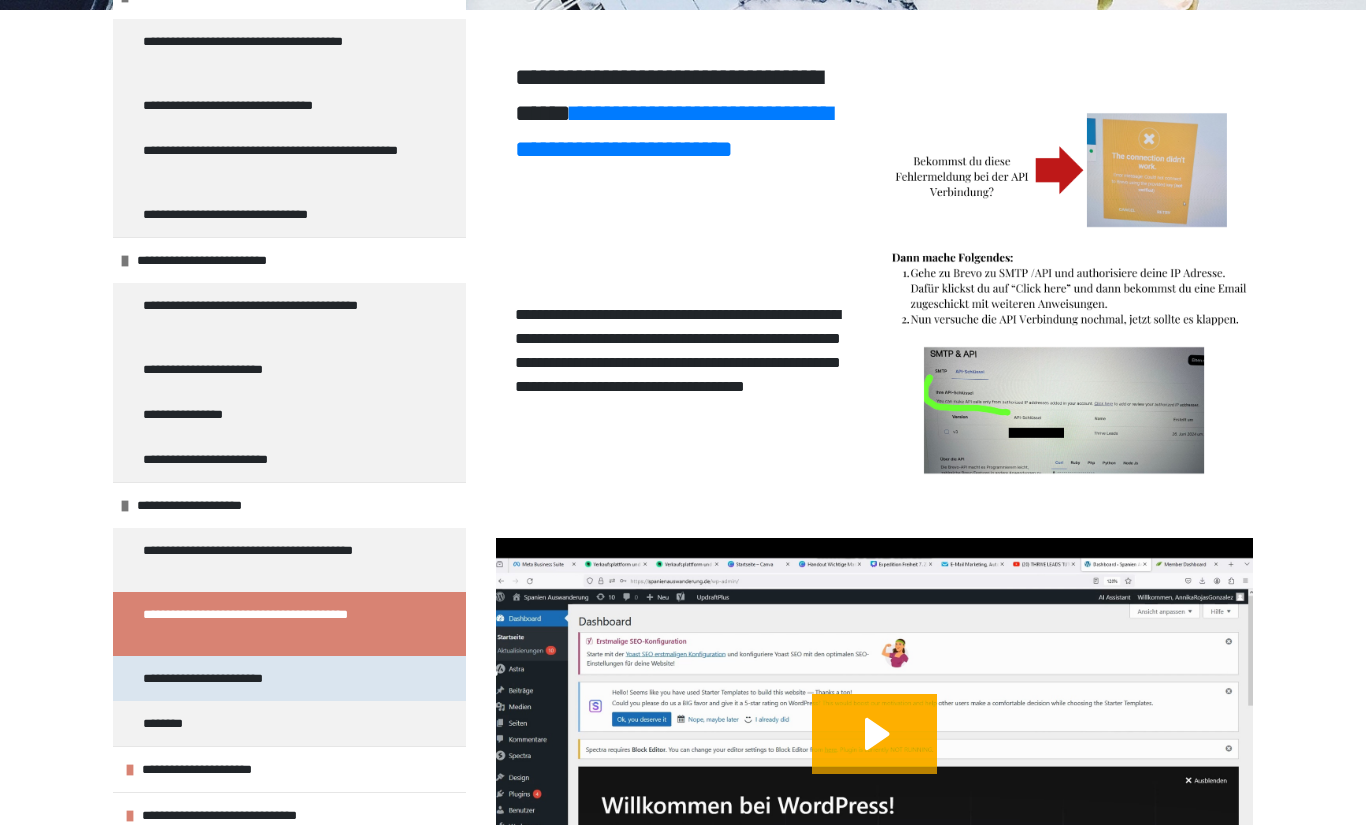 click on "**********" at bounding box center (223, 678) 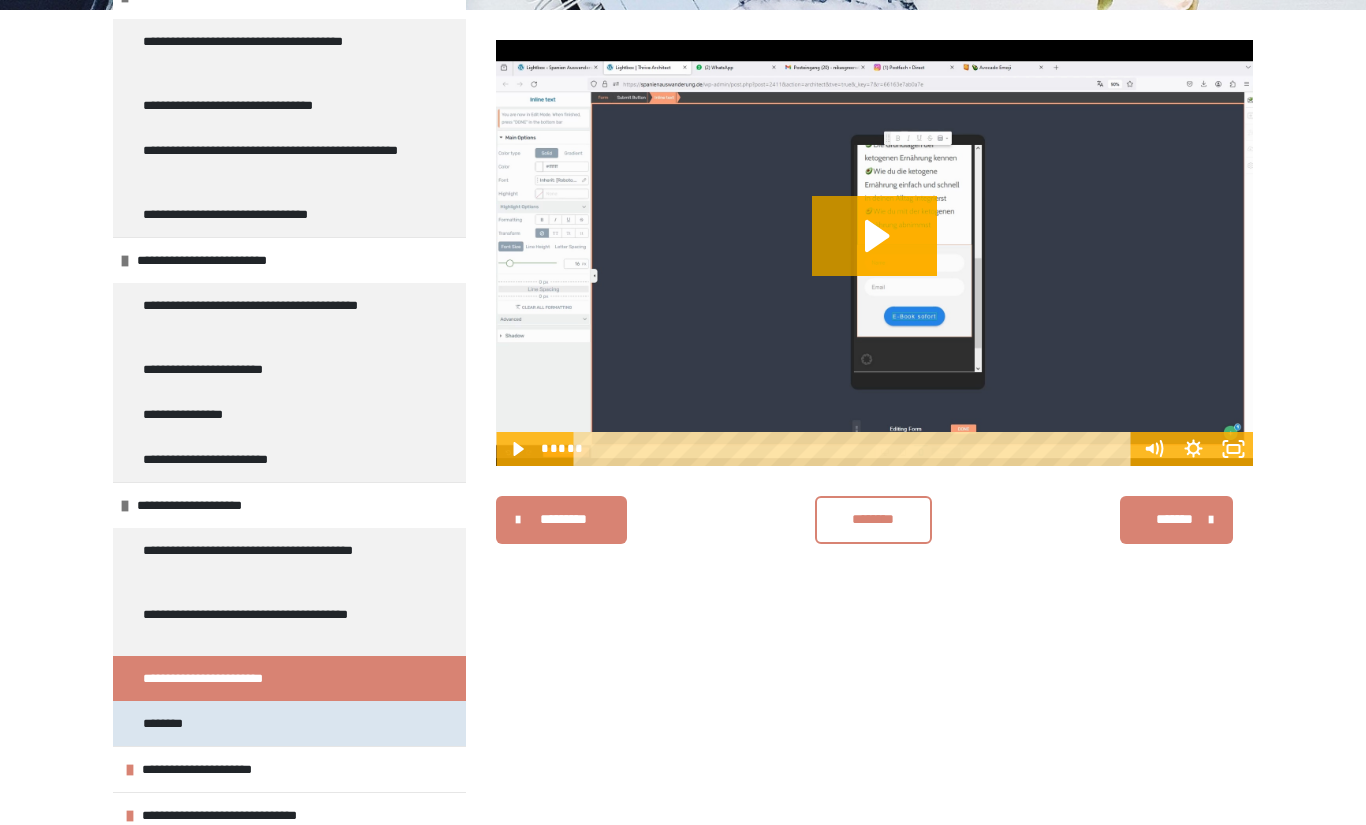 click on "********" at bounding box center (289, 723) 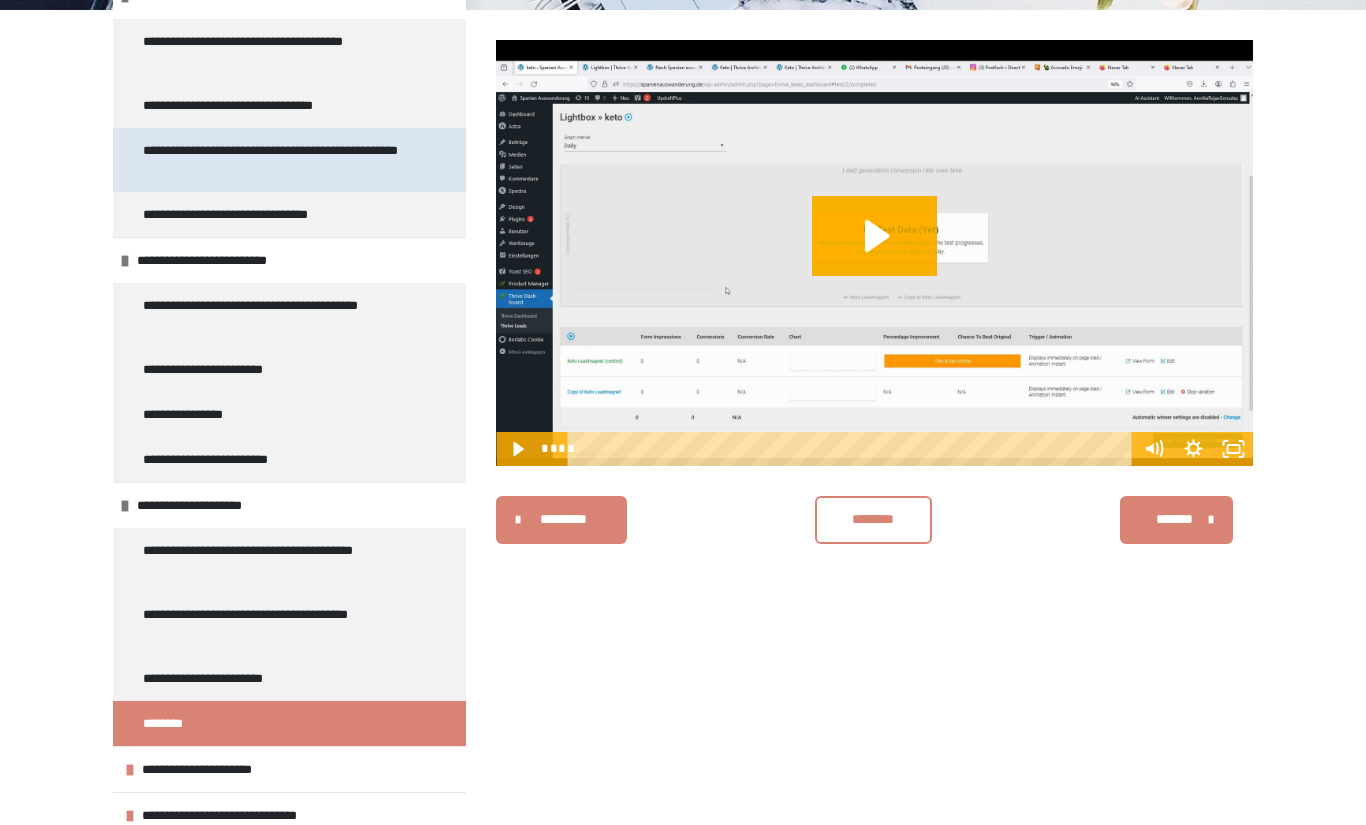 click on "**********" at bounding box center [274, 160] 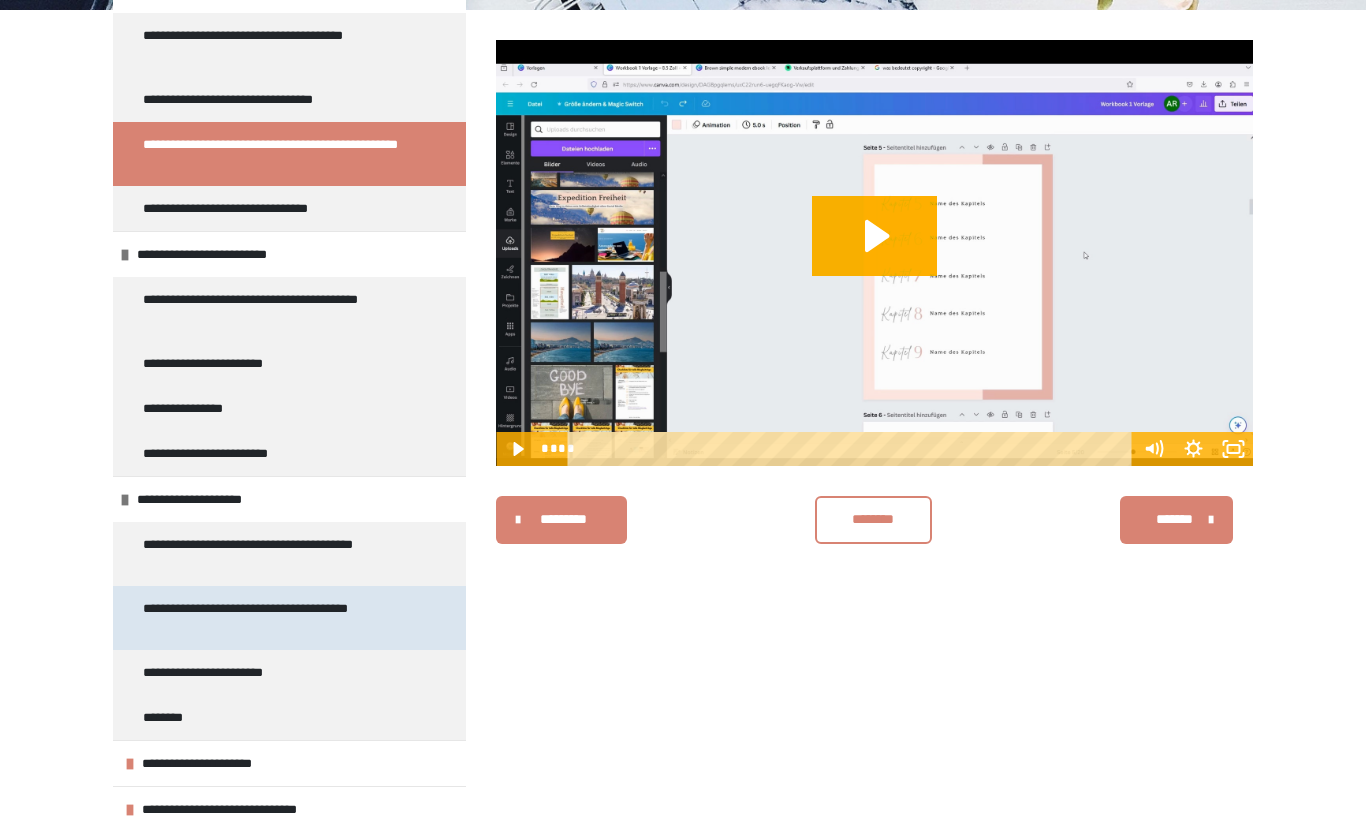 scroll, scrollTop: 445, scrollLeft: 0, axis: vertical 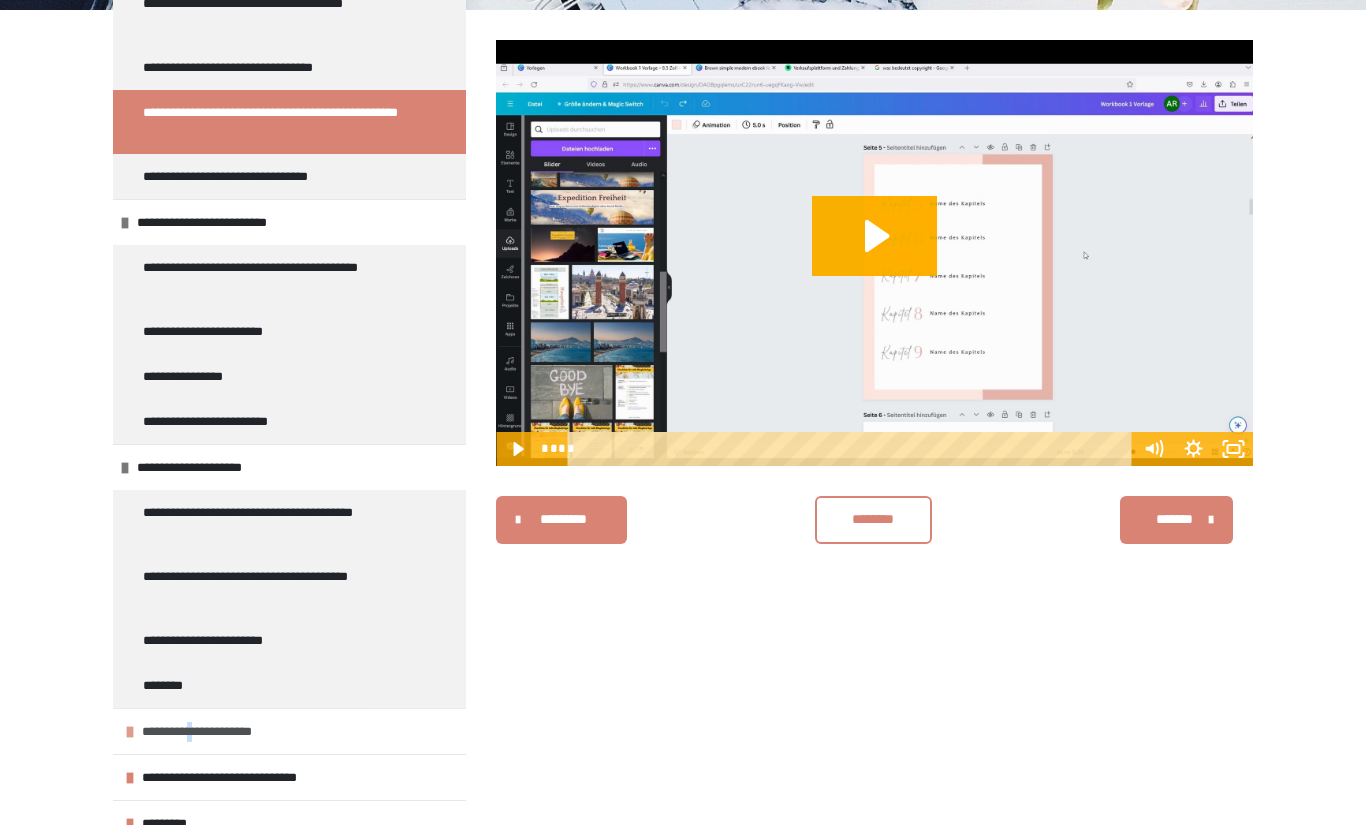 click on "**********" at bounding box center [216, 731] 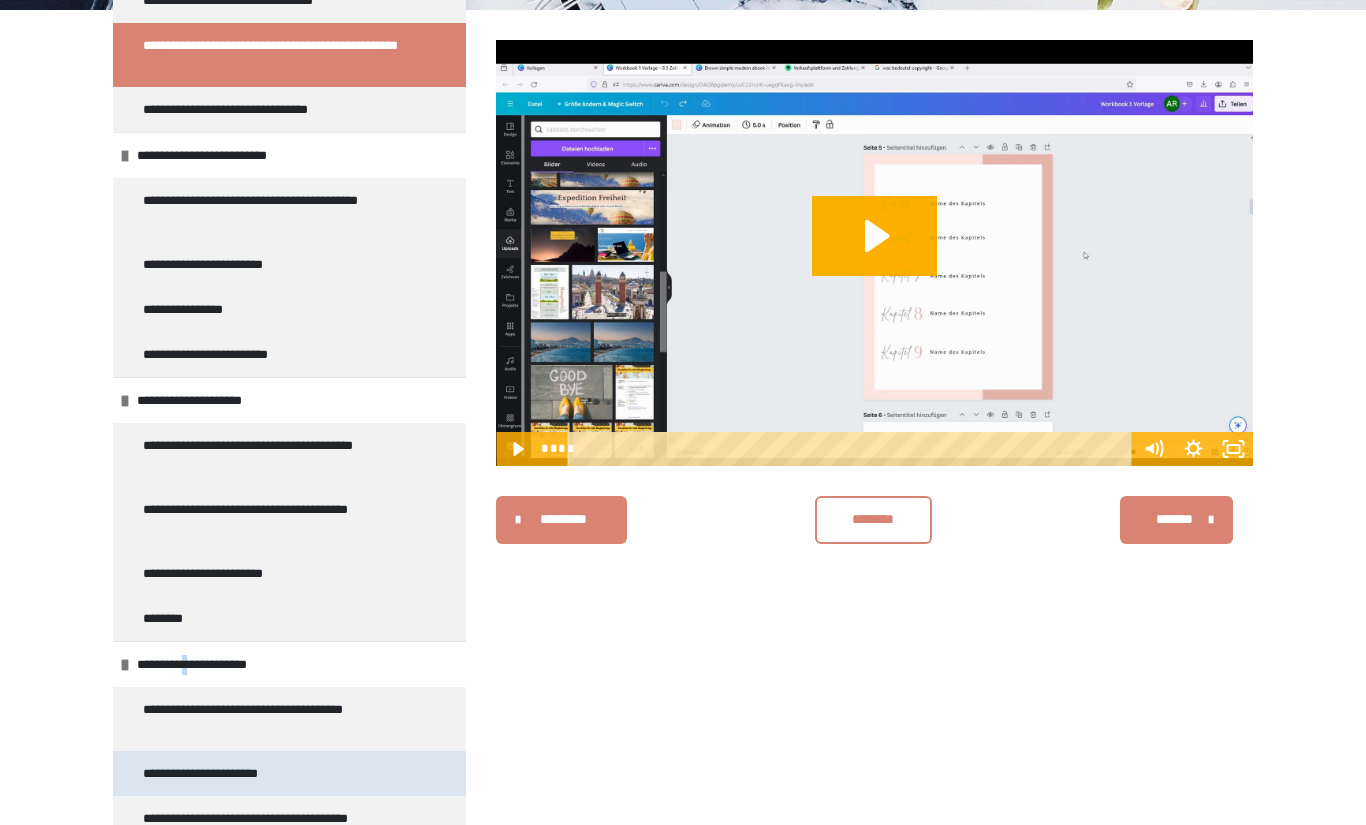 scroll, scrollTop: 550, scrollLeft: 0, axis: vertical 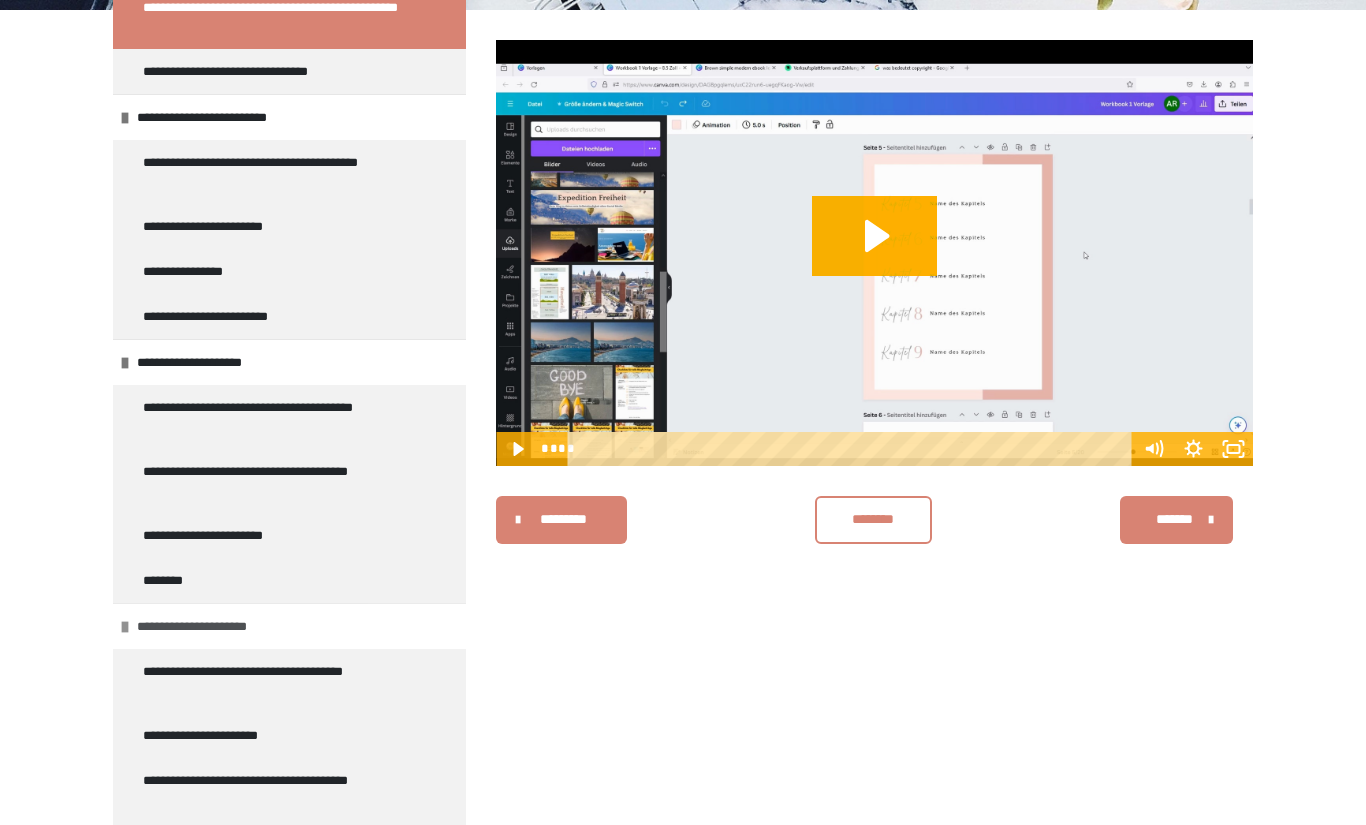 click on "**********" at bounding box center (211, 626) 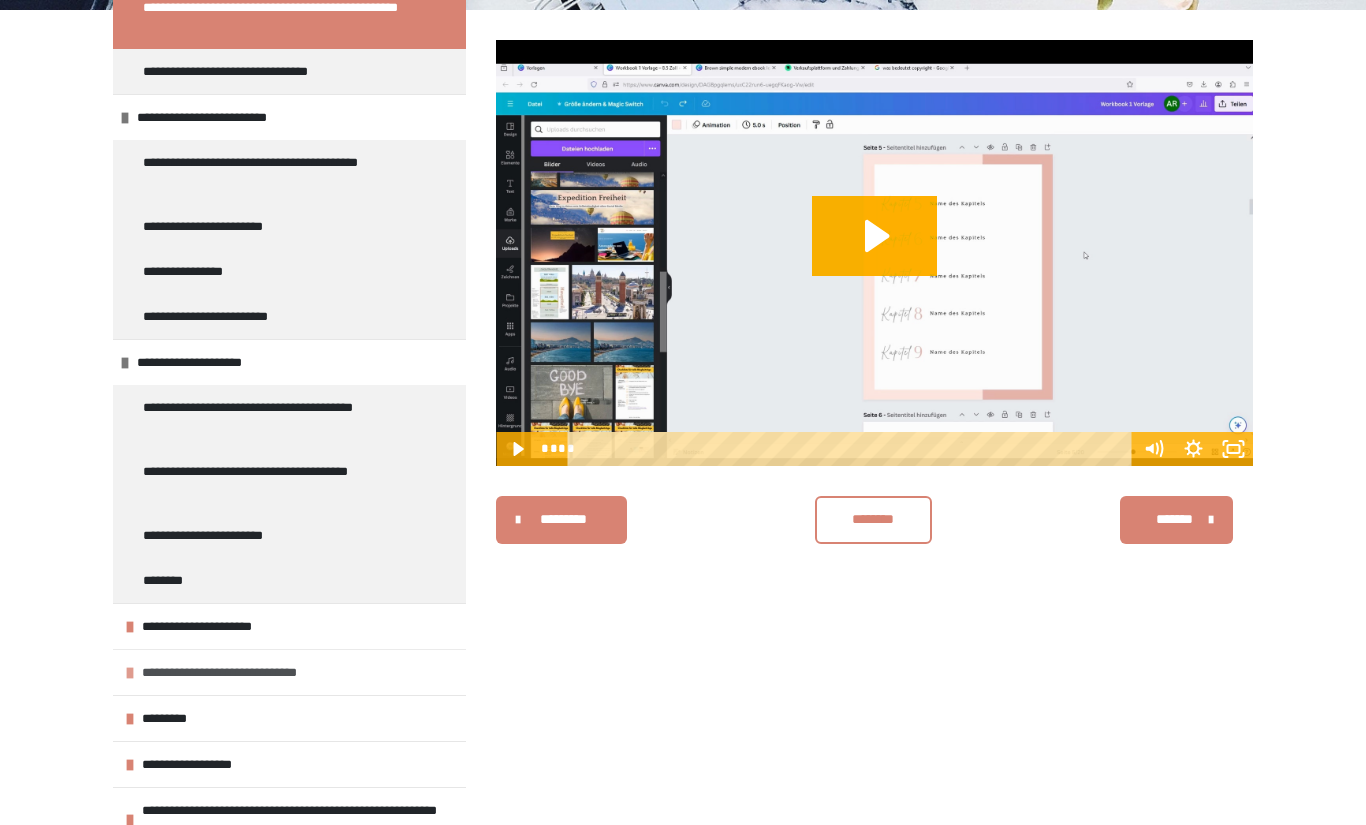 click on "**********" at bounding box center (248, 672) 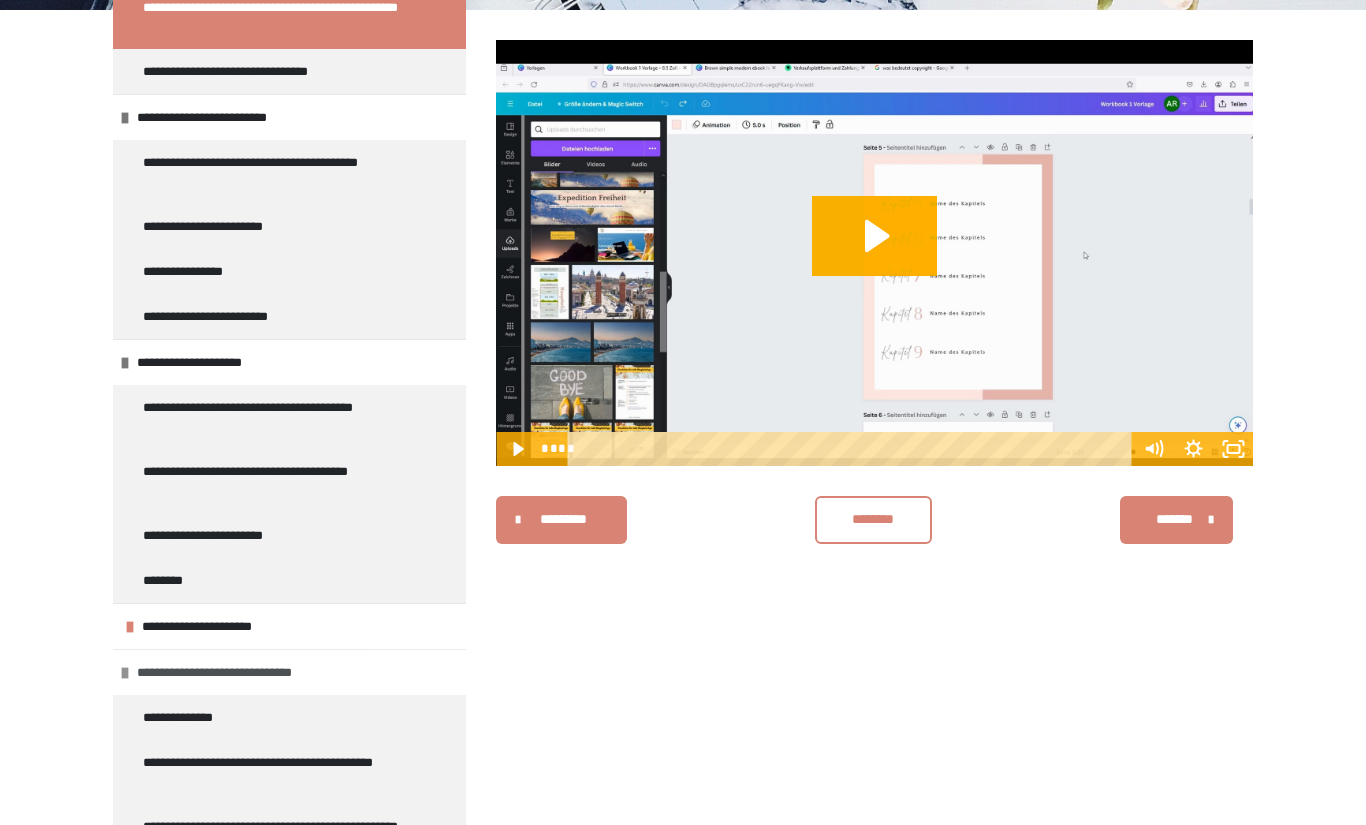 scroll, scrollTop: 582, scrollLeft: 0, axis: vertical 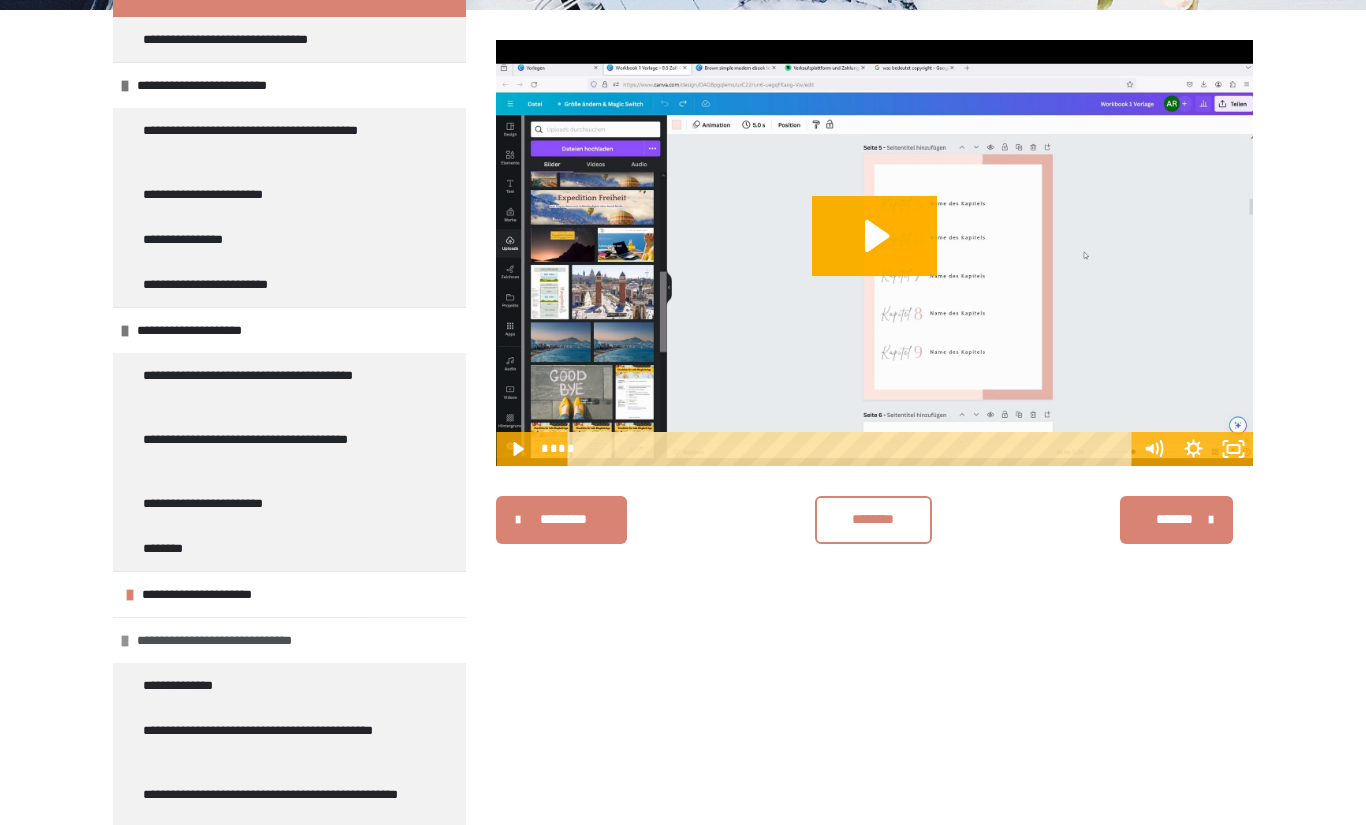 click on "**********" at bounding box center [243, 640] 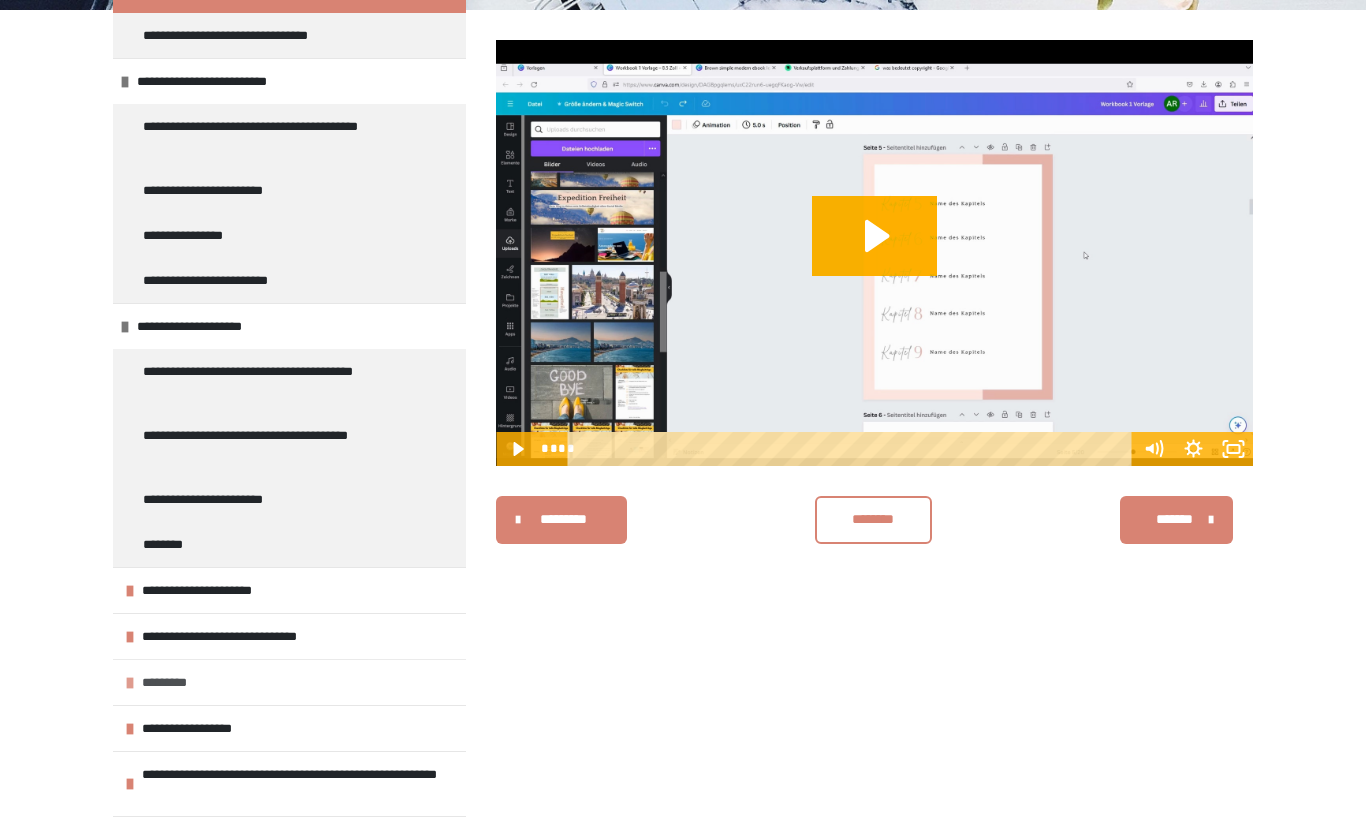 scroll, scrollTop: 710, scrollLeft: 0, axis: vertical 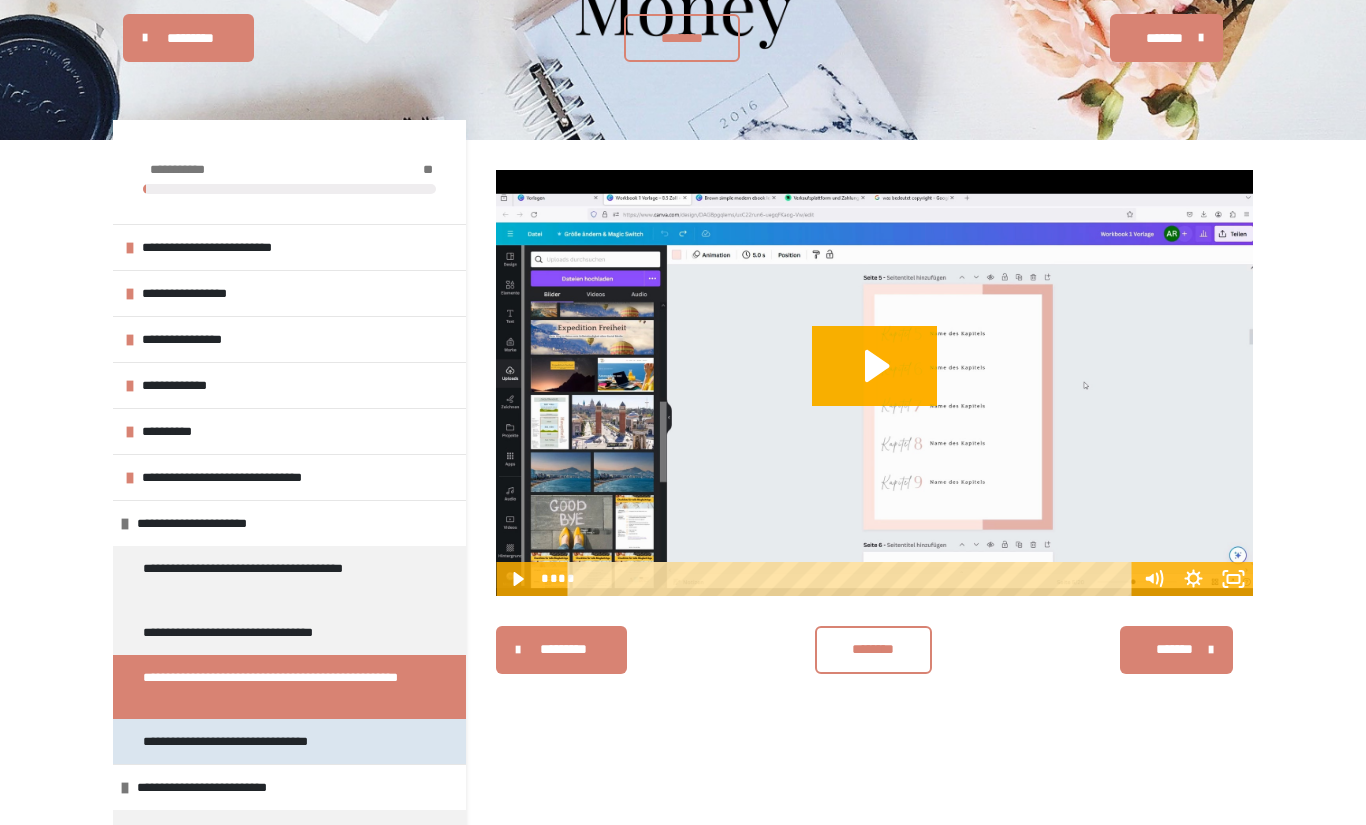 click on "**********" at bounding box center [261, 741] 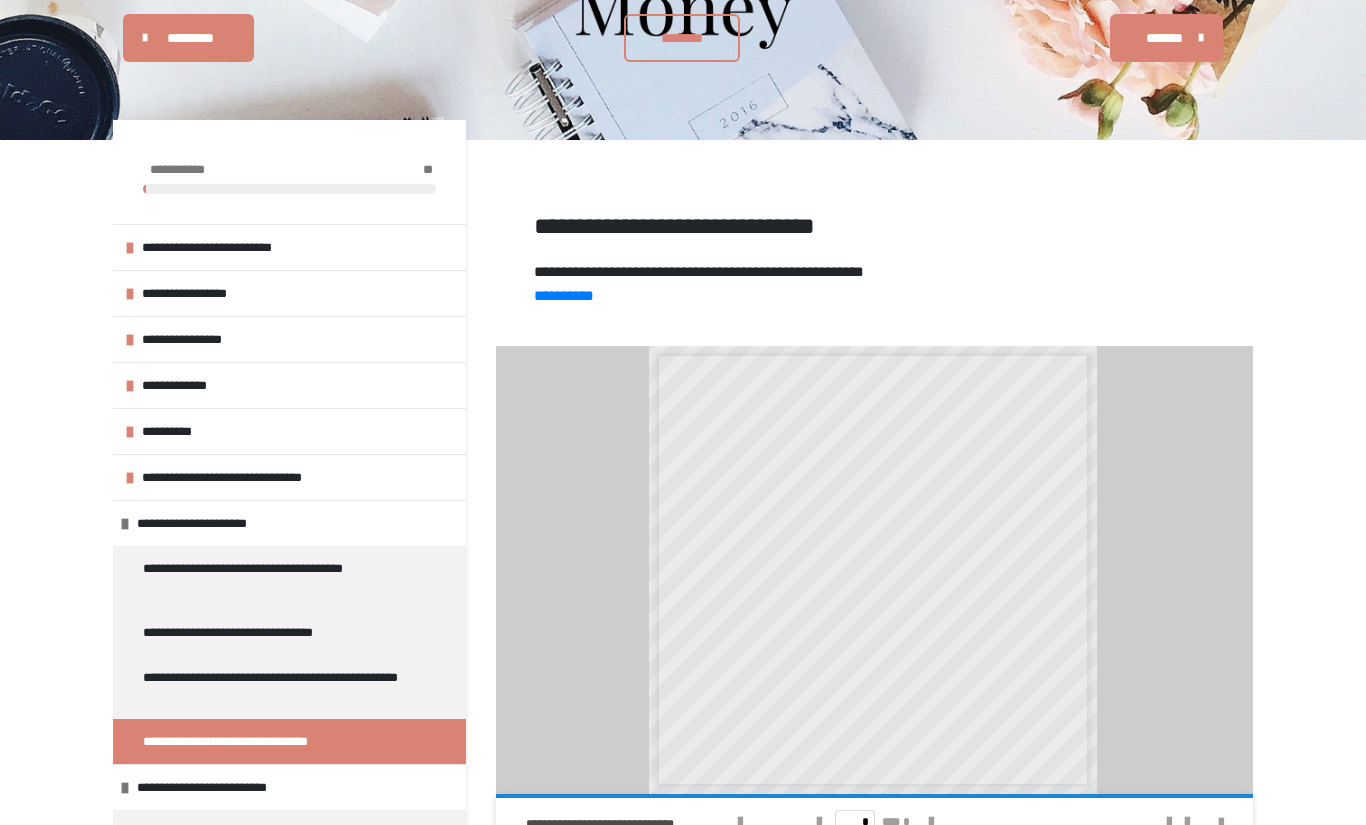 scroll, scrollTop: 113, scrollLeft: 0, axis: vertical 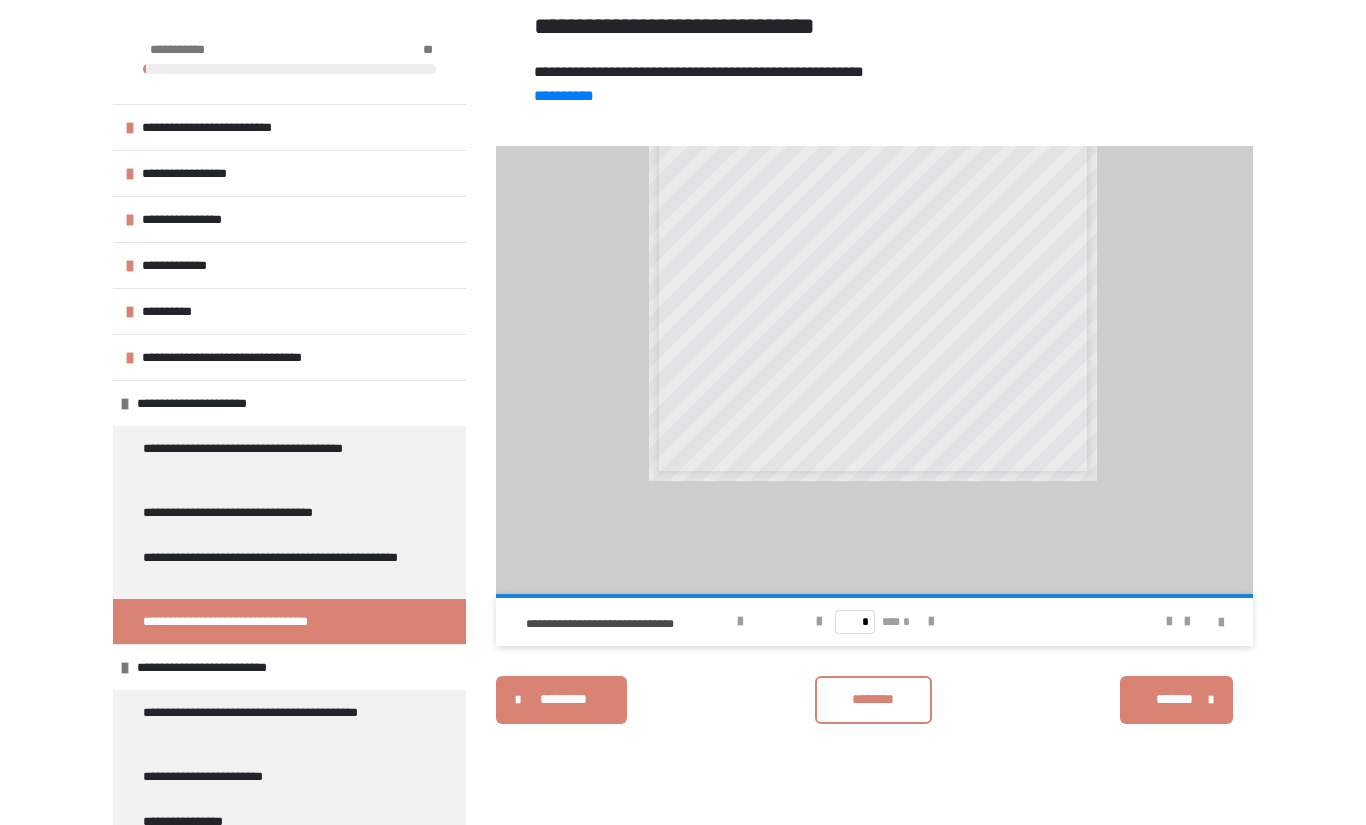 click on "* *** *" at bounding box center (875, 622) 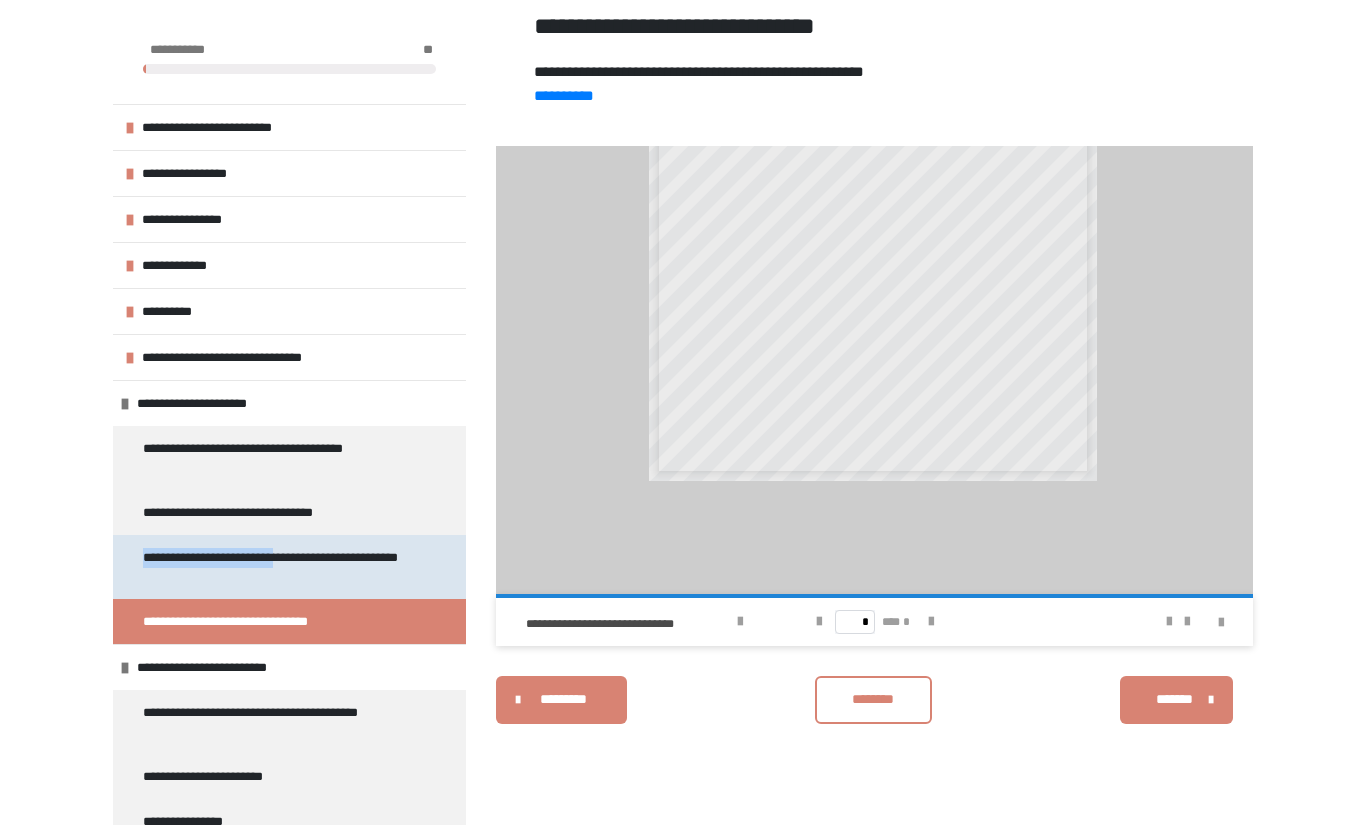 click on "**********" at bounding box center [274, 567] 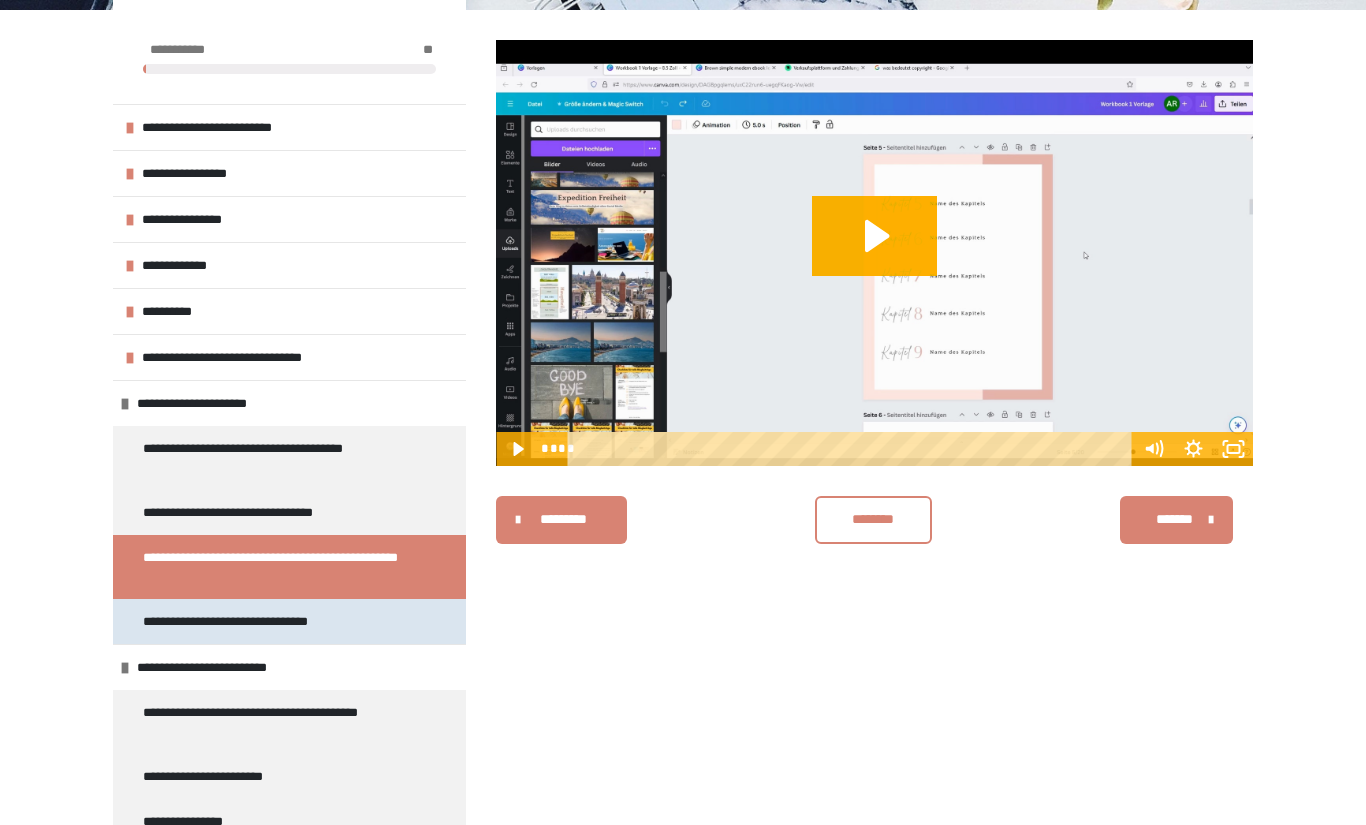 click on "**********" at bounding box center (261, 621) 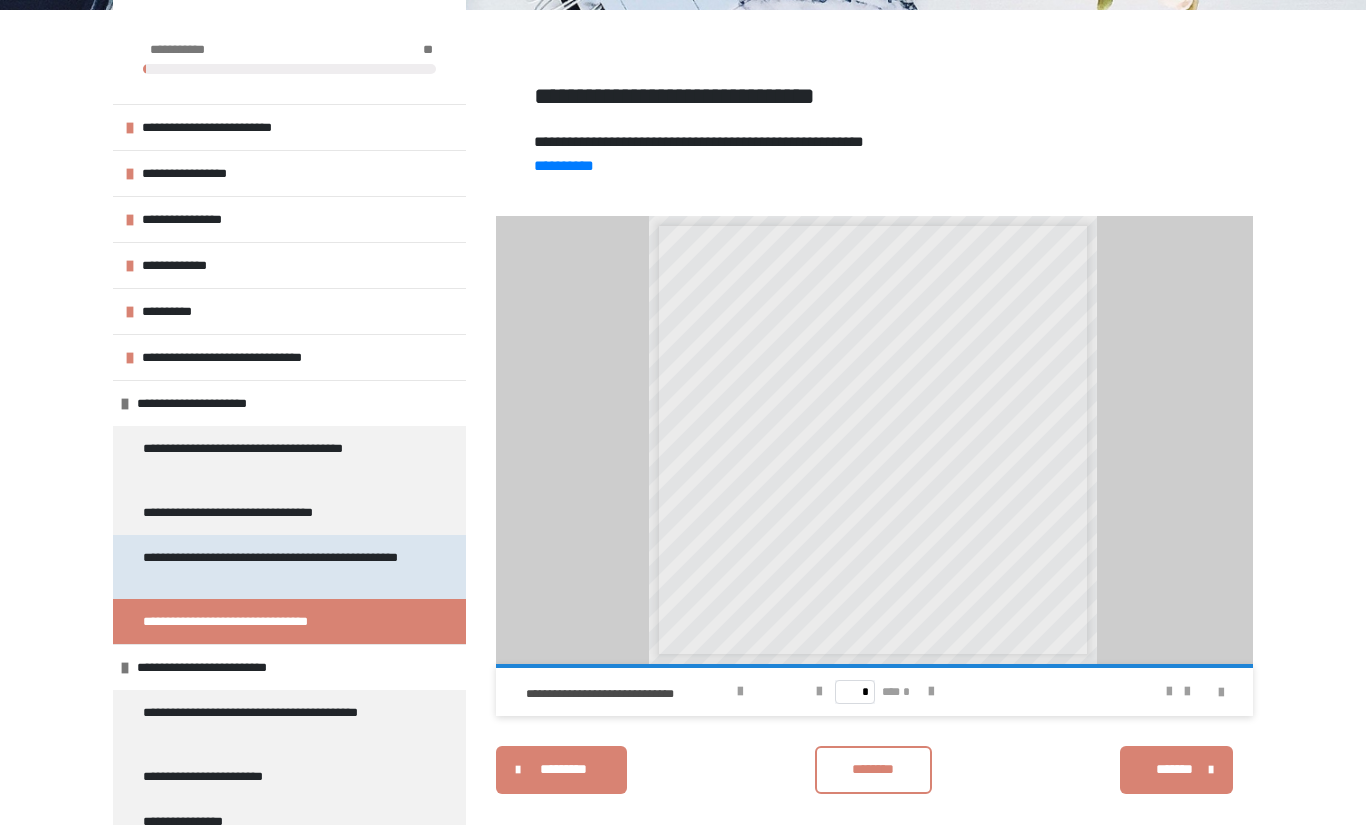 click on "**********" at bounding box center [274, 567] 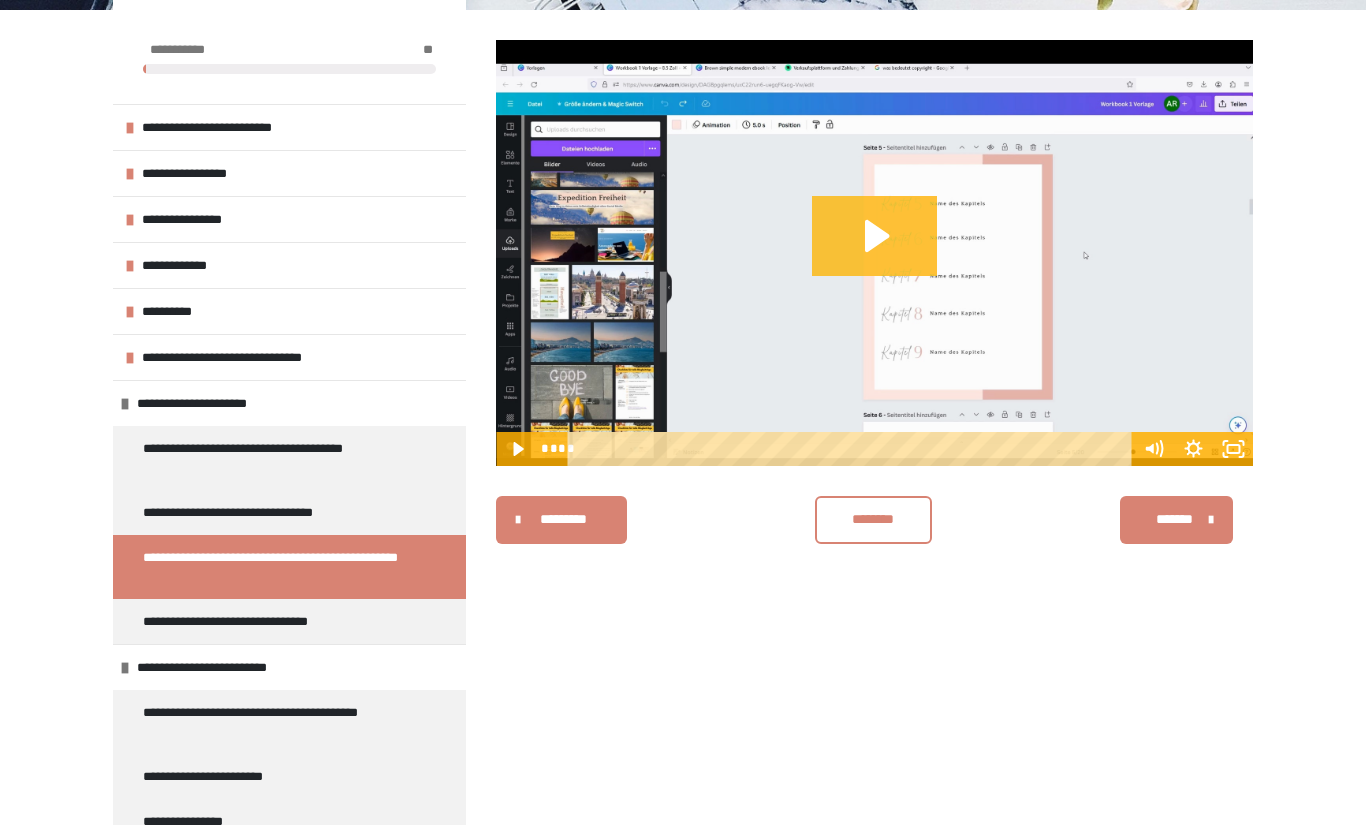 click 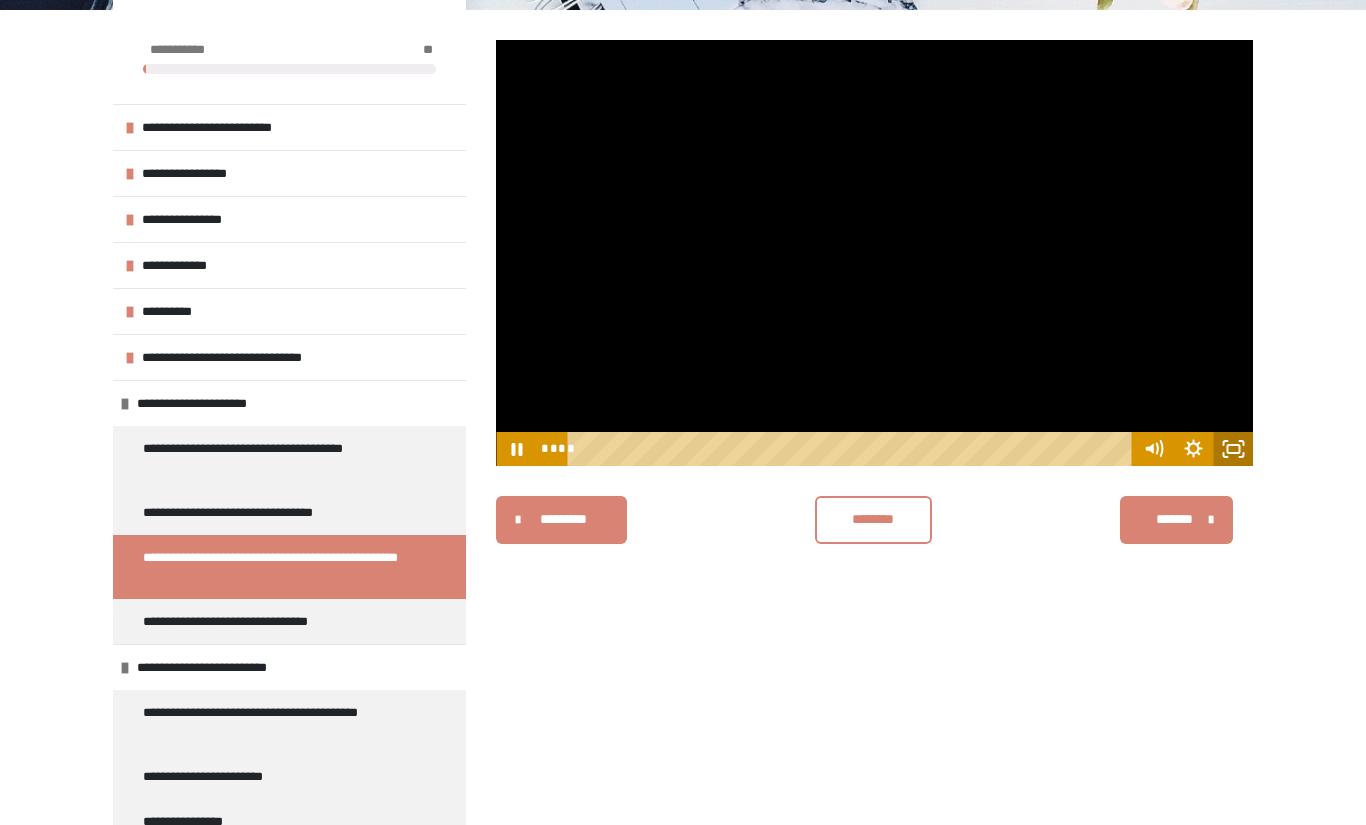 click 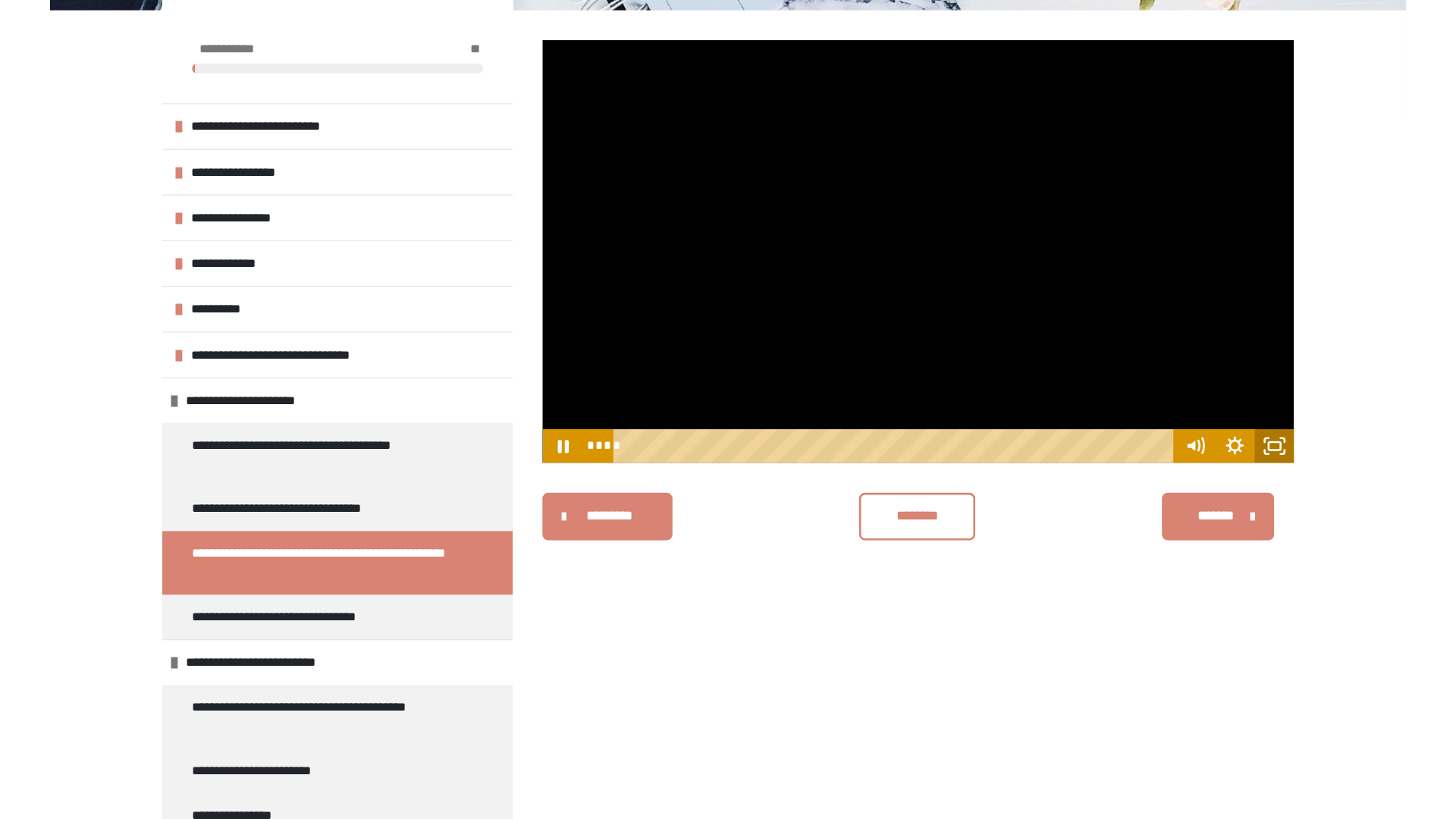 scroll, scrollTop: 180, scrollLeft: 0, axis: vertical 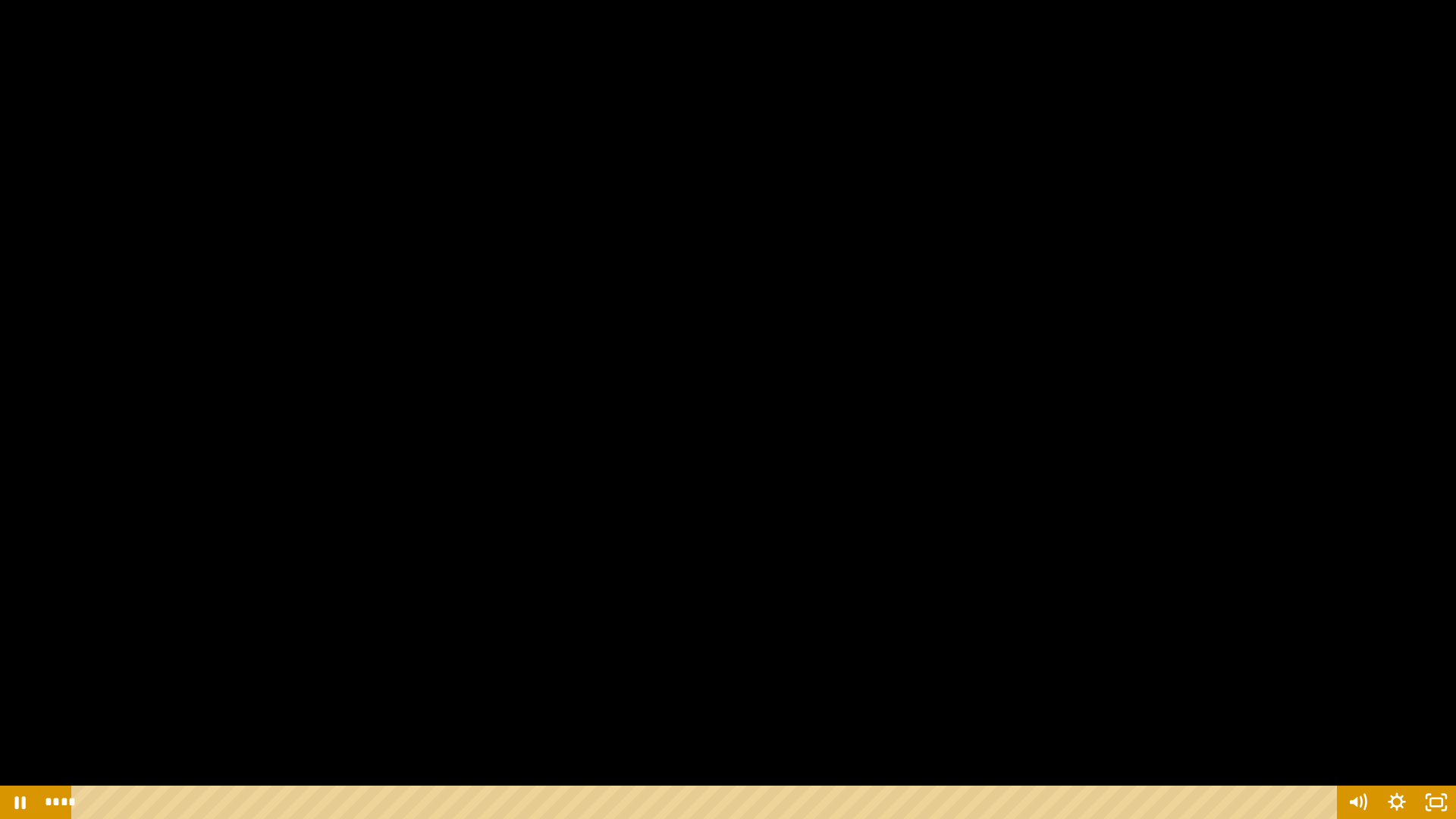 click at bounding box center [728, 410] 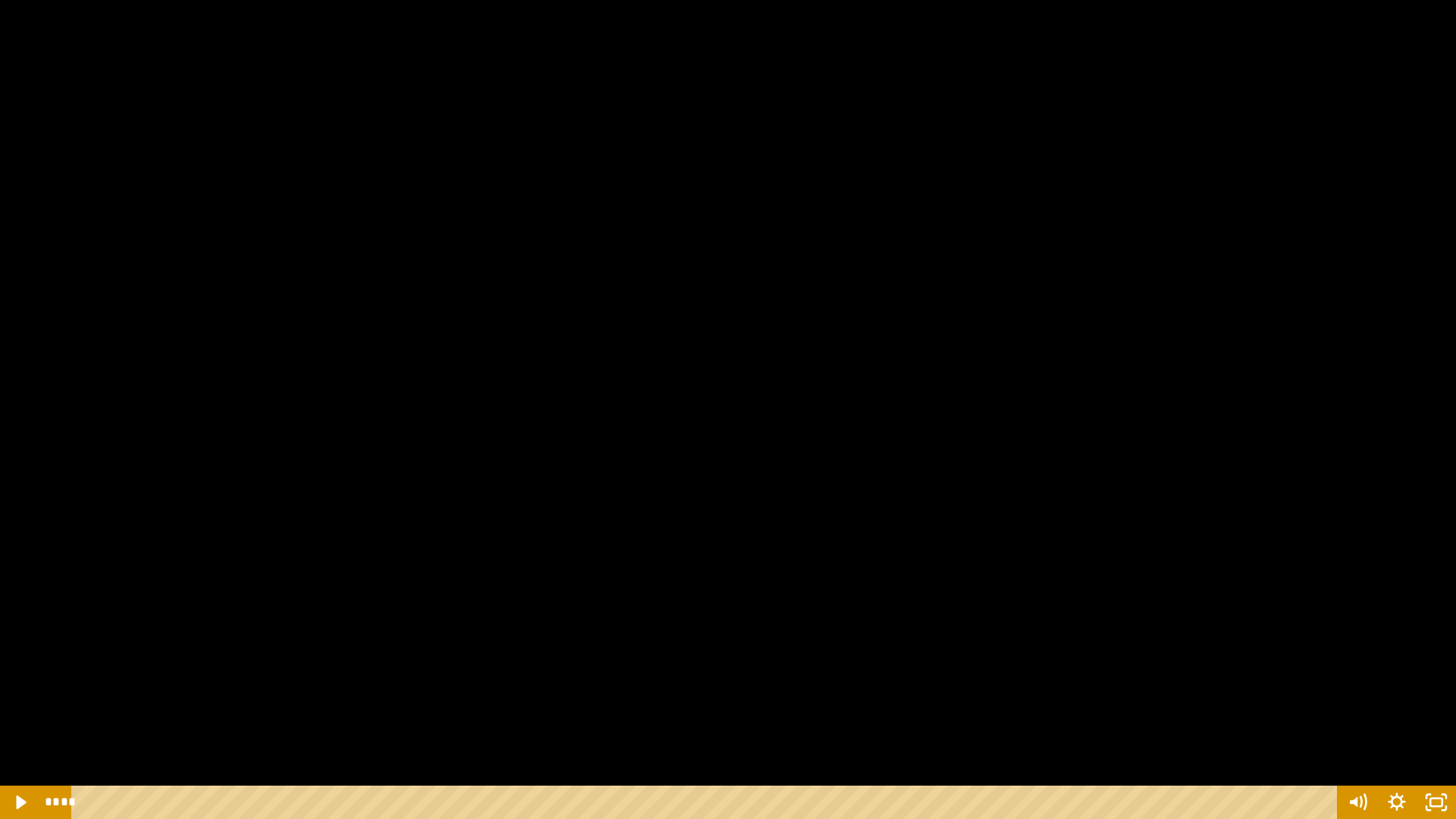 click at bounding box center (728, 410) 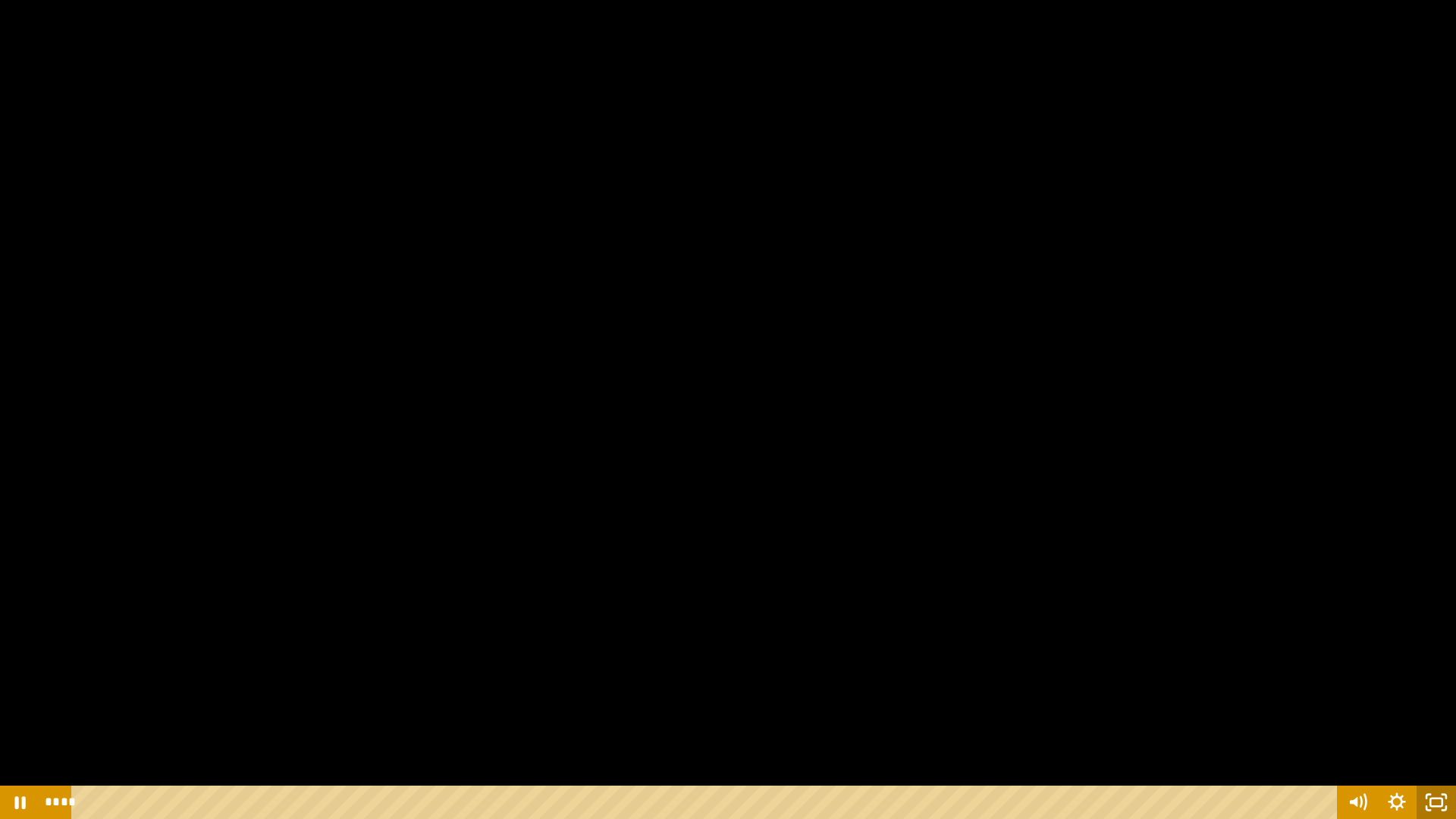 click 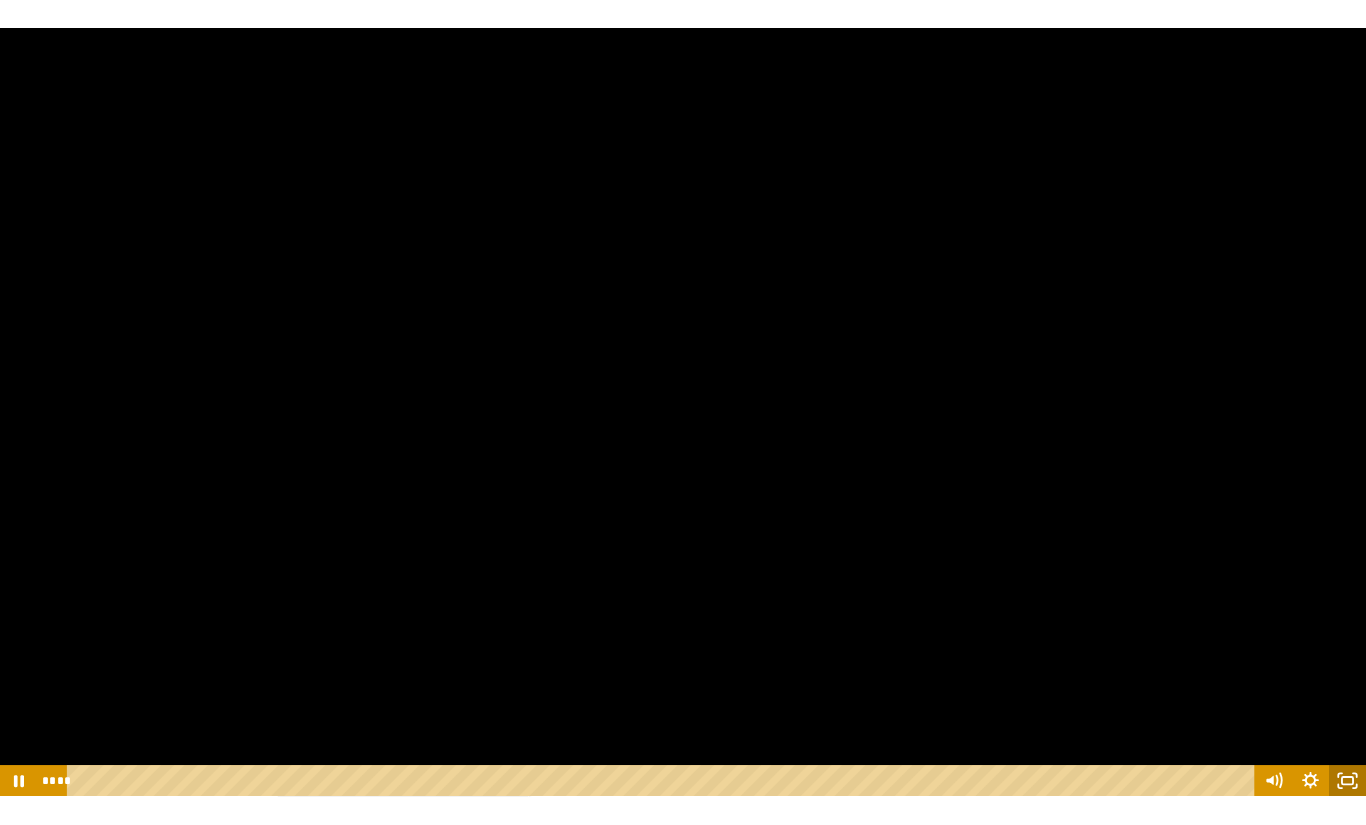scroll, scrollTop: 270, scrollLeft: 0, axis: vertical 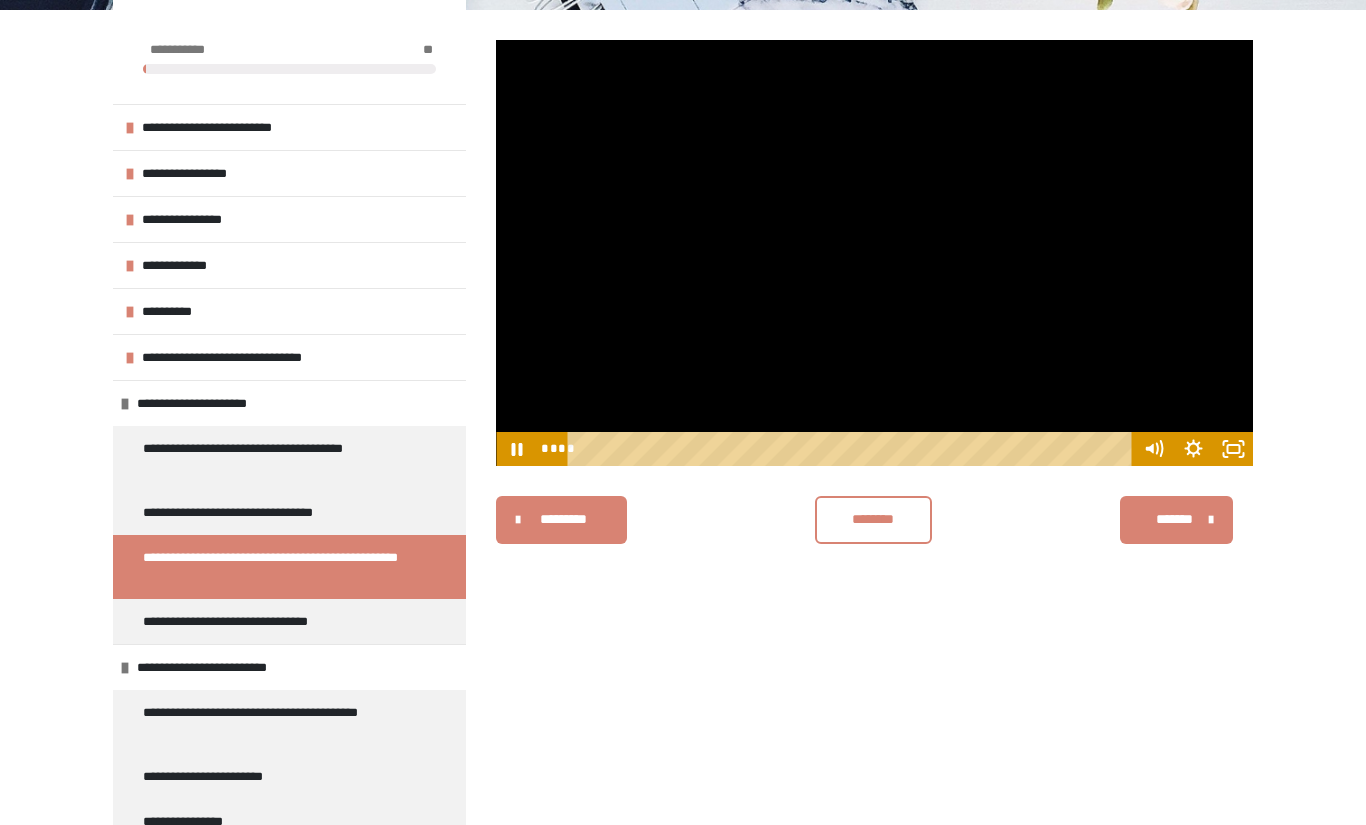 click at bounding box center (874, 253) 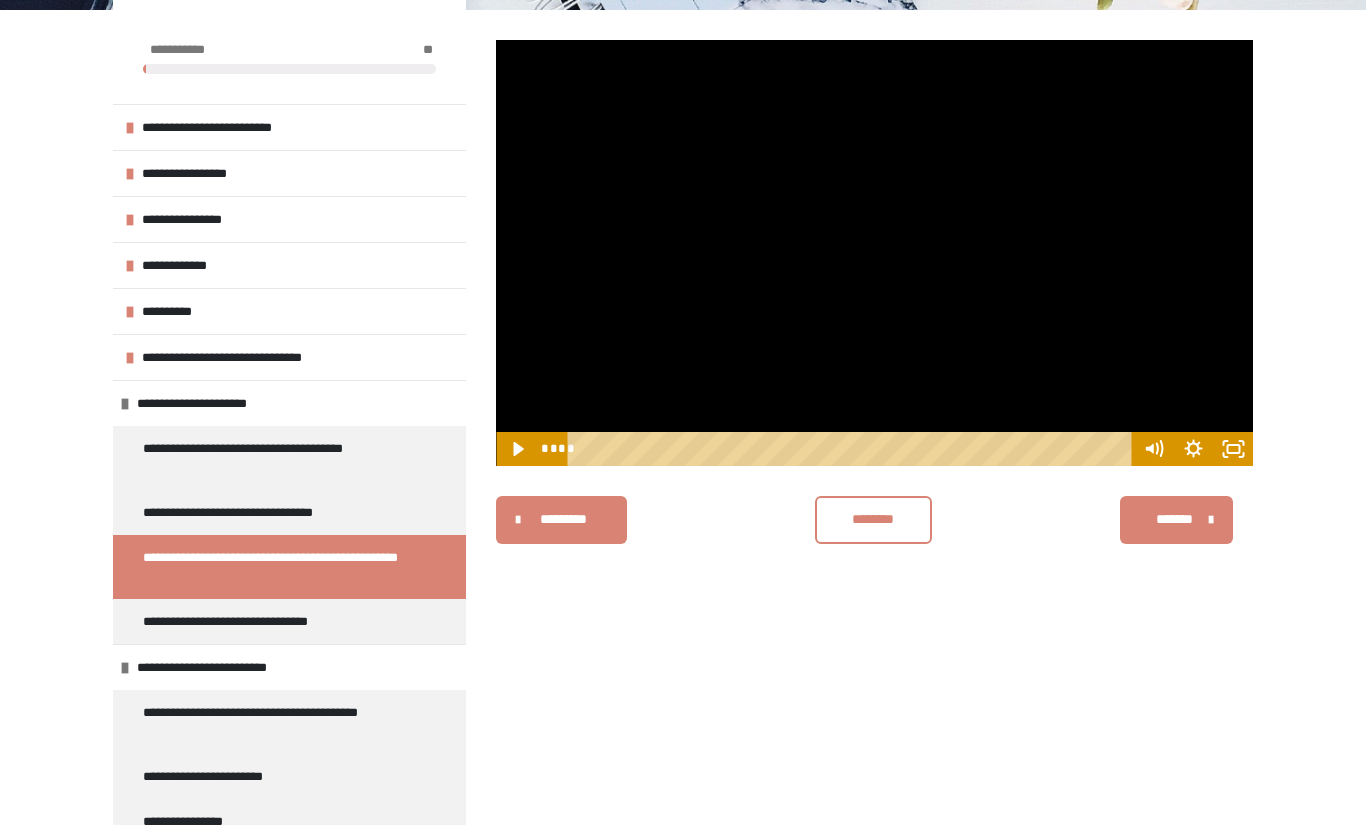 click at bounding box center (874, 253) 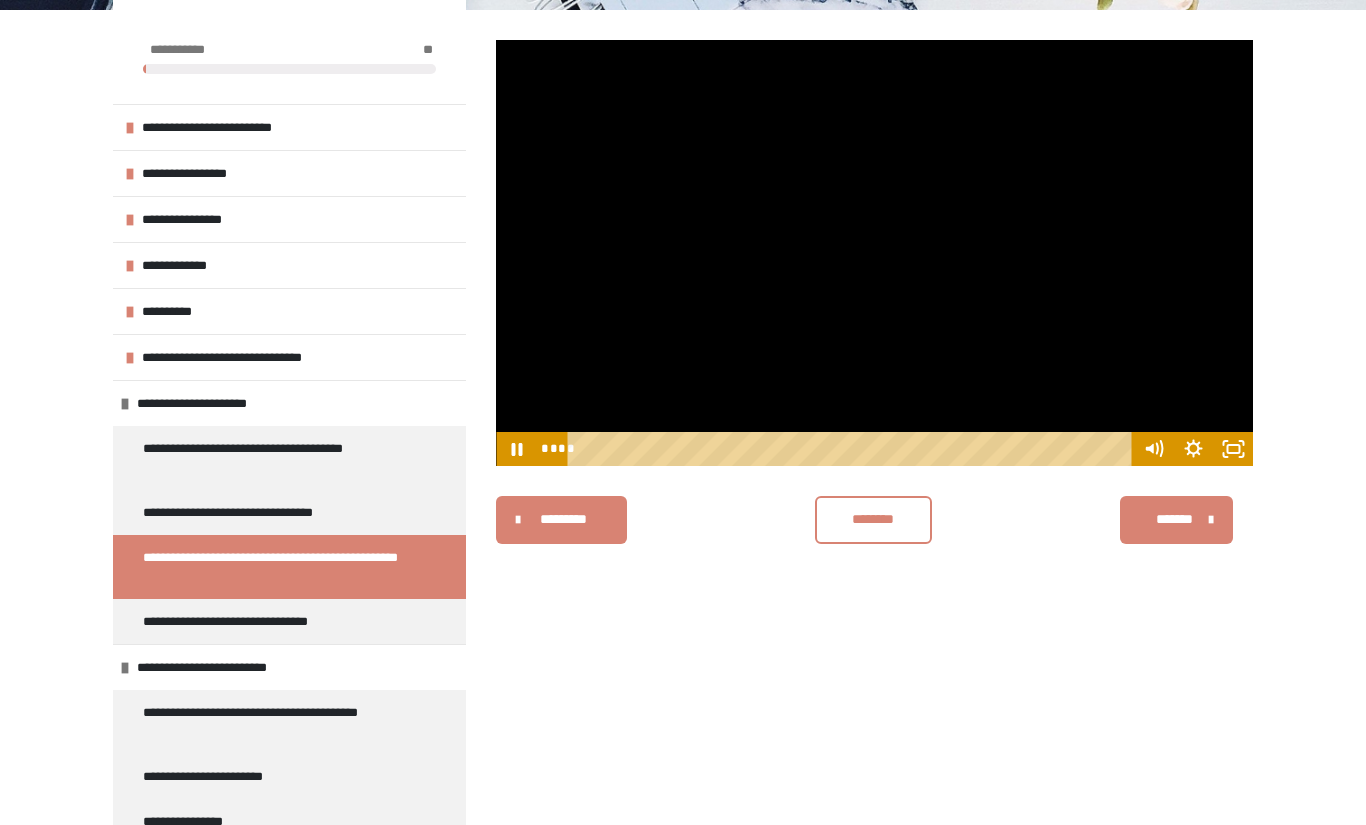 click at bounding box center [874, 253] 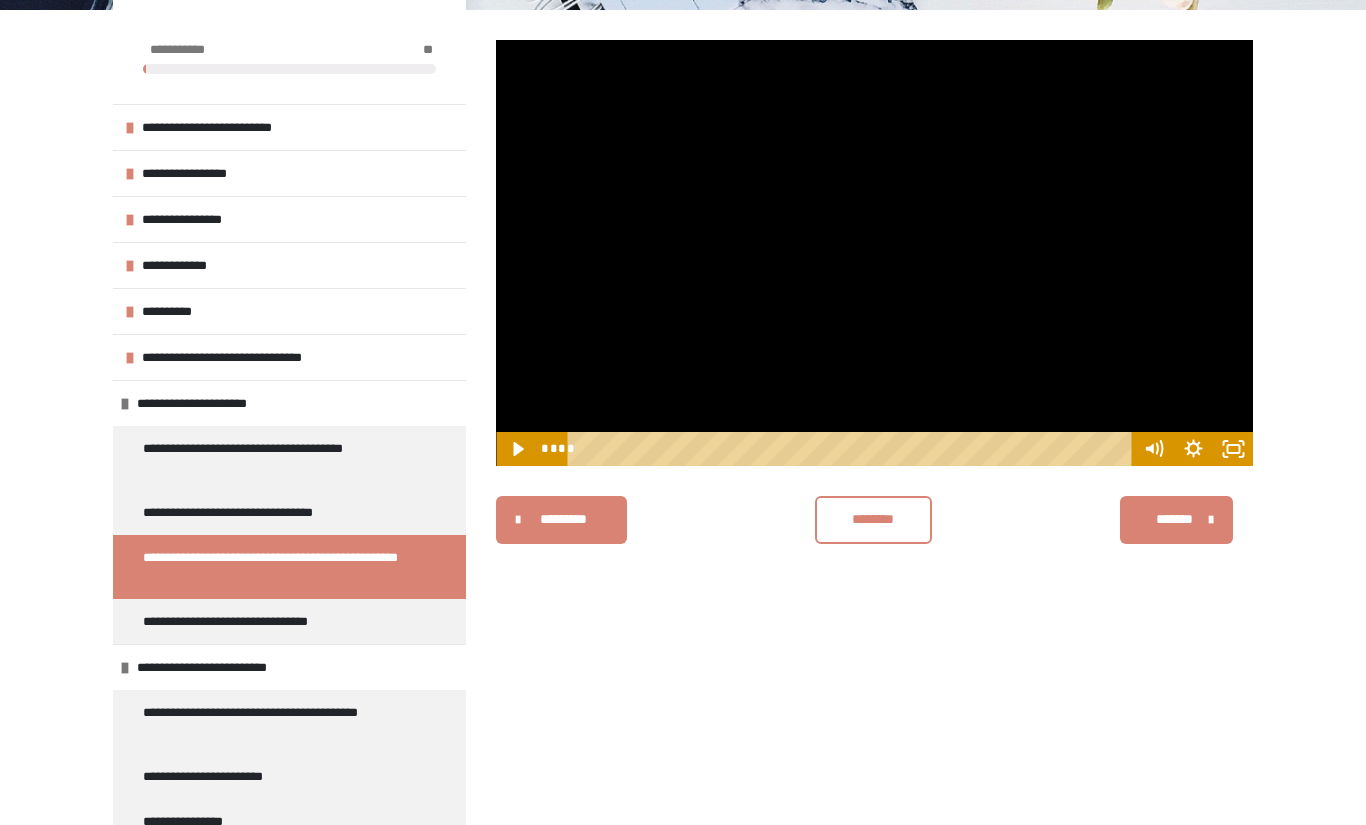 click at bounding box center [874, 253] 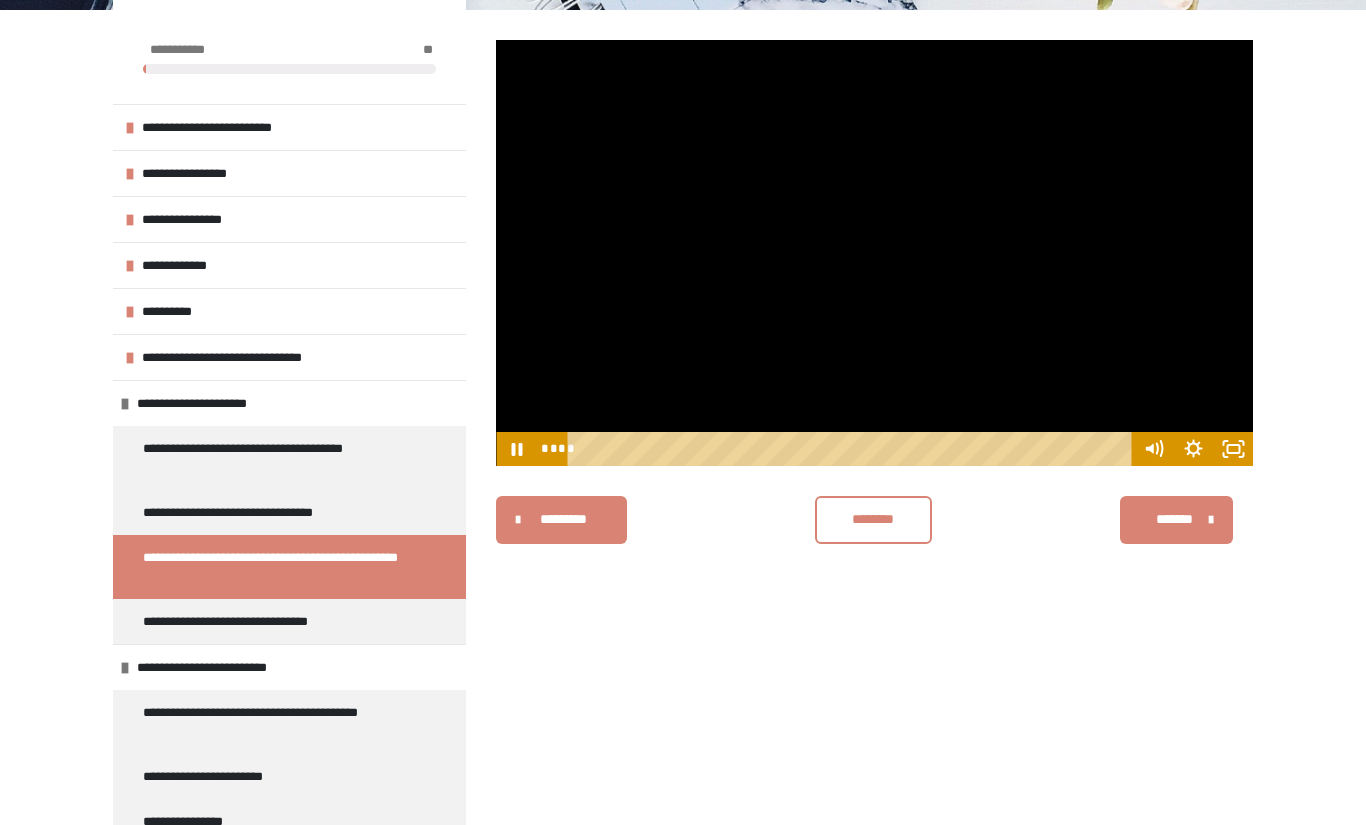 click at bounding box center [874, 253] 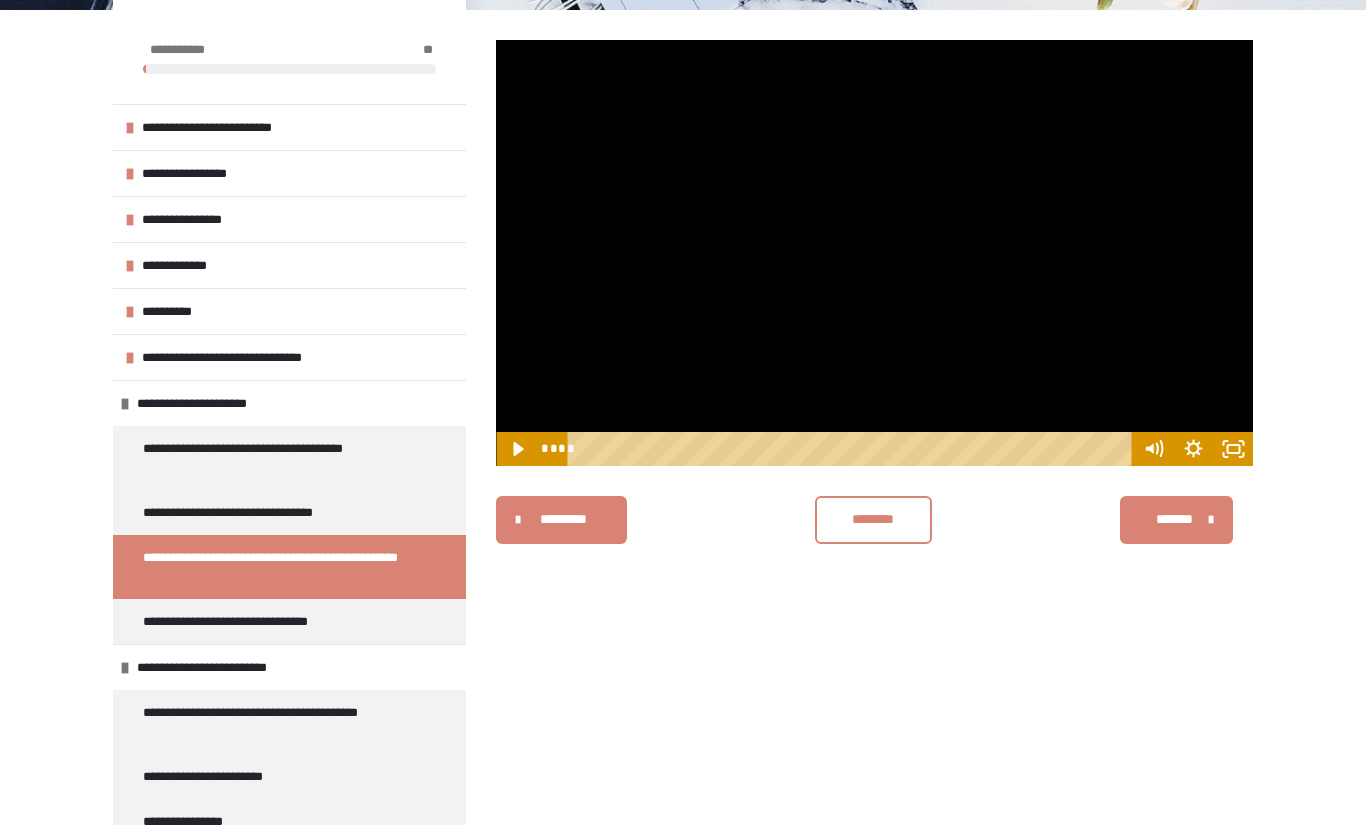 click at bounding box center (874, 253) 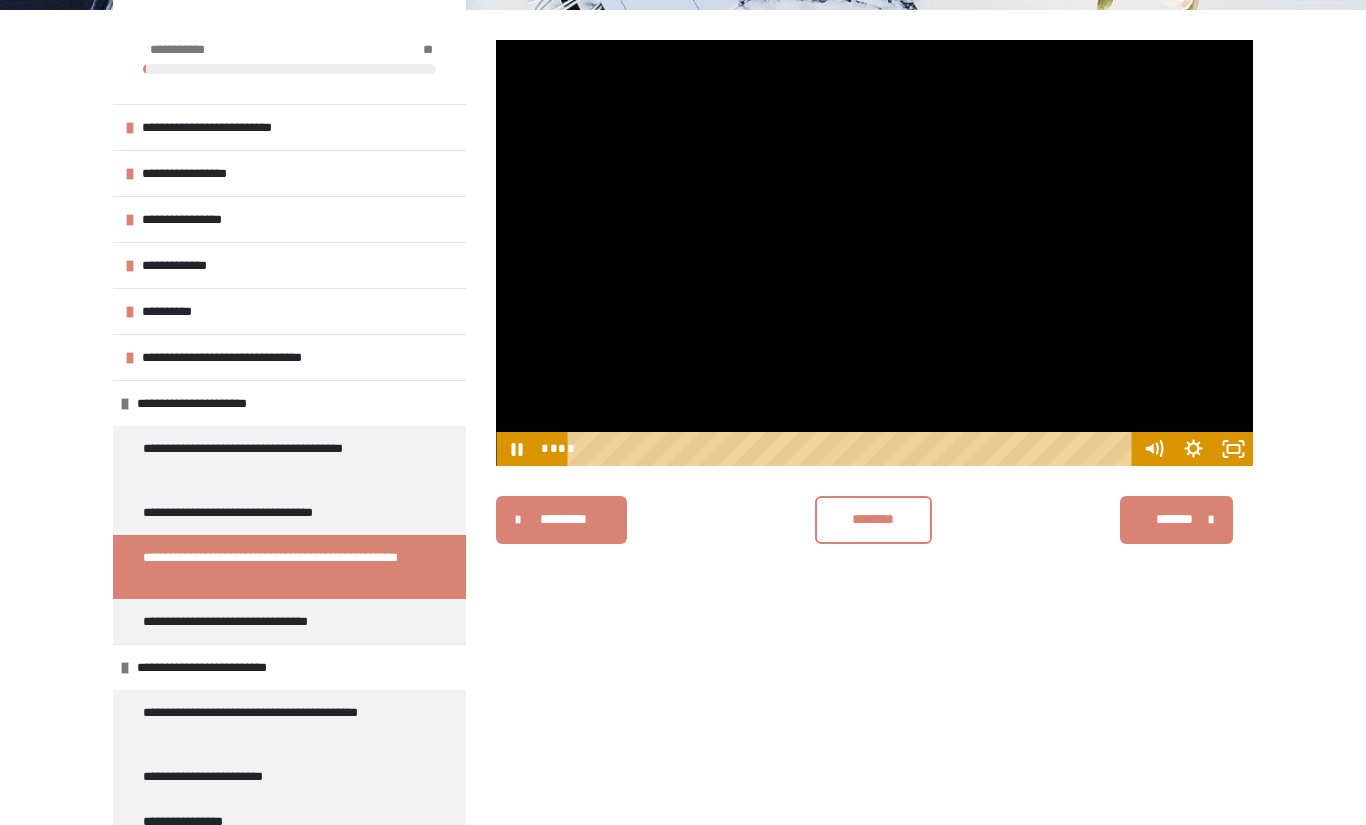 click at bounding box center [874, 253] 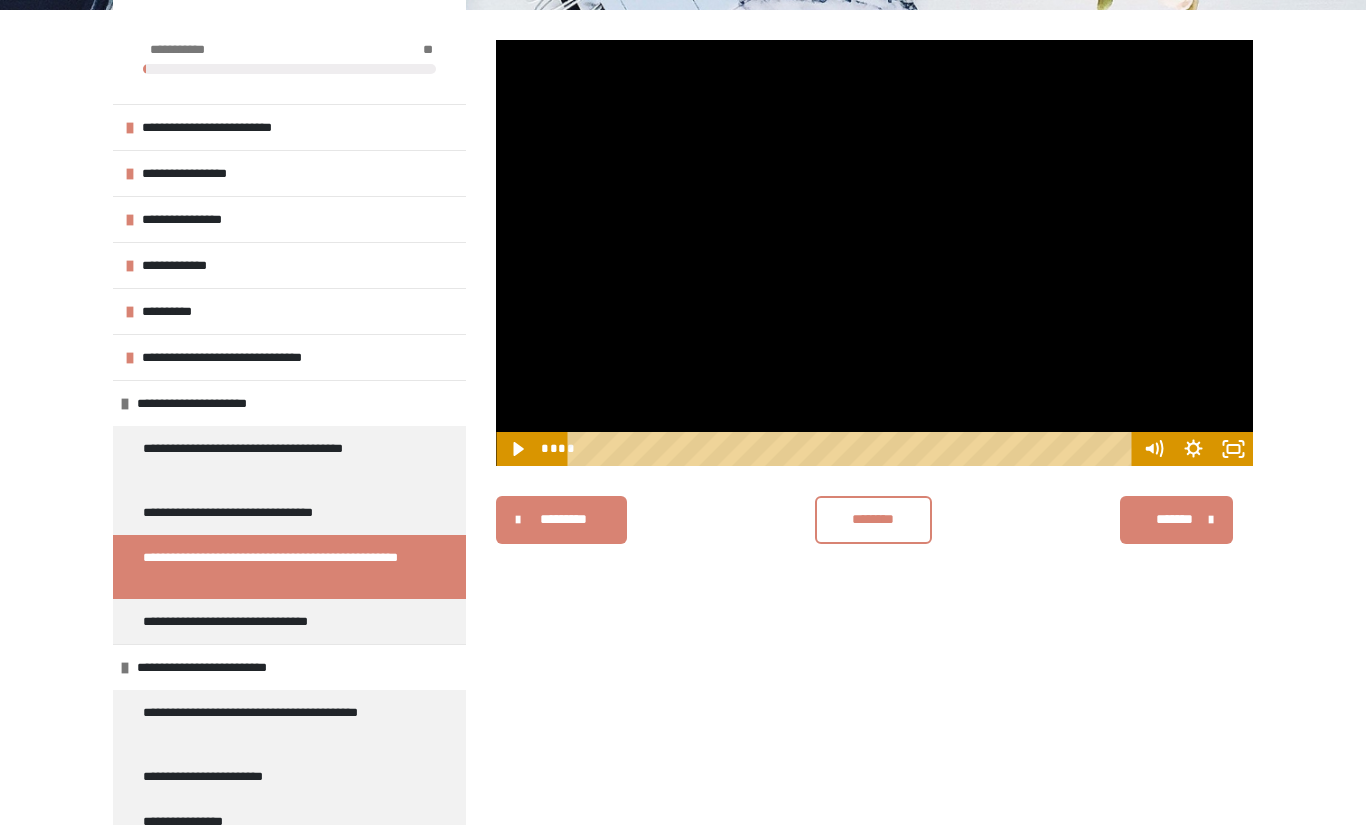 click at bounding box center (874, 253) 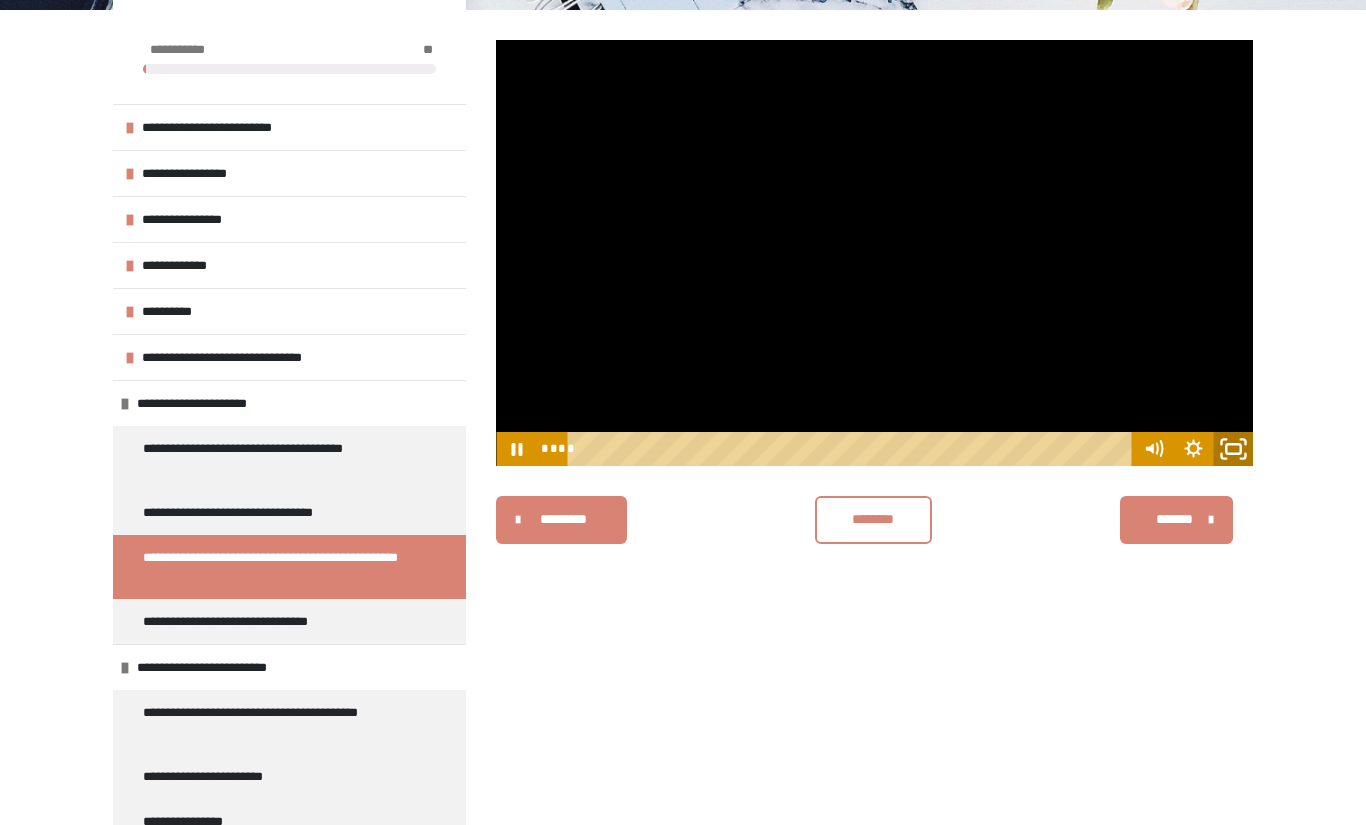 click 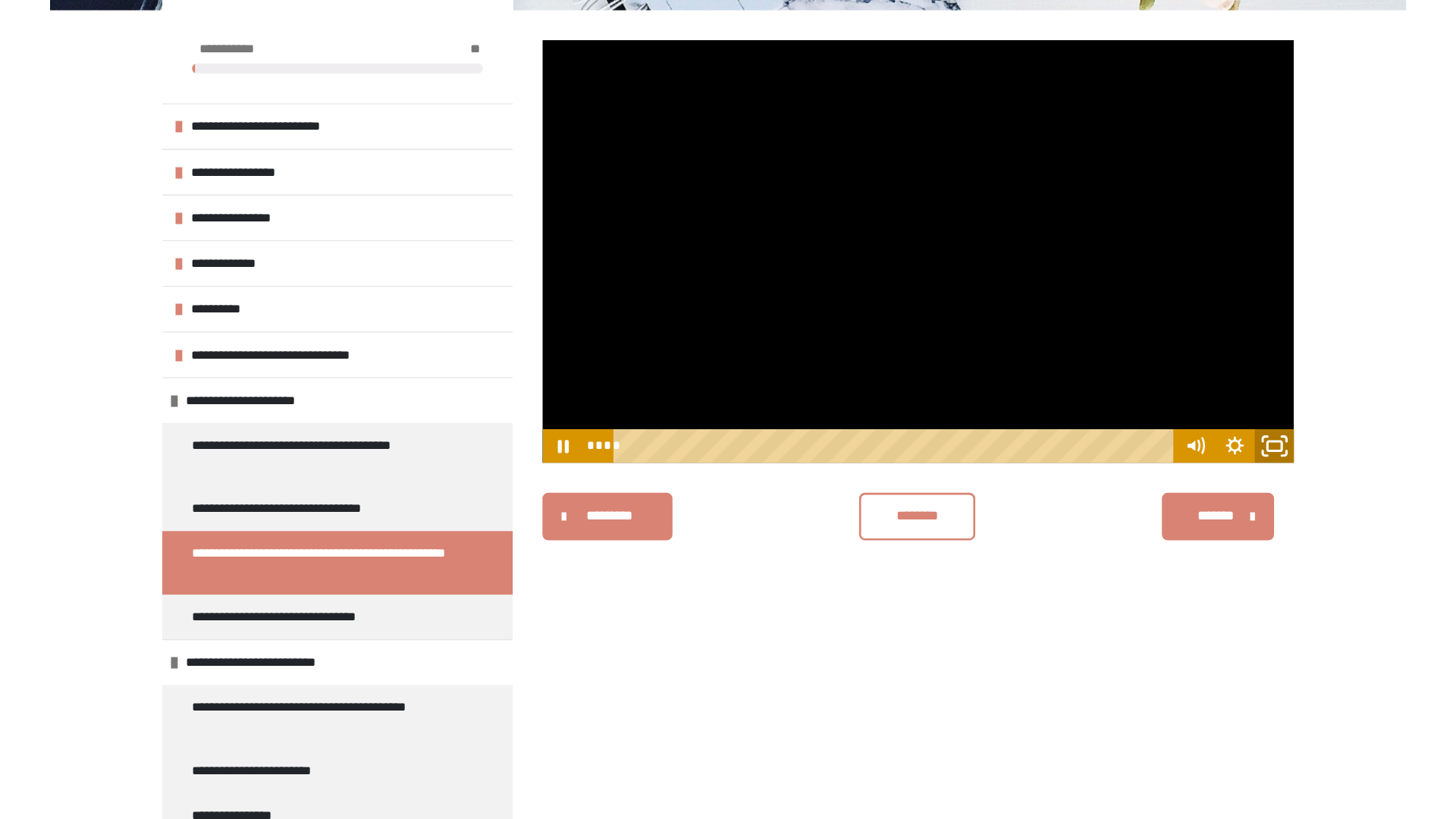 scroll, scrollTop: 180, scrollLeft: 0, axis: vertical 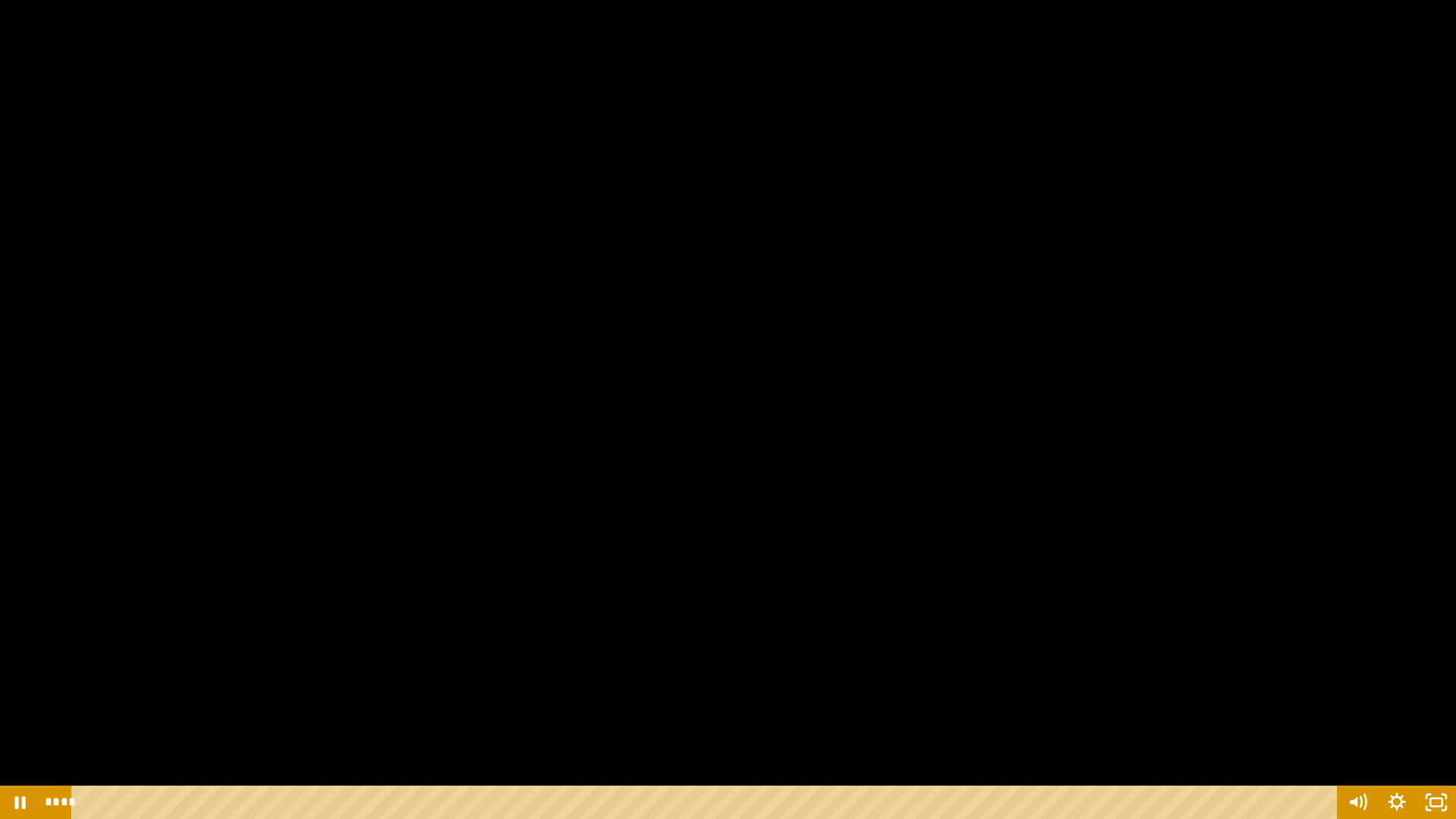 click at bounding box center [728, 410] 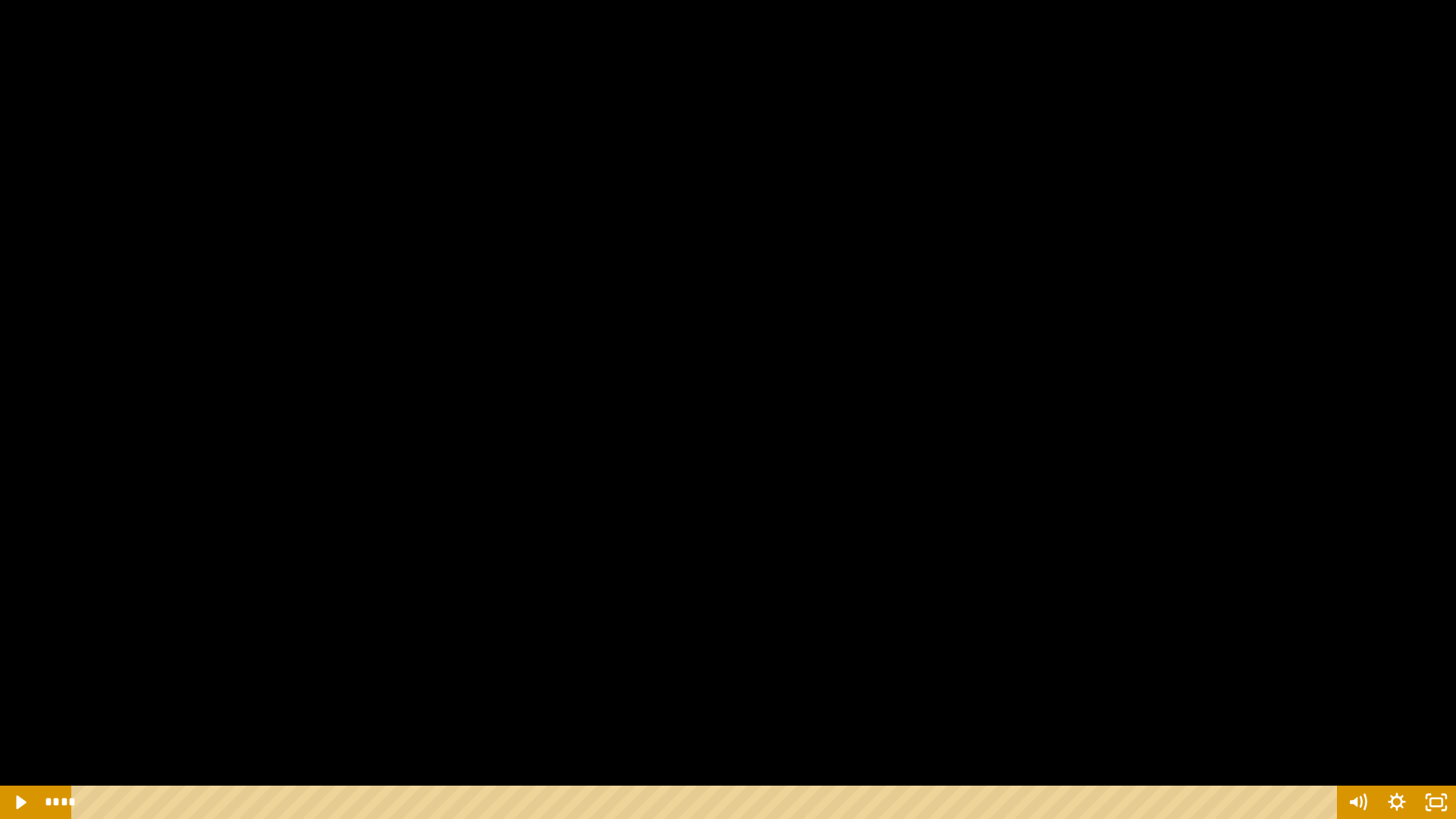 click at bounding box center [728, 410] 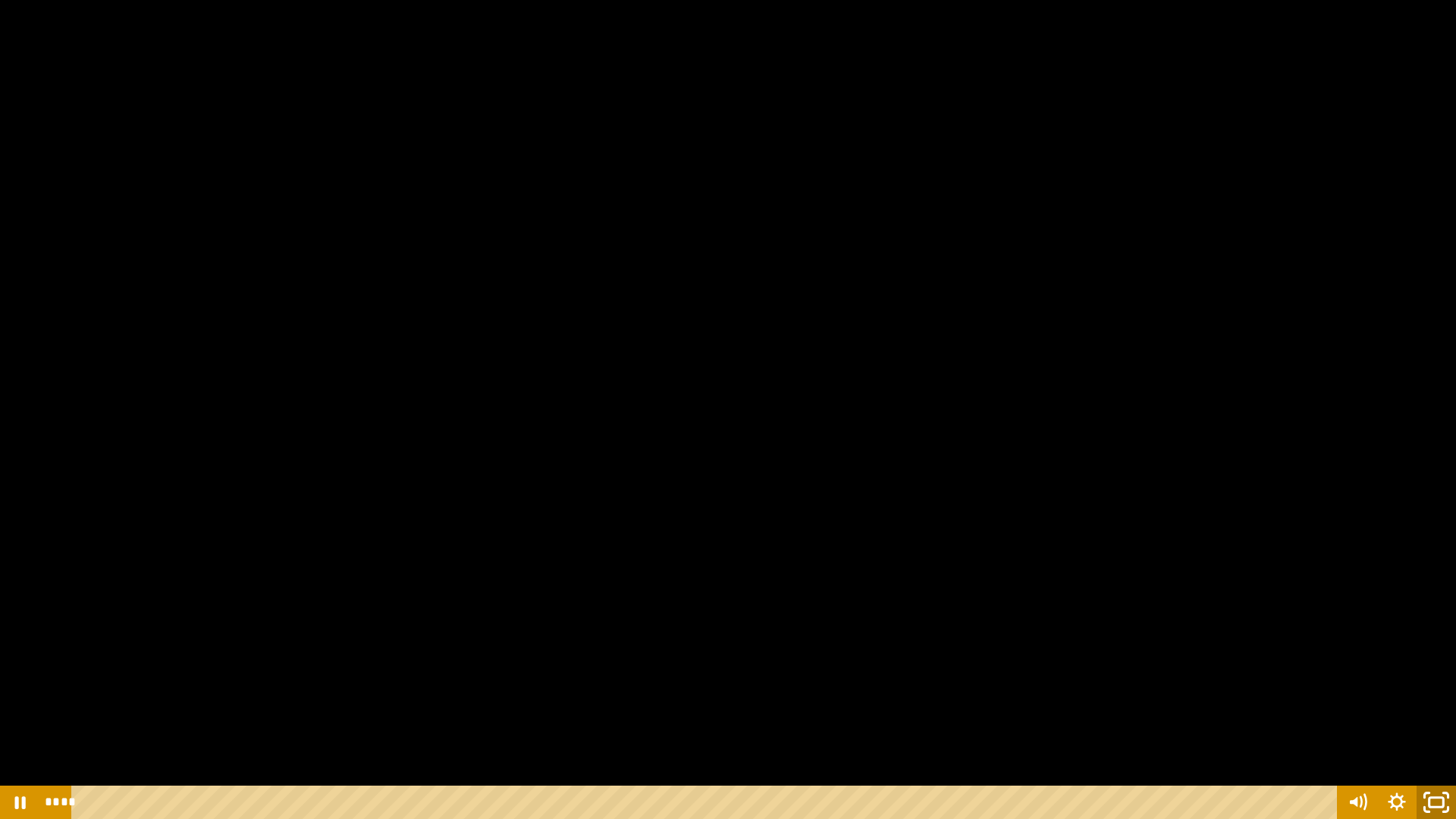 click 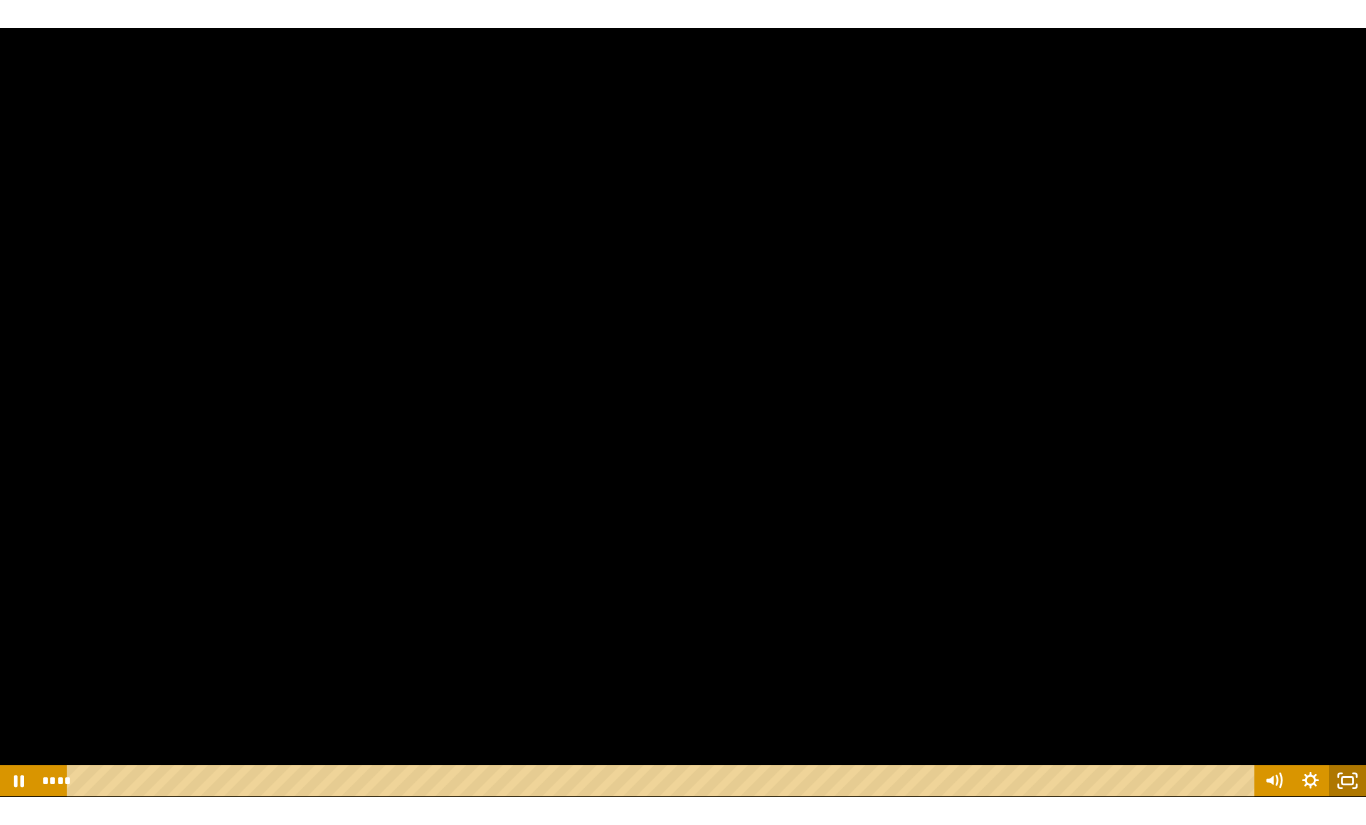 scroll, scrollTop: 270, scrollLeft: 0, axis: vertical 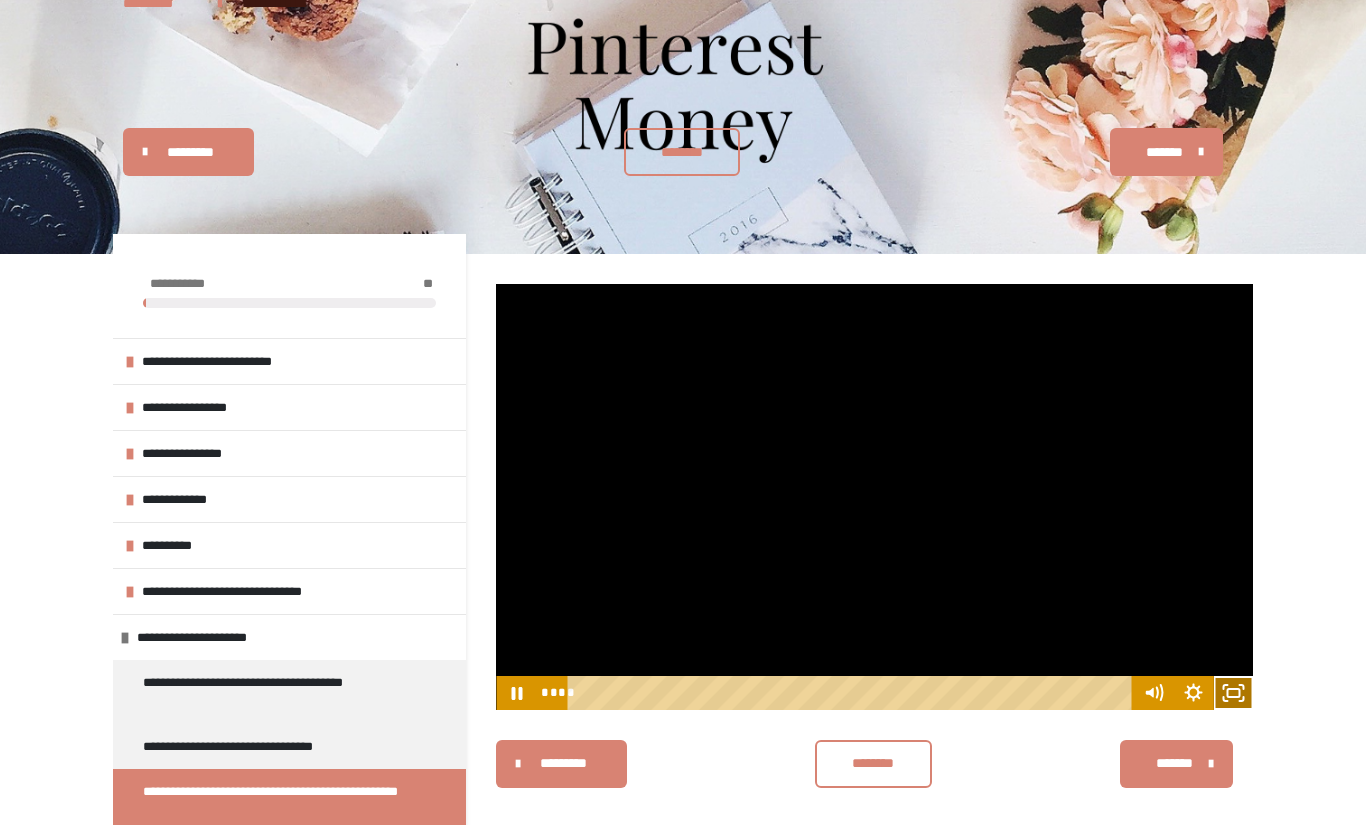 click 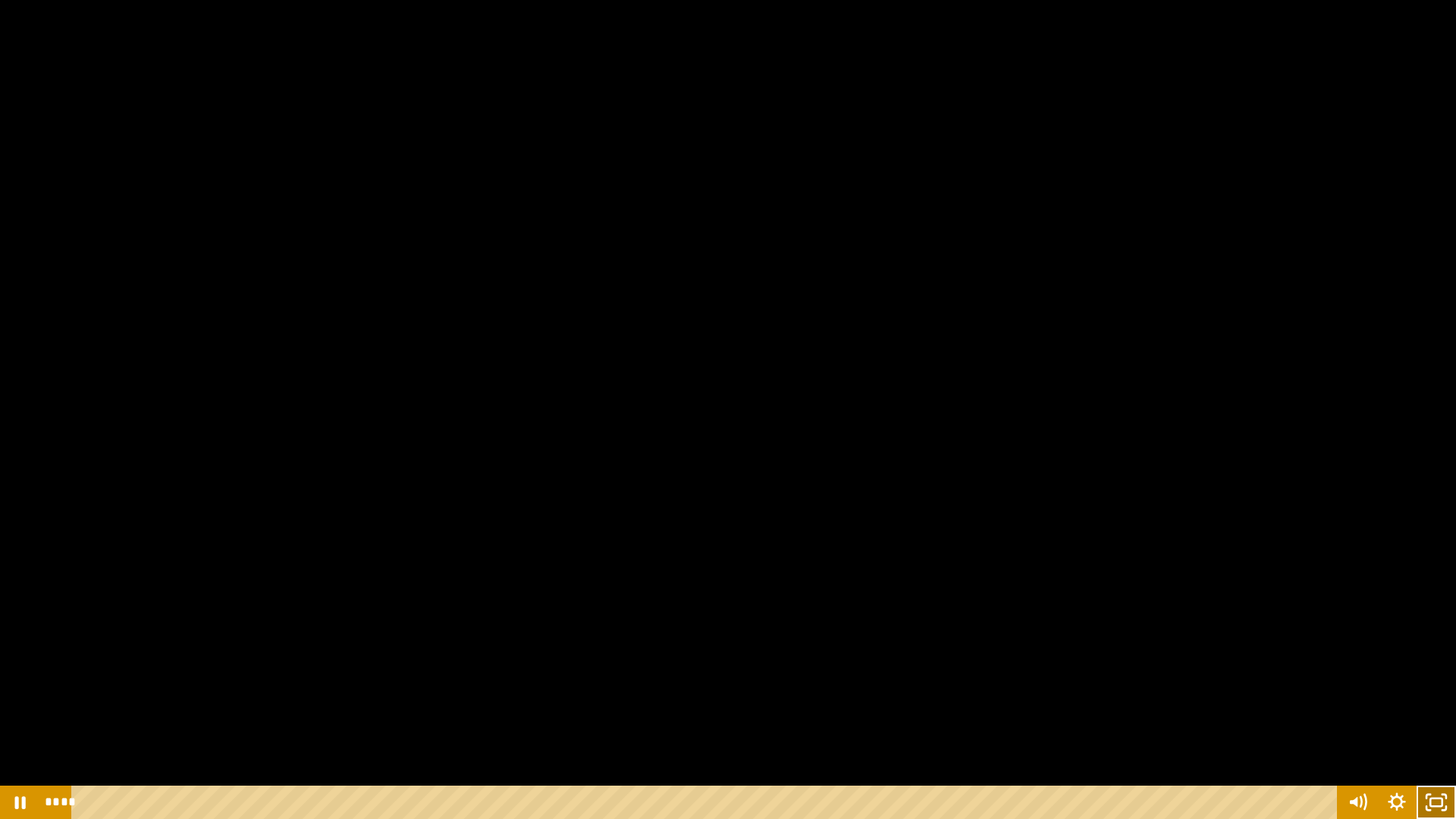 click 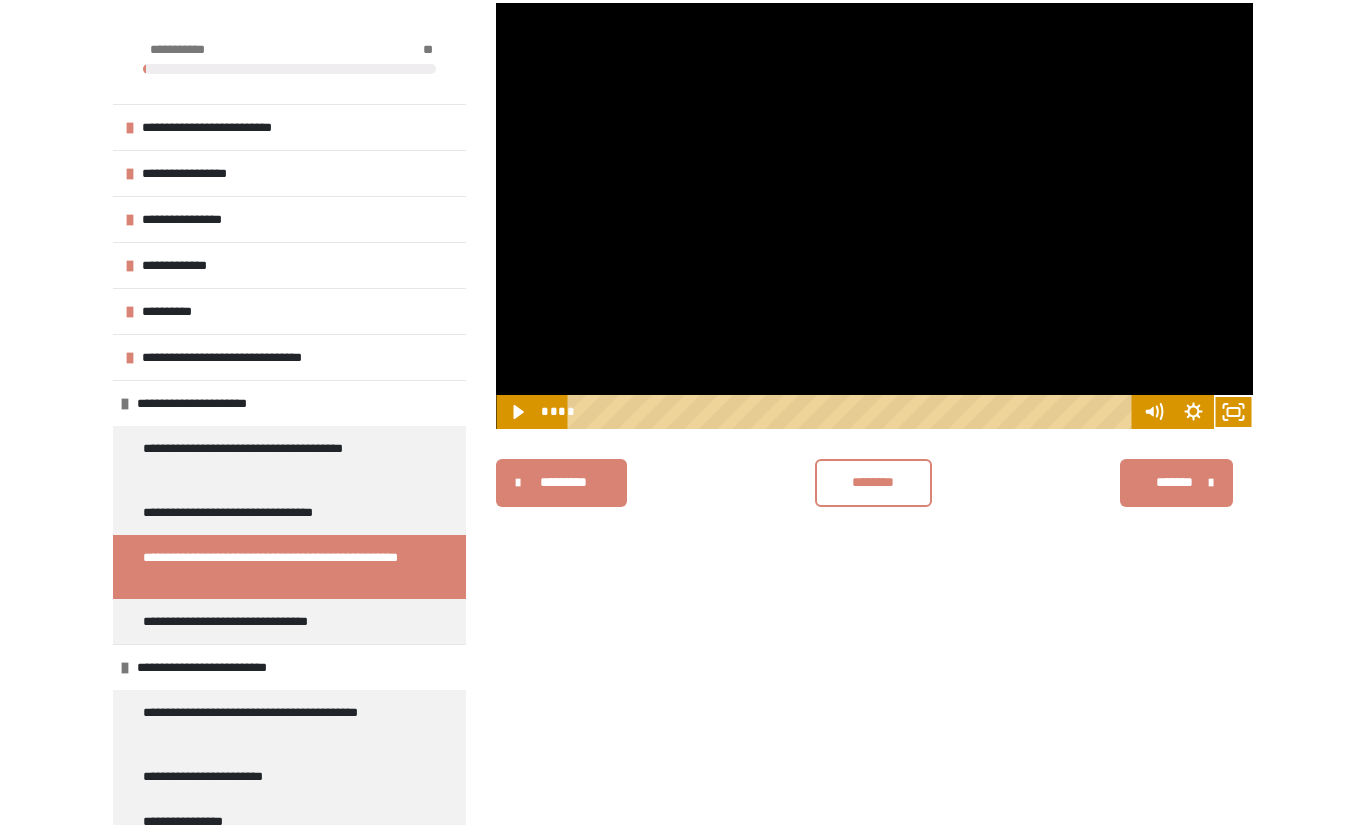 scroll, scrollTop: 303, scrollLeft: 0, axis: vertical 